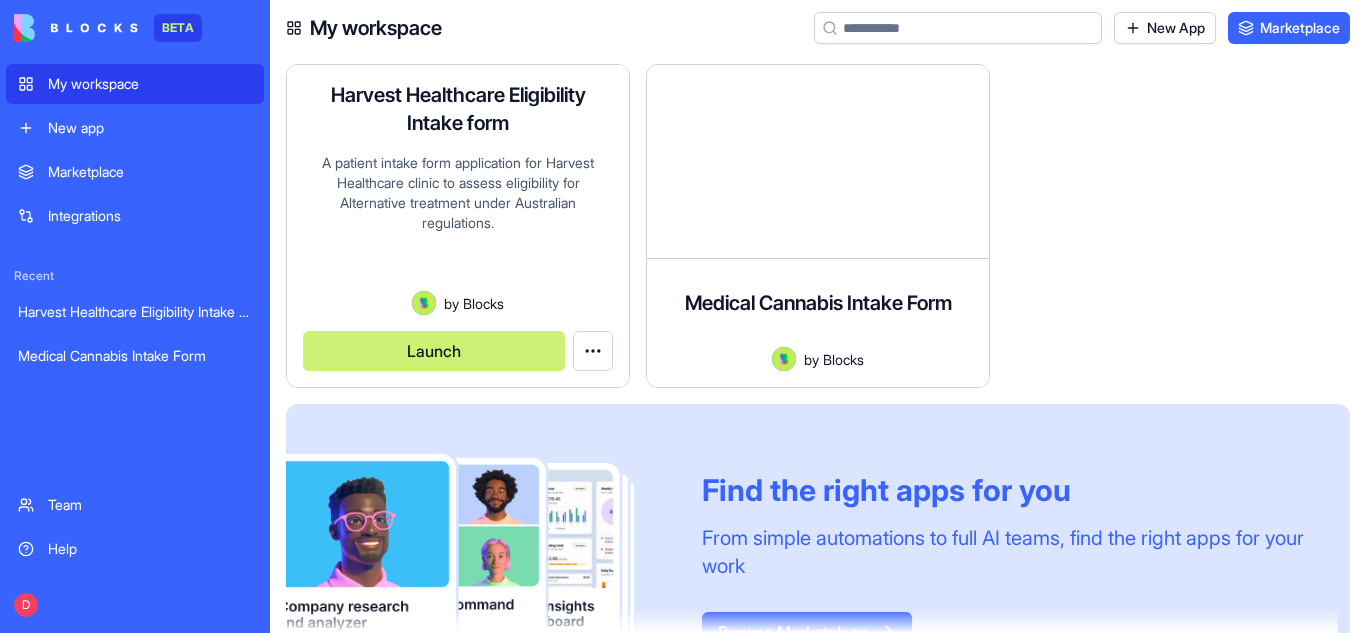 scroll, scrollTop: 0, scrollLeft: 0, axis: both 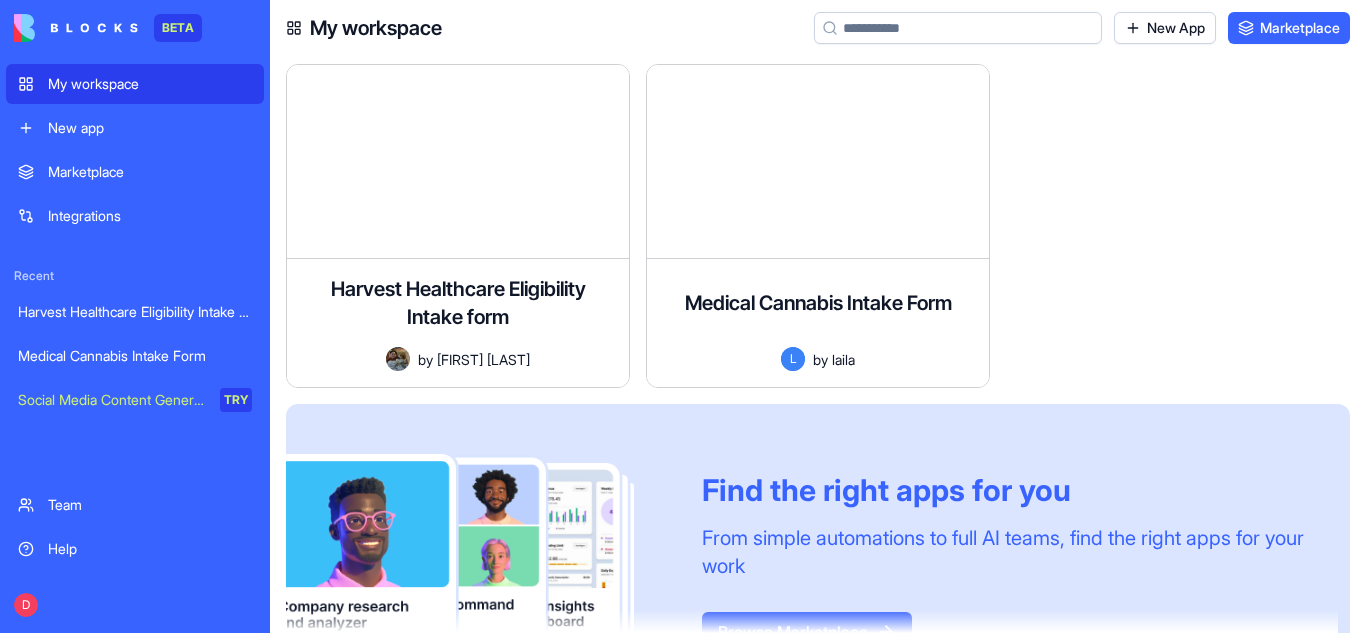 click on "New App" at bounding box center (1165, 28) 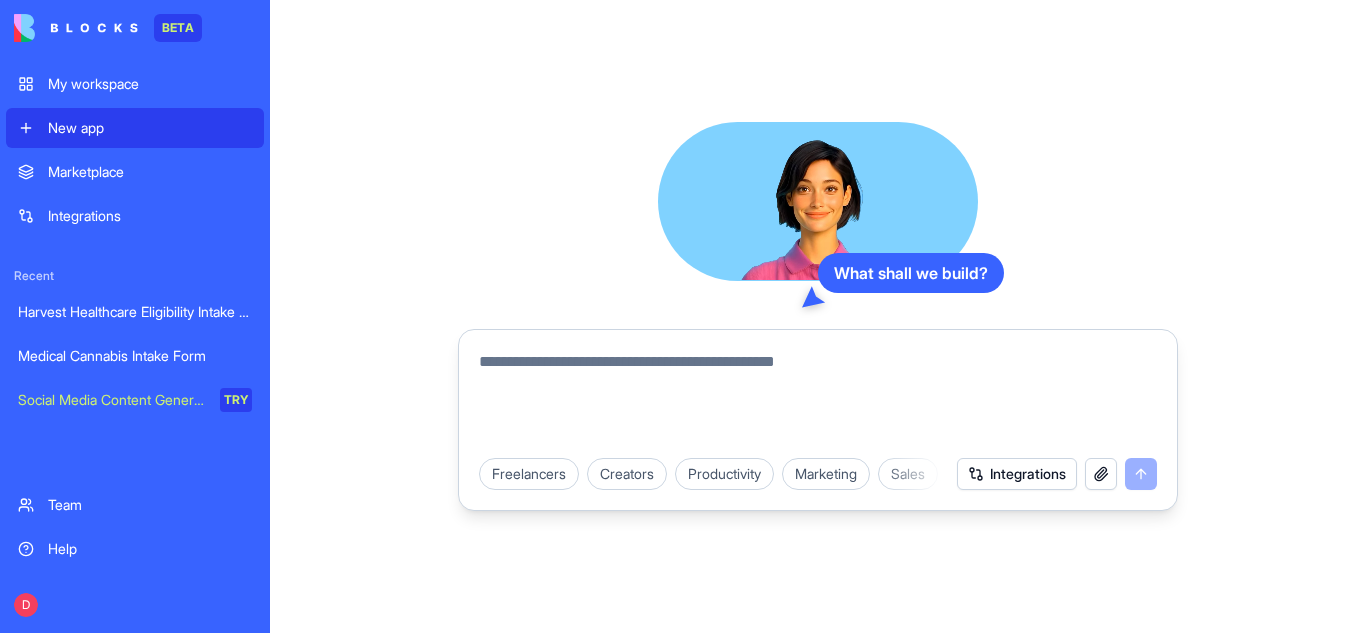 click at bounding box center [818, 398] 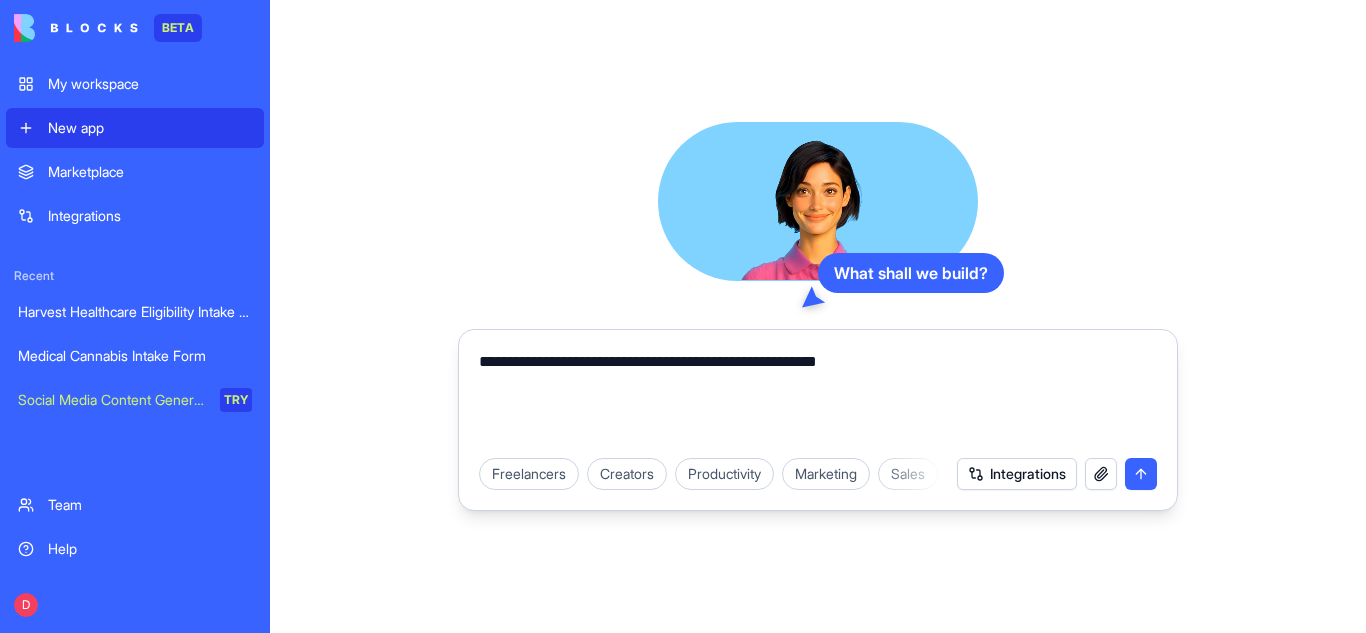 click on "**********" at bounding box center [818, 398] 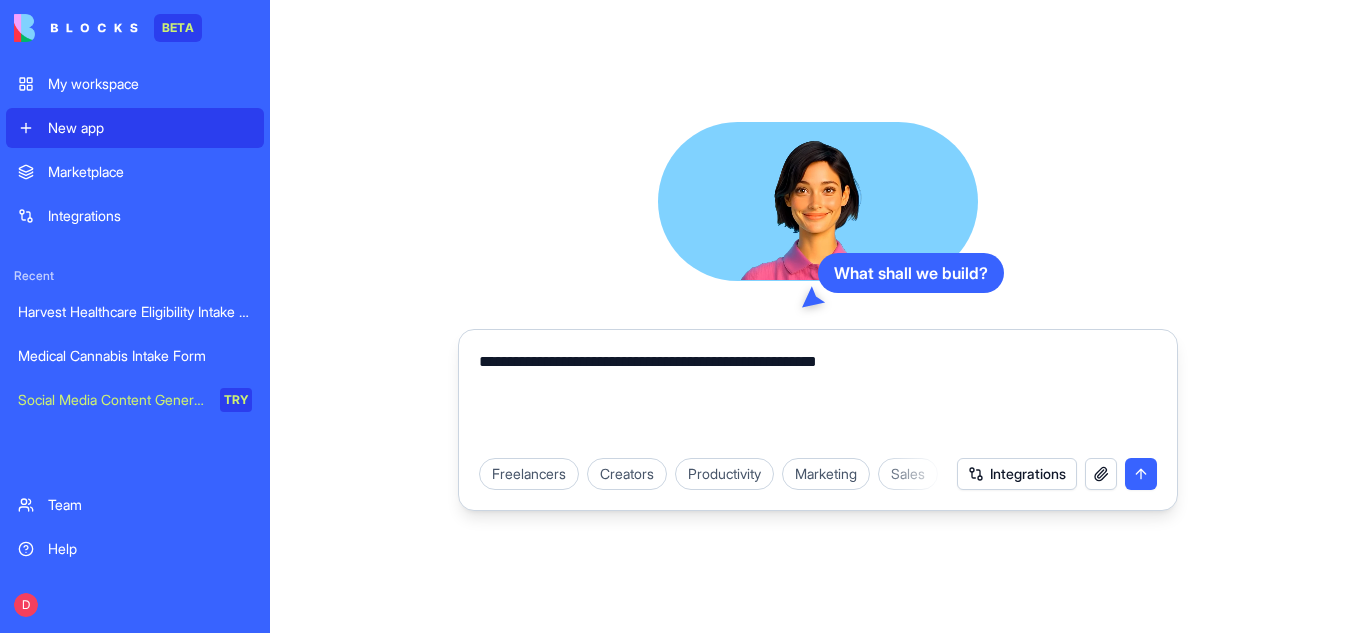 click on "**********" at bounding box center (818, 398) 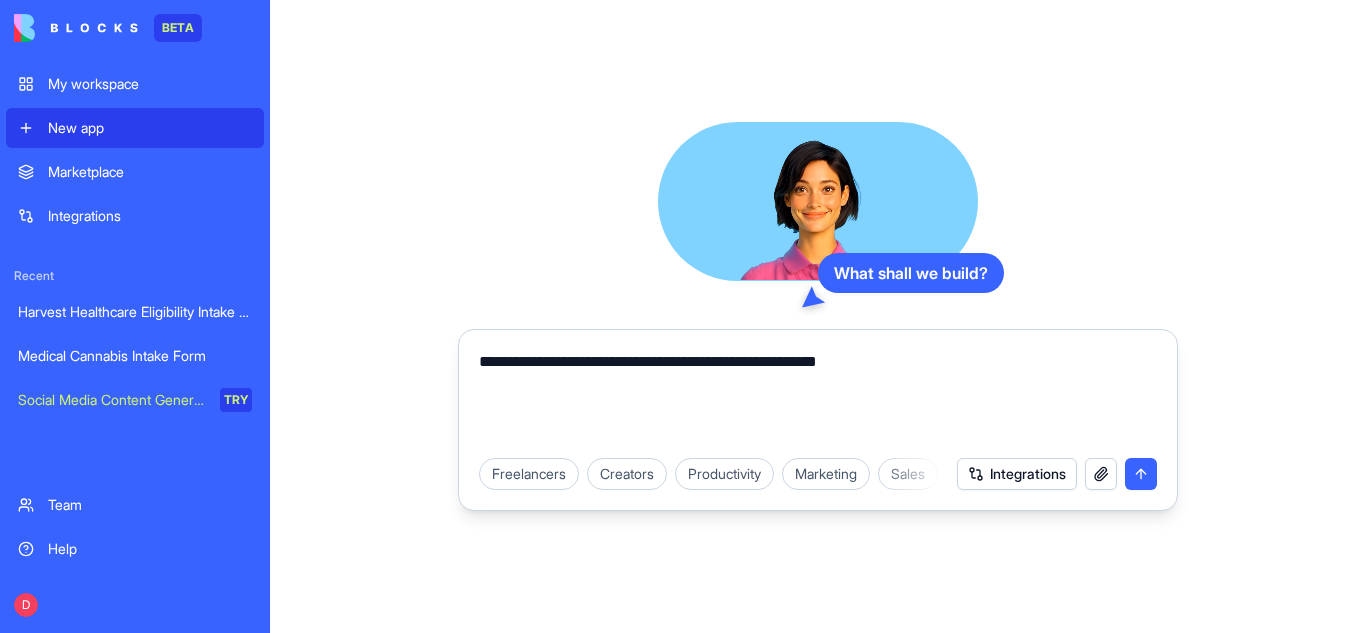 click on "**********" at bounding box center (818, 398) 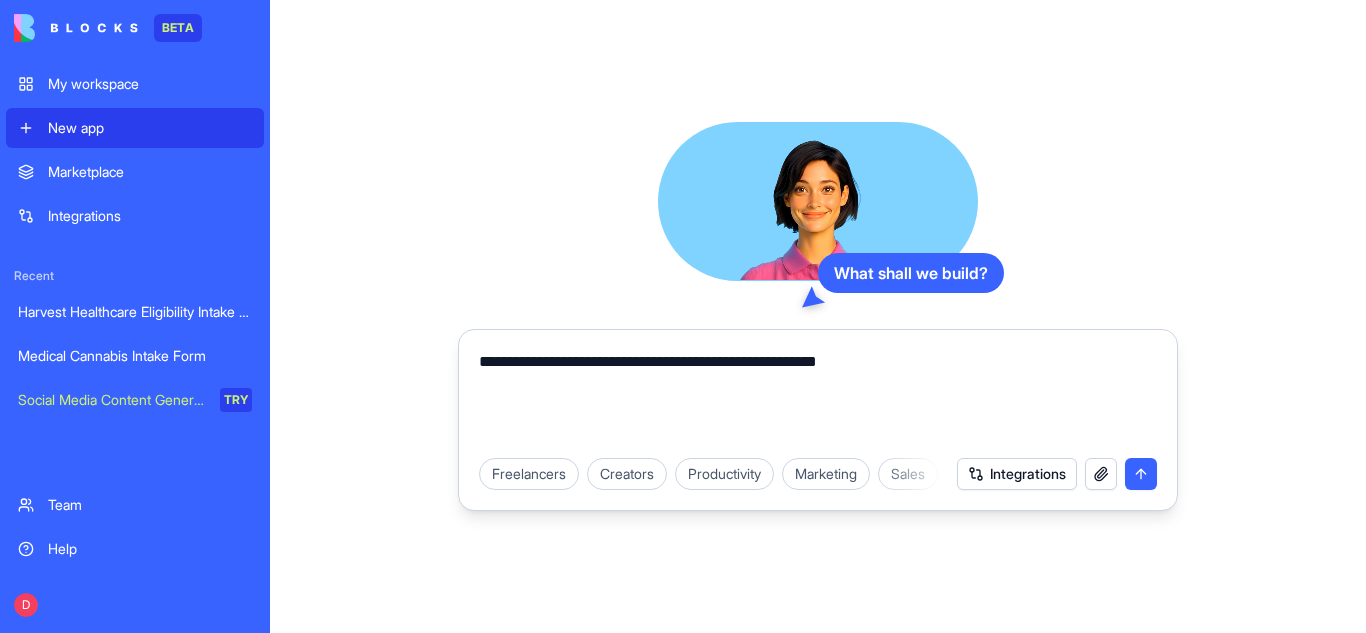 click on "**********" at bounding box center [818, 398] 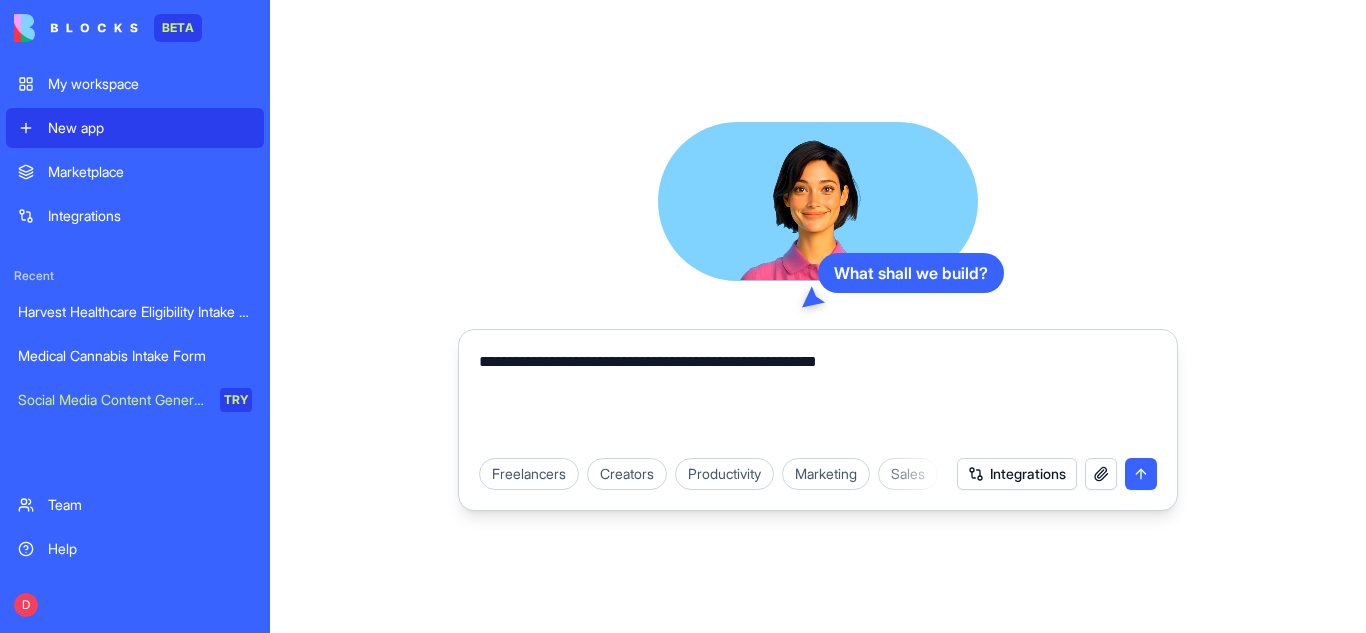 click on "**********" at bounding box center (818, 398) 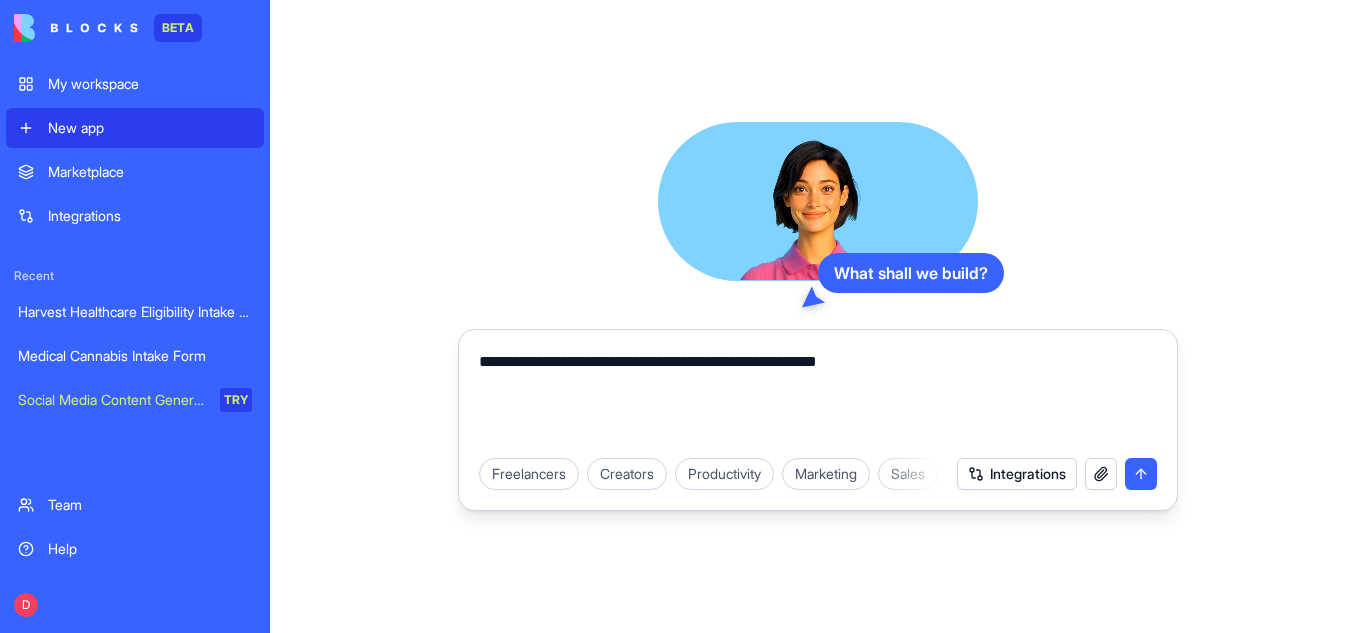 click on "**********" at bounding box center (818, 398) 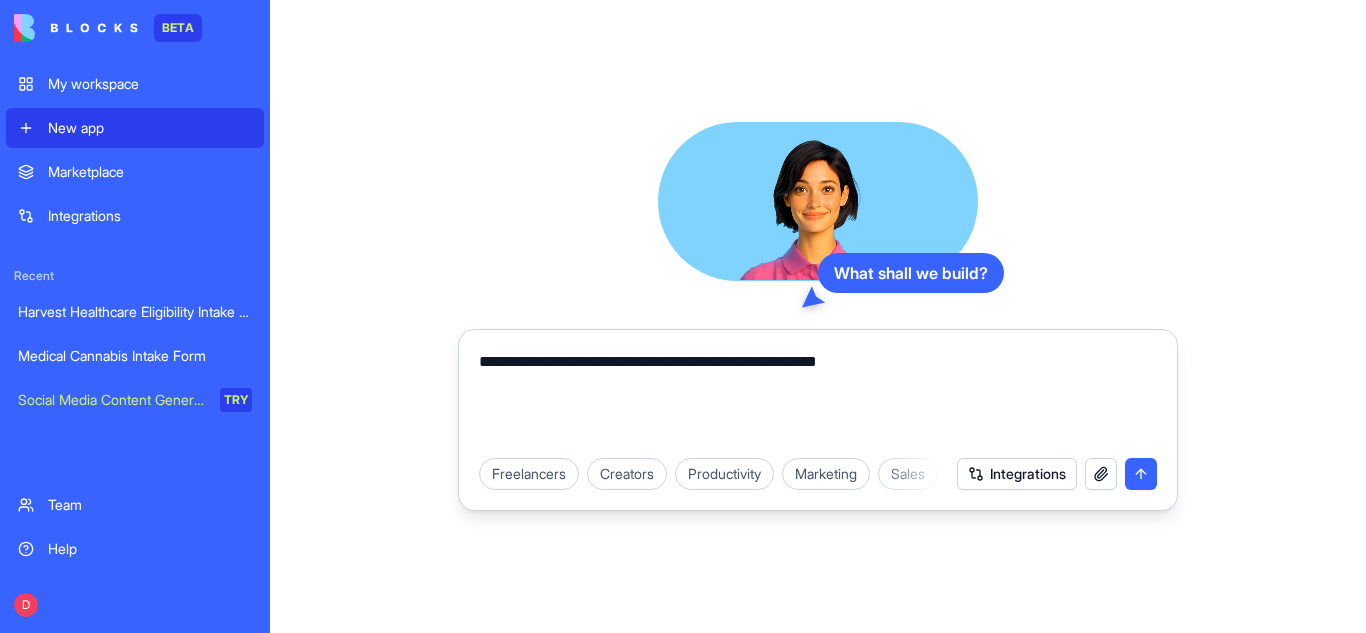 click on "**********" at bounding box center [818, 398] 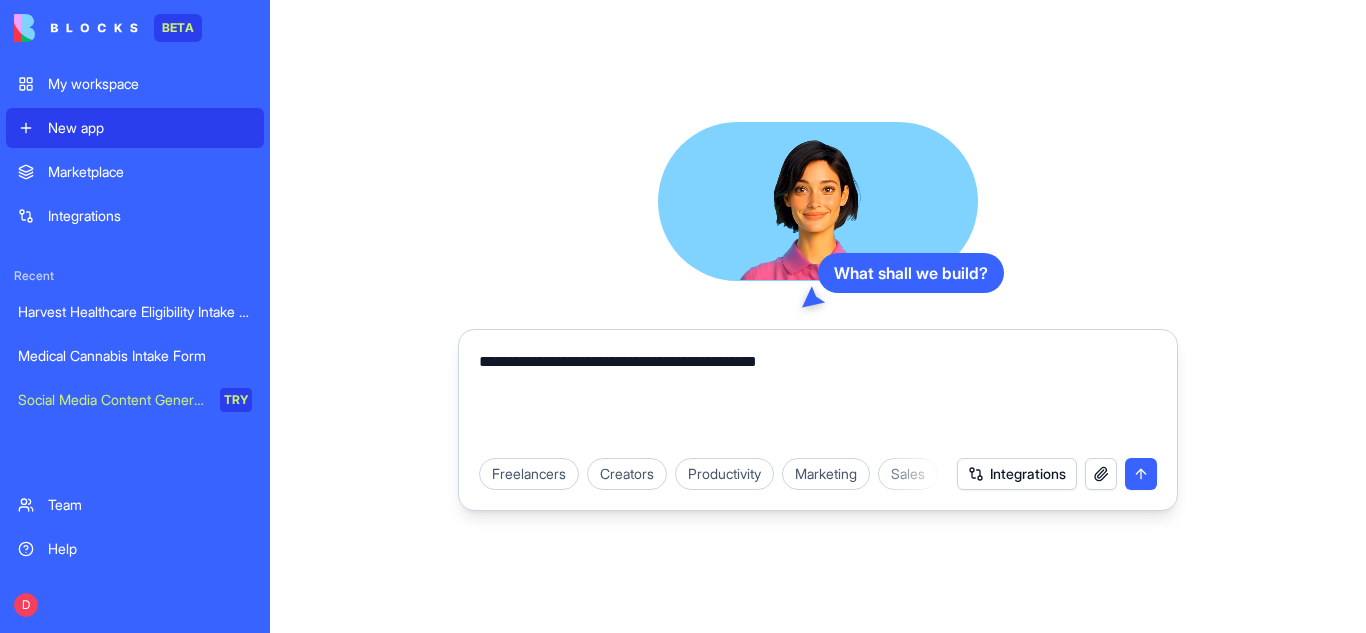 click on "**********" at bounding box center (818, 398) 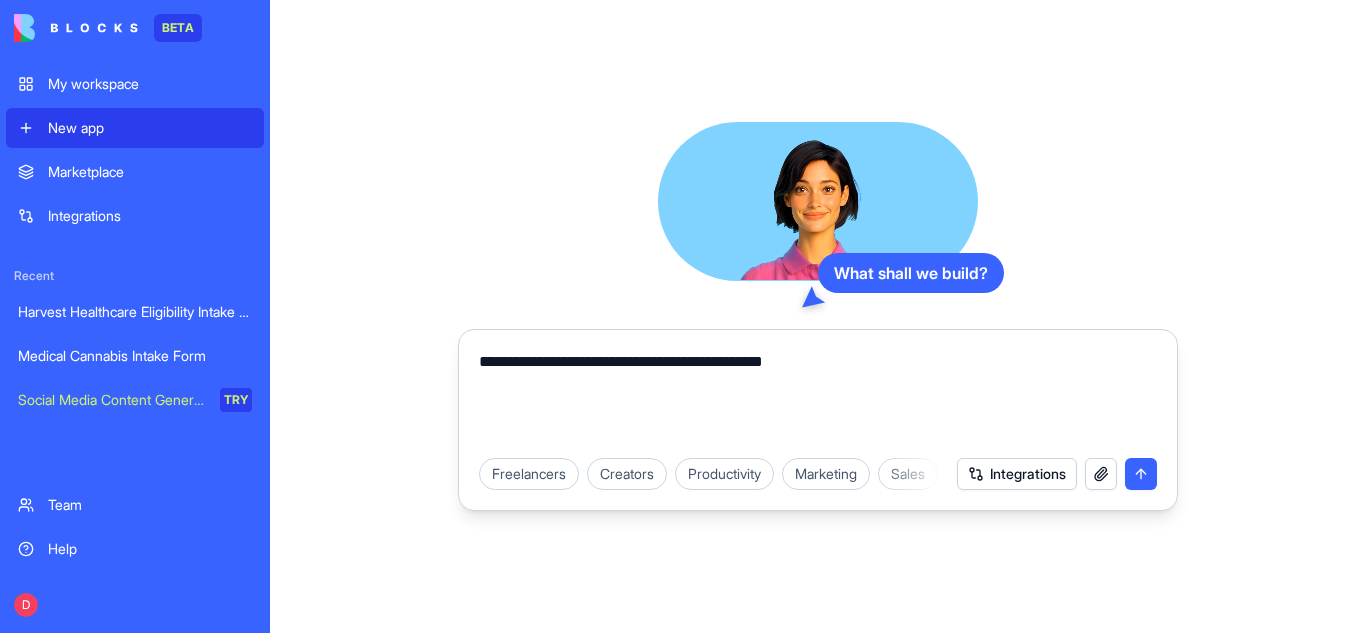 click on "**********" at bounding box center (818, 398) 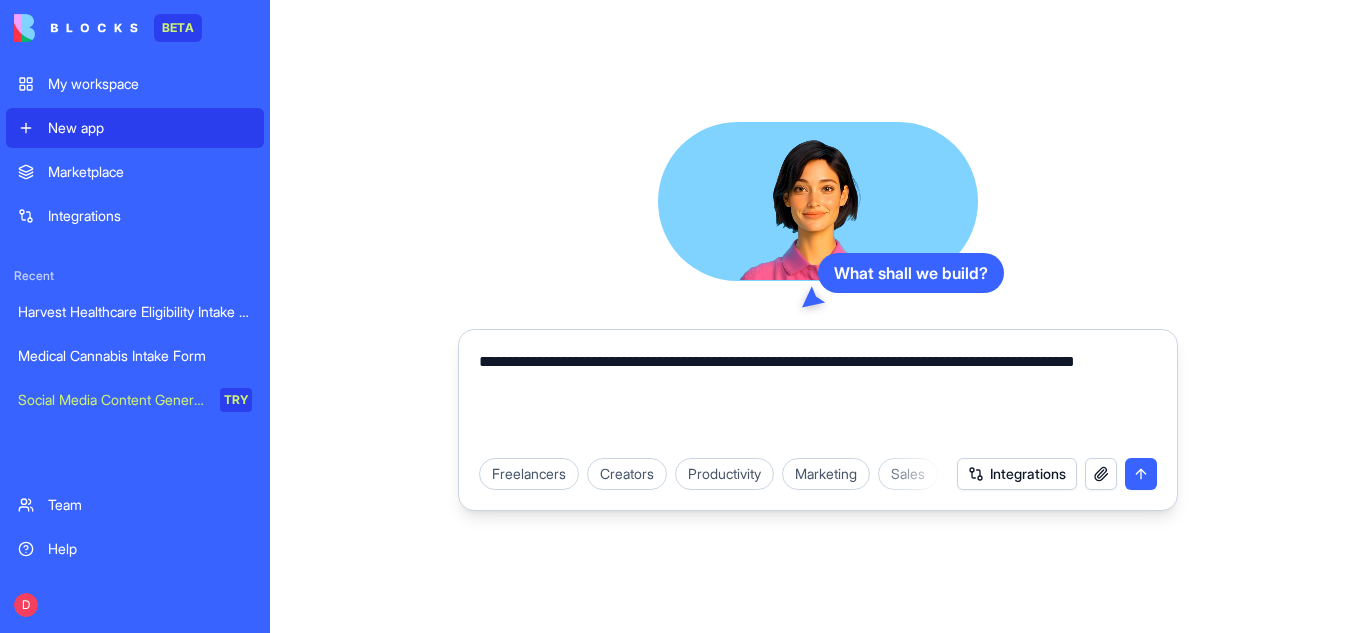 click on "**********" at bounding box center [818, 398] 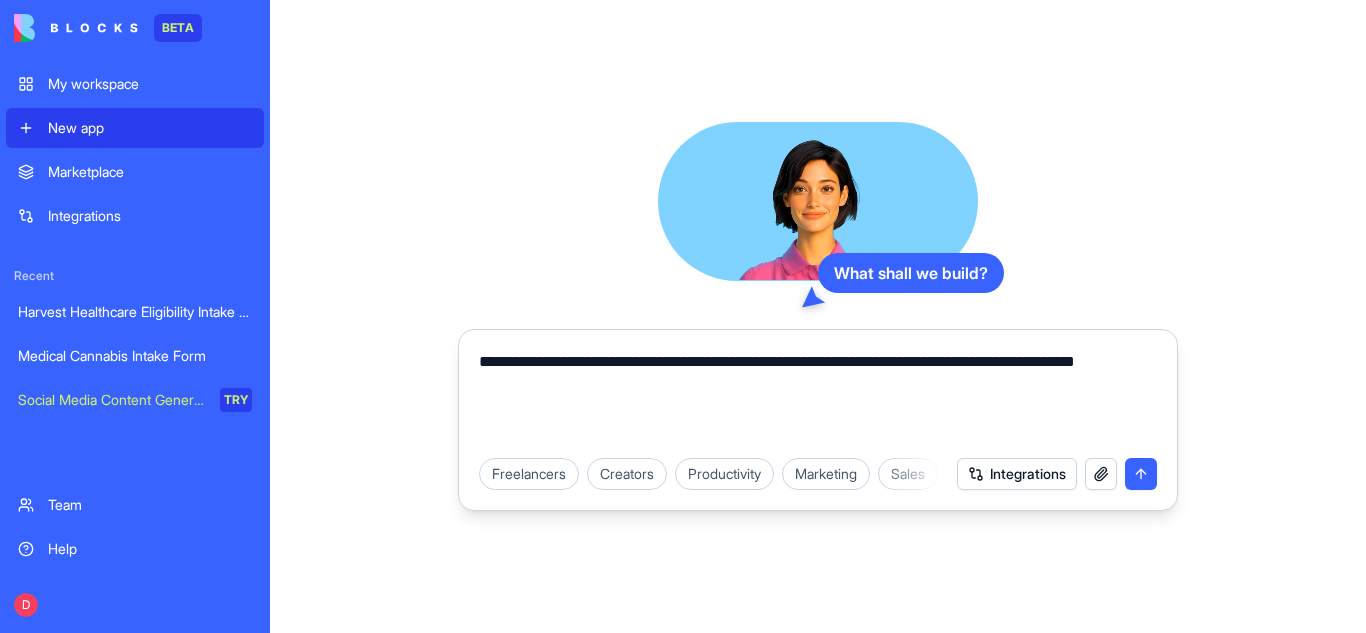 click on "**********" at bounding box center (818, 398) 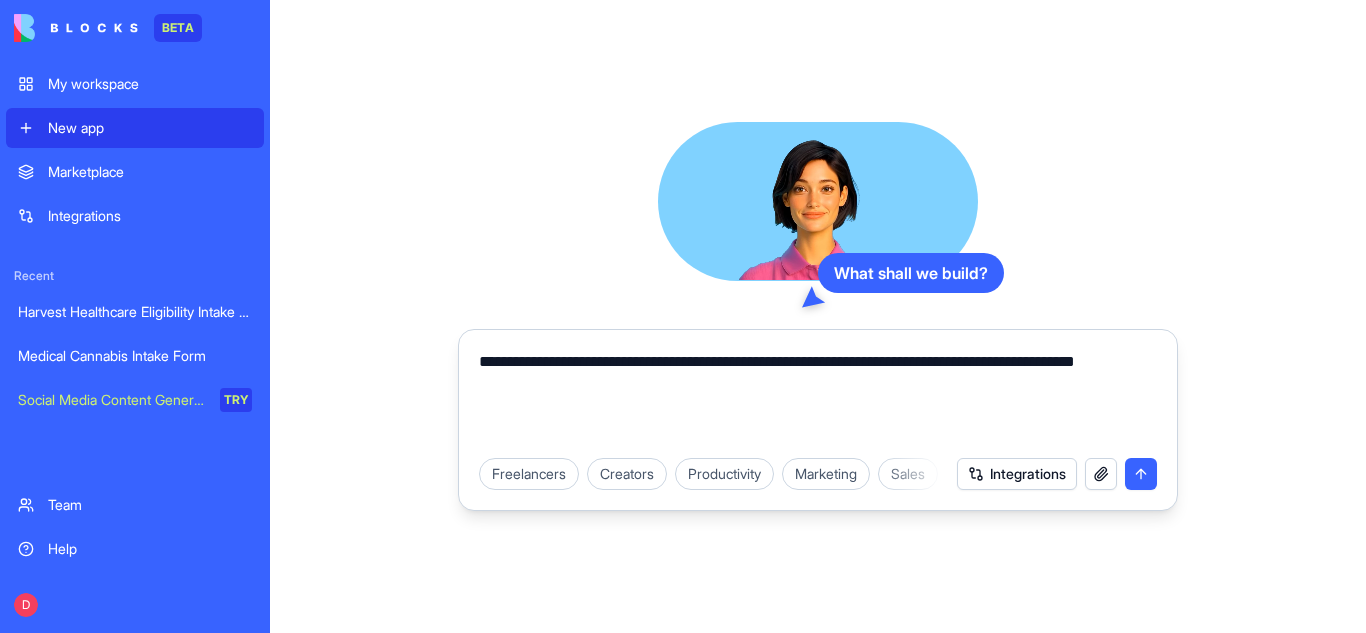 click on "**********" at bounding box center (818, 398) 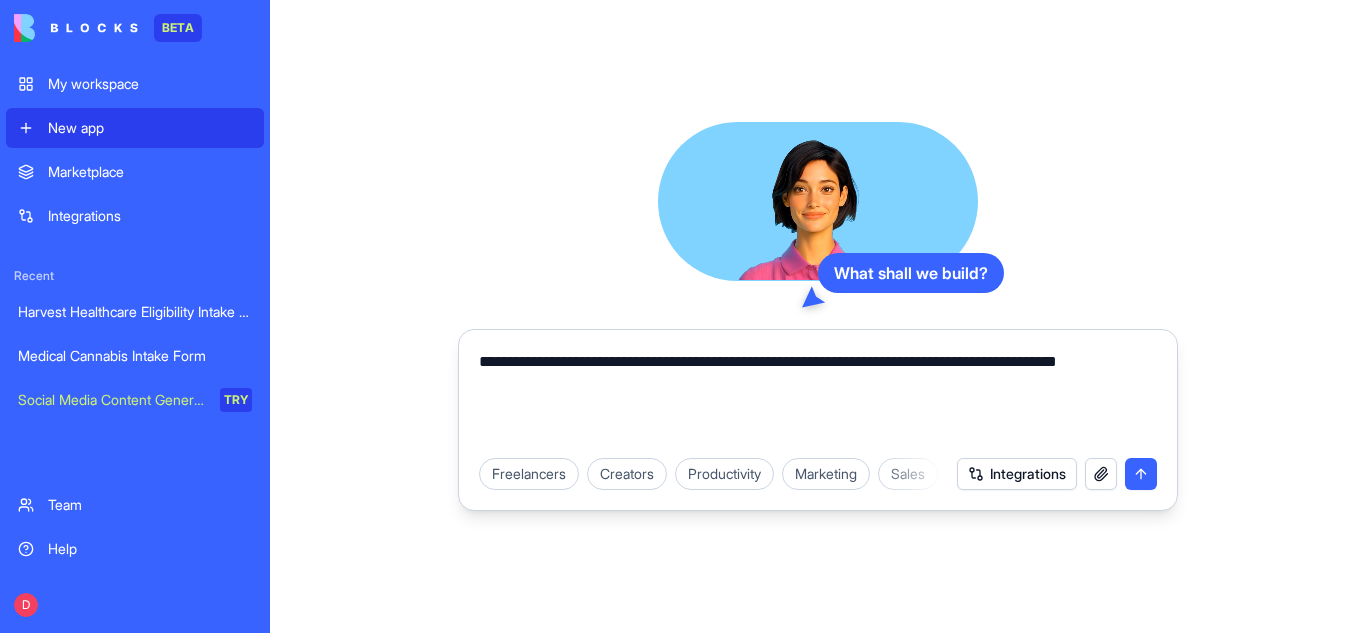 click on "**********" at bounding box center [818, 398] 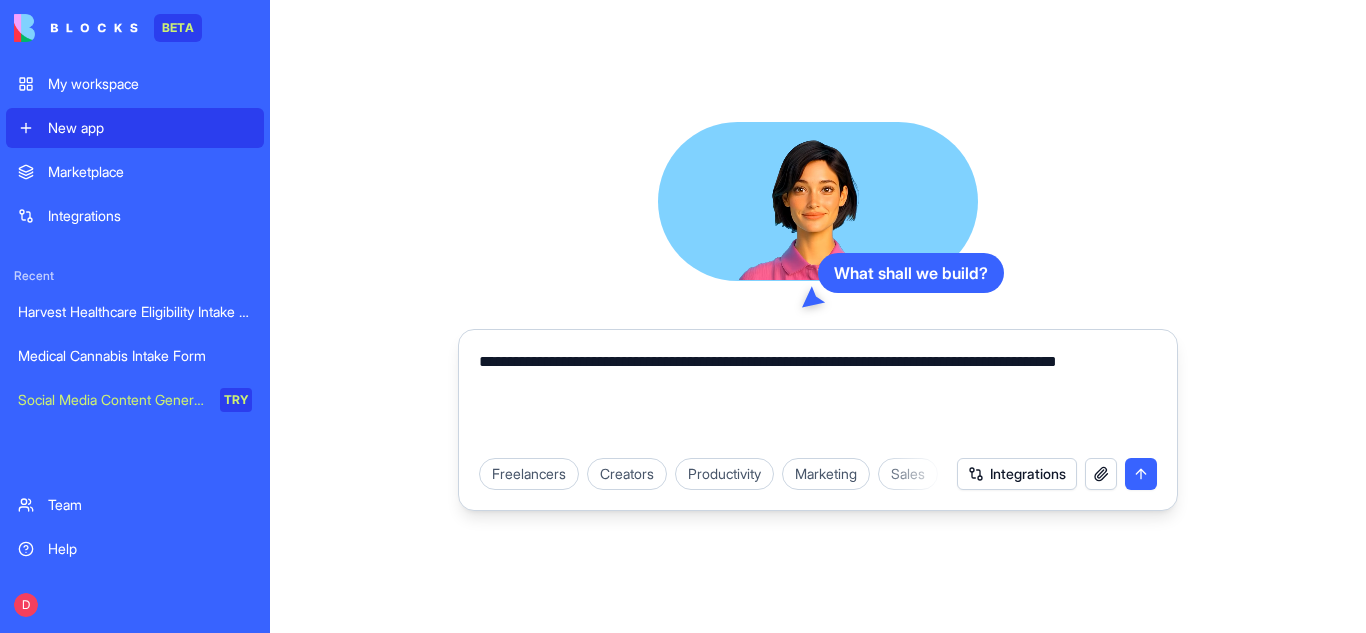 click on "**********" at bounding box center [818, 398] 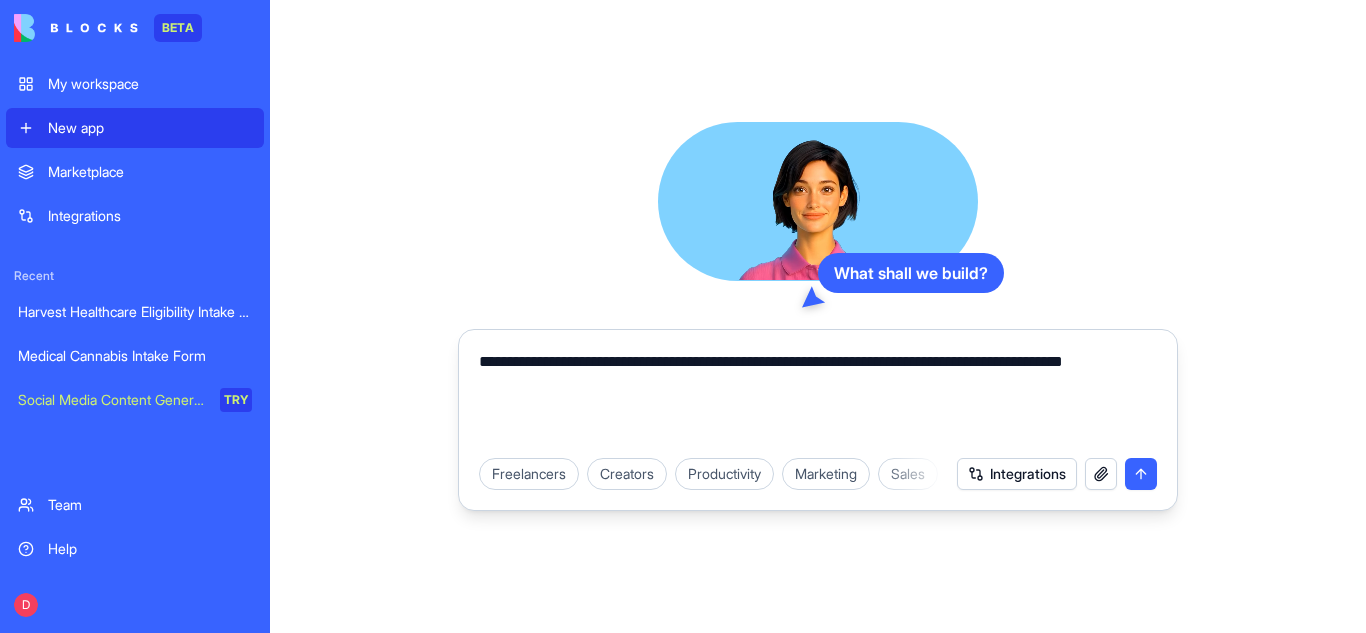 click on "**********" at bounding box center [818, 398] 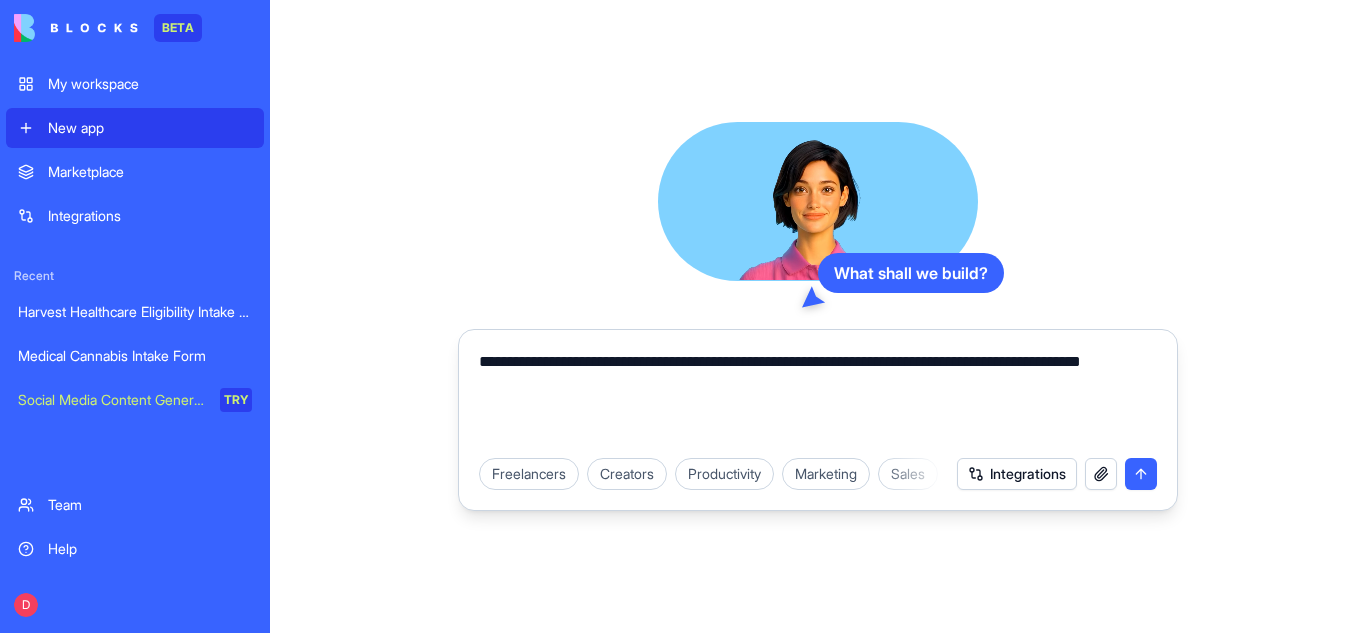 click on "**********" at bounding box center [818, 398] 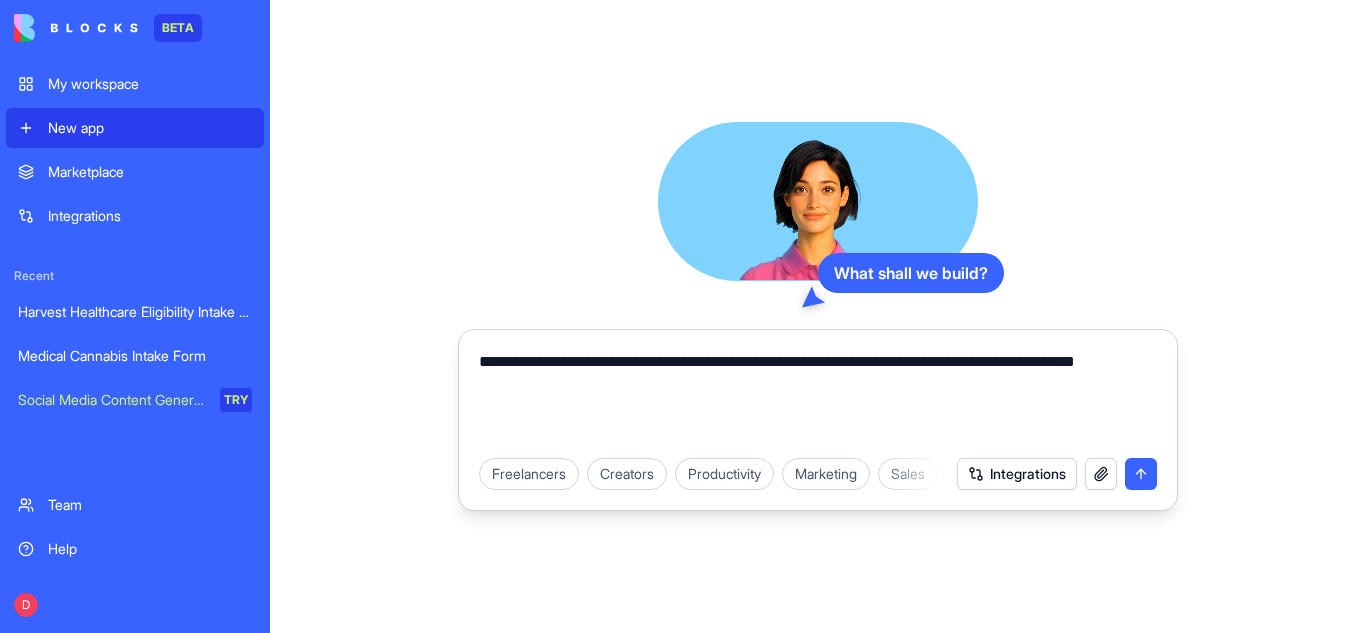 click on "**********" at bounding box center (818, 398) 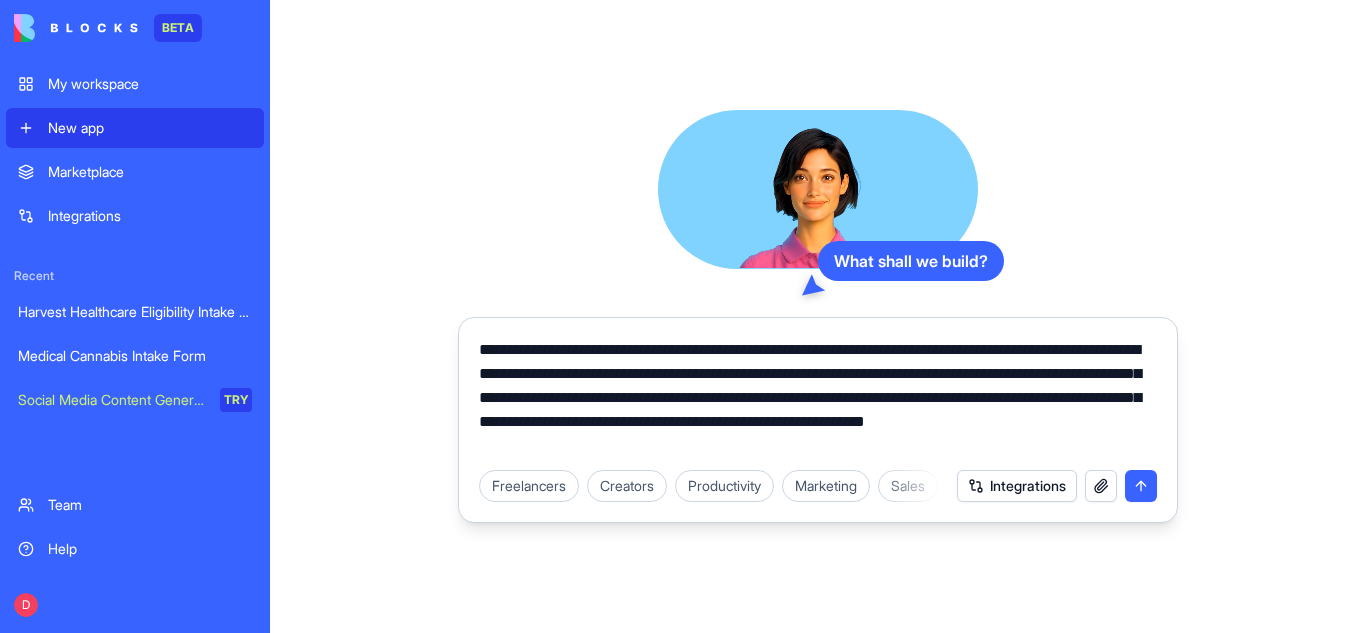 click on "**********" at bounding box center [818, 398] 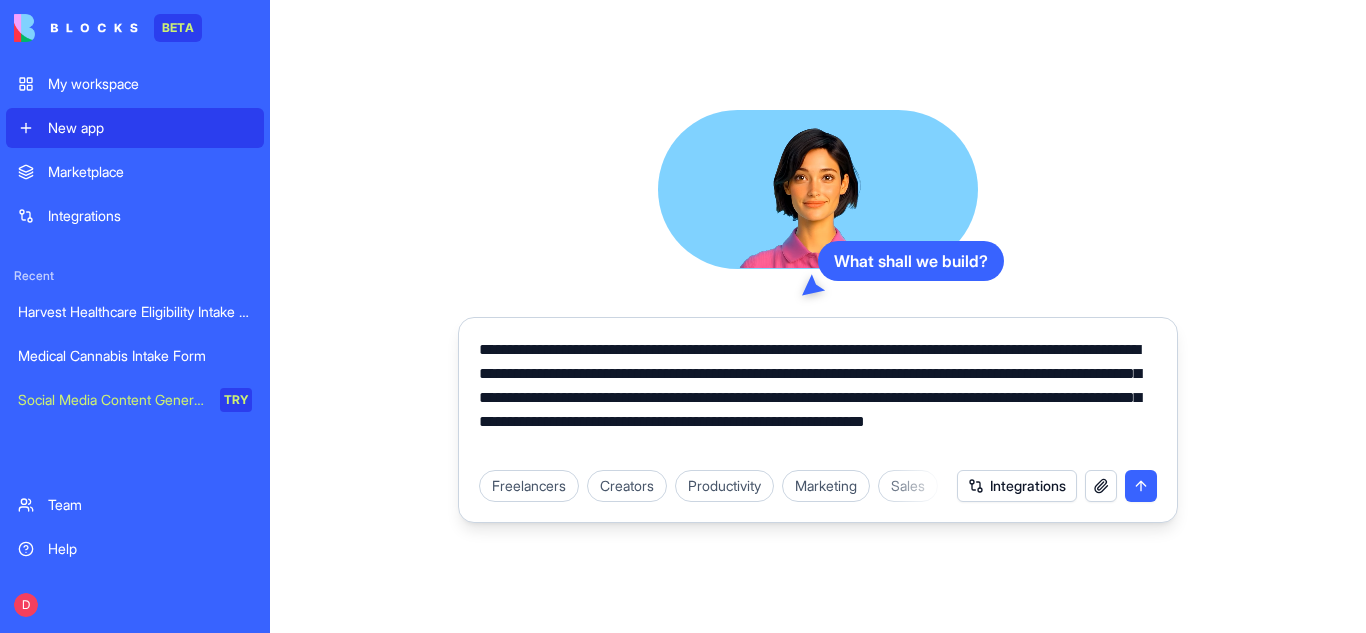click on "Freelancers Creators Productivity Marketing Sales HR & Recruiting Design & Creative Vertical CRMs Personal & Lifestyle Integrations" at bounding box center [818, 486] 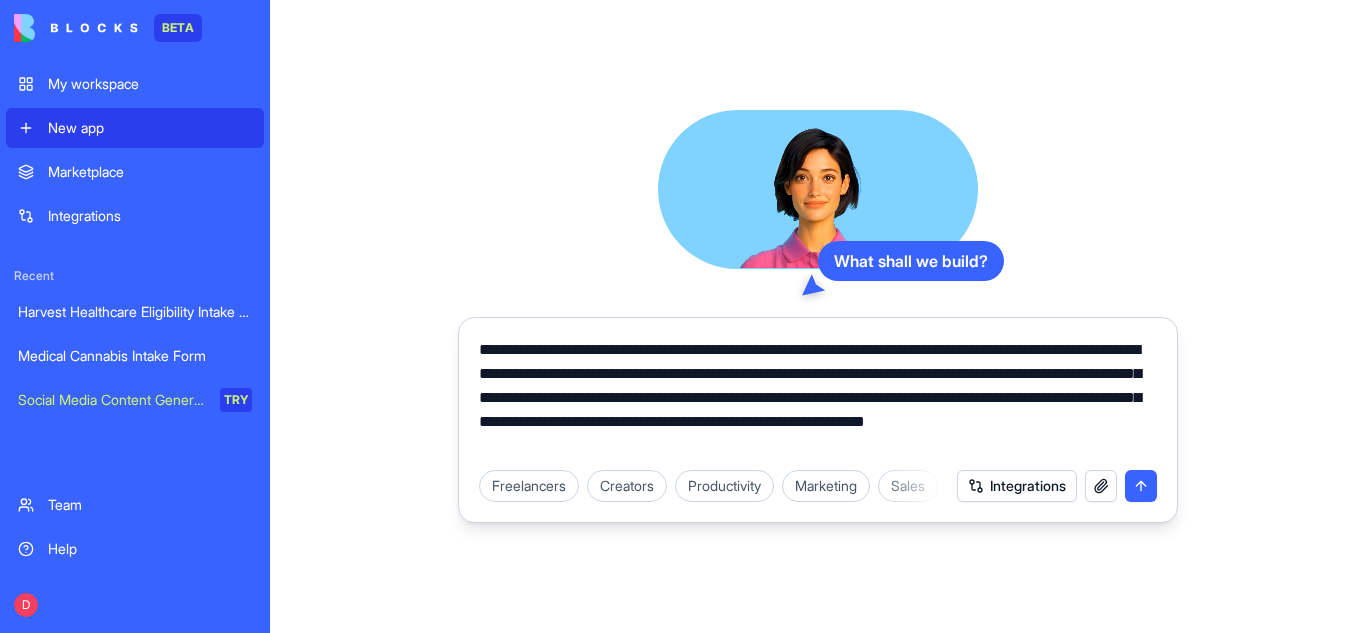 click on "**********" at bounding box center (818, 398) 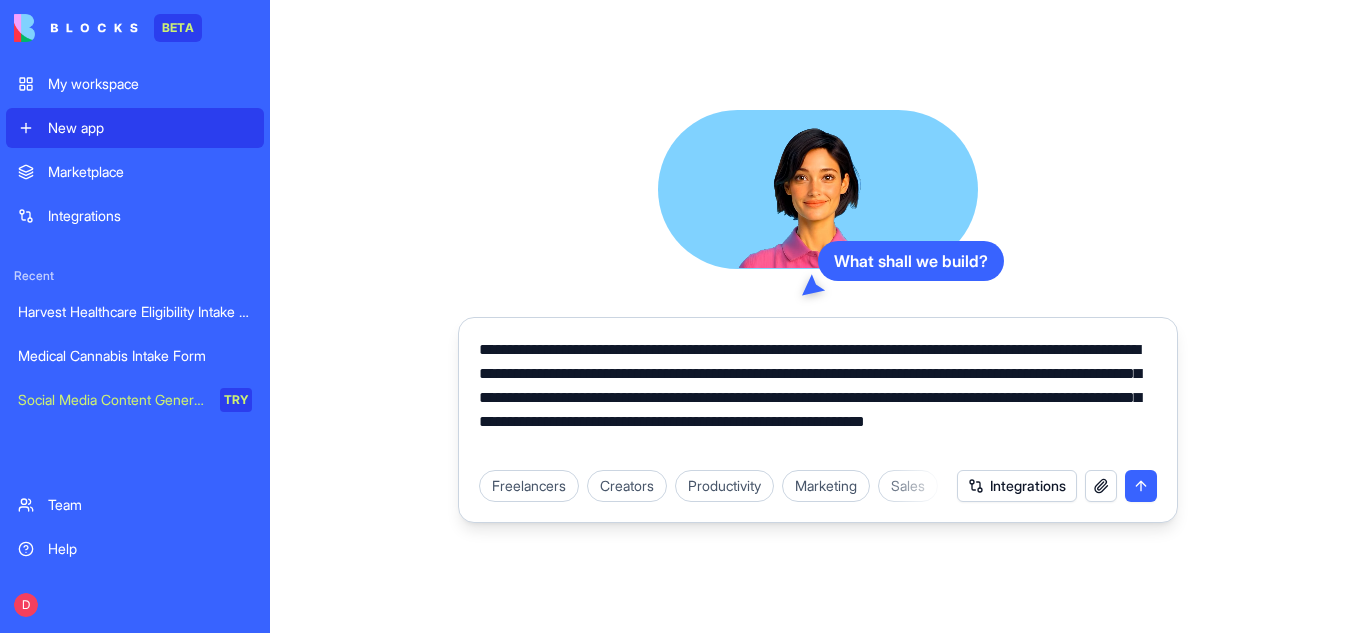 click on "**********" at bounding box center (818, 398) 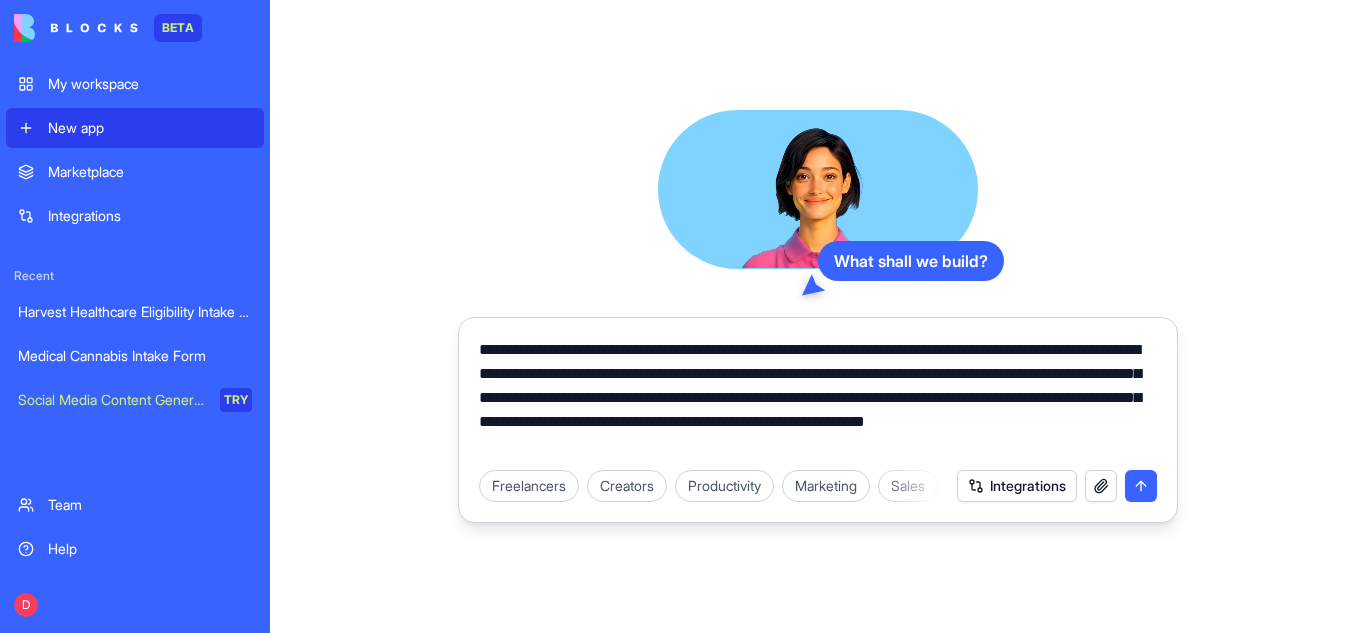 click on "**********" at bounding box center (818, 398) 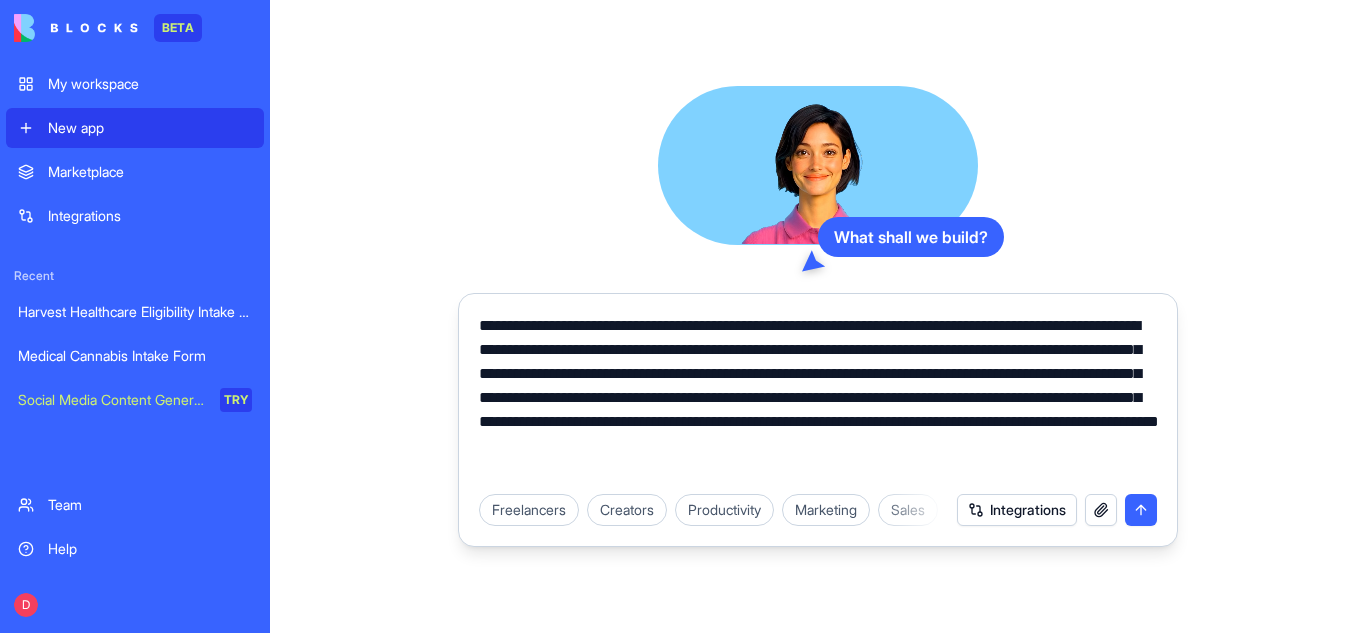 drag, startPoint x: 605, startPoint y: 475, endPoint x: 474, endPoint y: 328, distance: 196.90099 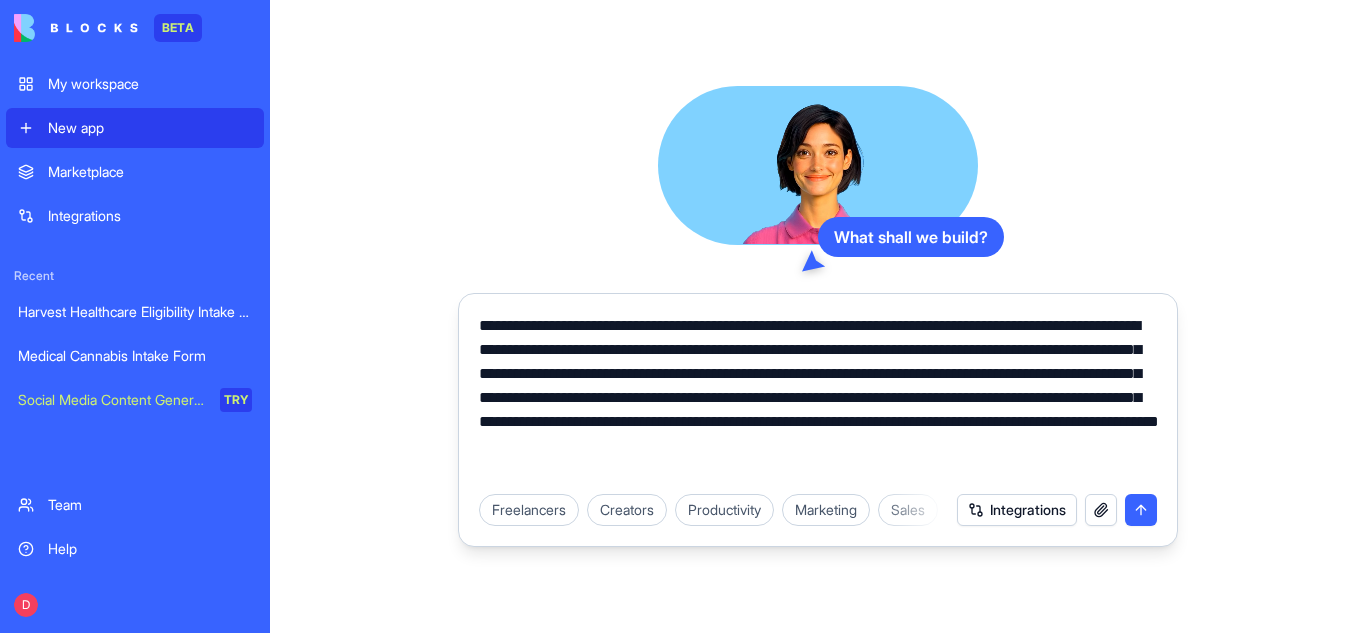 click on "**********" at bounding box center [818, 392] 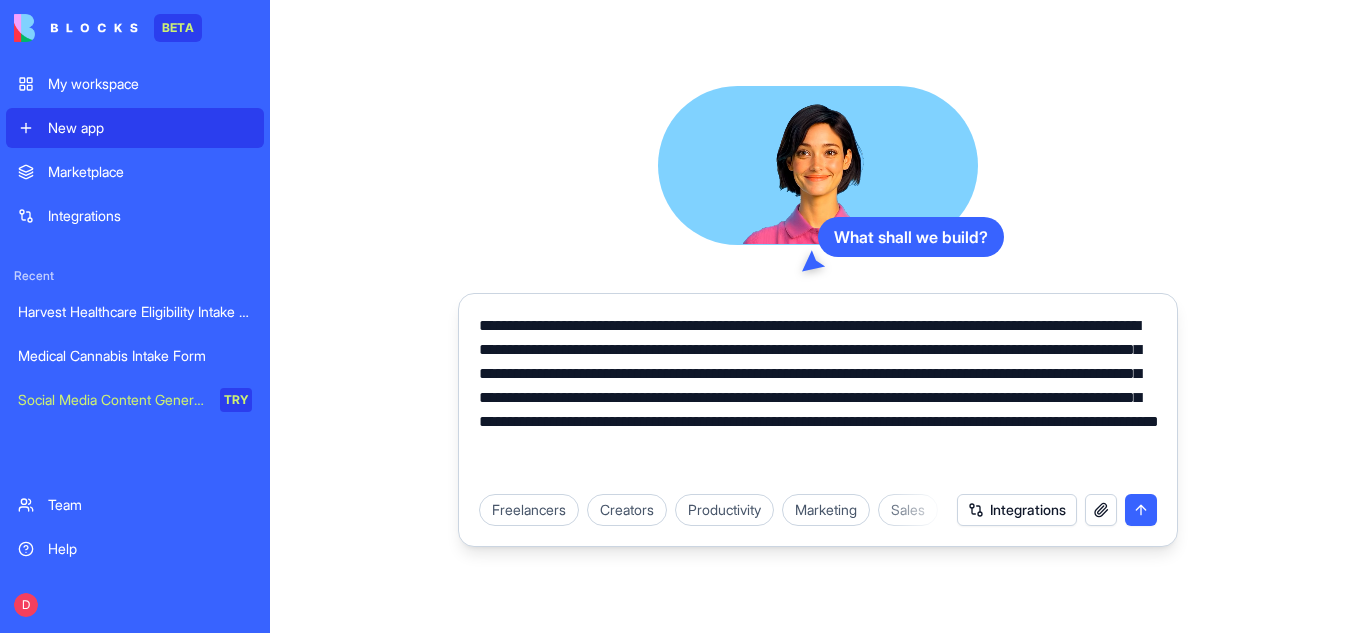 paste 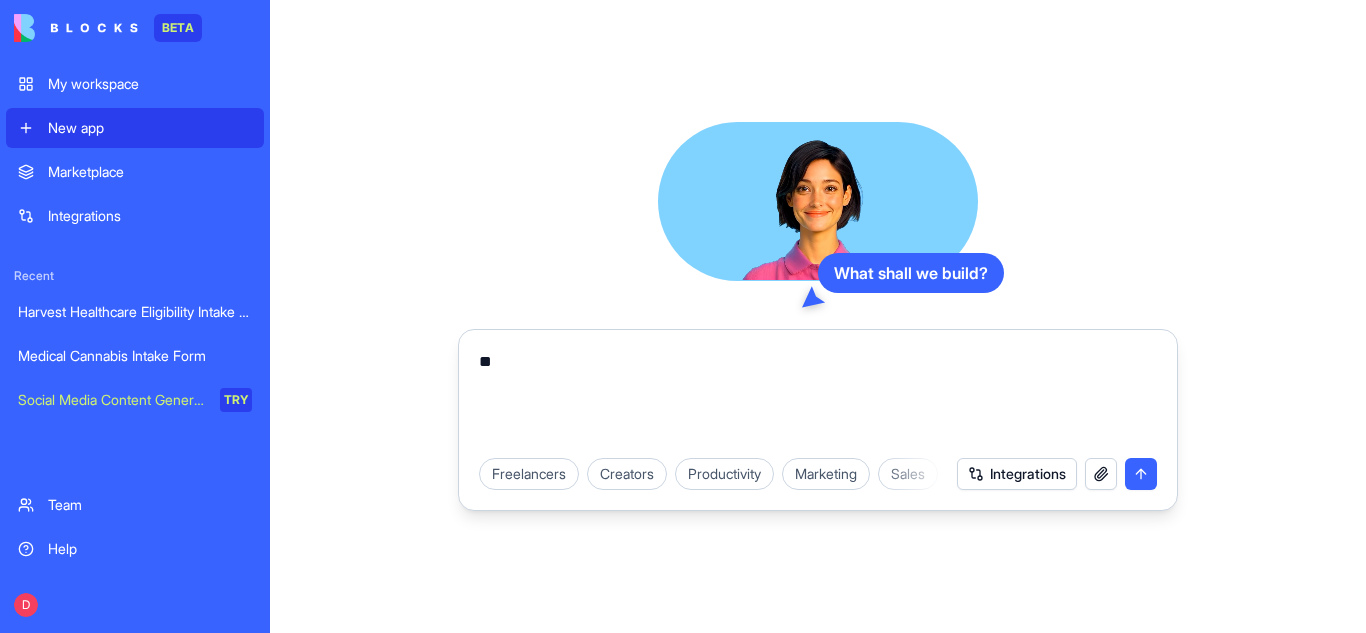 type on "*" 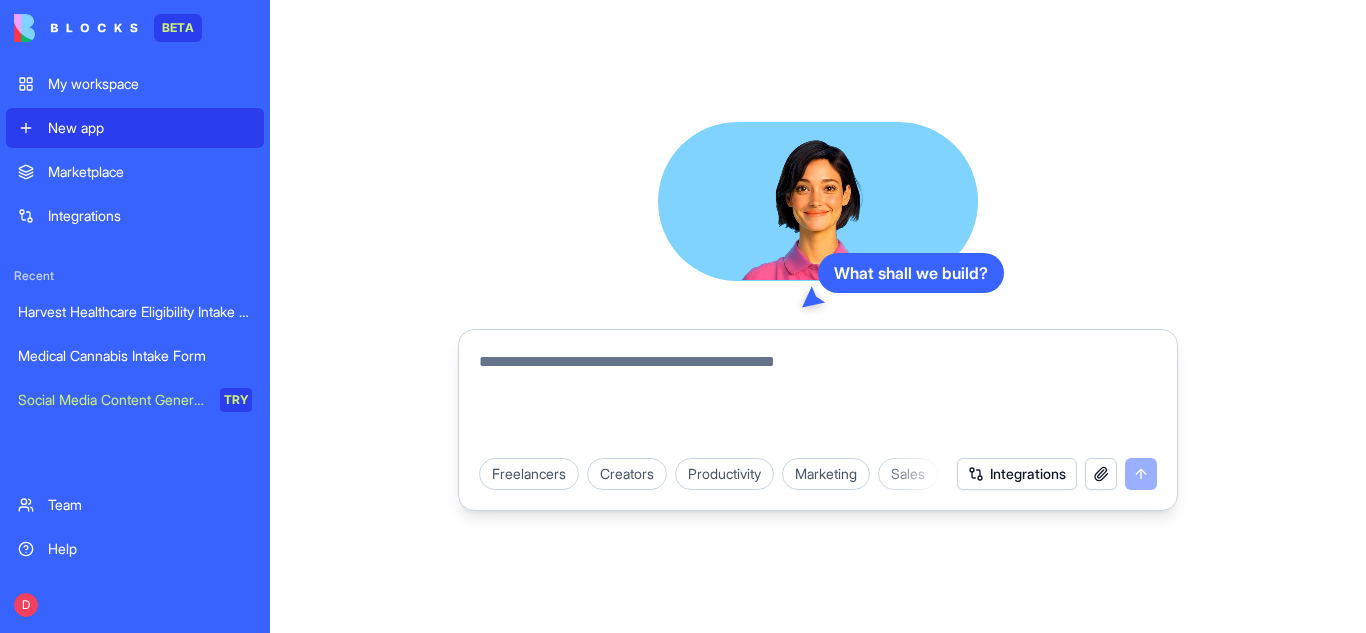 paste on "**********" 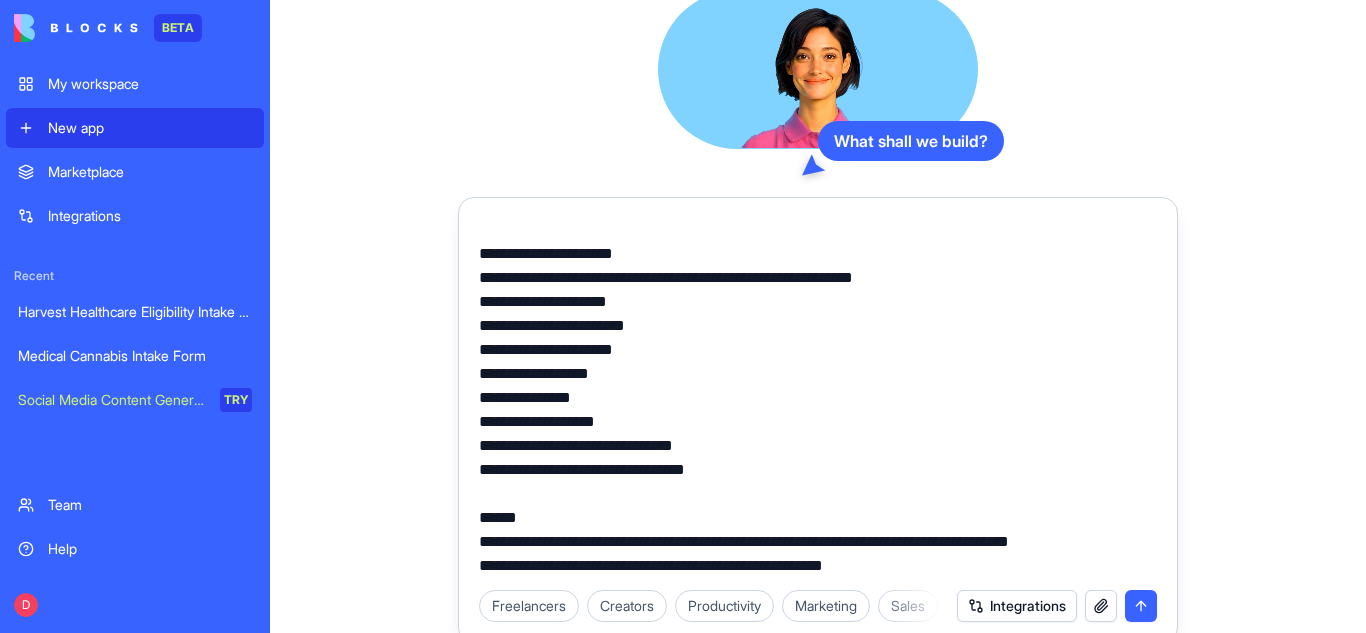 scroll, scrollTop: 1224, scrollLeft: 0, axis: vertical 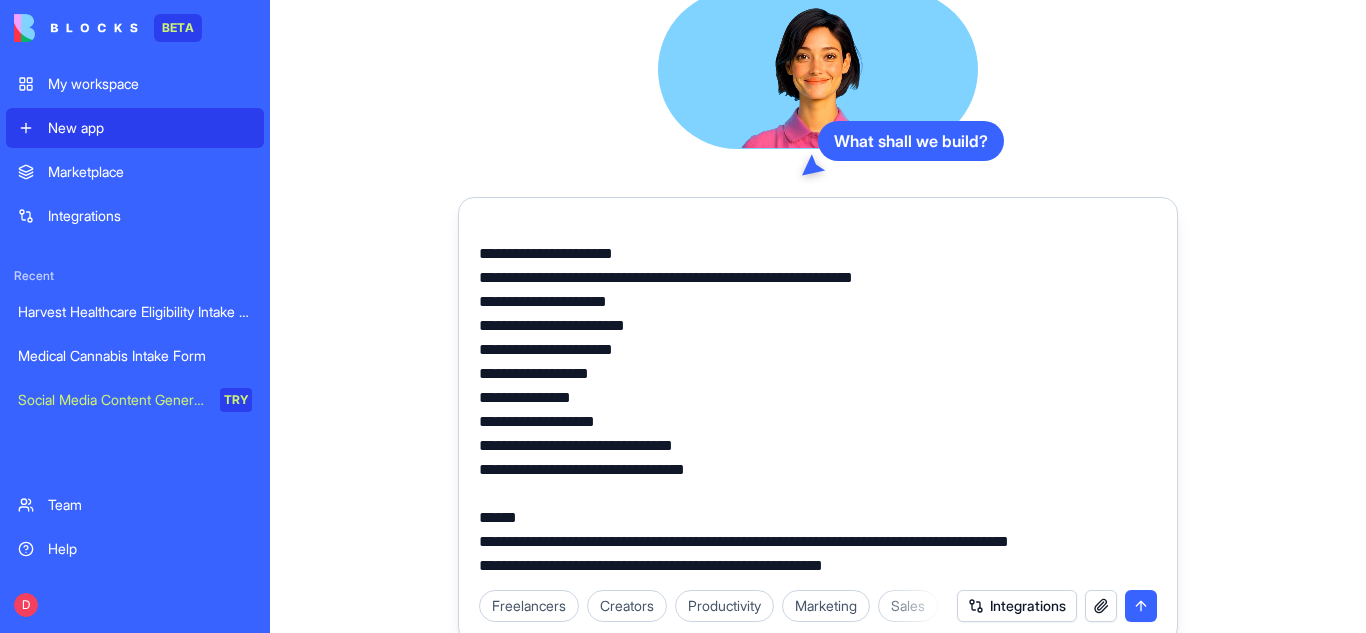 type on "**********" 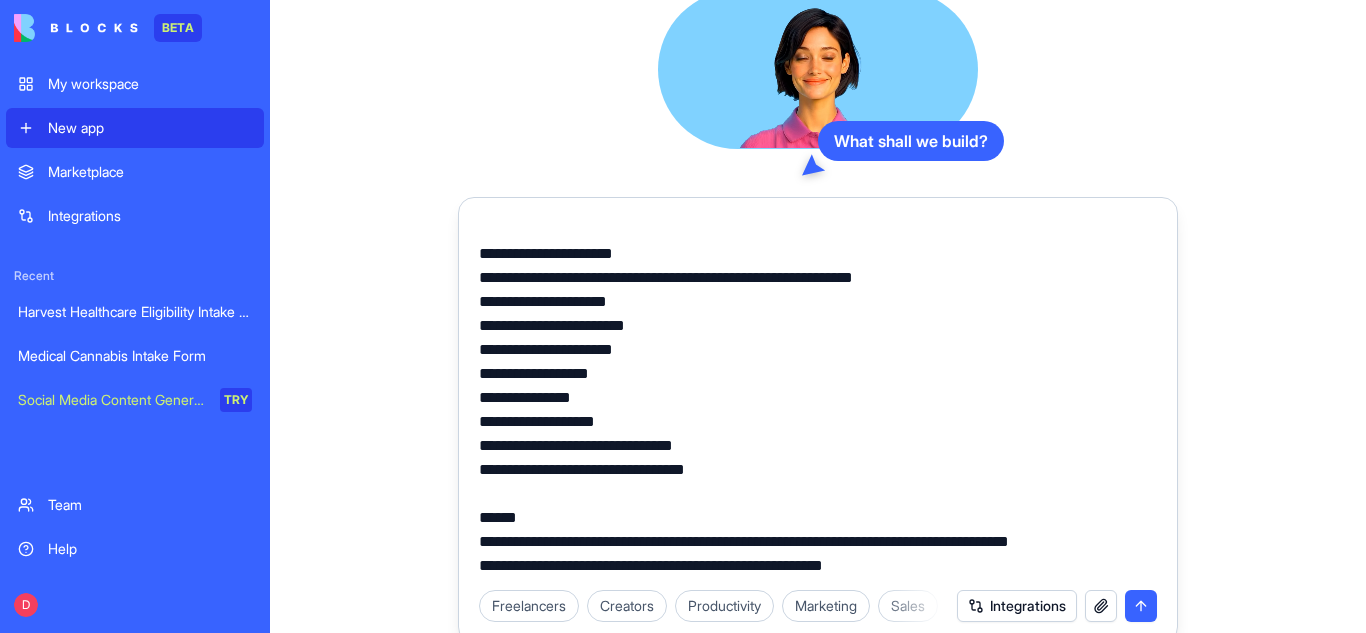 click at bounding box center (1101, 606) 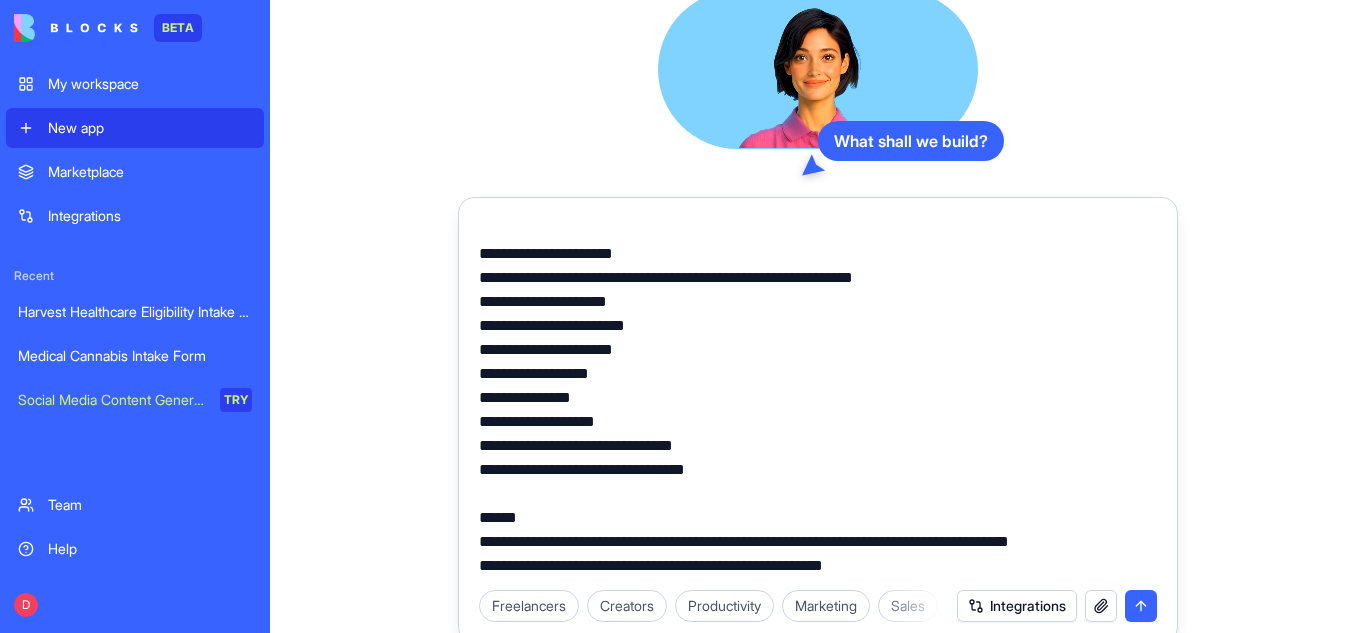 click at bounding box center (1101, 606) 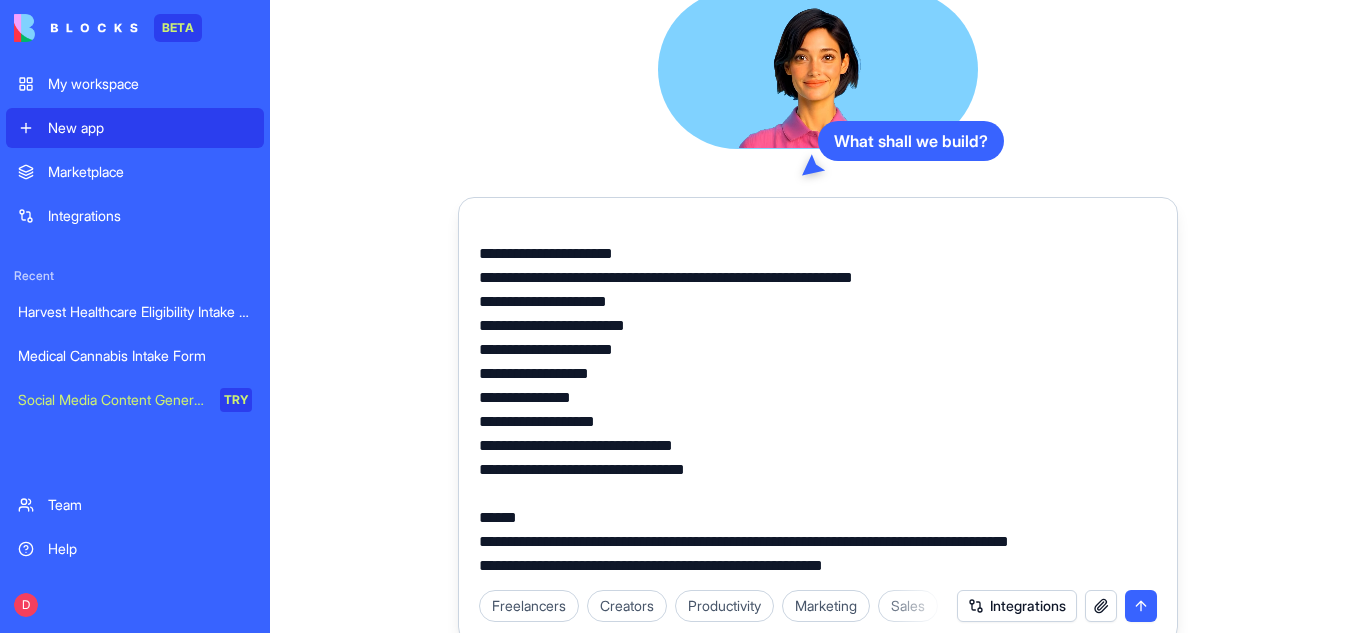 scroll, scrollTop: 10, scrollLeft: 0, axis: vertical 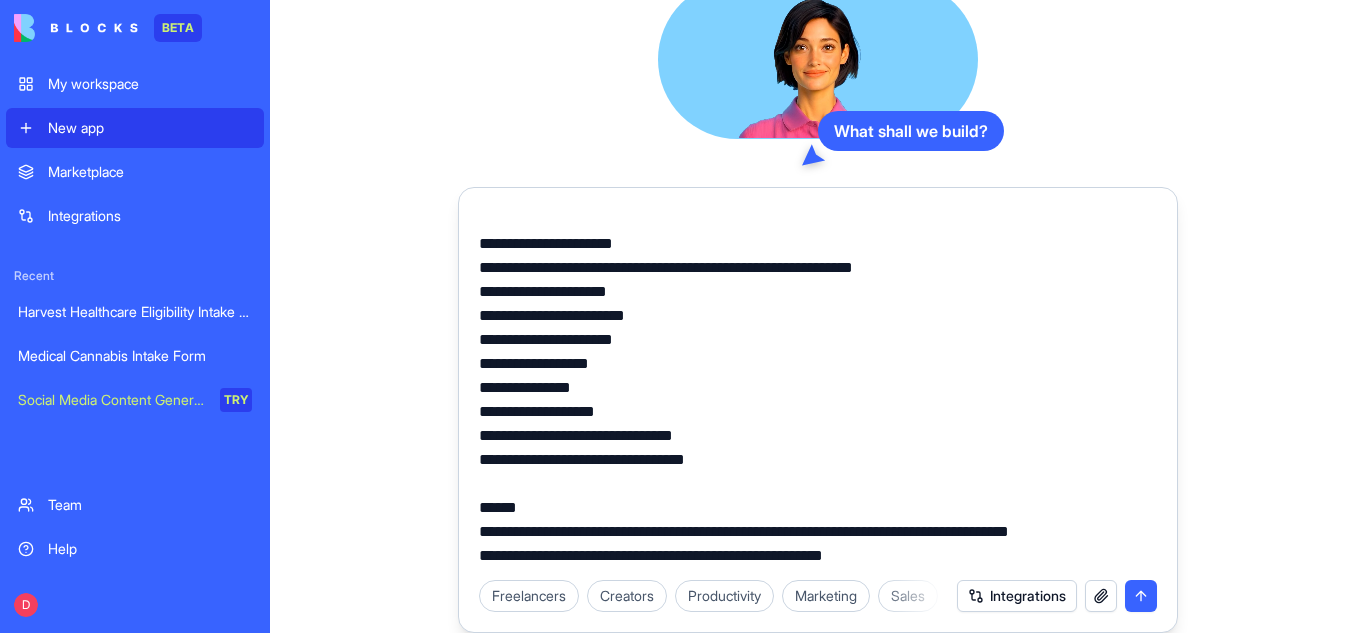click at bounding box center [1101, 596] 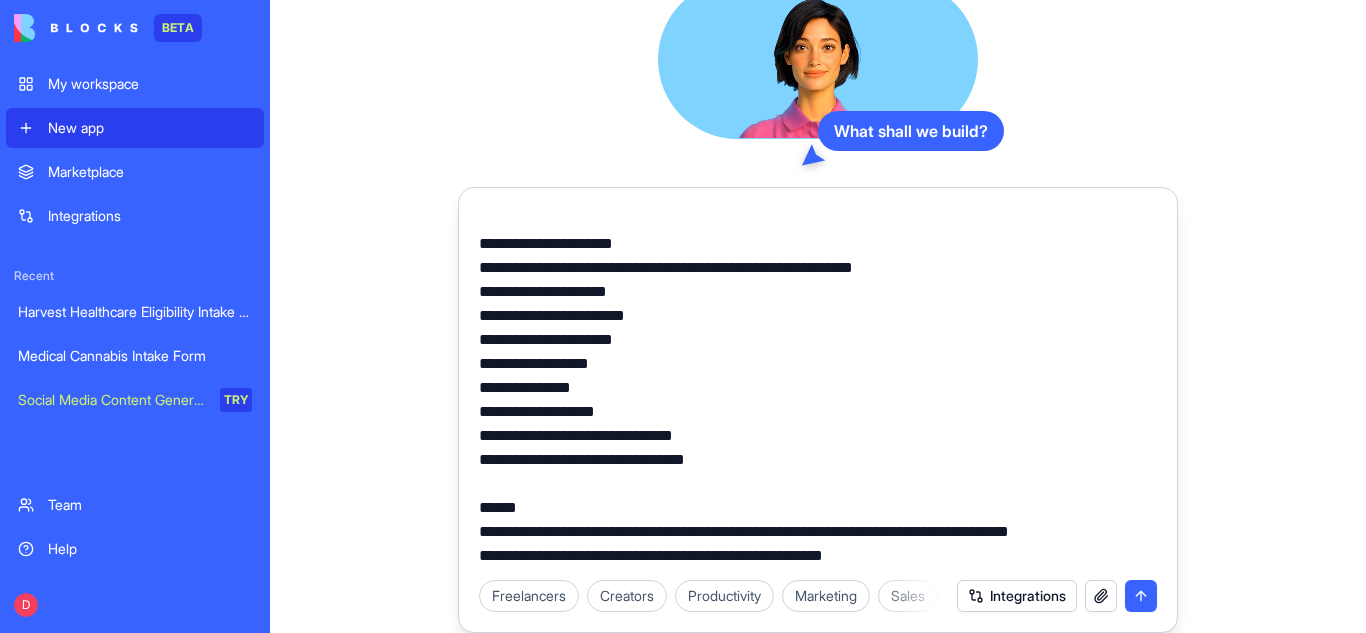 click at bounding box center [1101, 596] 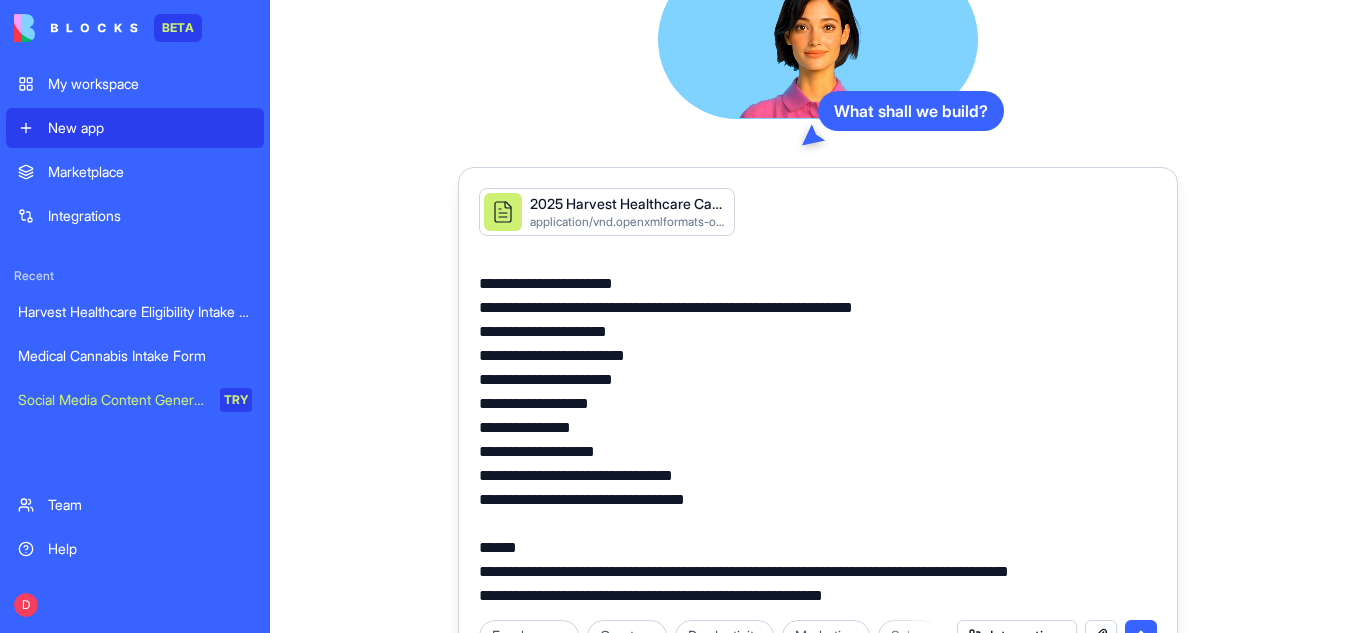 scroll, scrollTop: 40, scrollLeft: 0, axis: vertical 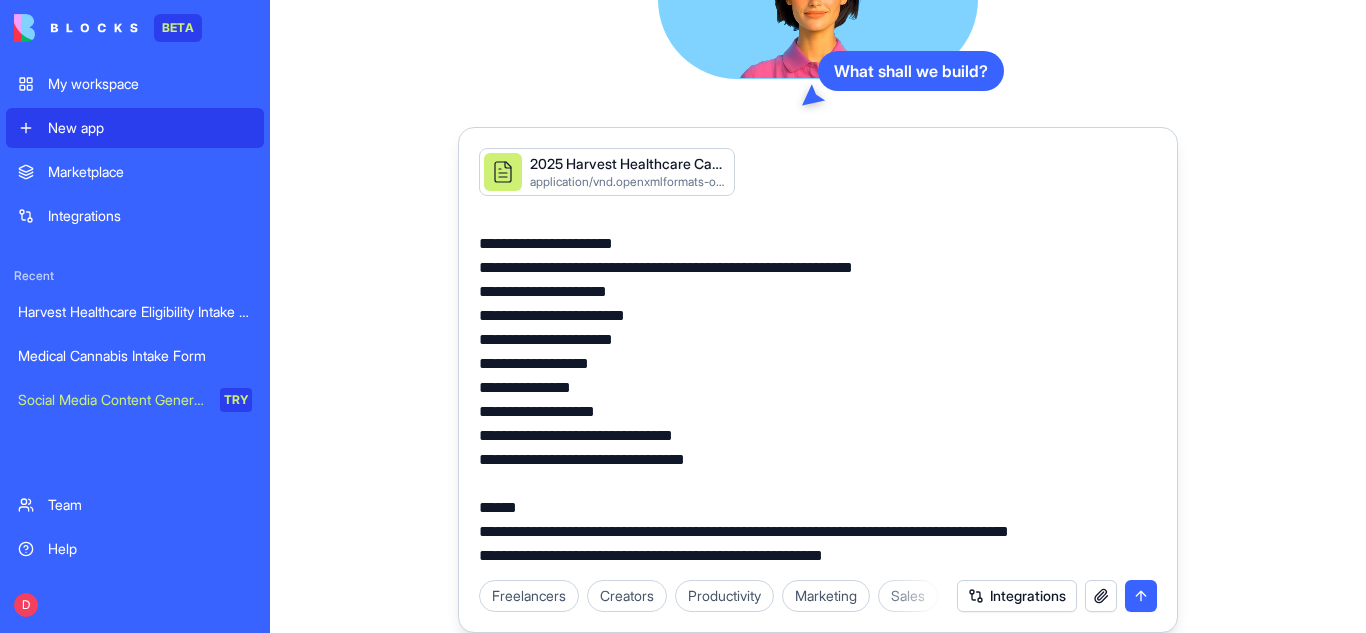 click at bounding box center (1141, 596) 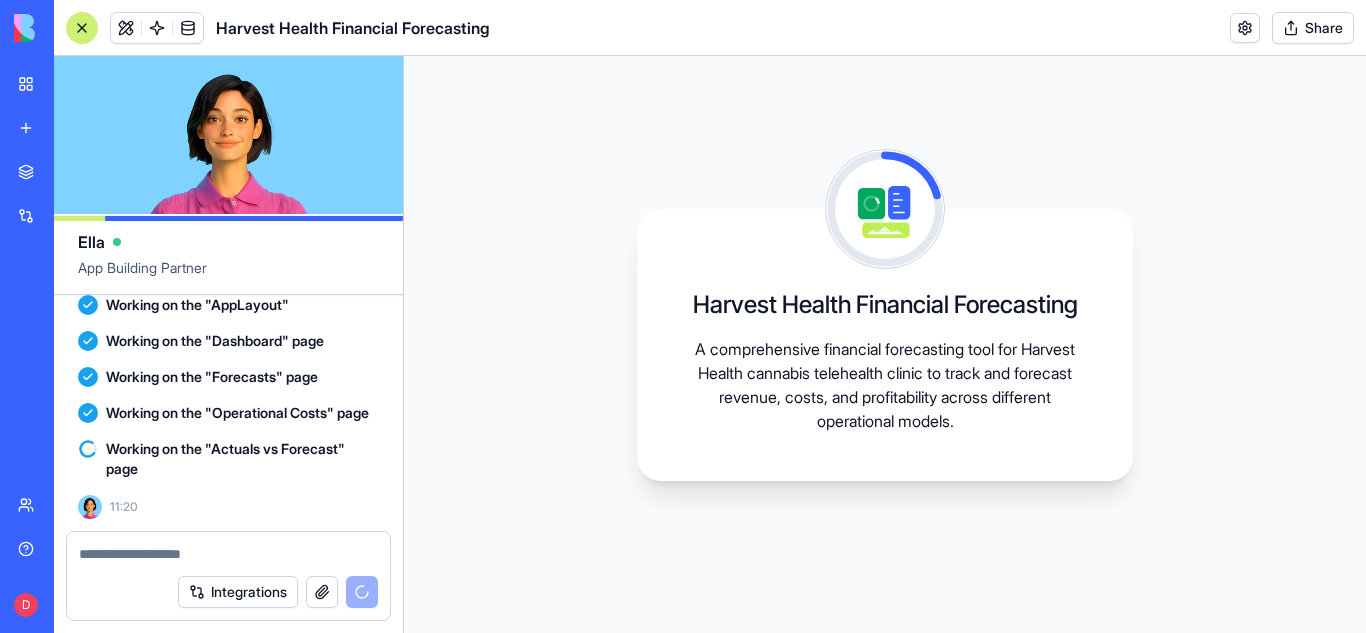scroll, scrollTop: 1336, scrollLeft: 0, axis: vertical 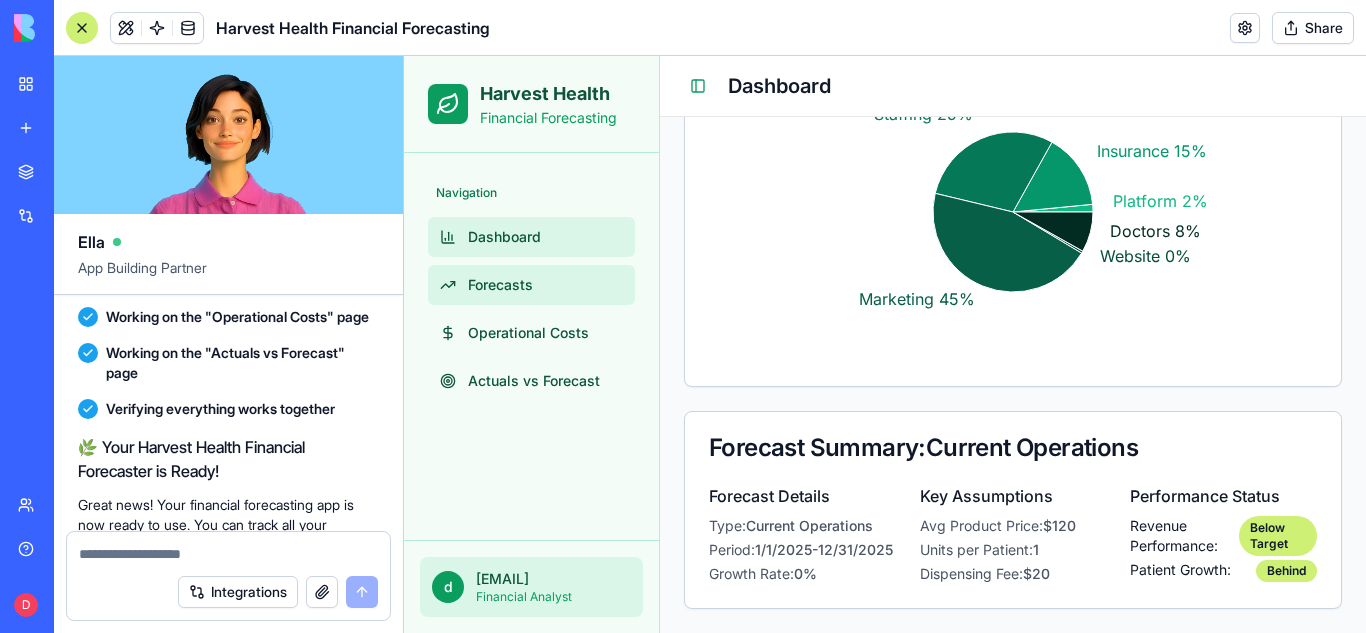 click on "Forecasts" at bounding box center [500, 285] 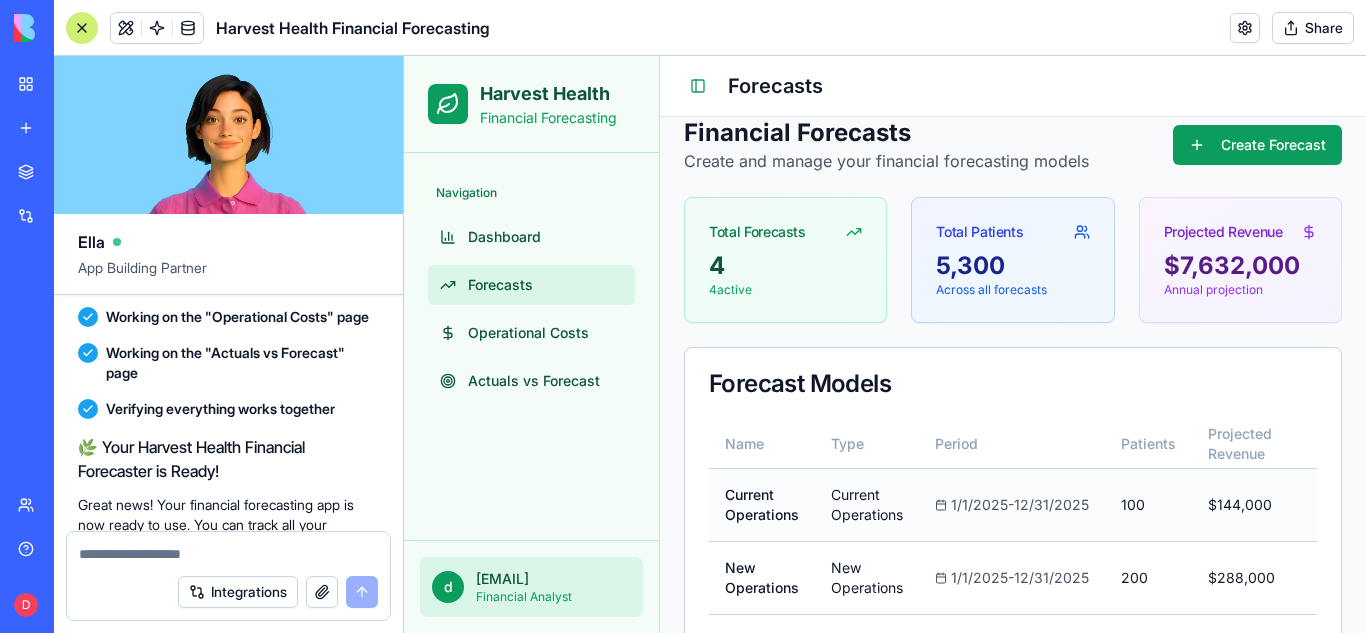 scroll, scrollTop: 0, scrollLeft: 0, axis: both 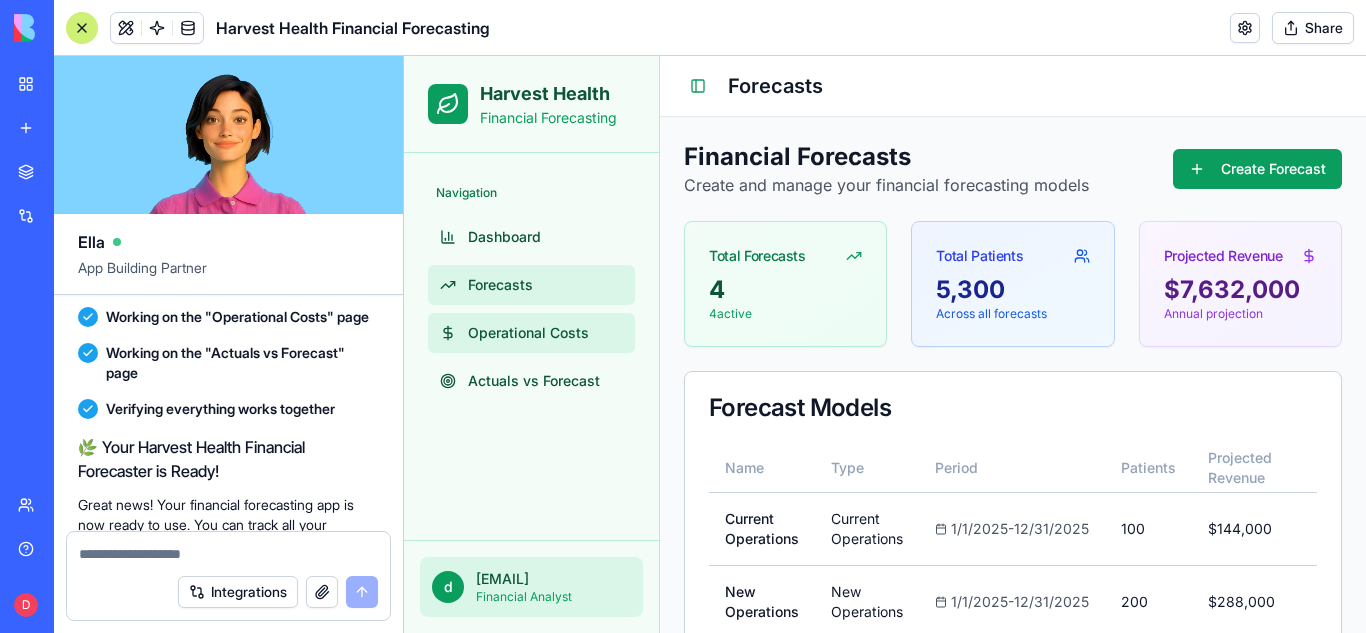 click on "Operational Costs" at bounding box center [528, 333] 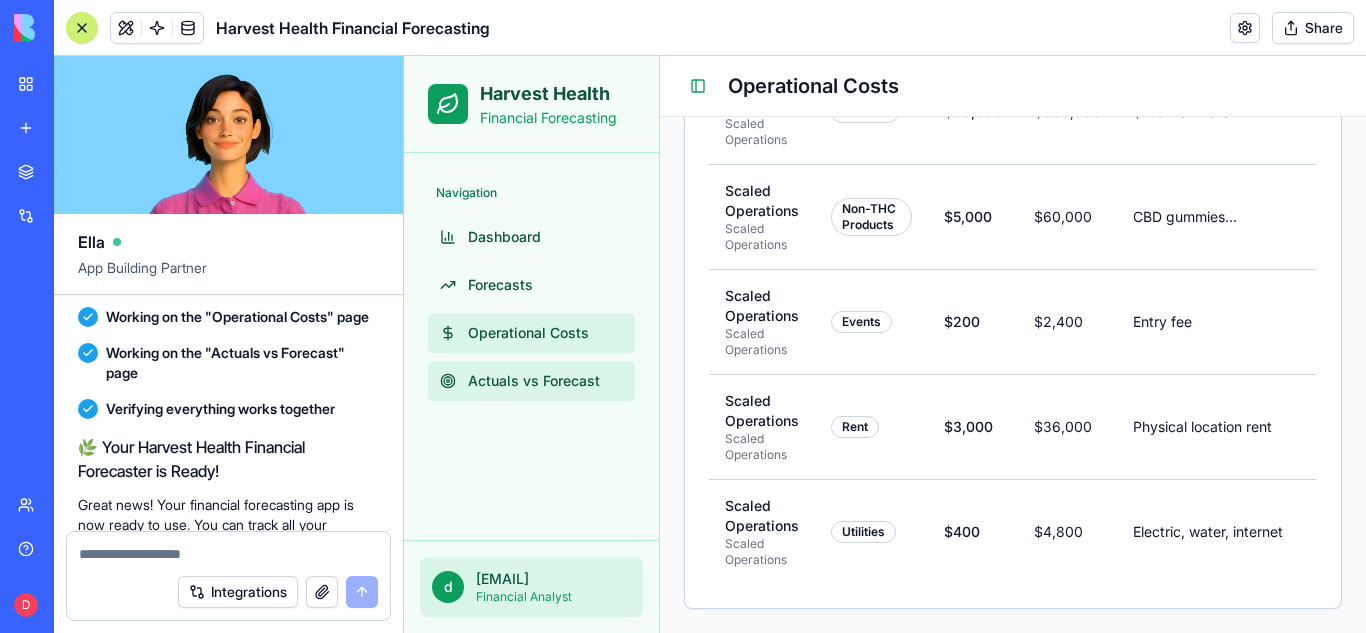 click on "Actuals vs Forecast" at bounding box center [531, 381] 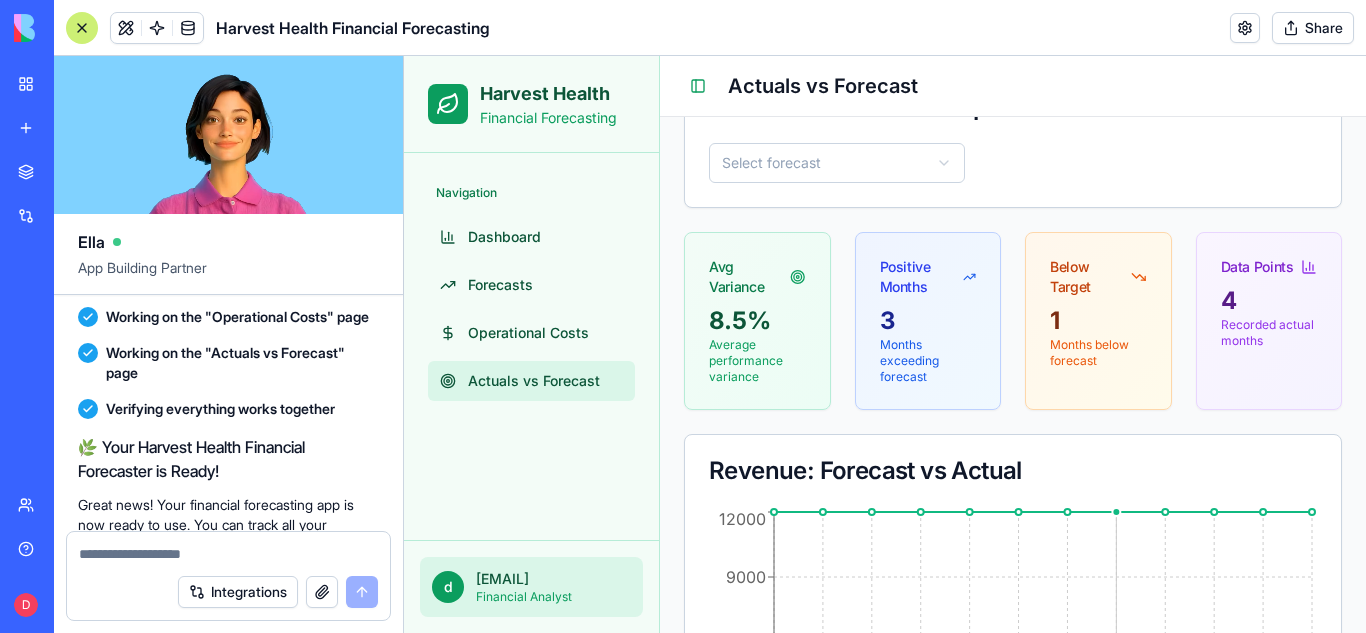 scroll, scrollTop: 0, scrollLeft: 0, axis: both 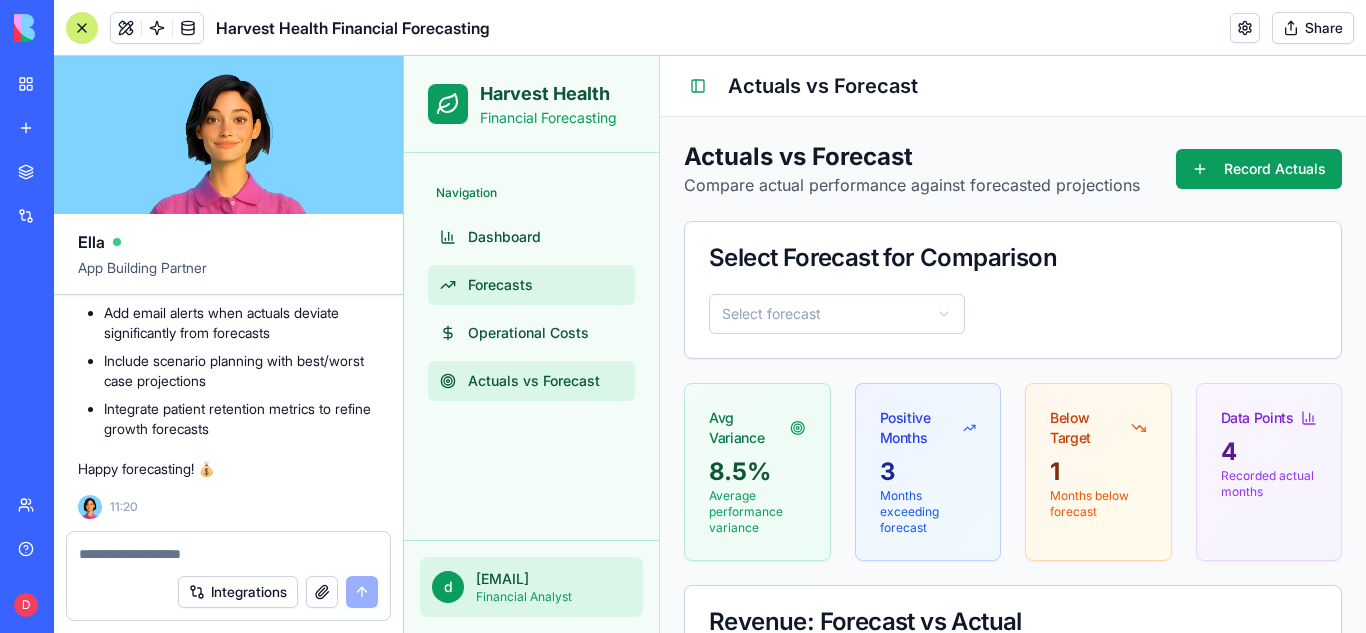 click on "Forecasts" at bounding box center (500, 285) 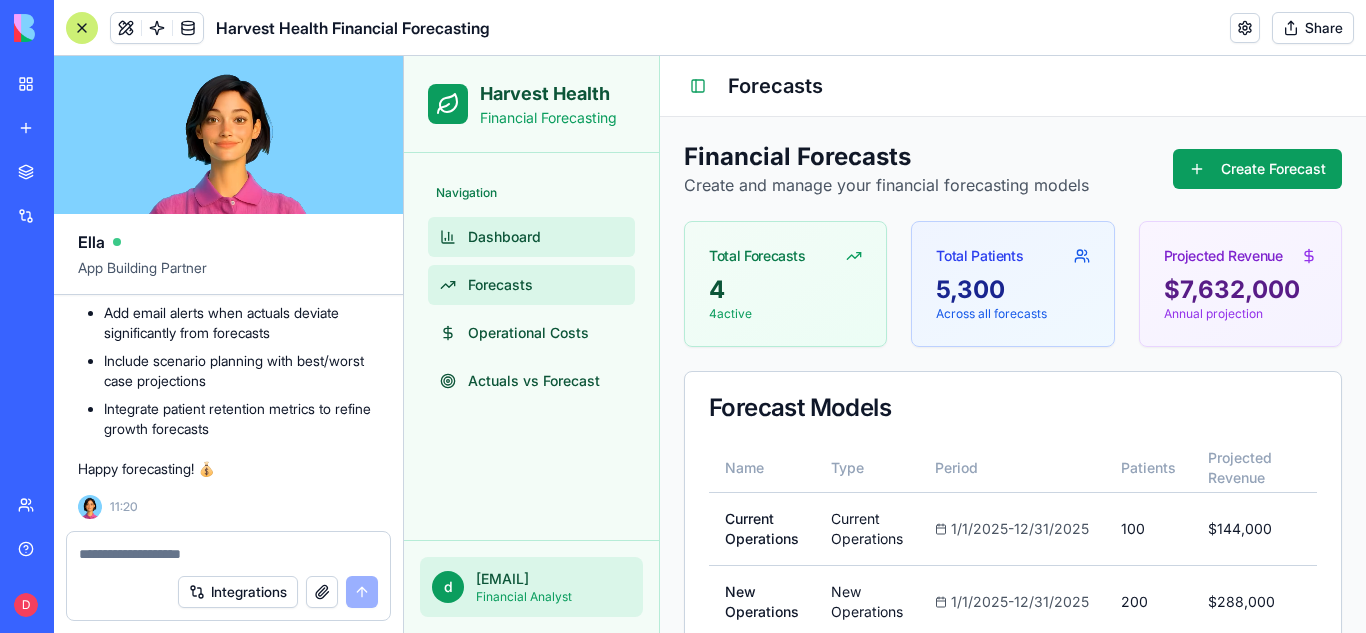 click on "Dashboard" at bounding box center (531, 237) 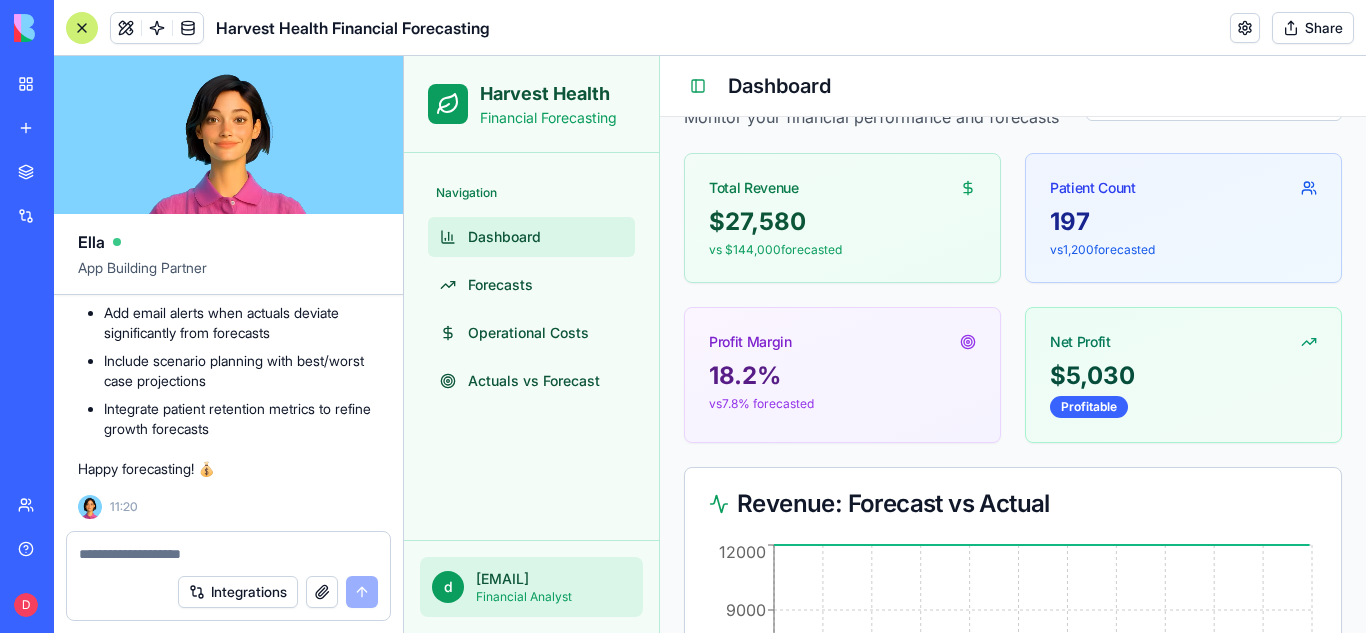scroll, scrollTop: 73, scrollLeft: 0, axis: vertical 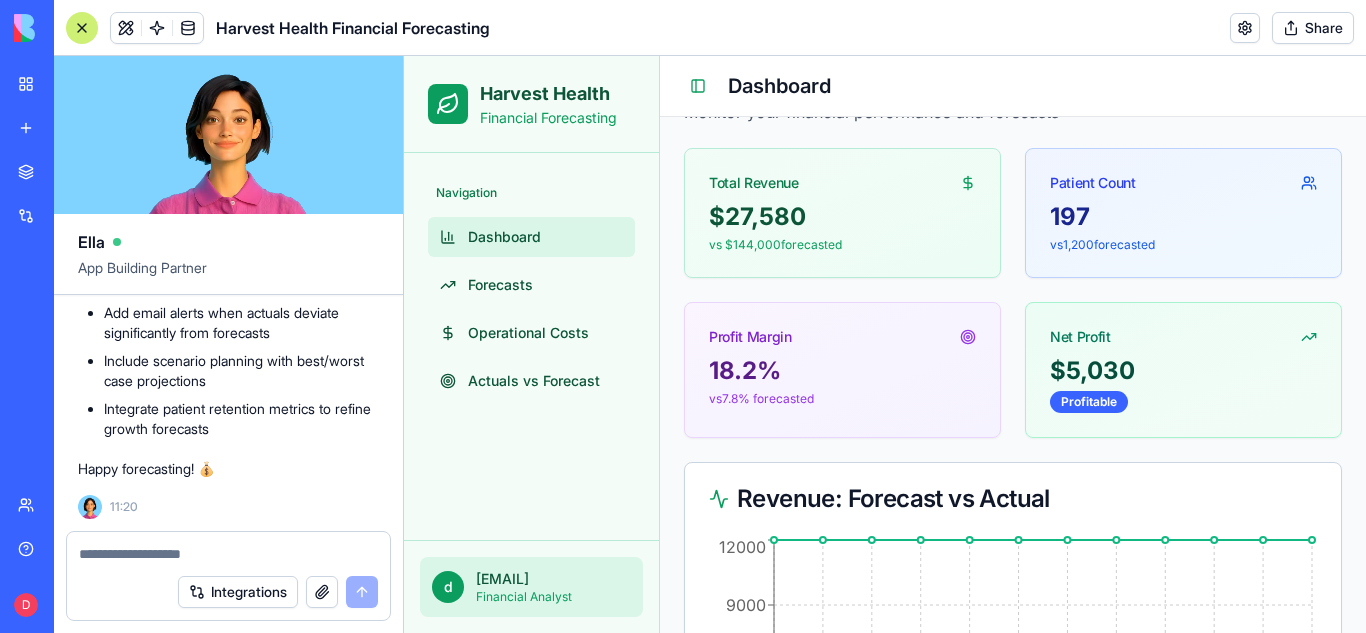 click on "$ 27,580" at bounding box center (842, 217) 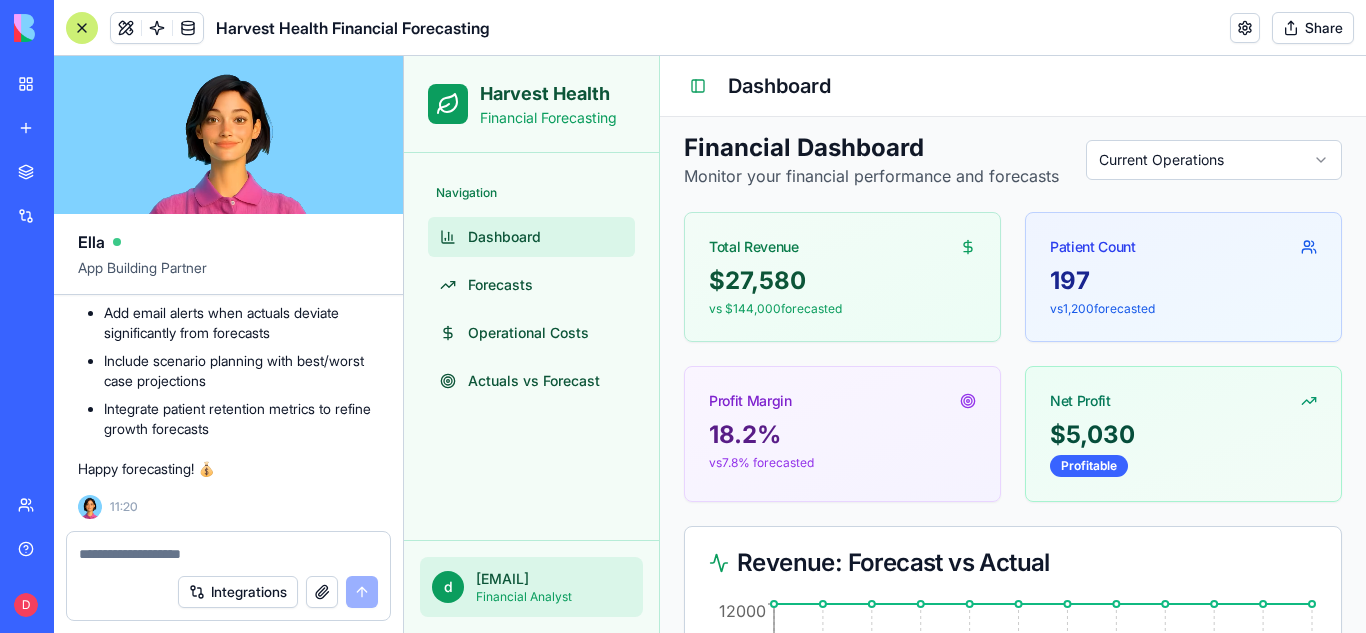 scroll, scrollTop: 0, scrollLeft: 0, axis: both 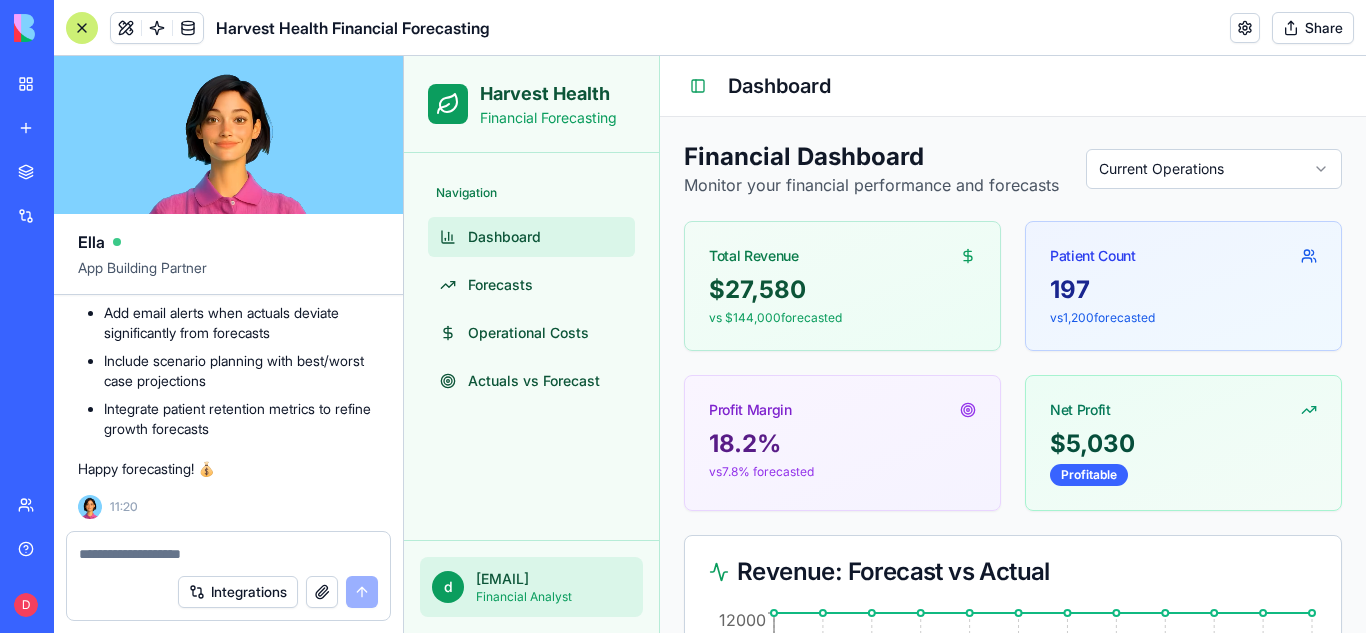 click 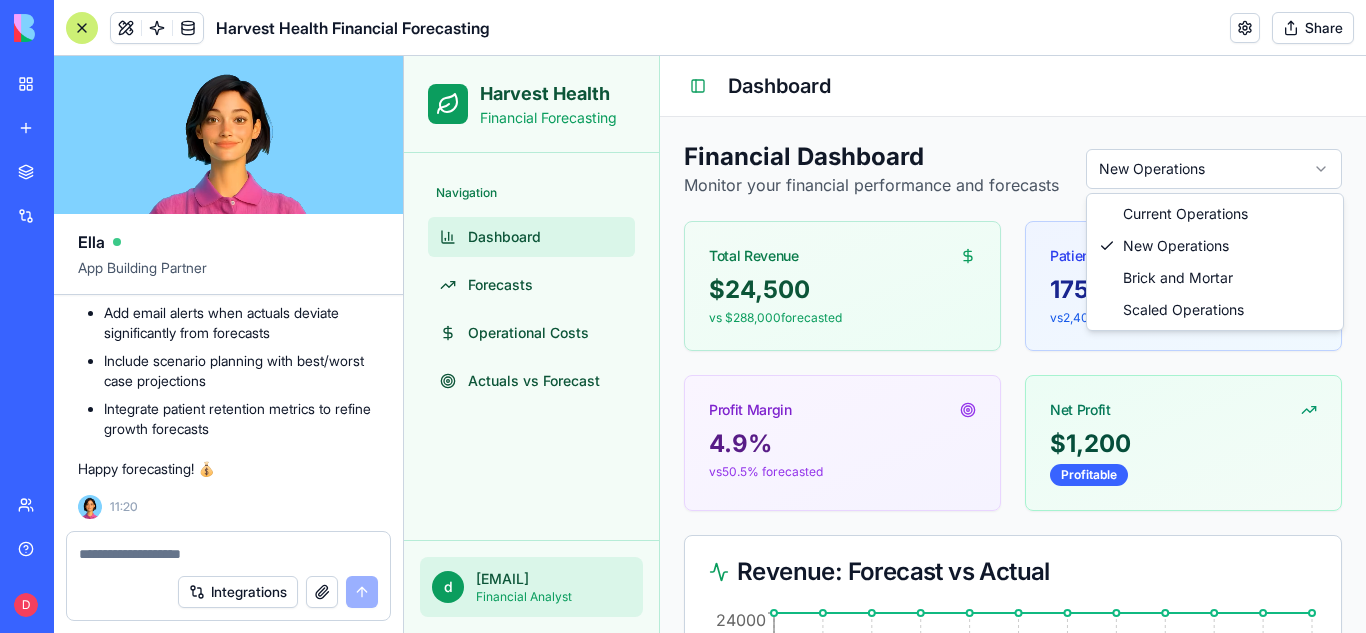 click on "Harvest Health Financial Forecasting Navigation Dashboard Forecasts Operational Costs Actuals vs Forecast d daniel.sindell@arantherapeutics.com.au Financial Analyst Toggle Sidebar Dashboard Financial Dashboard Monitor your financial performance and forecasts New Operations Total Revenue $ 24,500 vs $ 288,000  forecasted Patient Count 175 vs  2,400  forecasted Profit Margin 4.9 % vs  50.5 % forecasted Net Profit $ 1,200 Profitable Revenue: Forecast vs Actual Jan Feb Mar Apr May Jun Jul Aug Sep Oct Nov Dec 0 6000 12000 18000 24000 Jan Cost Distribution Platform 1% Insurance 14% Staffing 27% Marketing 13% Website 0% Doctors 25% Non-THC Products 17% Events 2% Forecast Summary:  New Operations Forecast Details Type:  New Operations Period:  1/1/2025  -  12/31/2025 Growth Rate:  66.67 % Key Assumptions Avg Product Price:  $ 120 Units per Patient:  1 Dispensing Fee:  $ 20 Performance Status Revenue Performance: Below Target Patient Growth: Behind
24000 Current Operations New Operations Brick and Mortar" at bounding box center [885, 828] 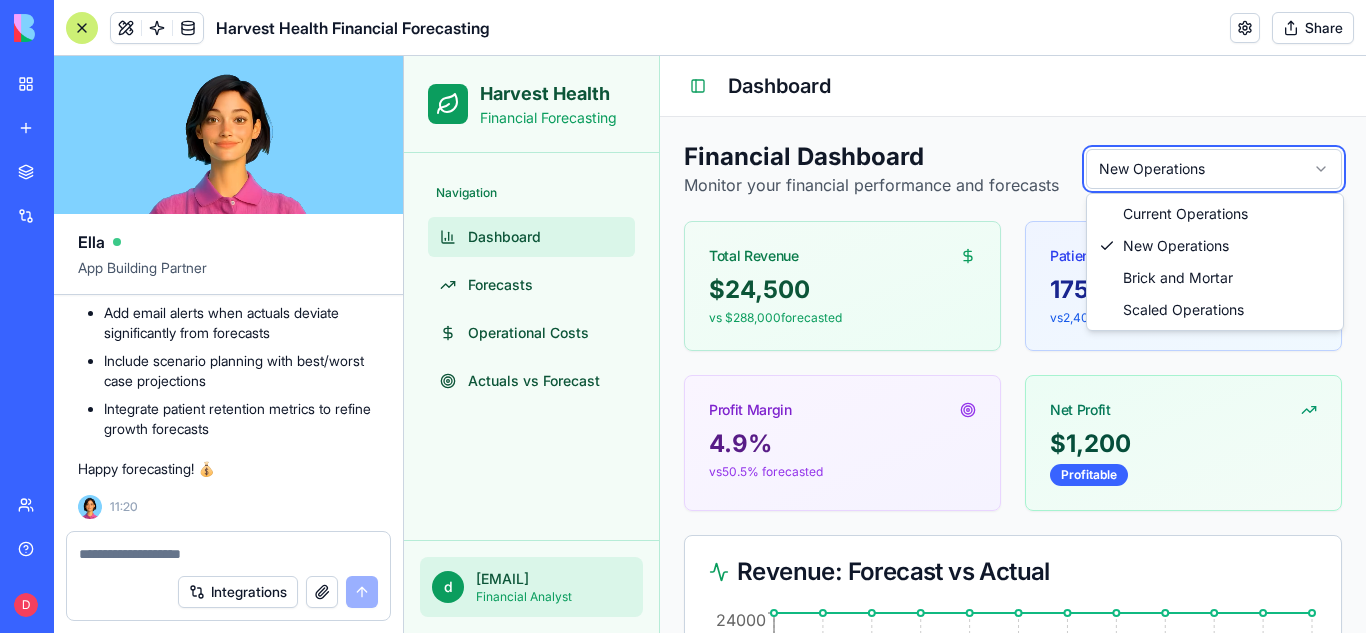 click on "Harvest Health Financial Forecasting Navigation Dashboard Forecasts Operational Costs Actuals vs Forecast d daniel.sindell@arantherapeutics.com.au Financial Analyst Toggle Sidebar Dashboard Financial Dashboard Monitor your financial performance and forecasts New Operations Total Revenue $ 24,500 vs $ 288,000  forecasted Patient Count 175 vs  2,400  forecasted Profit Margin 4.9 % vs  50.5 % forecasted Net Profit $ 1,200 Profitable Revenue: Forecast vs Actual Jan Feb Mar Apr May Jun Jul Aug Sep Oct Nov Dec 0 6000 12000 18000 24000 Jan Cost Distribution Platform 1% Insurance 14% Staffing 27% Marketing 13% Website 0% Doctors 25% Non-THC Products 17% Events 2% Forecast Summary:  New Operations Forecast Details Type:  New Operations Period:  1/1/2025  -  12/31/2025 Growth Rate:  66.67 % Key Assumptions Avg Product Price:  $ 120 Units per Patient:  1 Dispensing Fee:  $ 20 Performance Status Revenue Performance: Below Target Patient Growth: Behind
24000 Current Operations New Operations Brick and Mortar" at bounding box center (885, 828) 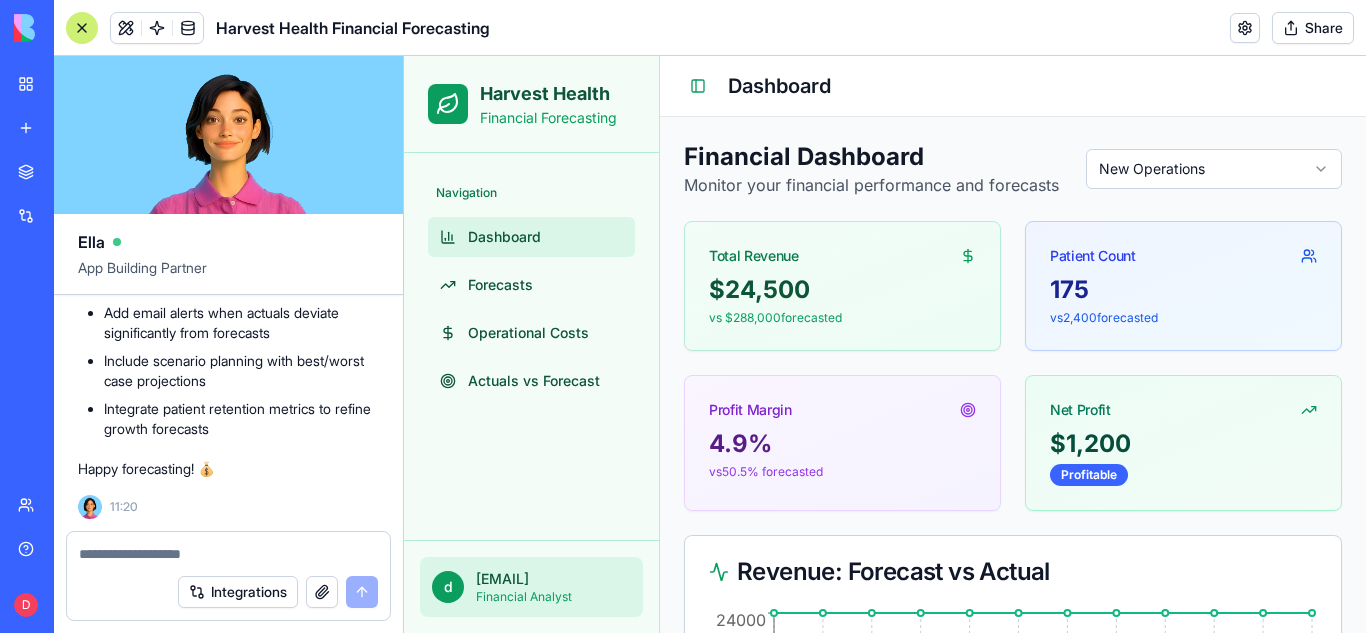 click at bounding box center (228, 554) 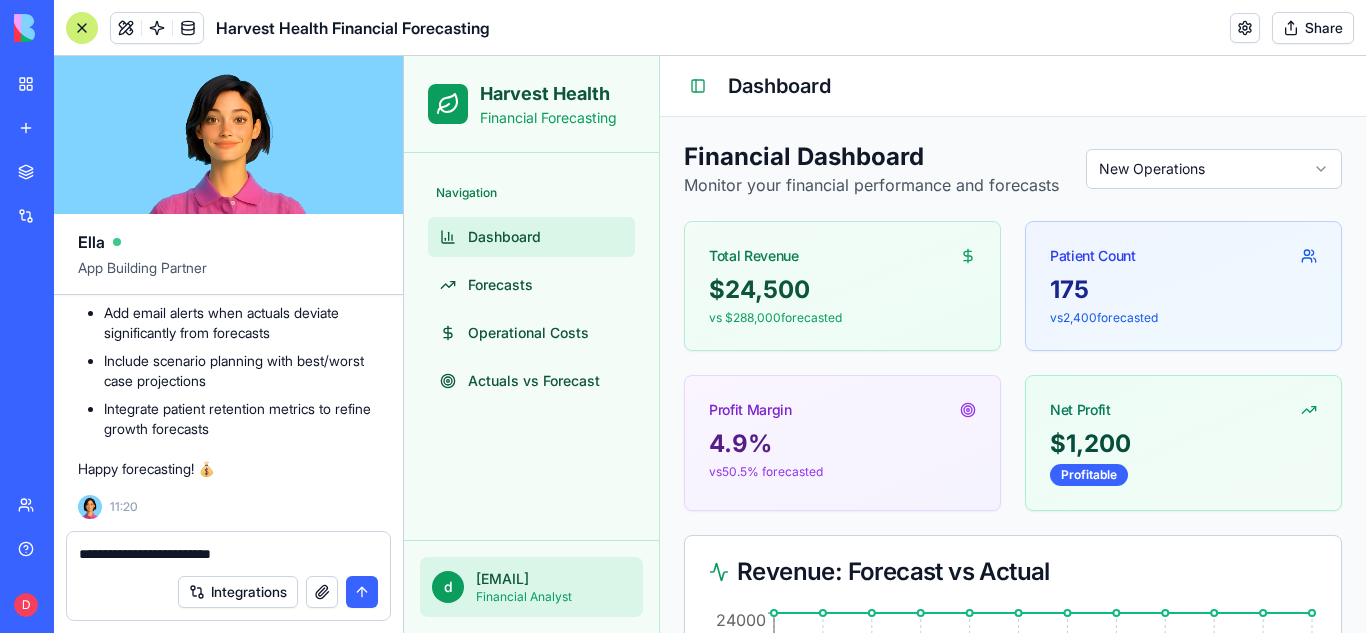 type on "**********" 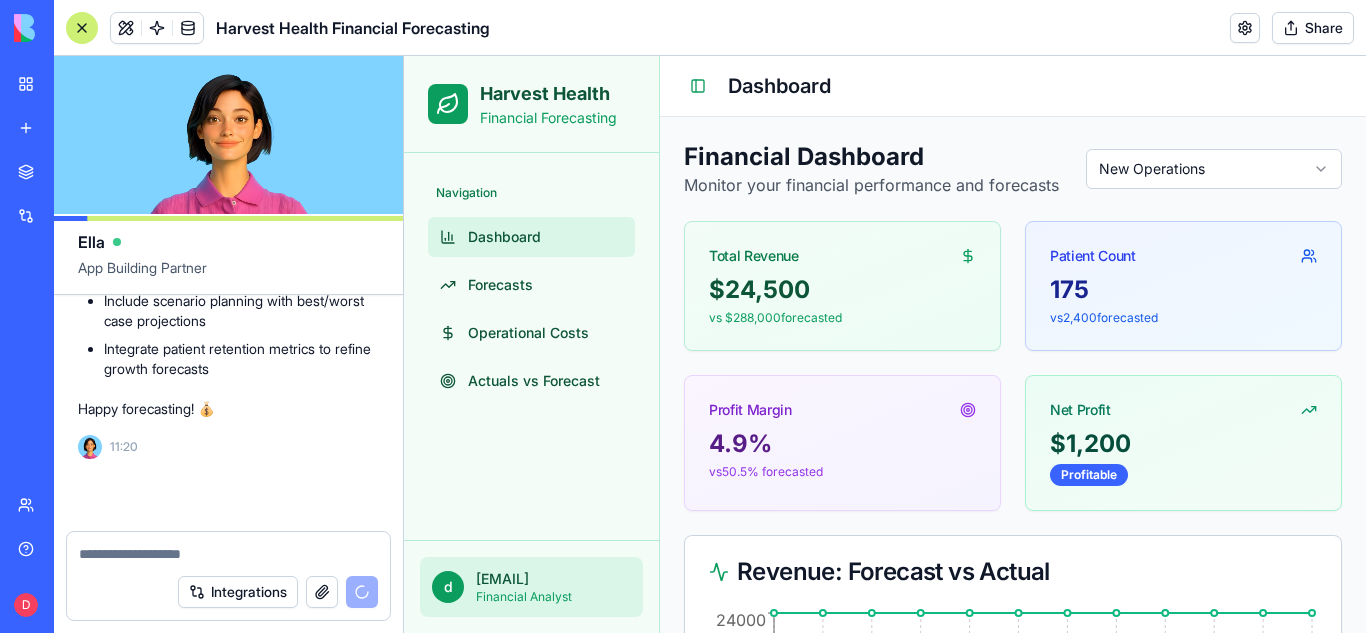 scroll, scrollTop: 1756, scrollLeft: 0, axis: vertical 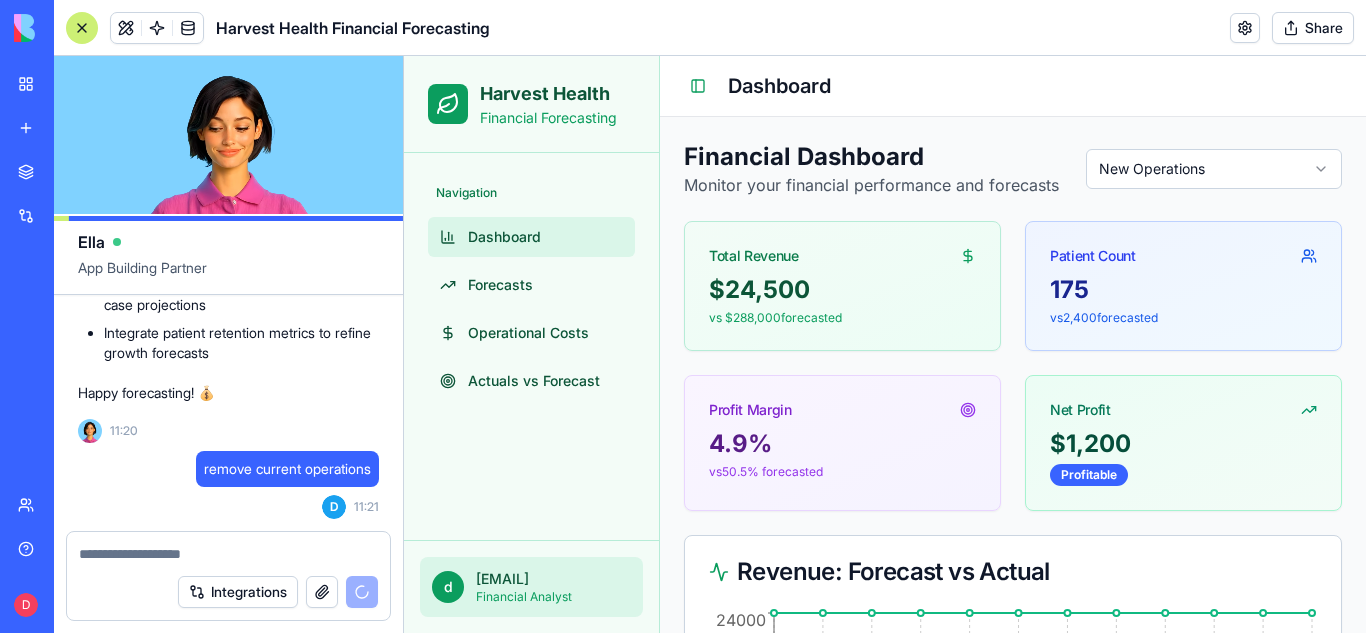 click on "Harvest Health Financial Forecasting Navigation Dashboard Forecasts Operational Costs Actuals vs Forecast d daniel.sindell@arantherapeutics.com.au Financial Analyst Toggle Sidebar Dashboard Financial Dashboard Monitor your financial performance and forecasts New Operations Total Revenue $ 24,500 vs $ 288,000  forecasted Patient Count 175 vs  2,400  forecasted Profit Margin 4.9 % vs  50.5 % forecasted Net Profit $ 1,200 Profitable Revenue: Forecast vs Actual Jan Feb Mar Apr May Jun Jul Aug Sep Oct Nov Dec 0 6000 12000 18000 24000 Jan Cost Distribution Platform 1% Insurance 14% Staffing 27% Marketing 13% Website 0% Doctors 25% Non-THC Products 17% Events 2% Forecast Summary:  New Operations Forecast Details Type:  New Operations Period:  1/1/2025  -  12/31/2025 Growth Rate:  66.67 % Key Assumptions Avg Product Price:  $ 120 Units per Patient:  1 Dispensing Fee:  $ 20 Performance Status Revenue Performance: Below Target Patient Growth: Behind
24000" at bounding box center (885, 828) 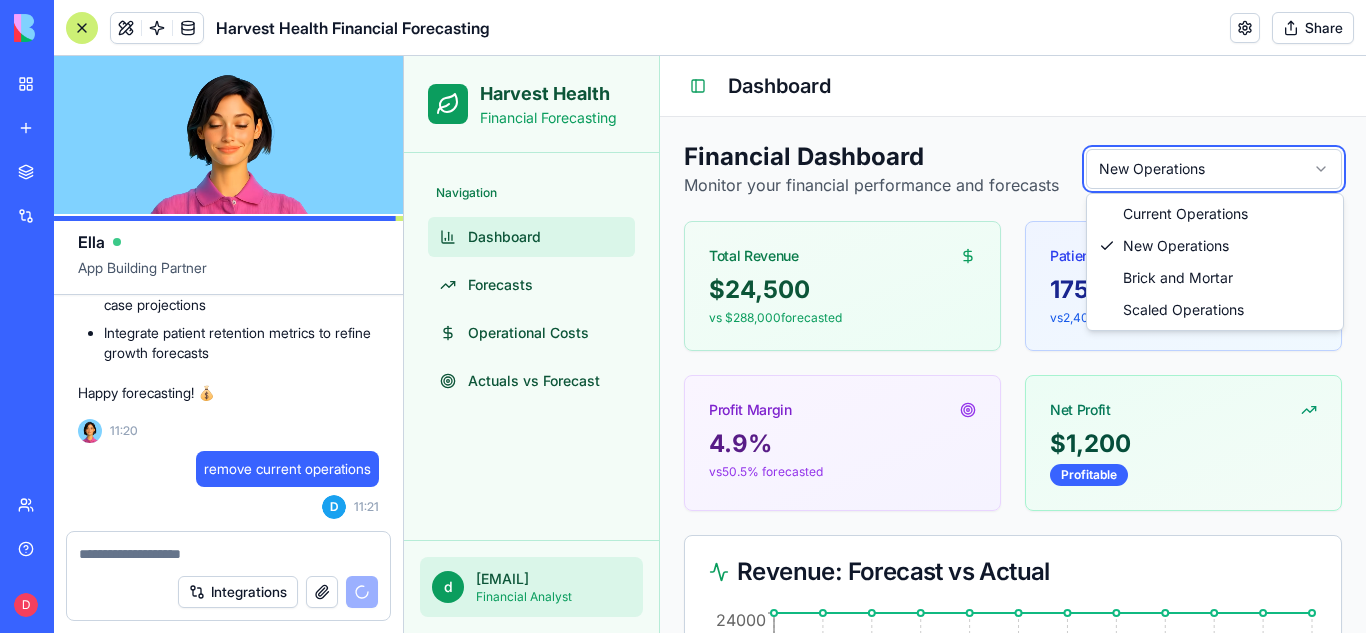 click on "Harvest Health Financial Forecasting Navigation Dashboard Forecasts Operational Costs Actuals vs Forecast d daniel.sindell@arantherapeutics.com.au Financial Analyst Toggle Sidebar Dashboard Financial Dashboard Monitor your financial performance and forecasts New Operations Total Revenue $ 24,500 vs $ 288,000  forecasted Patient Count 175 vs  2,400  forecasted Profit Margin 4.9 % vs  50.5 % forecasted Net Profit $ 1,200 Profitable Revenue: Forecast vs Actual Jan Feb Mar Apr May Jun Jul Aug Sep Oct Nov Dec 0 6000 12000 18000 24000 Jan Cost Distribution Platform 1% Insurance 14% Staffing 27% Marketing 13% Website 0% Doctors 25% Non-THC Products 17% Events 2% Forecast Summary:  New Operations Forecast Details Type:  New Operations Period:  1/1/2025  -  12/31/2025 Growth Rate:  66.67 % Key Assumptions Avg Product Price:  $ 120 Units per Patient:  1 Dispensing Fee:  $ 20 Performance Status Revenue Performance: Below Target Patient Growth: Behind
24000 Current Operations New Operations Brick and Mortar" at bounding box center [885, 828] 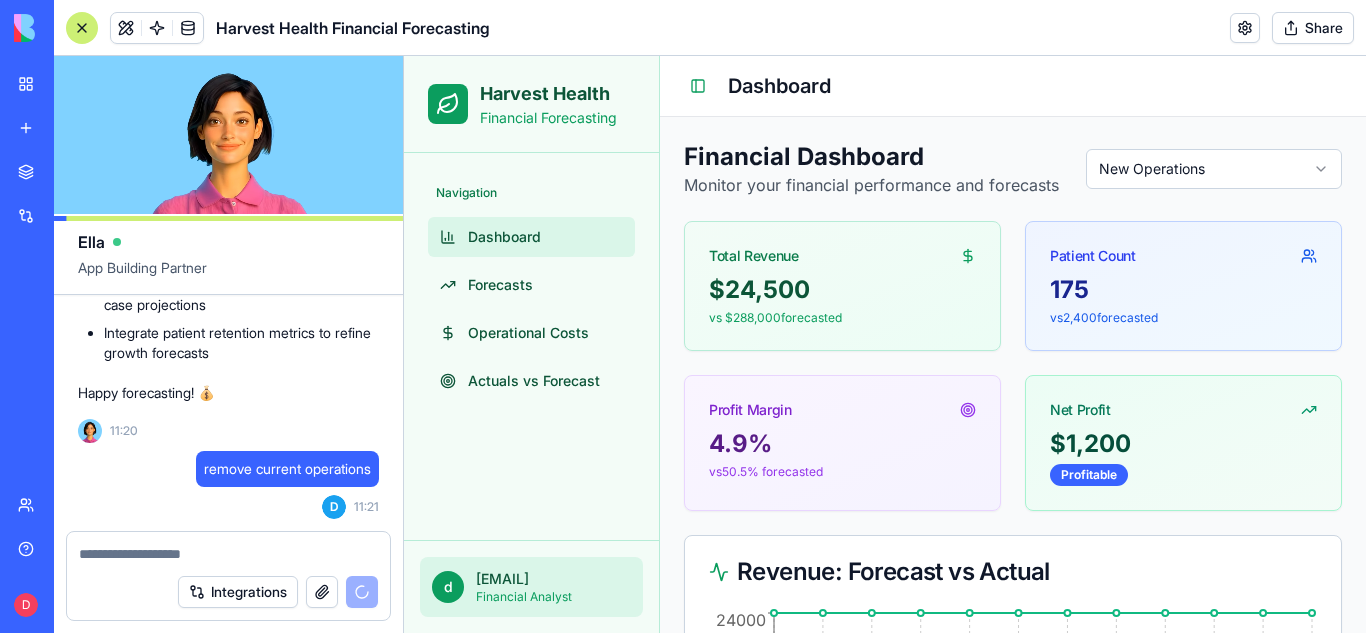 click on "Harvest Health Financial Forecasting Navigation Dashboard Forecasts Operational Costs Actuals vs Forecast d daniel.sindell@arantherapeutics.com.au Financial Analyst Toggle Sidebar Dashboard Financial Dashboard Monitor your financial performance and forecasts New Operations Total Revenue $ 24,500 vs $ 288,000  forecasted Patient Count 175 vs  2,400  forecasted Profit Margin 4.9 % vs  50.5 % forecasted Net Profit $ 1,200 Profitable Revenue: Forecast vs Actual Jan Feb Mar Apr May Jun Jul Aug Sep Oct Nov Dec 0 6000 12000 18000 24000 Jan Cost Distribution Platform 1% Insurance 14% Staffing 27% Marketing 13% Website 0% Doctors 25% Non-THC Products 17% Events 2% Forecast Summary:  New Operations Forecast Details Type:  New Operations Period:  1/1/2025  -  12/31/2025 Growth Rate:  66.67 % Key Assumptions Avg Product Price:  $ 120 Units per Patient:  1 Dispensing Fee:  $ 20 Performance Status Revenue Performance: Below Target Patient Growth: Behind
24000" at bounding box center (885, 828) 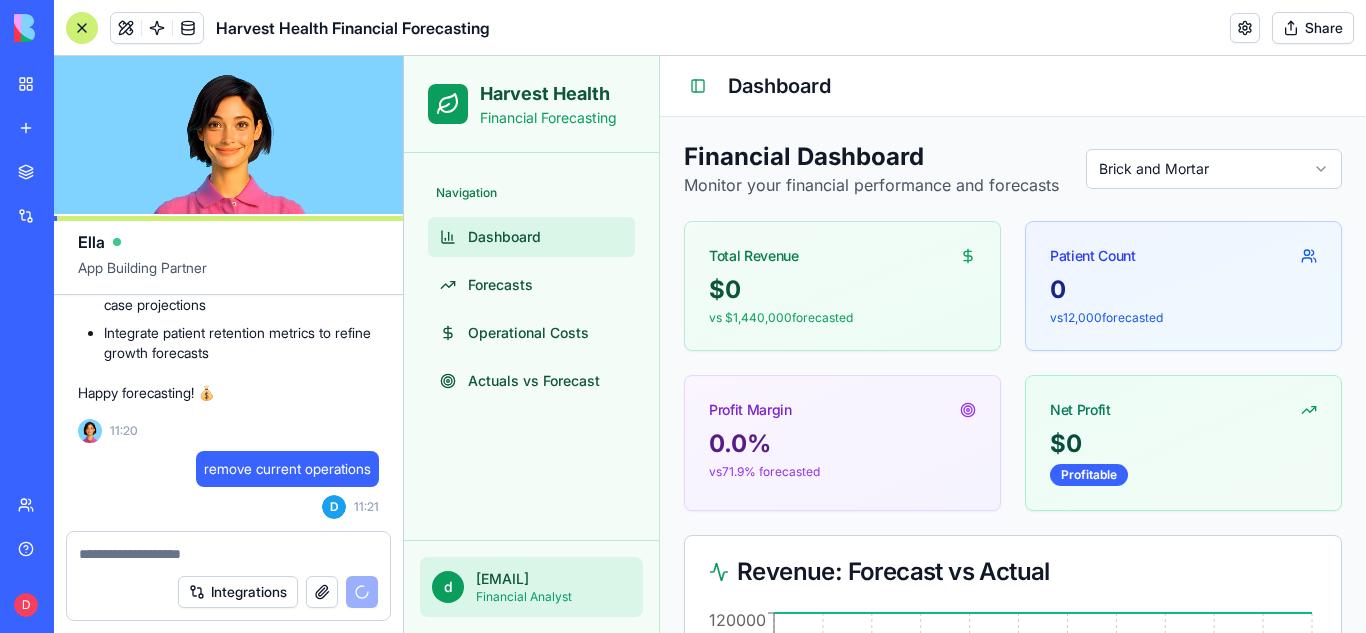 click on "Harvest Health Financial Forecasting Navigation Dashboard Forecasts Operational Costs Actuals vs Forecast d daniel.sindell@arantherapeutics.com.au Financial Analyst Toggle Sidebar Dashboard Financial Dashboard Monitor your financial performance and forecasts Brick and Mortar Total Revenue $ 0 vs $ 1,440,000  forecasted Patient Count 0 vs  12,000  forecasted Profit Margin 0.0 % vs  71.9 % forecasted Net Profit $ 0 Profitable Revenue: Forecast vs Actual Jan Feb Mar Apr May Jun Jul Aug Sep Oct Nov Dec 0 30000 60000 90000 120000 Jan Cost Distribution Forecast Summary:  Brick and Mortar Forecast Details Type:  Brick and Mortar Period:  1/1/2025  -  12/31/2025 Growth Rate:  100 % Key Assumptions Avg Product Price:  $ 120 Units per Patient:  1 Dispensing Fee:  $ 20 Performance Status Revenue Performance: Below Target Patient Growth: Behind
120000" at bounding box center (885, 828) 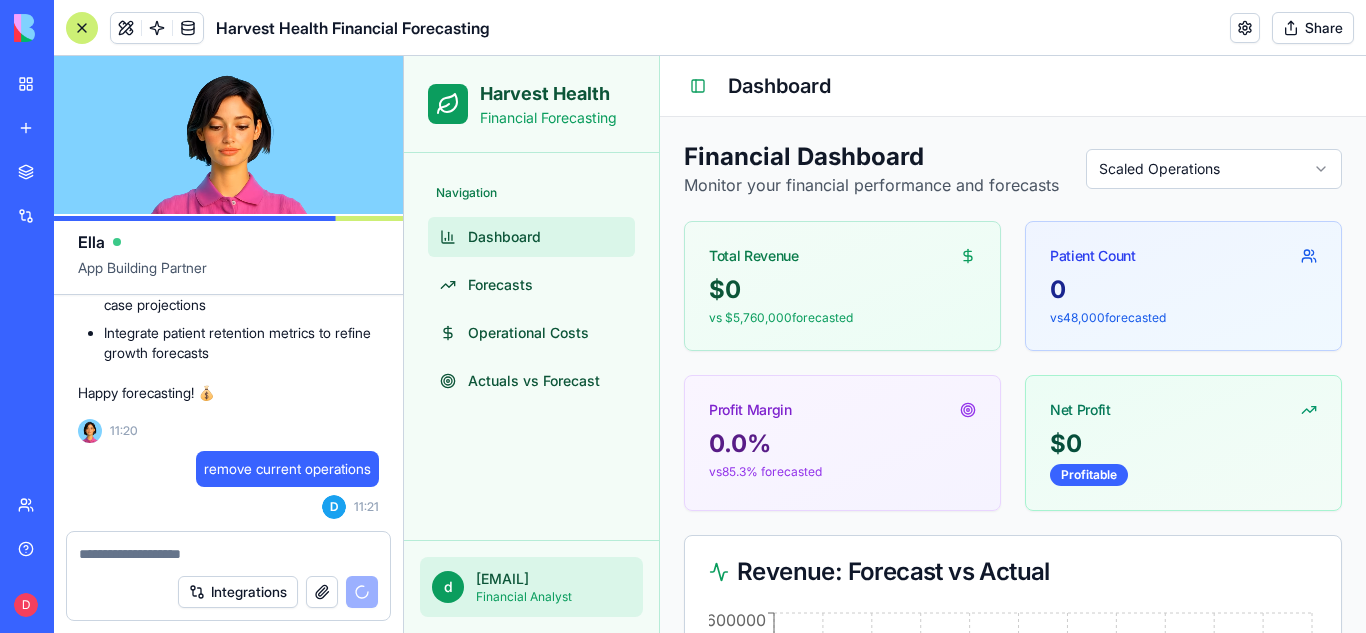 click on "0 vs  48,000  forecasted" at bounding box center [1183, 312] 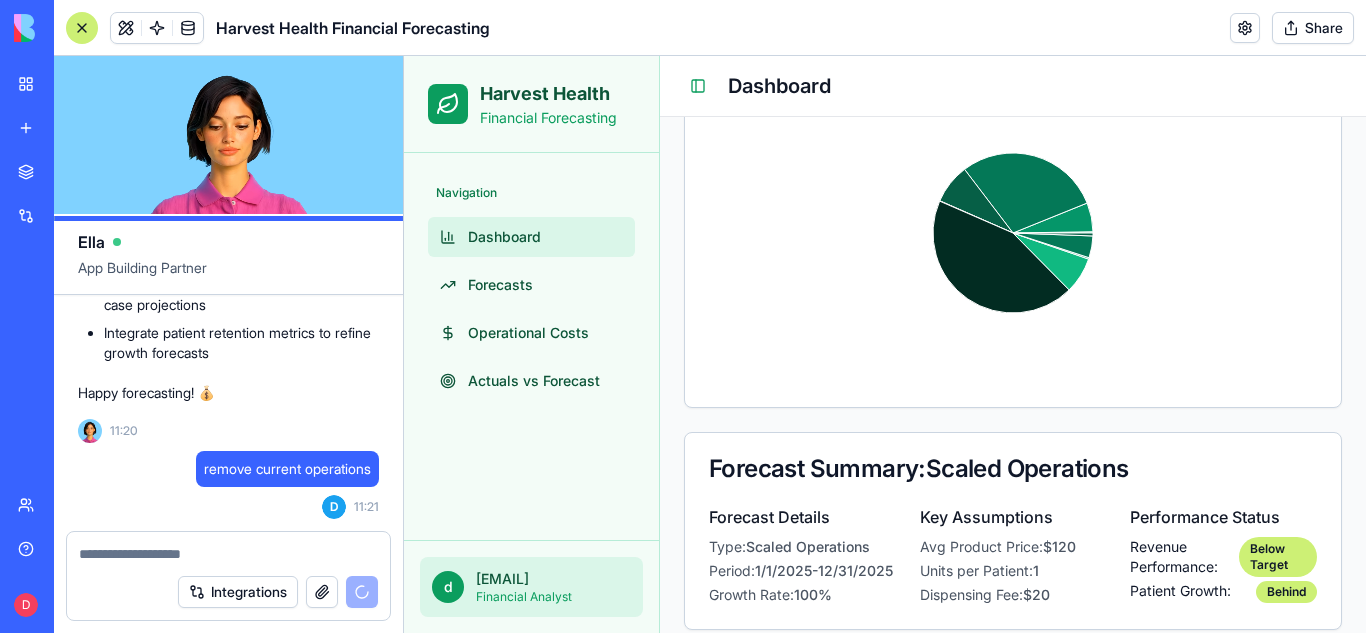 scroll, scrollTop: 0, scrollLeft: 0, axis: both 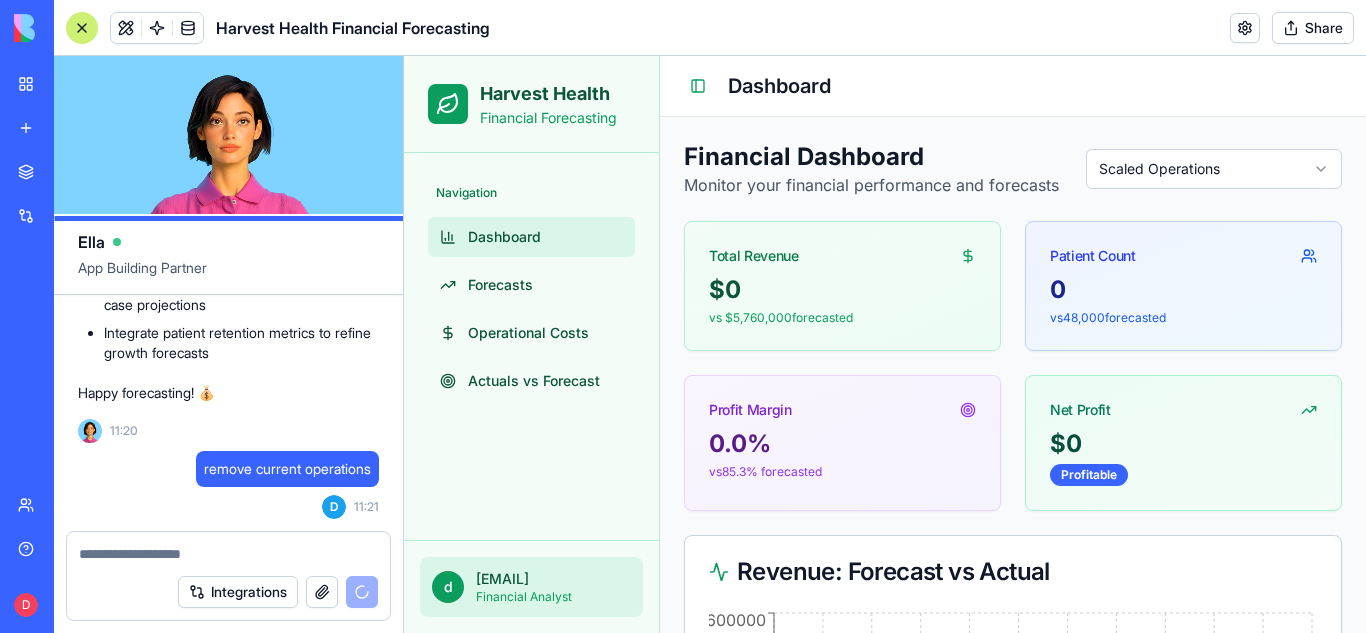 click on "Harvest Health Financial Forecasting Navigation Dashboard Forecasts Operational Costs Actuals vs Forecast d daniel.sindell@arantherapeutics.com.au Financial Analyst Toggle Sidebar Dashboard Financial Dashboard Monitor your financial performance and forecasts Scaled Operations Total Revenue $ 0 vs $ 5,760,000  forecasted Patient Count 0 vs  48,000  forecasted Profit Margin 0.0 % vs  85.3 % forecasted Net Profit $ 0 Profitable Revenue: Forecast vs Actual Jan Feb Mar Apr May Jun Jul Aug Sep Oct Nov Dec 0 150000 300000 450000 600000 Sep Cost Distribution Platform 0% Insurance 6% Staffing 29% Marketing 8% Website 0% Doctors 44% Non-THC Products 7% Events 0% Rent 4% Utilities 1% Forecast Summary:  Scaled Operations Forecast Details Type:  Scaled Operations Period:  1/1/2025  -  12/31/2025 Growth Rate:  100 % Key Assumptions Avg Product Price:  $ 120 Units per Patient:  1 Dispensing Fee:  $ 20 Performance Status Revenue Performance: Below Target Patient Growth: Behind
600000" at bounding box center (885, 828) 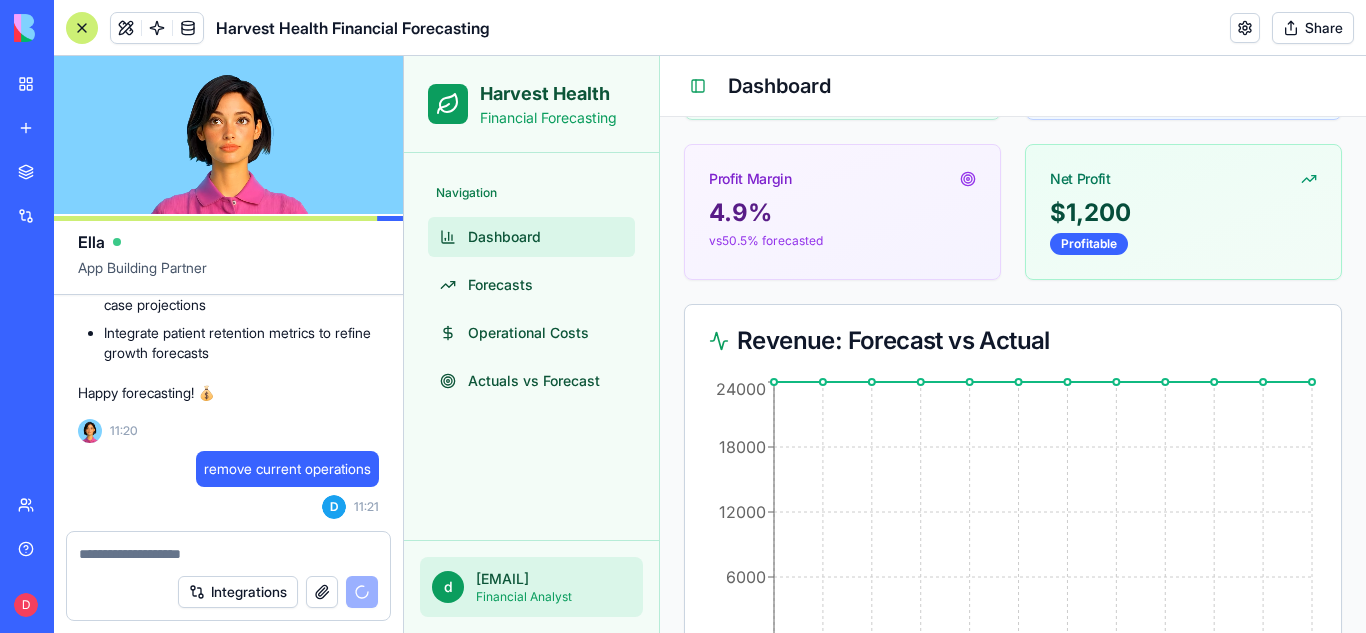 scroll, scrollTop: 0, scrollLeft: 0, axis: both 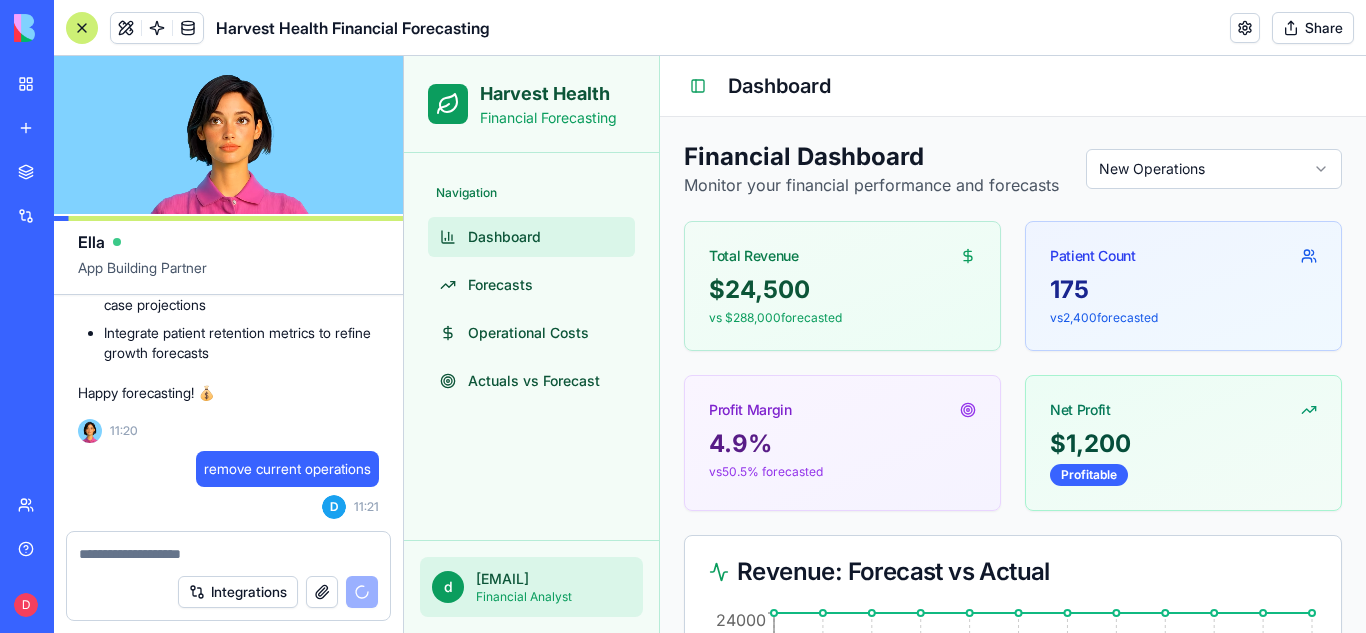 click at bounding box center [228, 554] 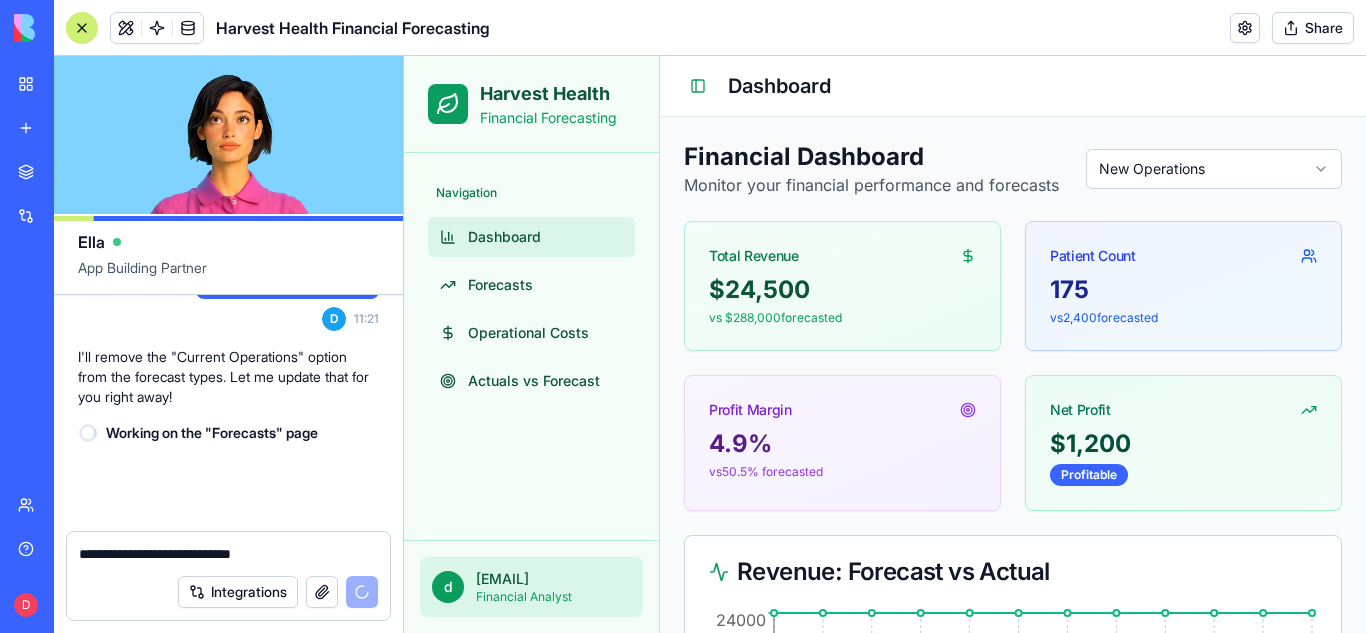 scroll, scrollTop: 1944, scrollLeft: 0, axis: vertical 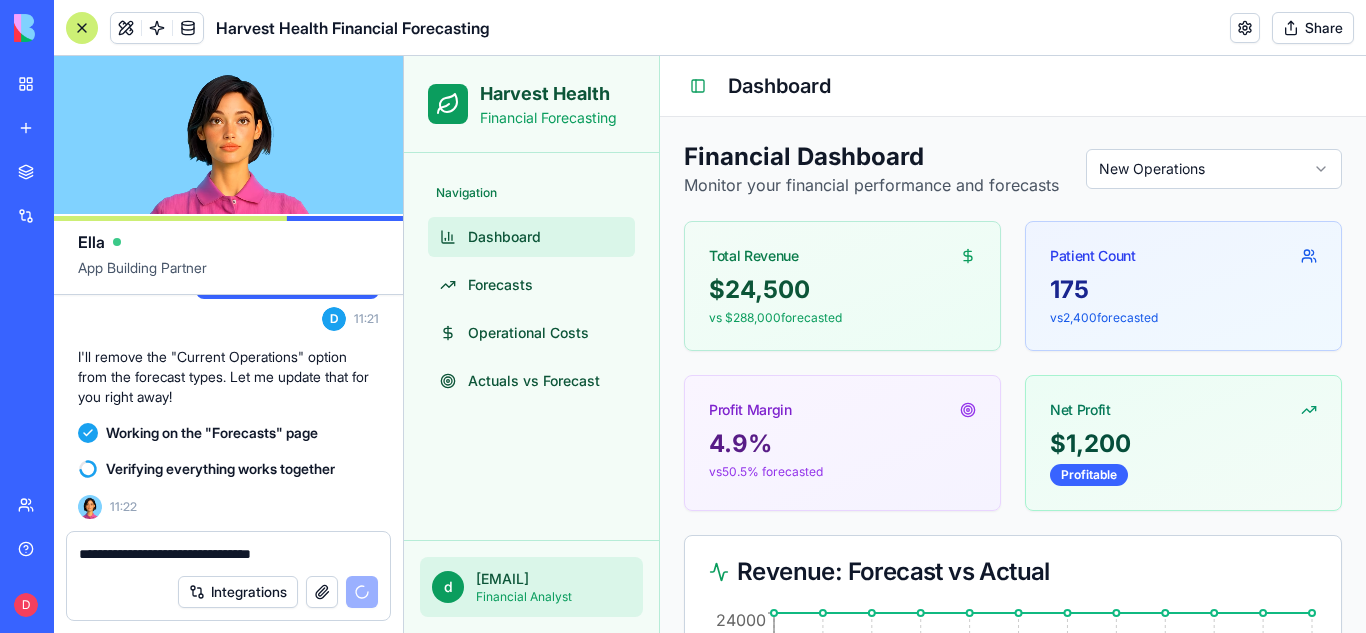 click on "**********" at bounding box center (228, 554) 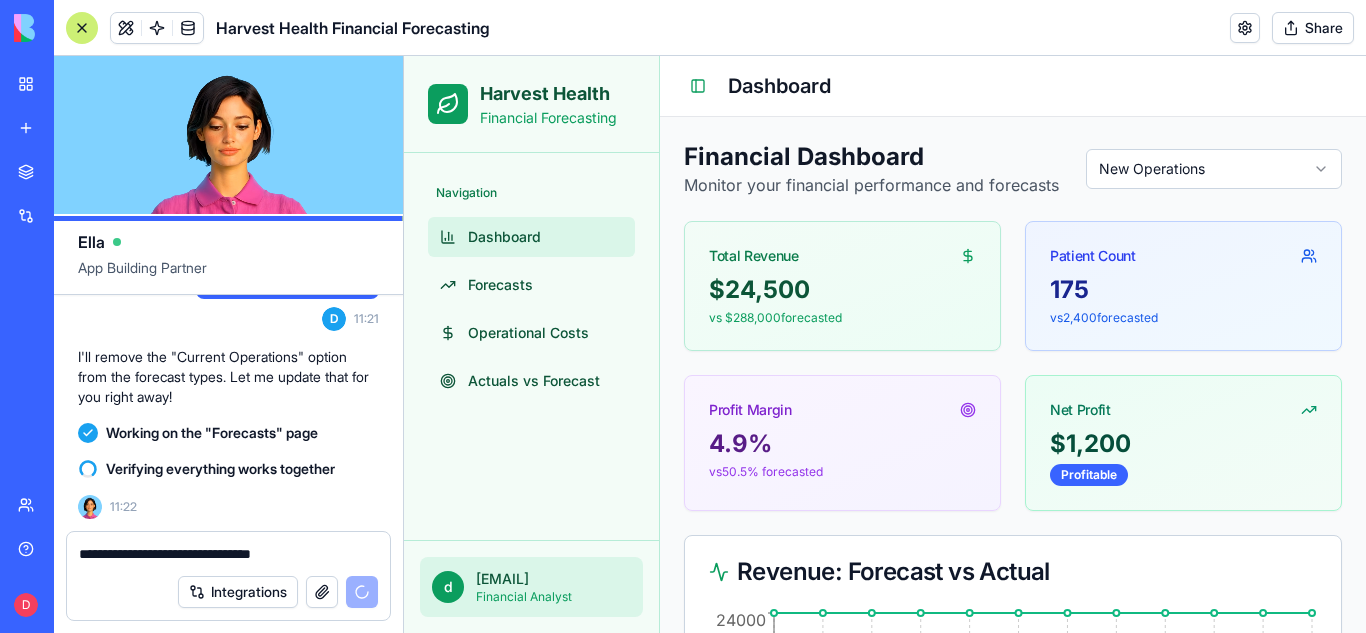 click on "**********" at bounding box center (228, 554) 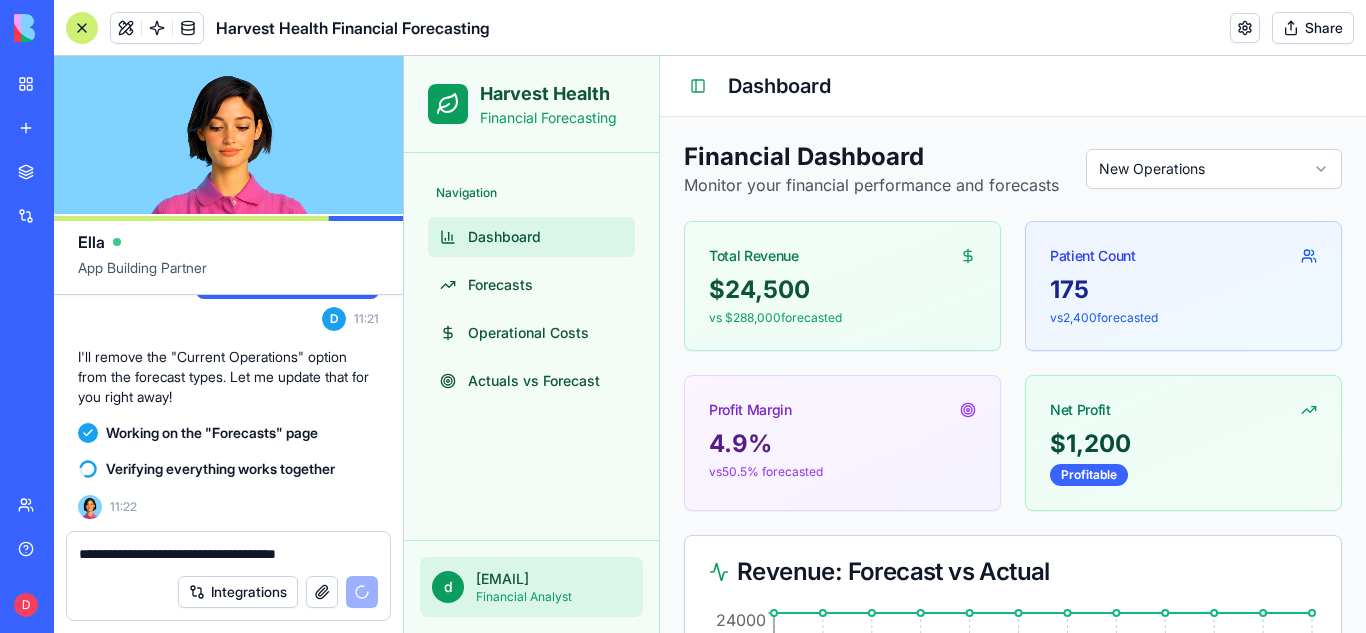 click on "**********" at bounding box center [228, 554] 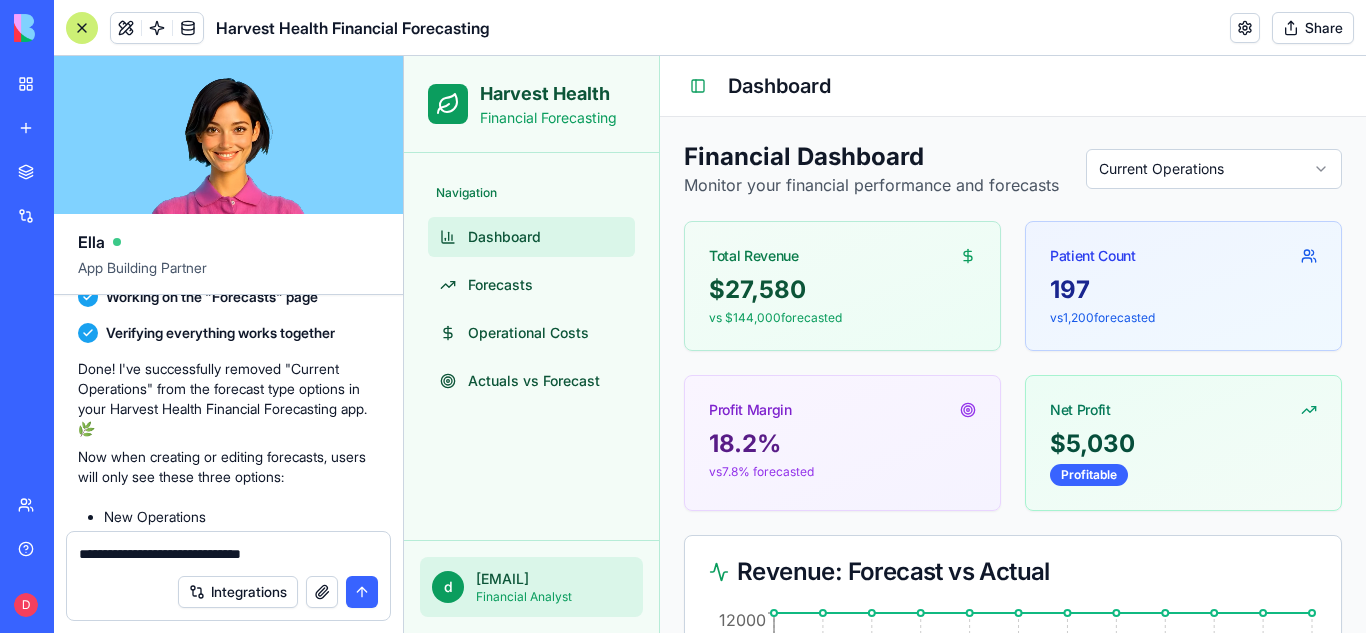click on "**********" at bounding box center (228, 554) 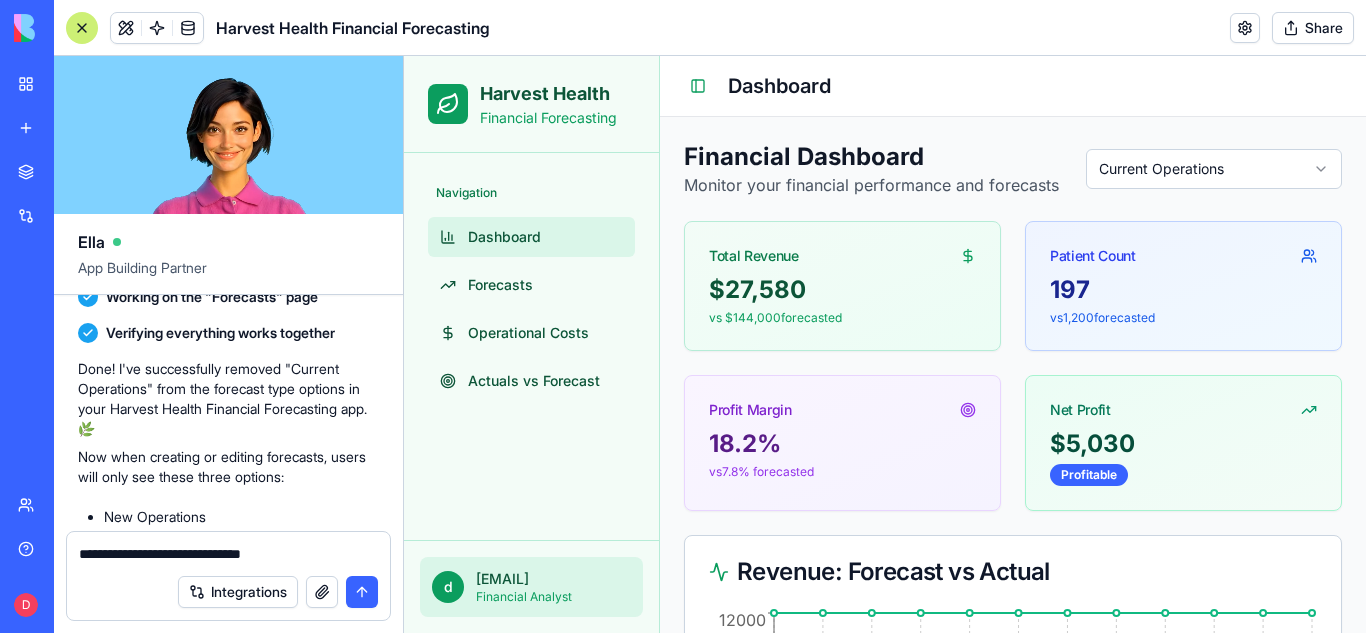 drag, startPoint x: 293, startPoint y: 558, endPoint x: 0, endPoint y: 542, distance: 293.43652 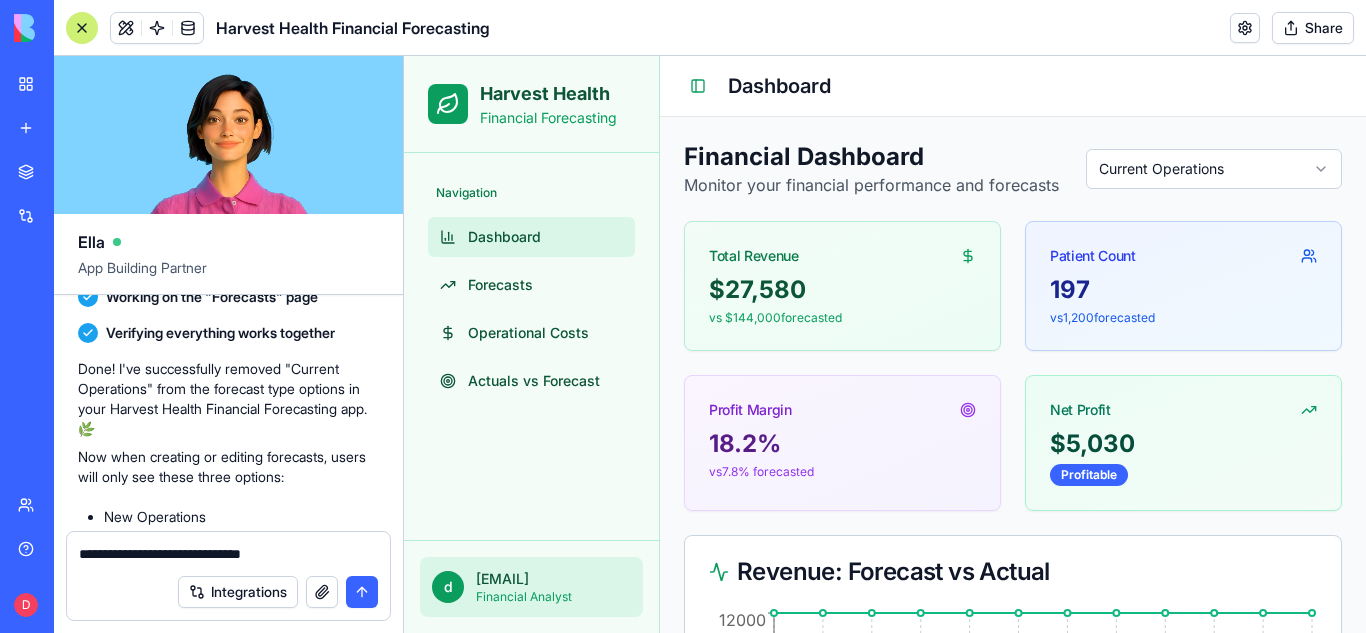 click on "BETA My workspace New app Marketplace Integrations Recent Harvest Healthcare Eligibility Intake form Medical Cannabis Intake Form Harvest Health Financial Forecasting Team Help D Harvest Health Financial Forecasting Share Ella App Building Partner 2025 Harvest Healthcare Capital & Operational Cost.xlsx application/vnd.openxmlformats-officedocument.spreadsheetml.sheet Undo D 11:13 Setting up your data structure Naming the app Working on the "AppLayout"  Working on the "Dashboard" page Working on the "Forecasts" page Working on the "Operational Costs" page Working on the "Actuals vs Forecast" page Verifying everything works together 🌿 Your Harvest Health Financial Forecaster is Ready!
Great news! Your financial forecasting app is now ready to use. You can track all your cannabis clinic's financial metrics in one place - from patient growth to profit margins.
Here are some ways to make your app even better:
Add email alerts when actuals deviate significantly from forecasts
11:20 Undo D 11:21" at bounding box center [683, 316] 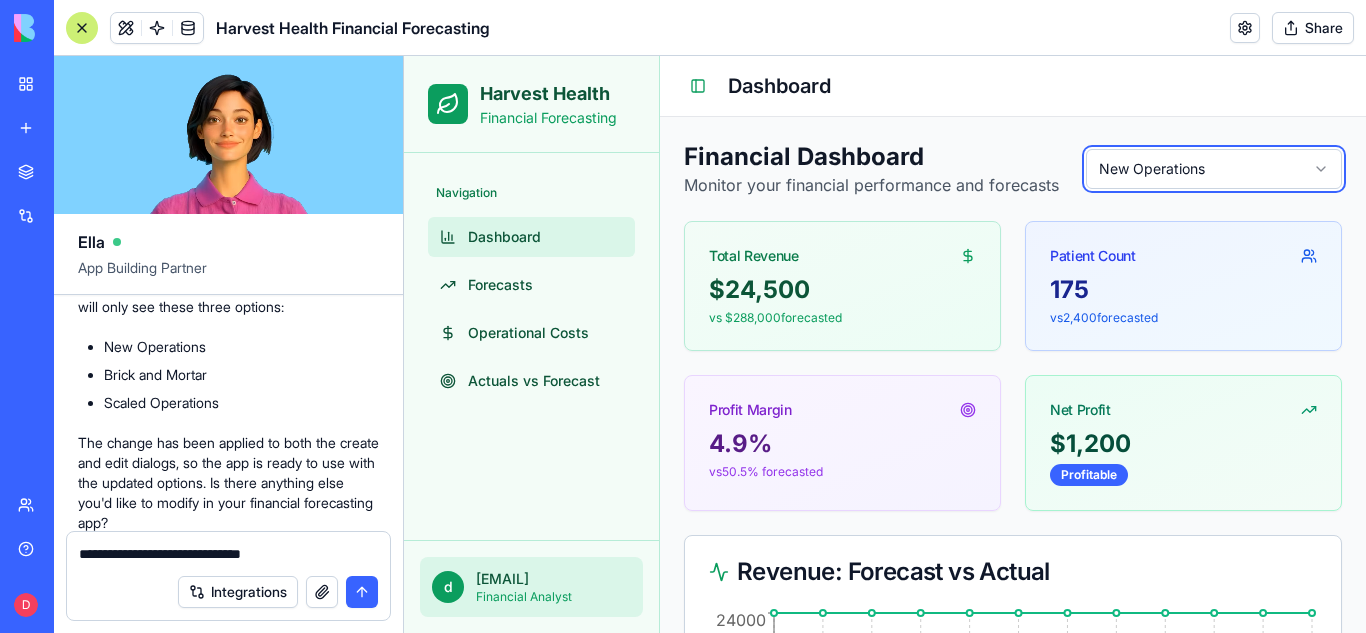 scroll, scrollTop: 2228, scrollLeft: 0, axis: vertical 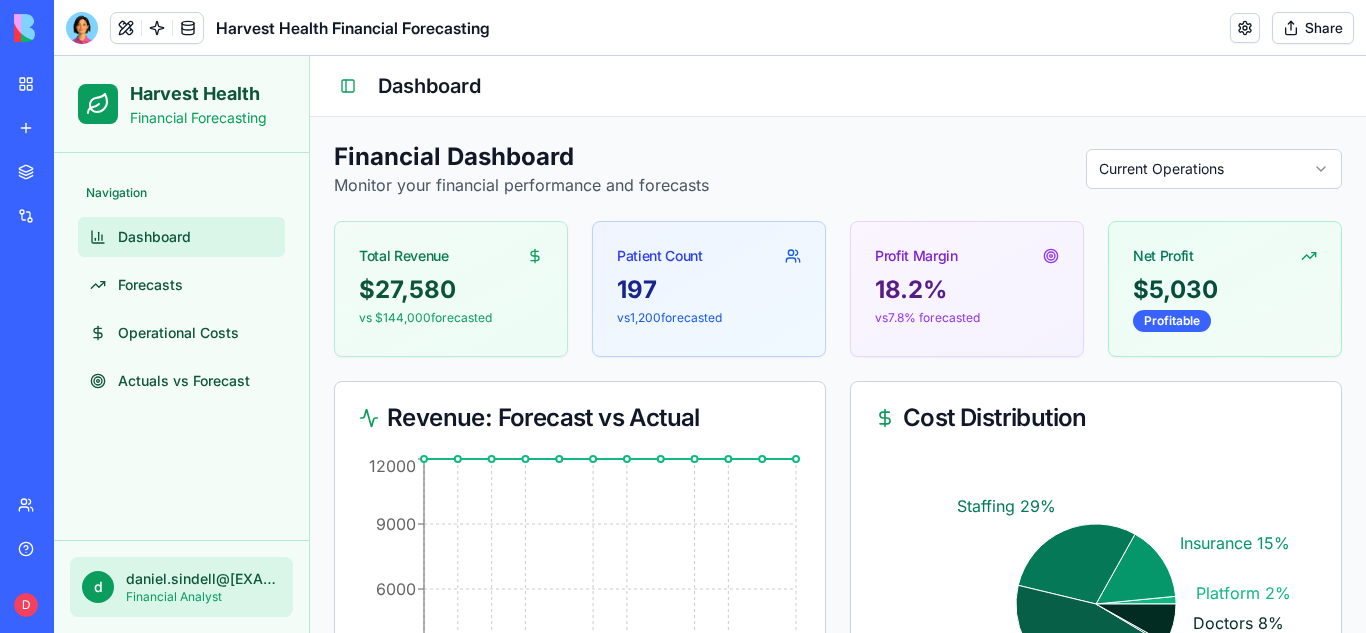 click on "Harvest Health Financial Forecasting Navigation Dashboard Forecasts Operational Costs Actuals vs Forecast d daniel.sindell@arantherapeutics.com.au Financial Analyst Toggle Sidebar Dashboard Financial Dashboard Monitor your financial performance and forecasts Current Operations Total Revenue $ 27,580 vs $ 144,000  forecasted Patient Count 197 vs  1,200  forecasted Profit Margin 18.2 % vs  7.8 % forecasted Net Profit $ 5,030 Profitable Revenue: Forecast vs Actual Jan Feb Mar Apr Jun Jul Sep Oct Dec 0 3000 6000 9000 12000 Cost Distribution Platform 2% Insurance 15% Staffing 29% Marketing 45% Website 0% Doctors 8% Forecast Summary:  Current Operations Forecast Details Type:  Current Operations Period:  1/1/2025  -  12/31/2025 Growth Rate:  0 % Key Assumptions Avg Product Price:  $ 120 Units per Patient:  1 Dispensing Fee:  $ 20 Performance Status Revenue Performance: Below Target Patient Growth: Behind
0" at bounding box center (710, 540) 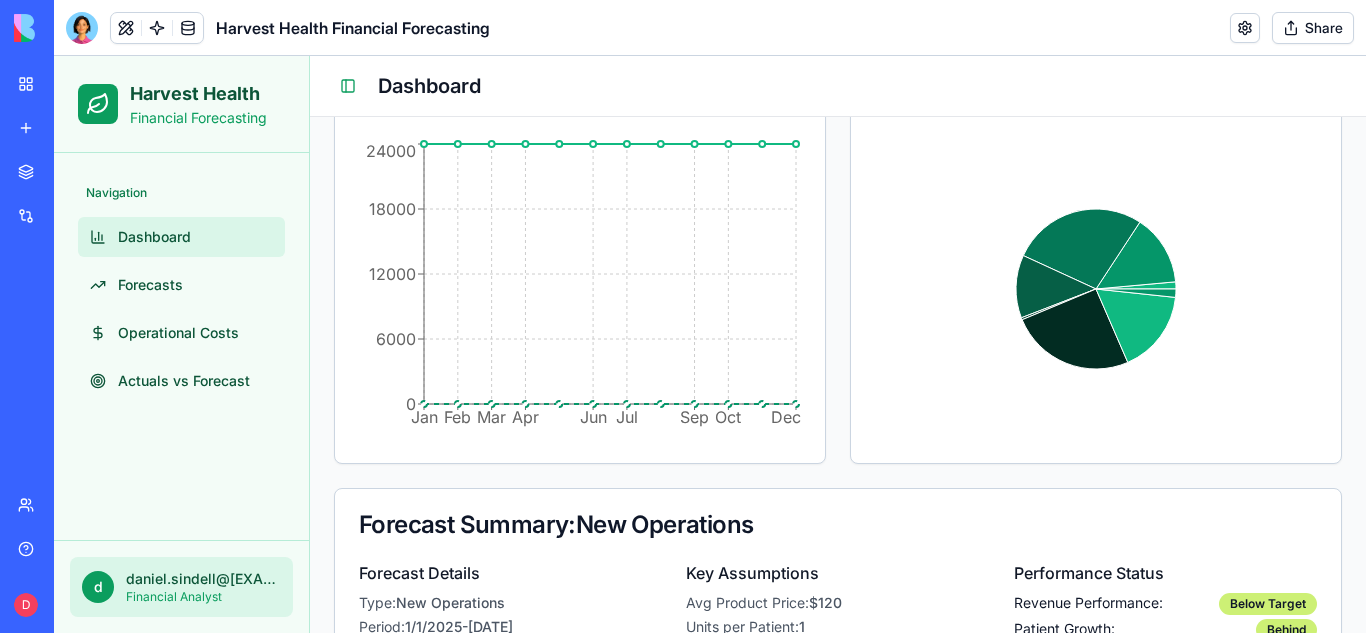 scroll, scrollTop: 392, scrollLeft: 0, axis: vertical 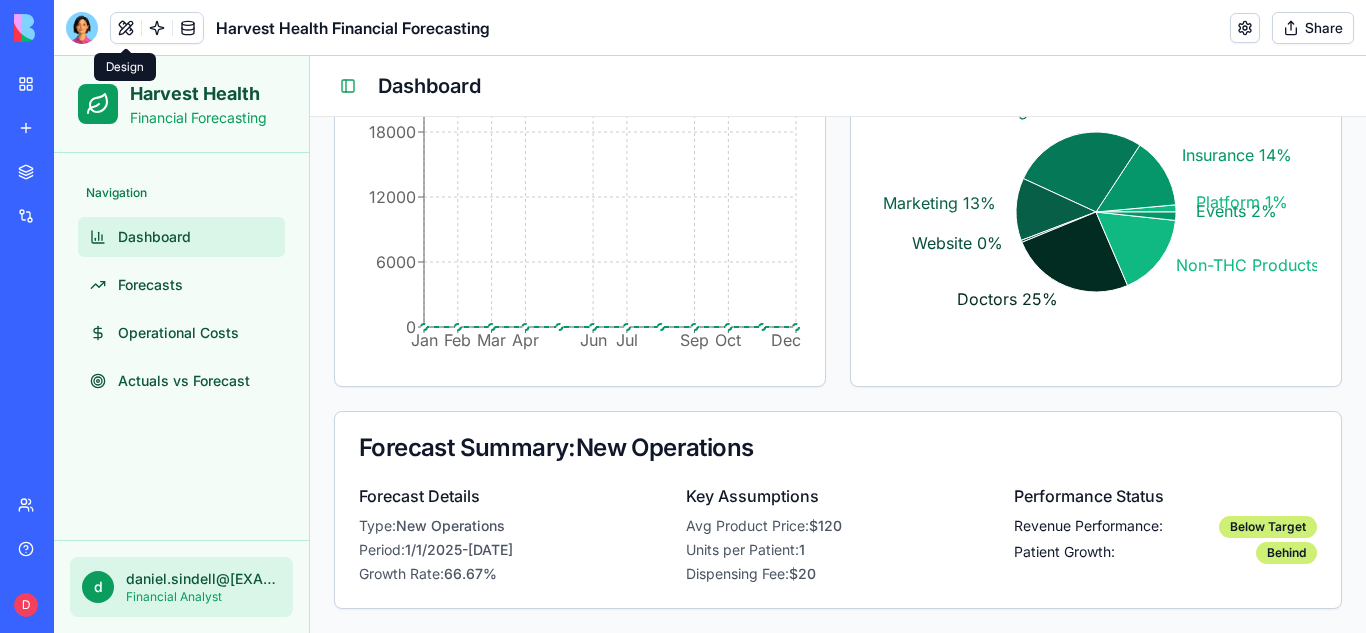 click at bounding box center (126, 28) 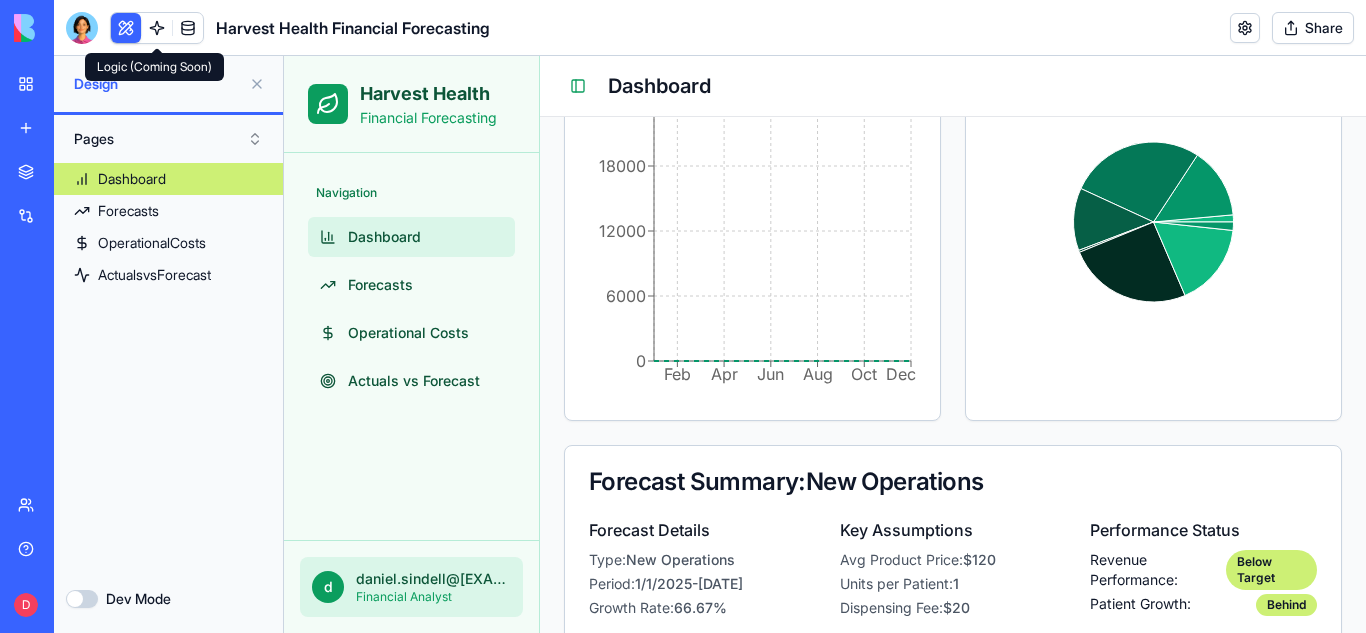 click at bounding box center (157, 28) 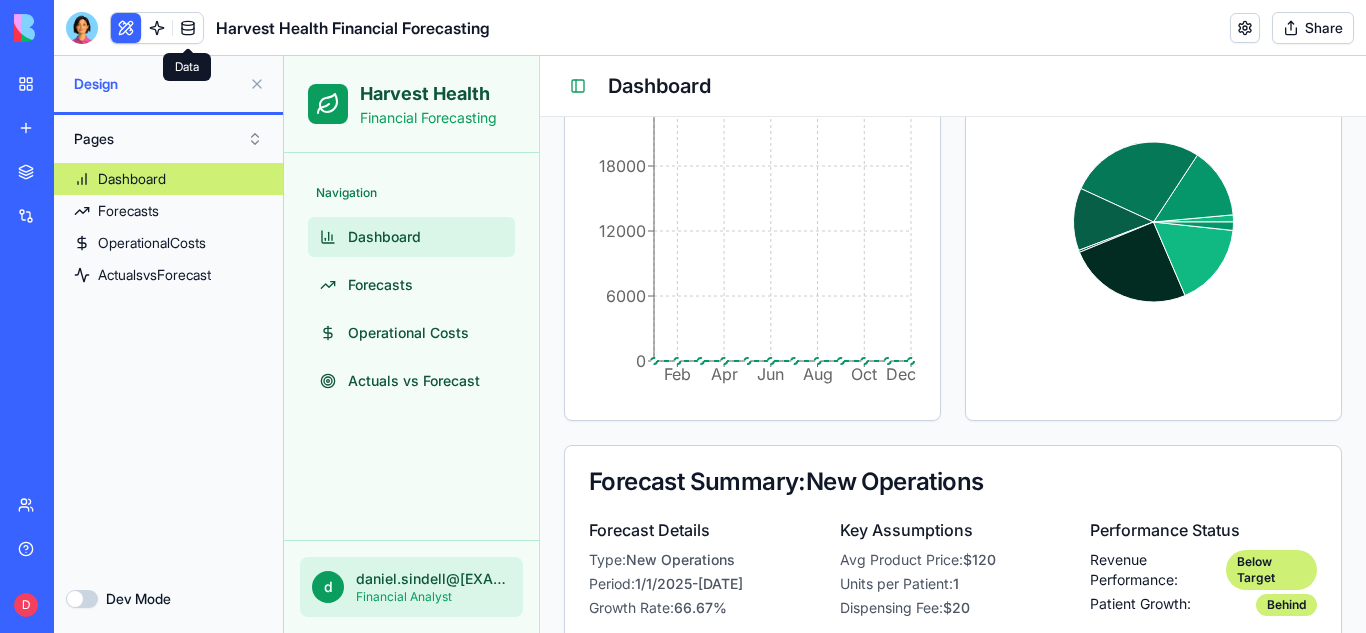 click at bounding box center [157, 28] 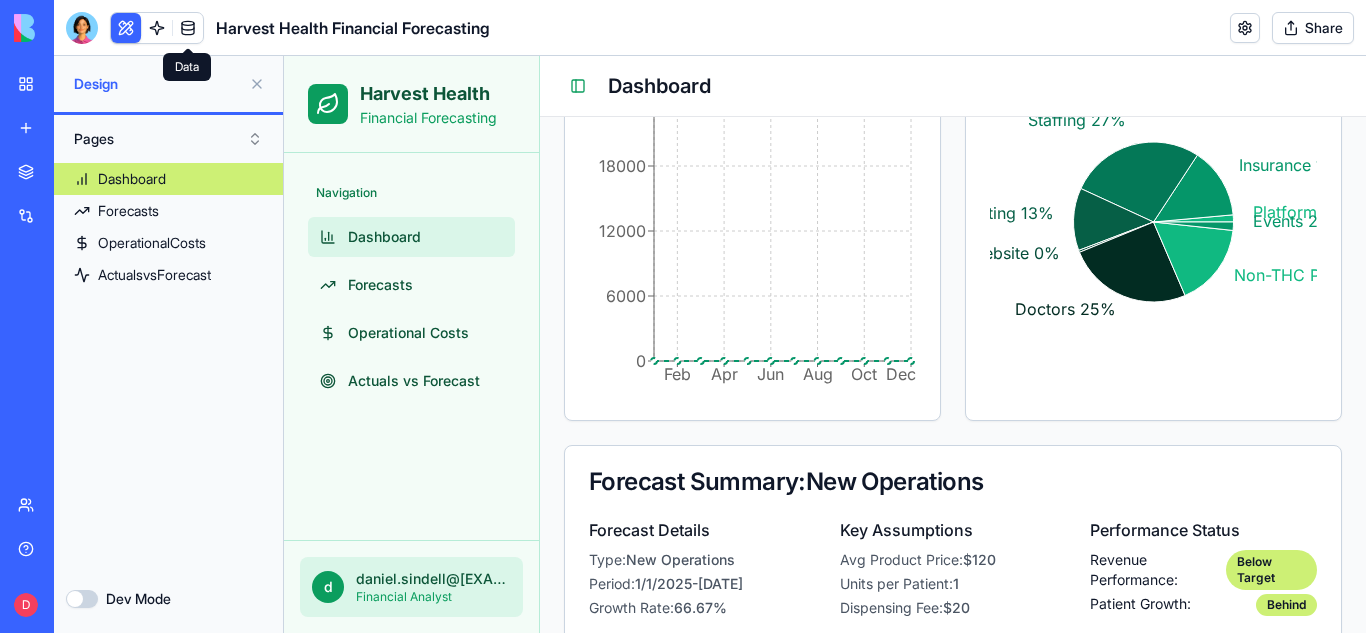 click on "Harvest Health Financial Forecasting" at bounding box center (278, 28) 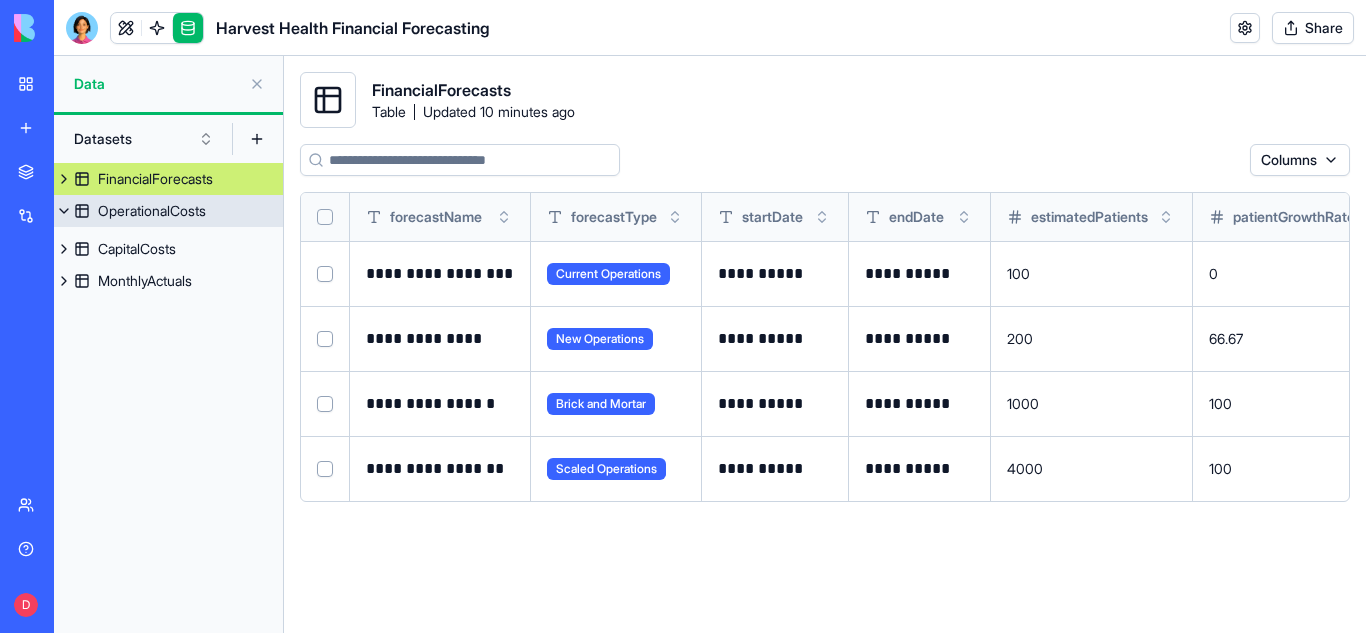 click on "OperationalCosts" at bounding box center (168, 211) 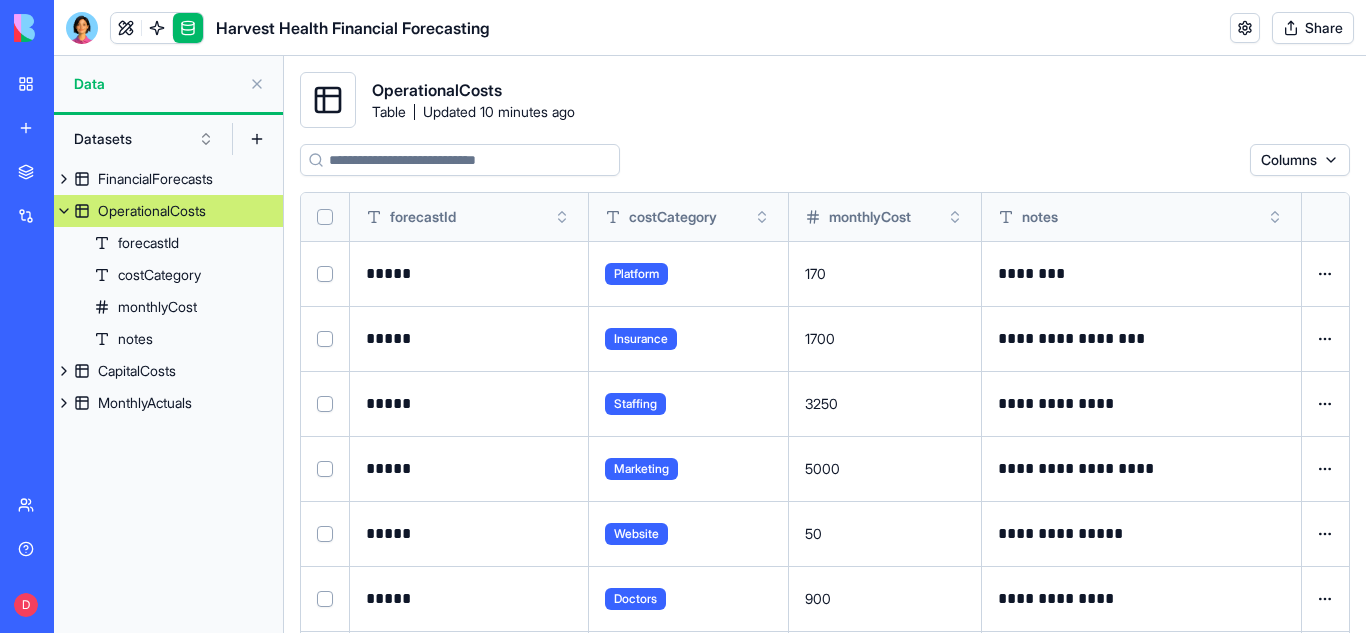 click on "170" at bounding box center (885, 273) 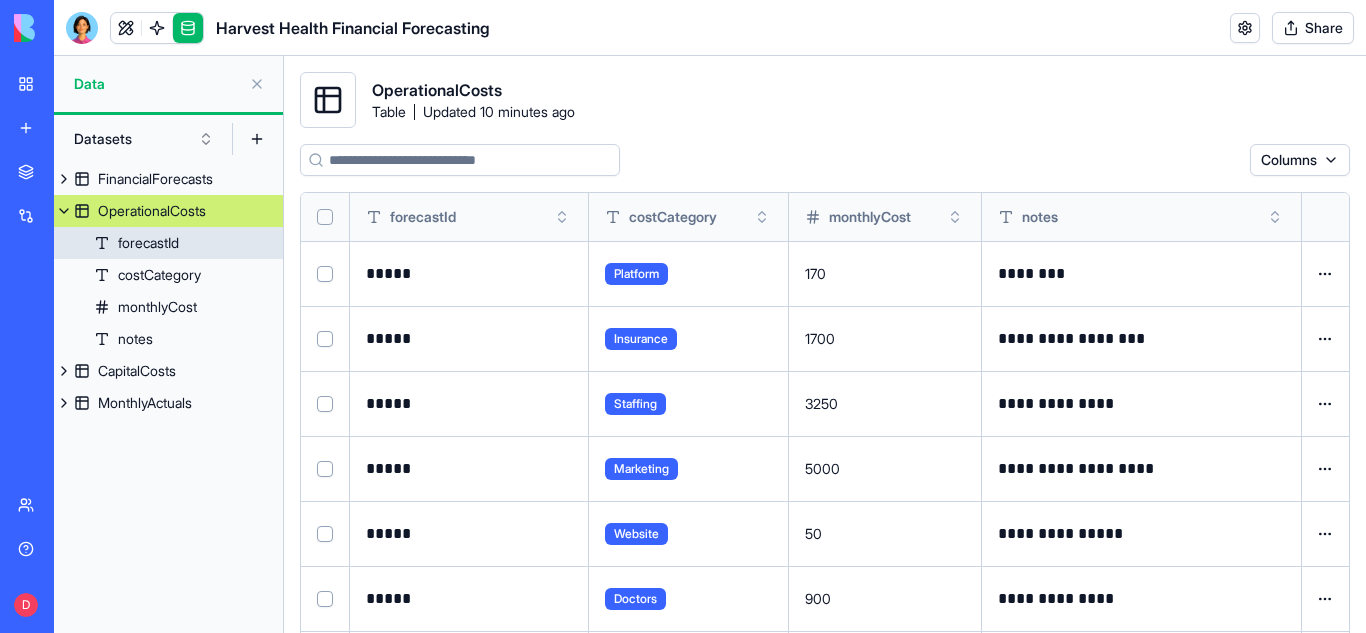 click on "forecastId" at bounding box center (168, 243) 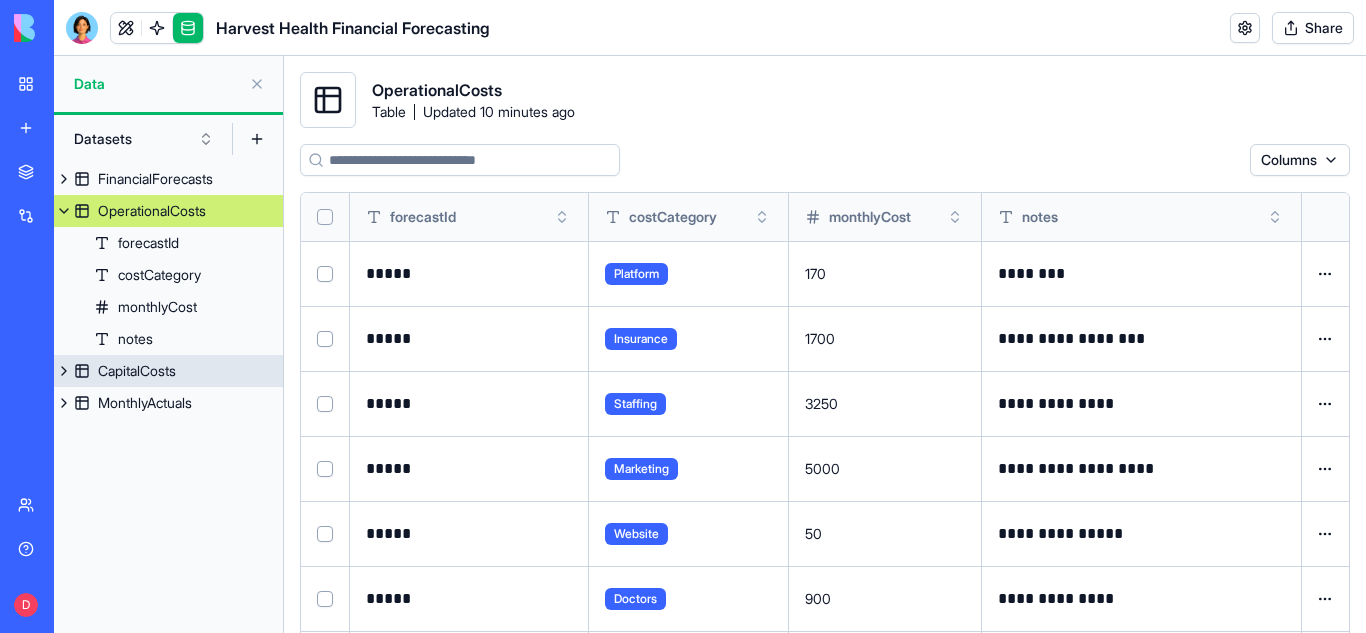click on "CapitalCosts" at bounding box center [137, 371] 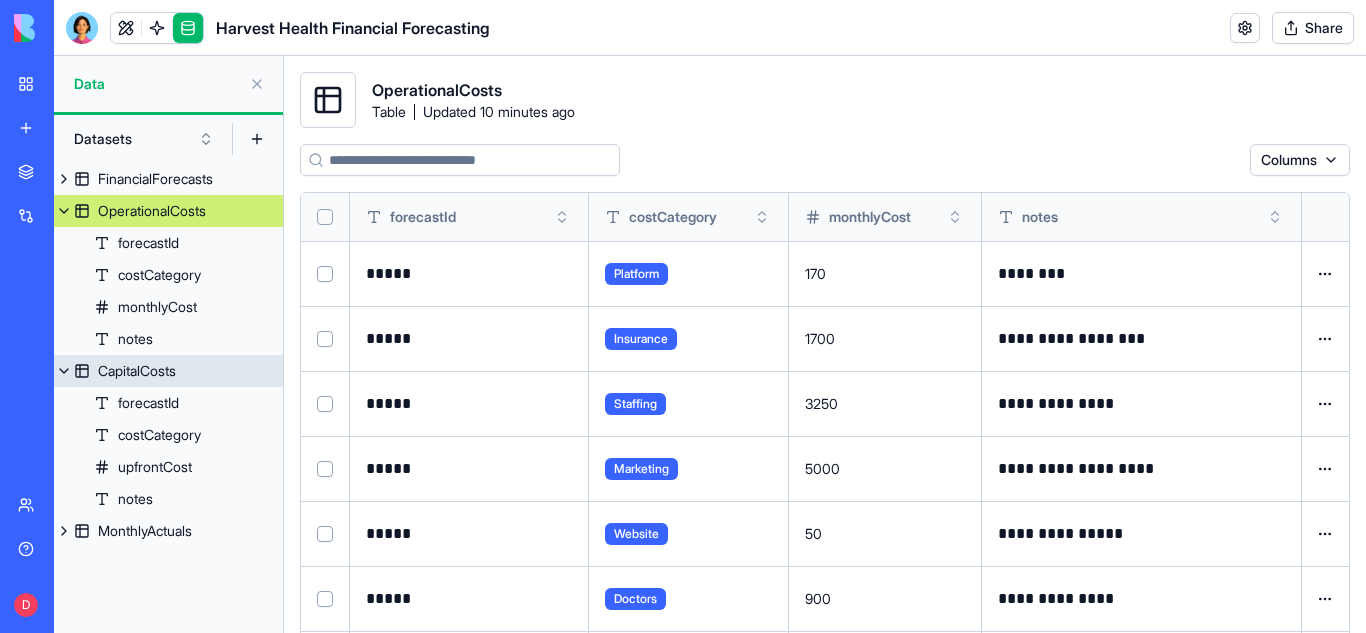 click on "CapitalCosts" at bounding box center [137, 371] 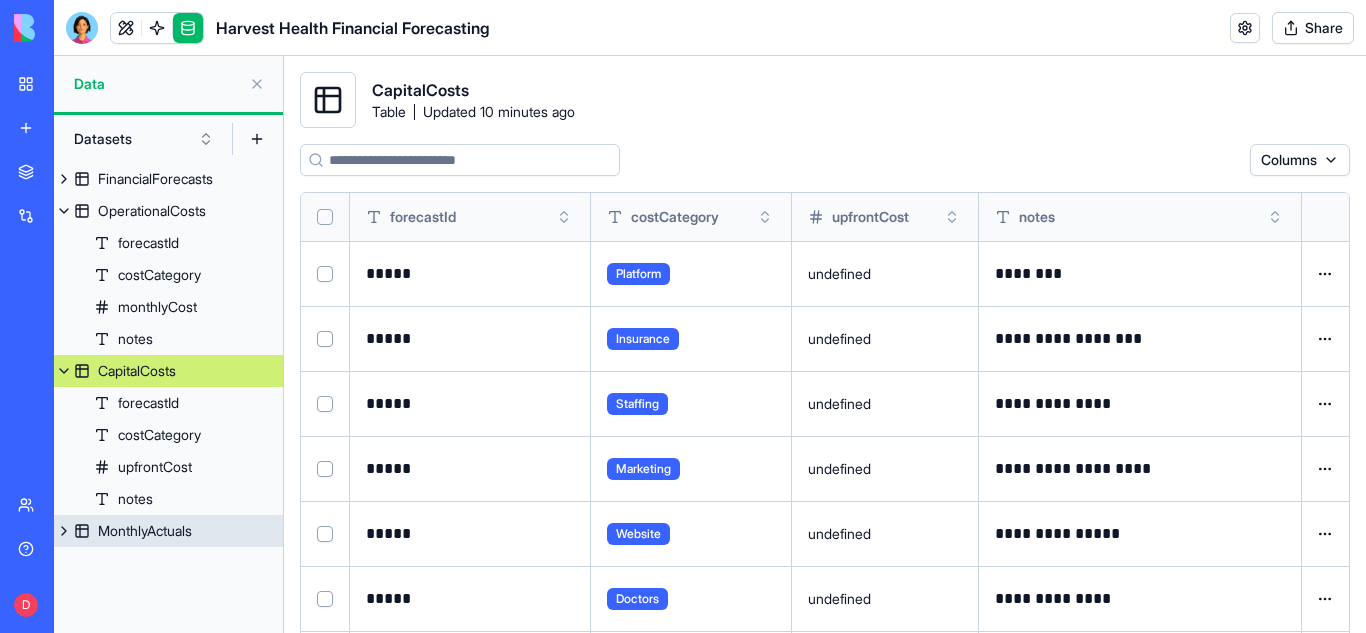 click on "MonthlyActuals" at bounding box center [145, 531] 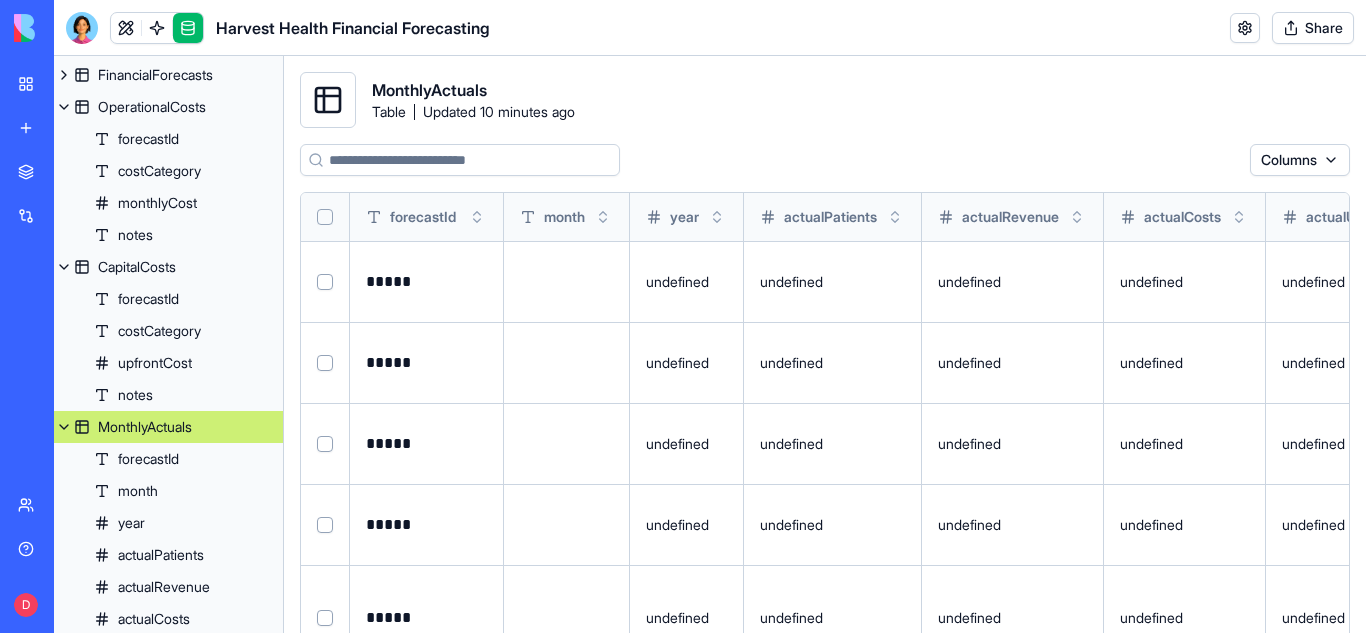 scroll, scrollTop: 187, scrollLeft: 0, axis: vertical 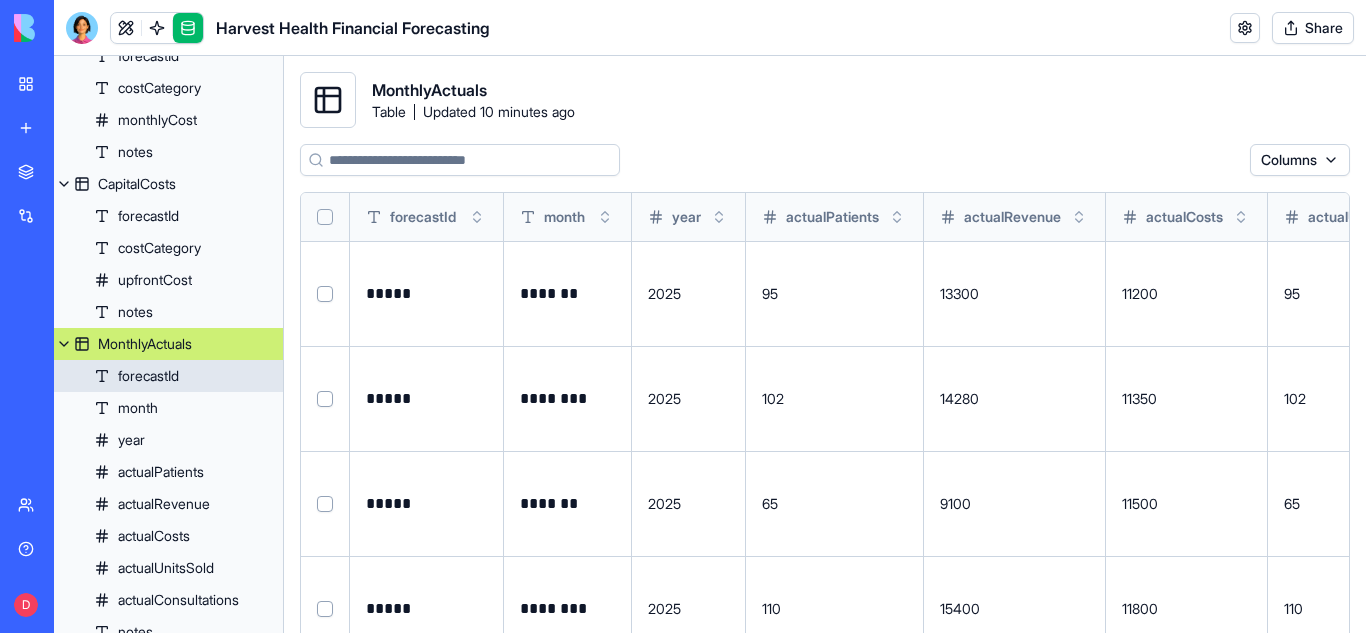 click on "forecastId" at bounding box center [148, 376] 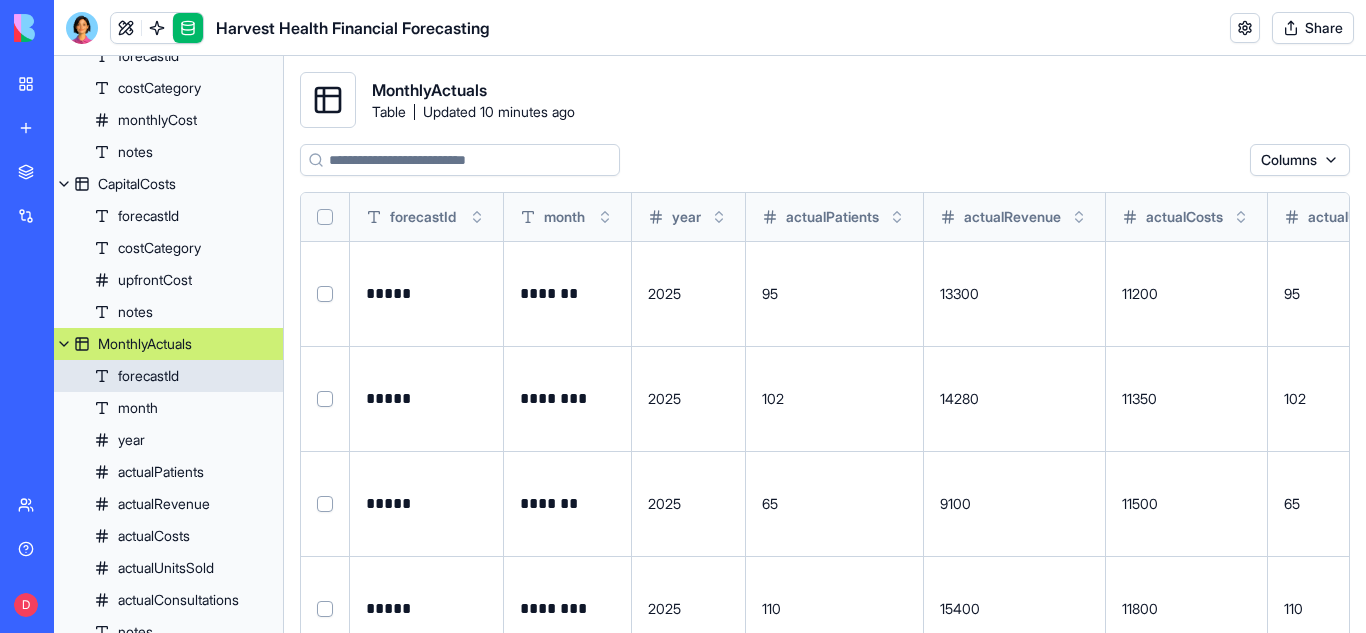 click on "forecastId" at bounding box center (148, 376) 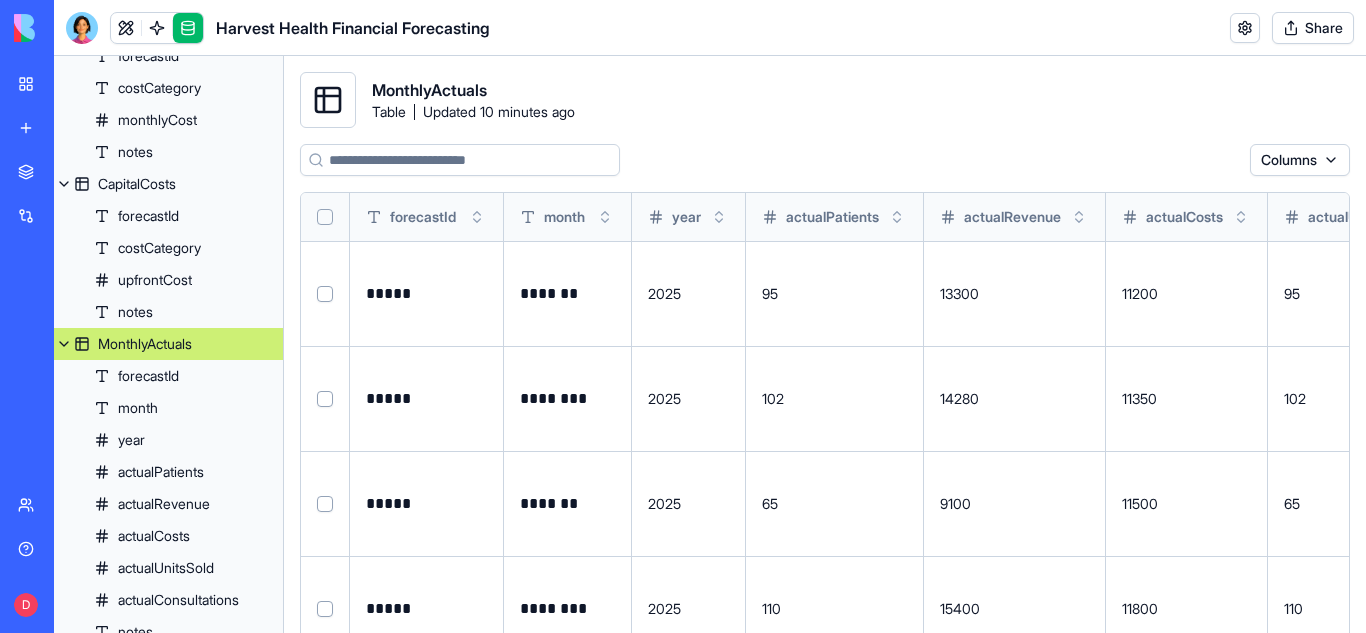 click on "95" at bounding box center (835, 293) 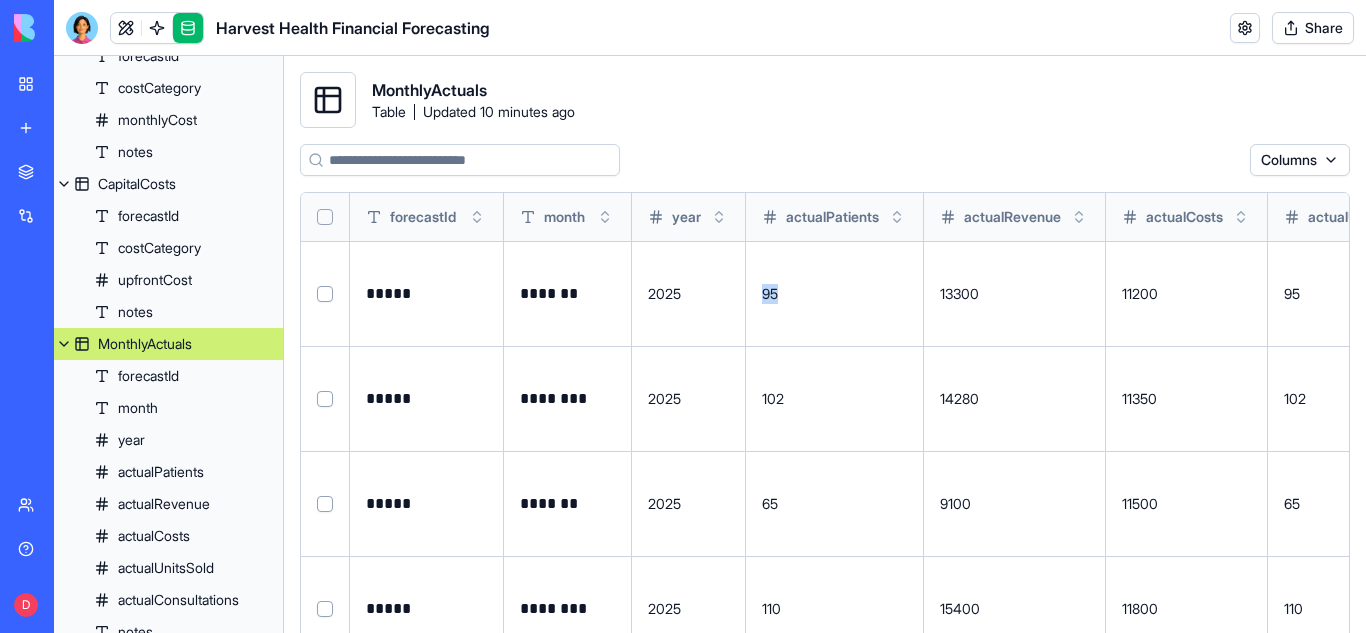 click on "95" at bounding box center (770, 293) 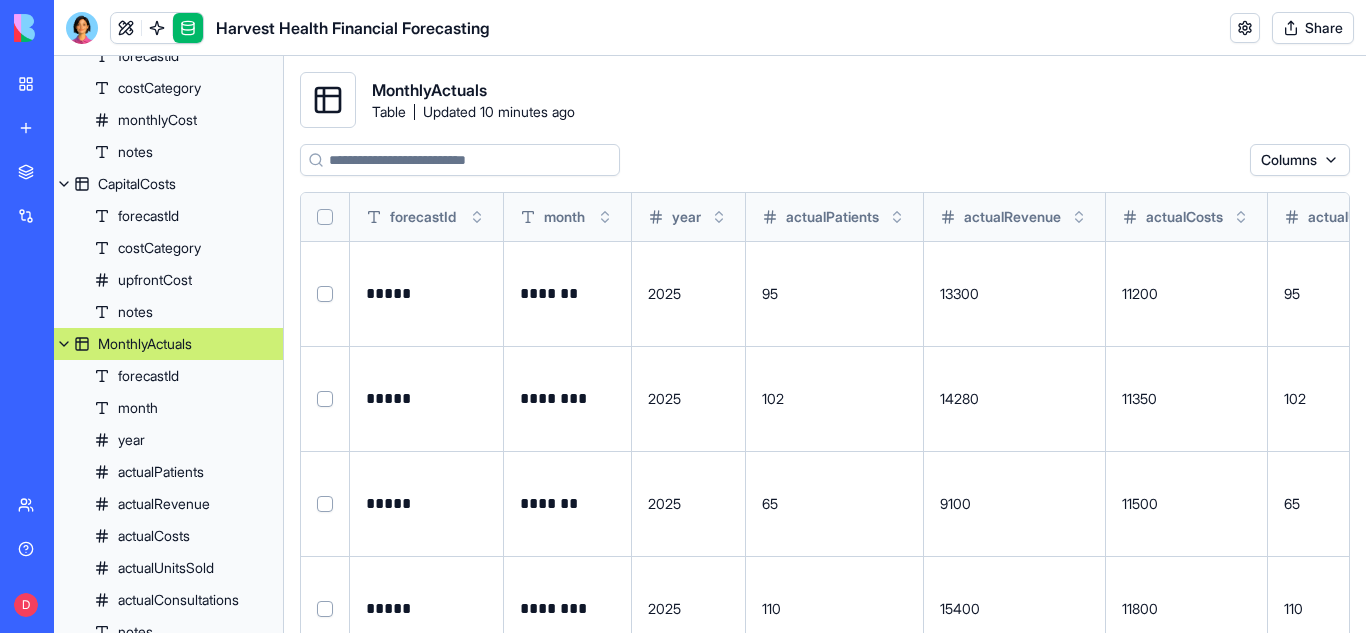 click on "95" at bounding box center [835, 293] 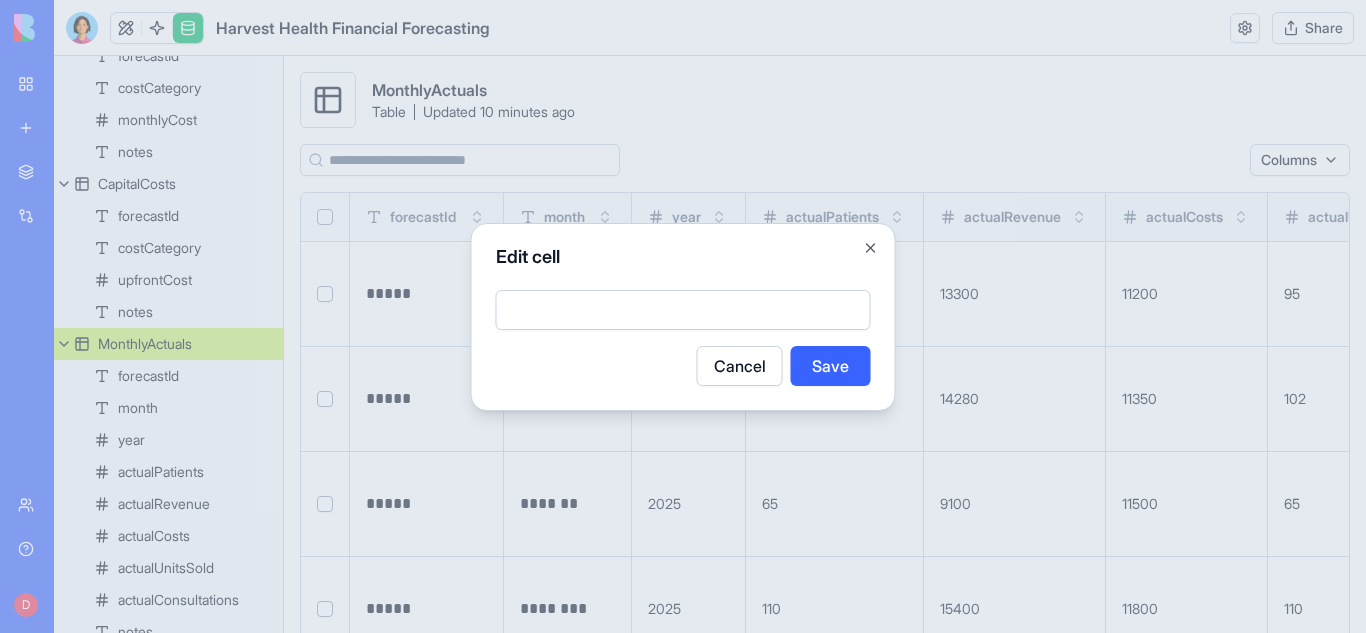 click on "Edit cell ** Cancel Save Close" at bounding box center (683, 317) 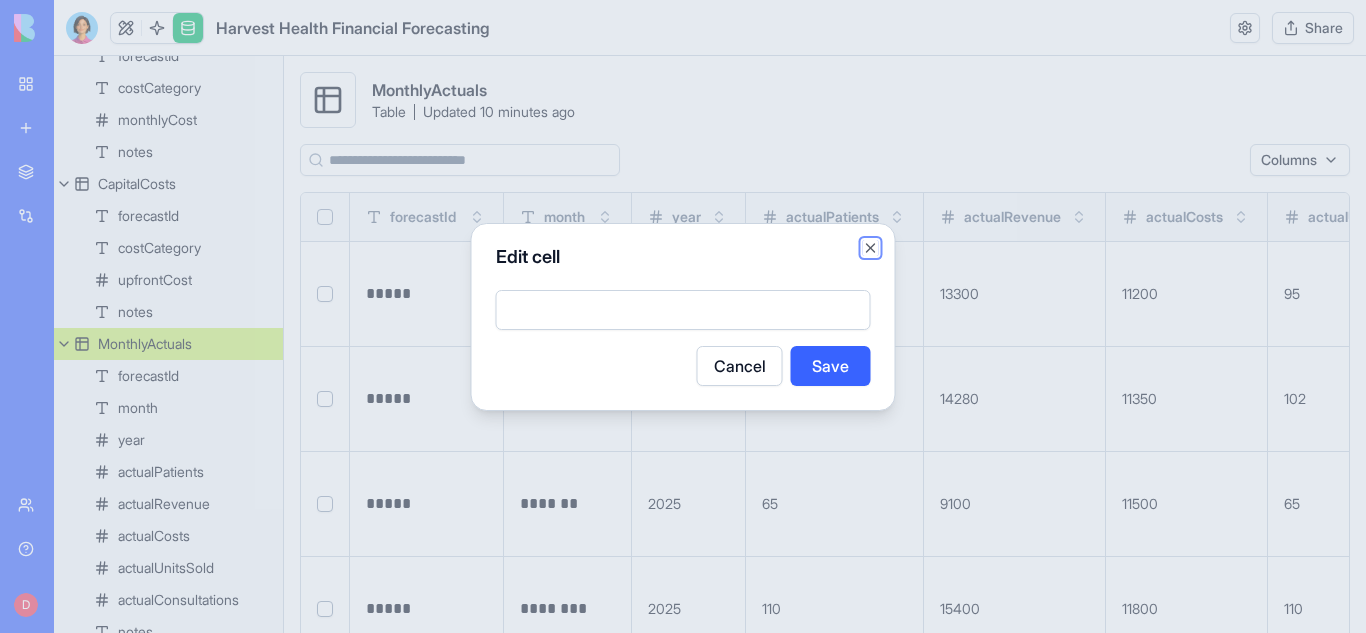 click on "Close" at bounding box center (871, 248) 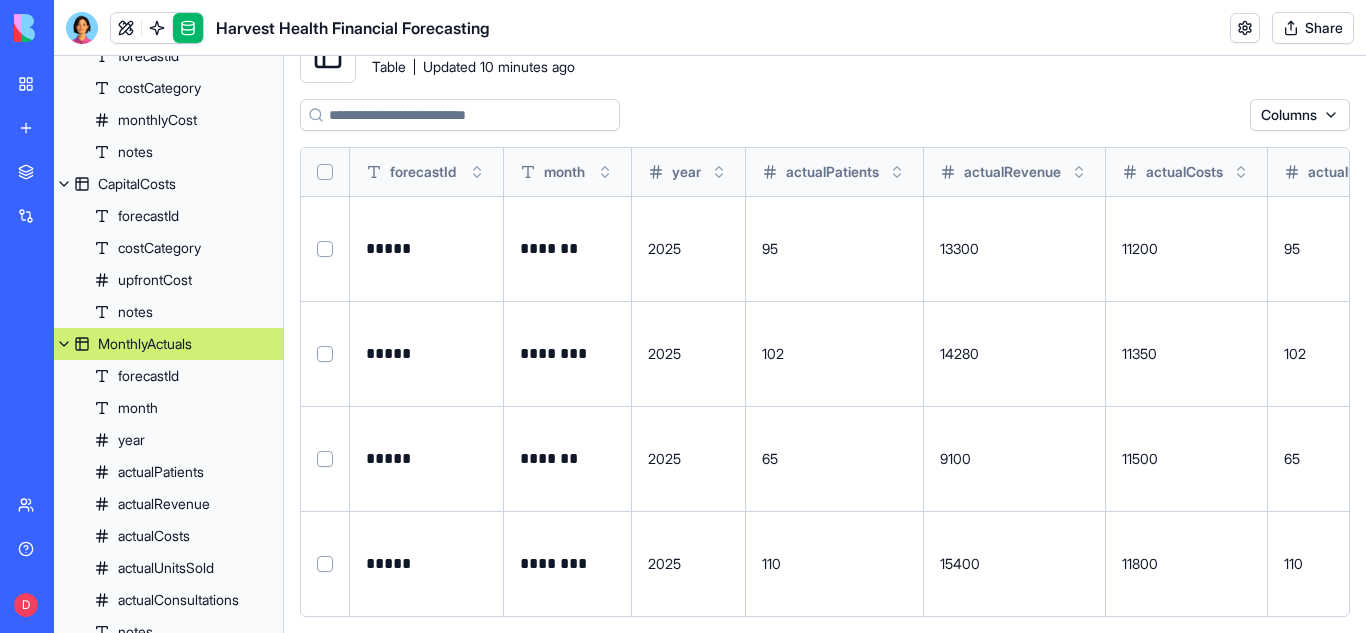 scroll, scrollTop: 0, scrollLeft: 0, axis: both 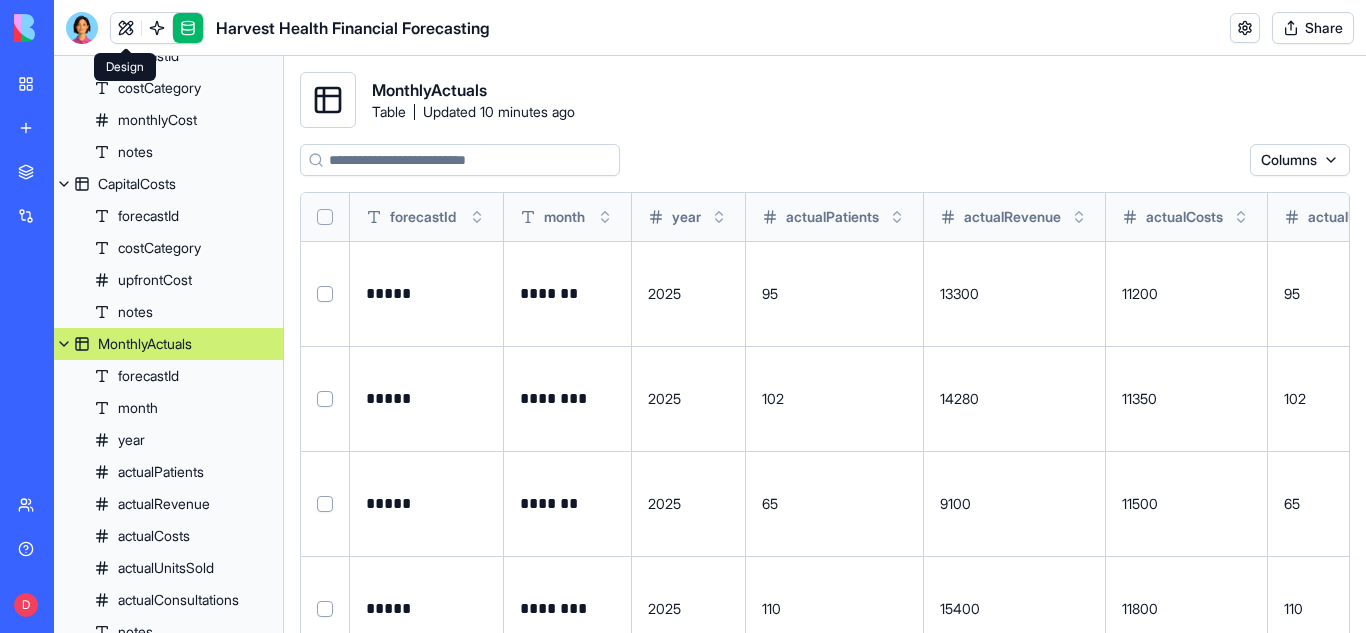 click at bounding box center [126, 28] 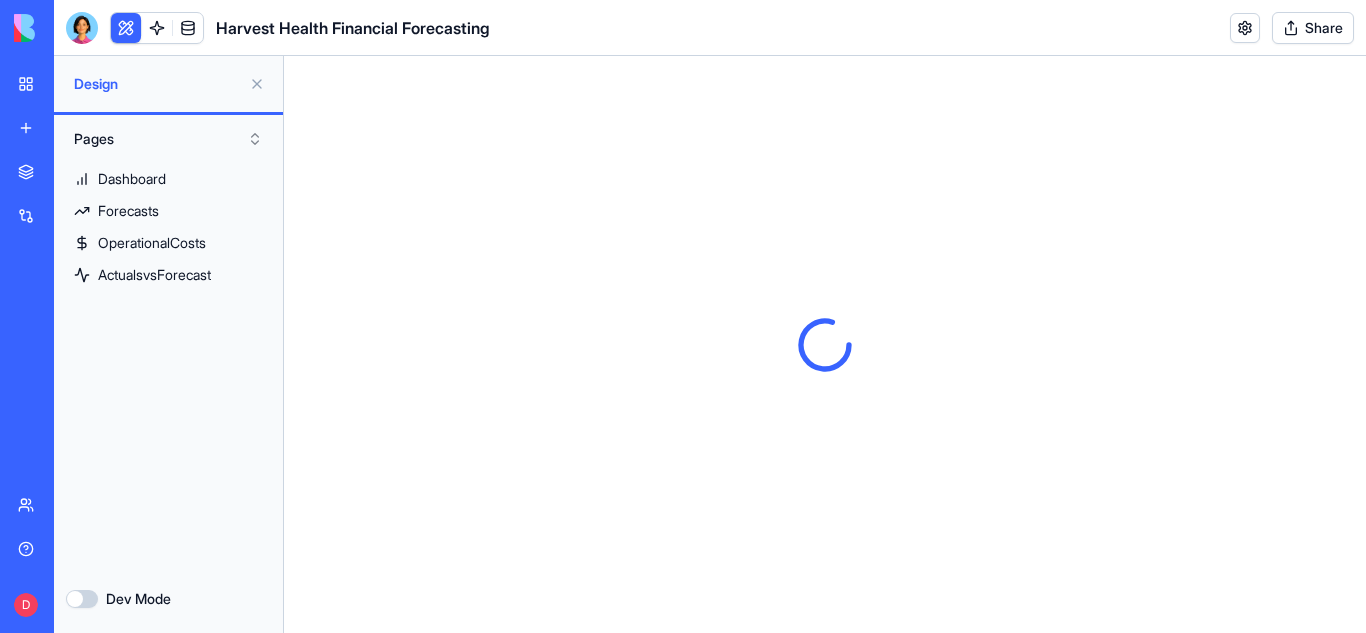 scroll, scrollTop: 0, scrollLeft: 0, axis: both 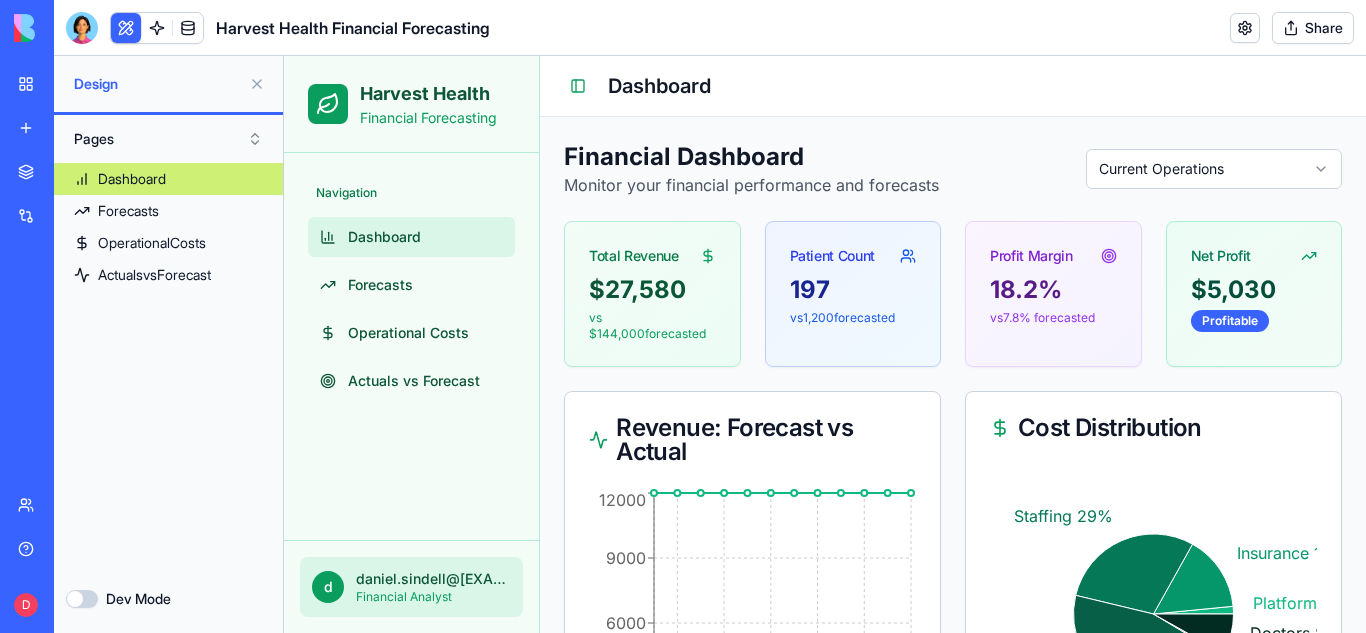 click at bounding box center (257, 84) 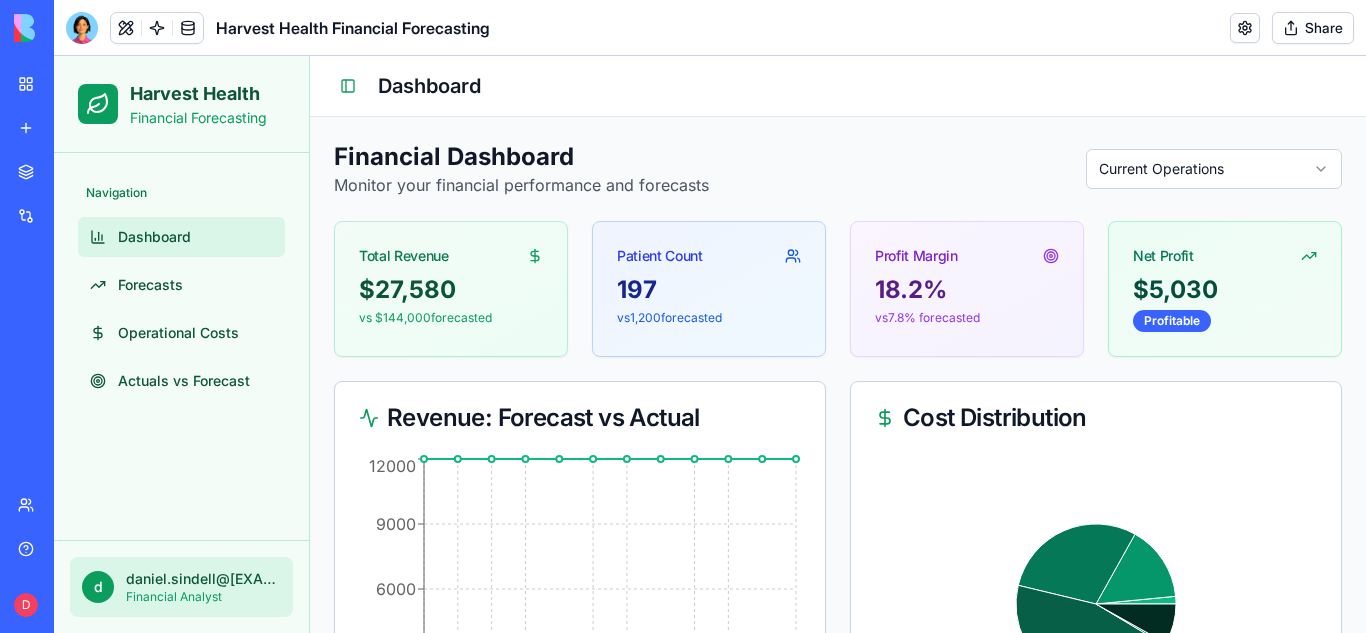 click on "Navigation Dashboard Forecasts Operational Costs Actuals vs Forecast" at bounding box center (181, 289) 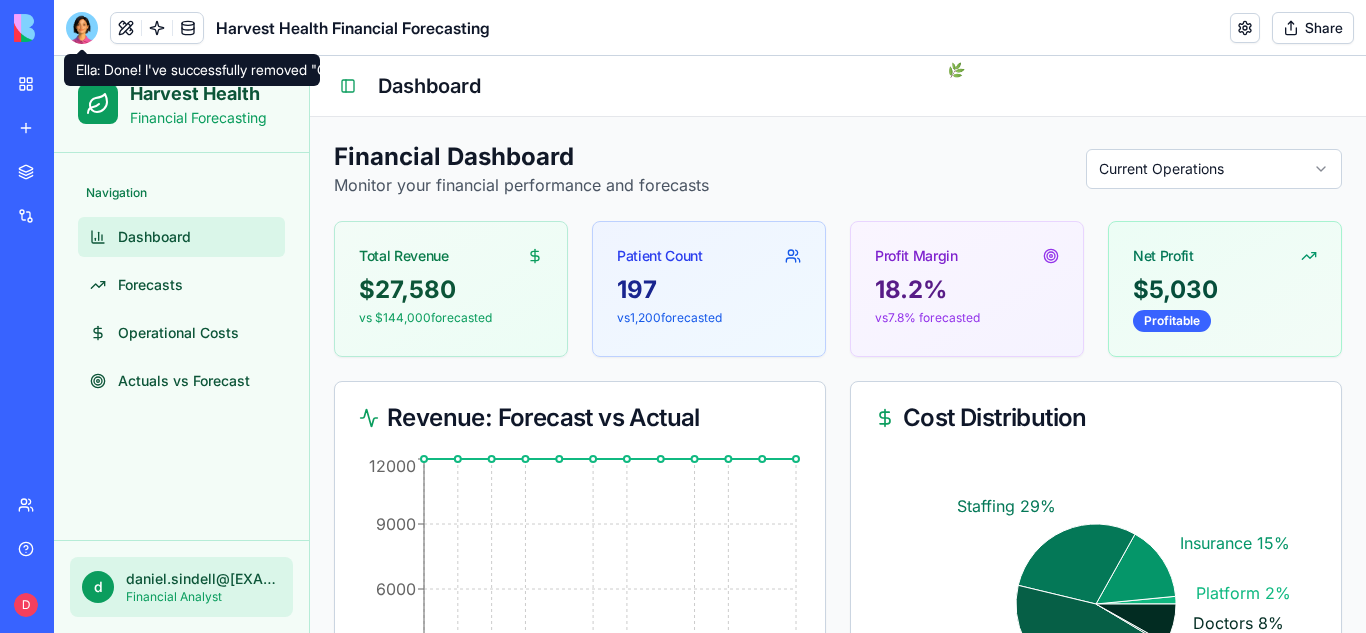 click at bounding box center [82, 28] 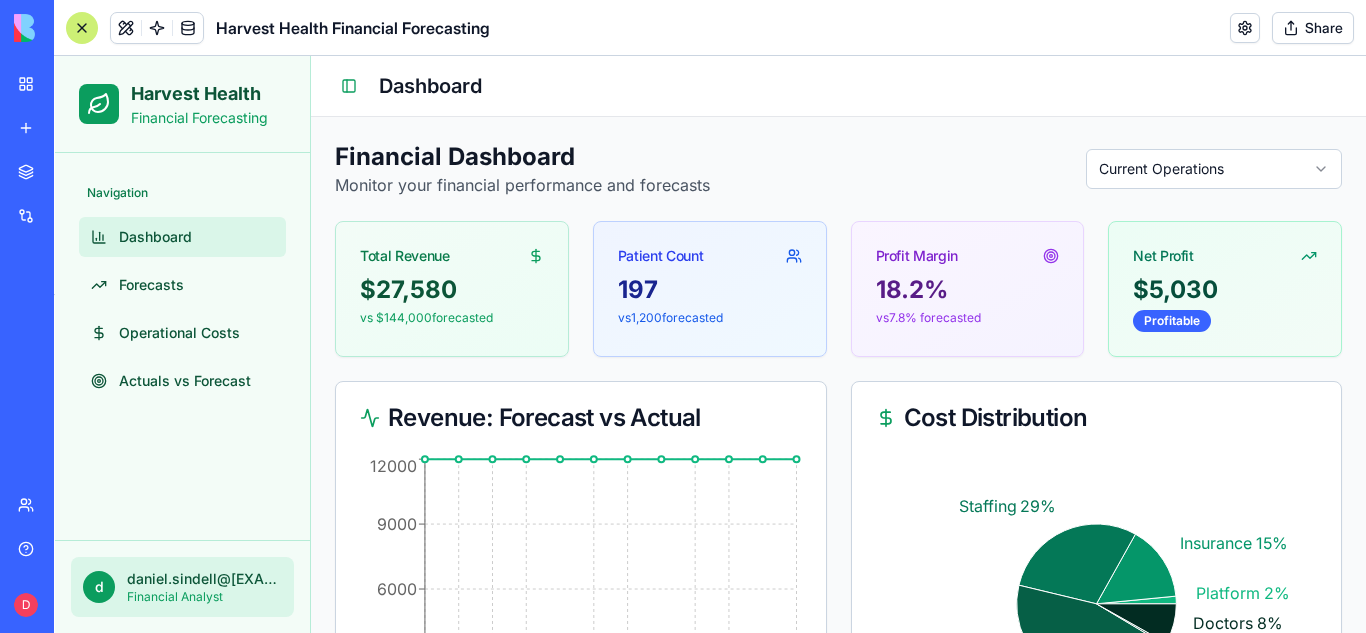 scroll, scrollTop: 2228, scrollLeft: 0, axis: vertical 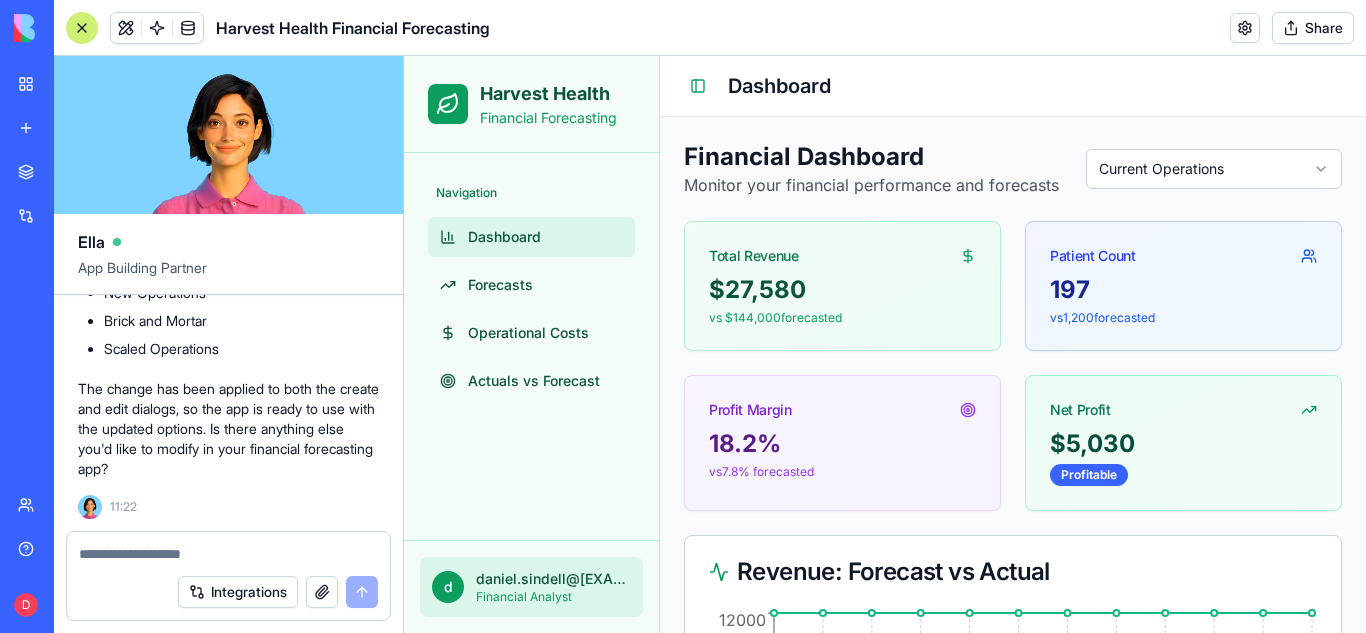 click on "Harvest Health Financial Forecasting Navigation Dashboard Forecasts Operational Costs Actuals vs Forecast d daniel.sindell@arantherapeutics.com.au Financial Analyst Toggle Sidebar Dashboard Financial Dashboard Monitor your financial performance and forecasts Current Operations Total Revenue $ 27,580 vs $ 144,000  forecasted Patient Count 197 vs  1,200  forecasted Profit Margin 18.2 % vs  7.8 % forecasted Net Profit $ 5,030 Profitable Revenue: Forecast vs Actual Jan Feb Mar Apr May Jun Jul Aug Sep Oct Nov Dec 0 3000 6000 9000 12000 Jan Cost Distribution Platform 2% Insurance 15% Staffing 29% Marketing 45% Website 0% Doctors 8% Forecast Summary:  Current Operations Forecast Details Type:  Current Operations Period:  1/1/2025  -  12/31/2025 Growth Rate:  0 % Key Assumptions Avg Product Price:  $ 120 Units per Patient:  1 Dispensing Fee:  $ 20 Performance Status Revenue Performance: Below Target Patient Growth: Behind
Nov" at bounding box center [885, 828] 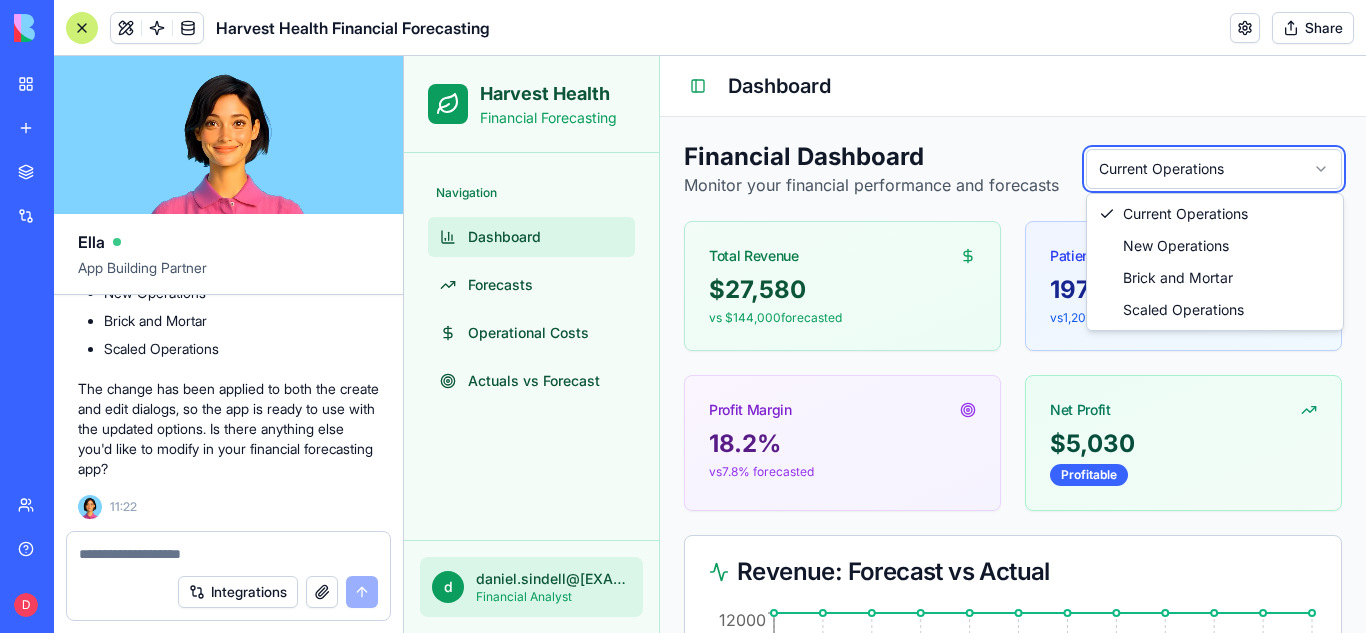 click at bounding box center (228, 548) 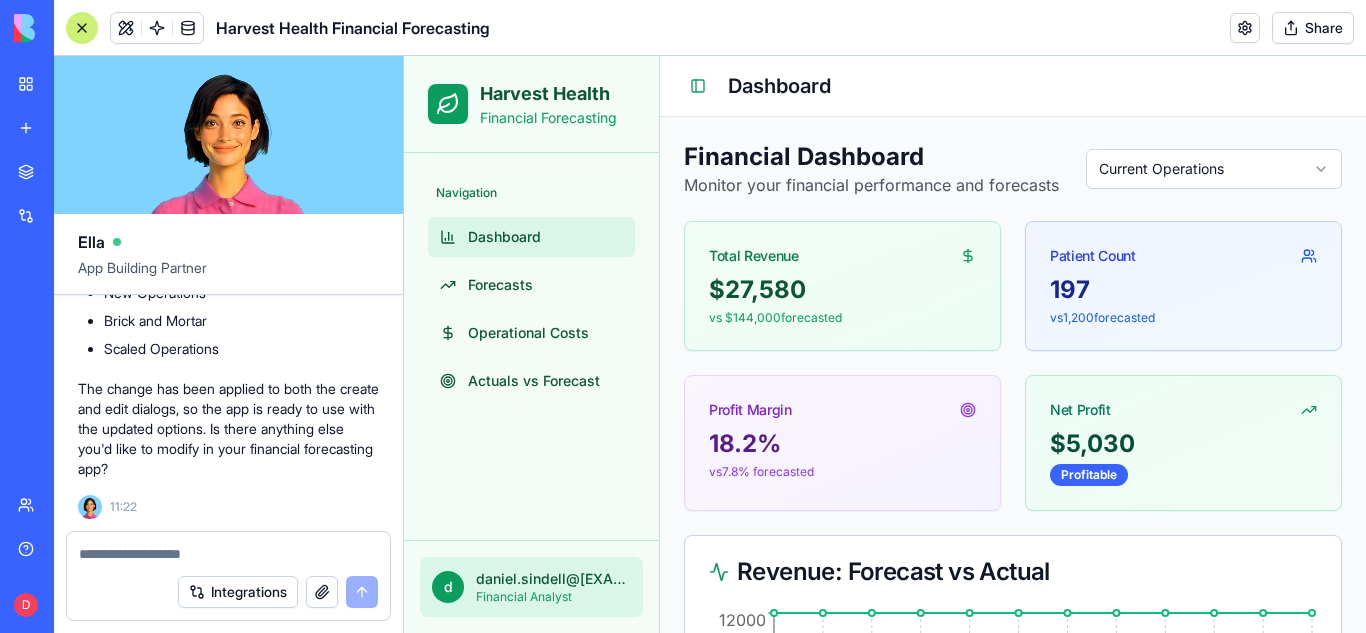 click at bounding box center [228, 554] 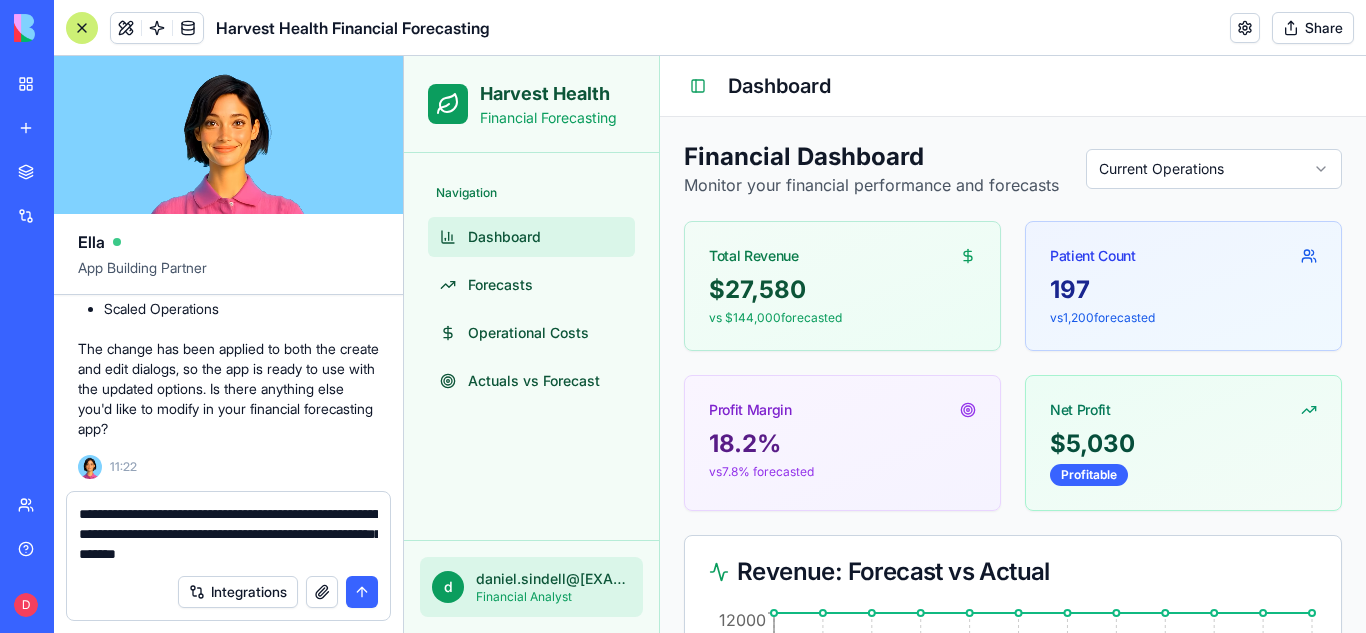 type on "**********" 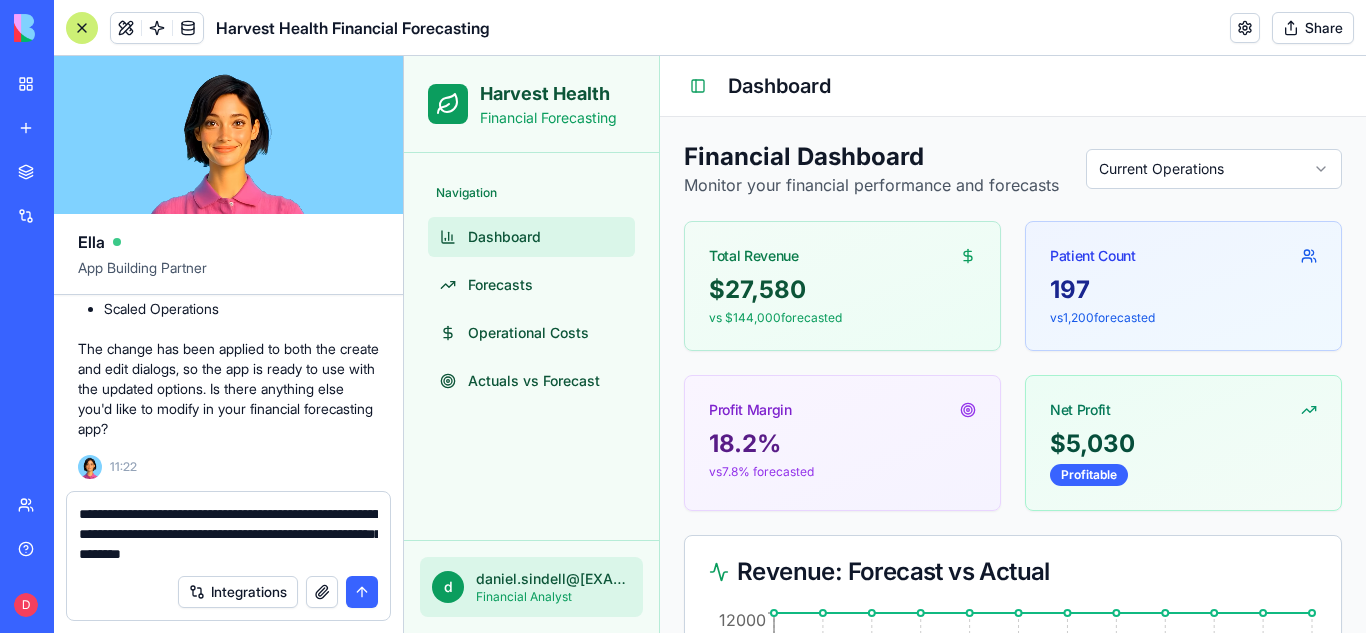 type 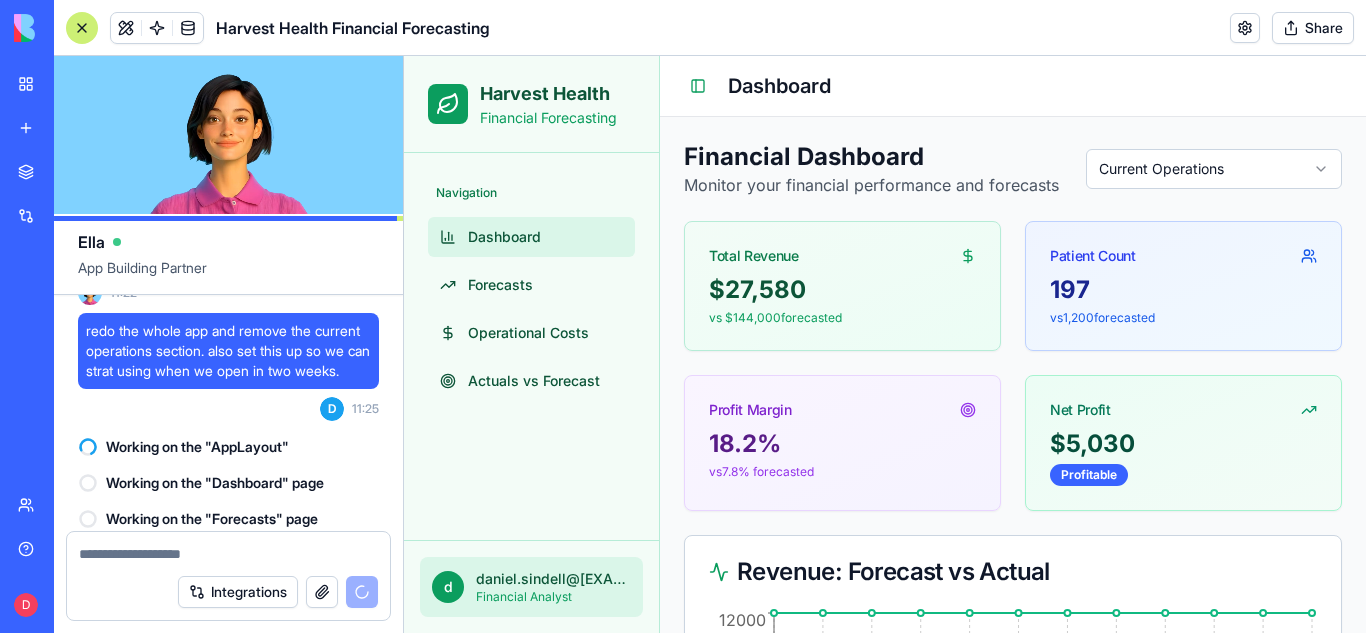 scroll, scrollTop: 2624, scrollLeft: 0, axis: vertical 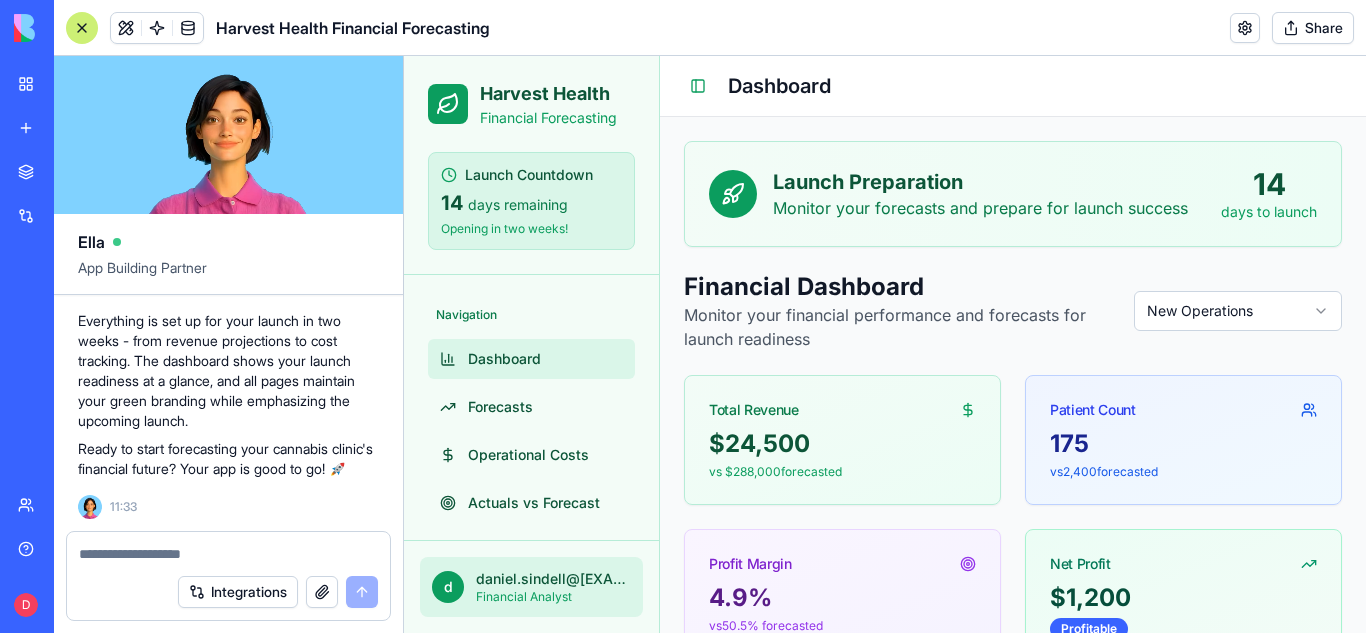 click on "Dashboard" at bounding box center (531, 359) 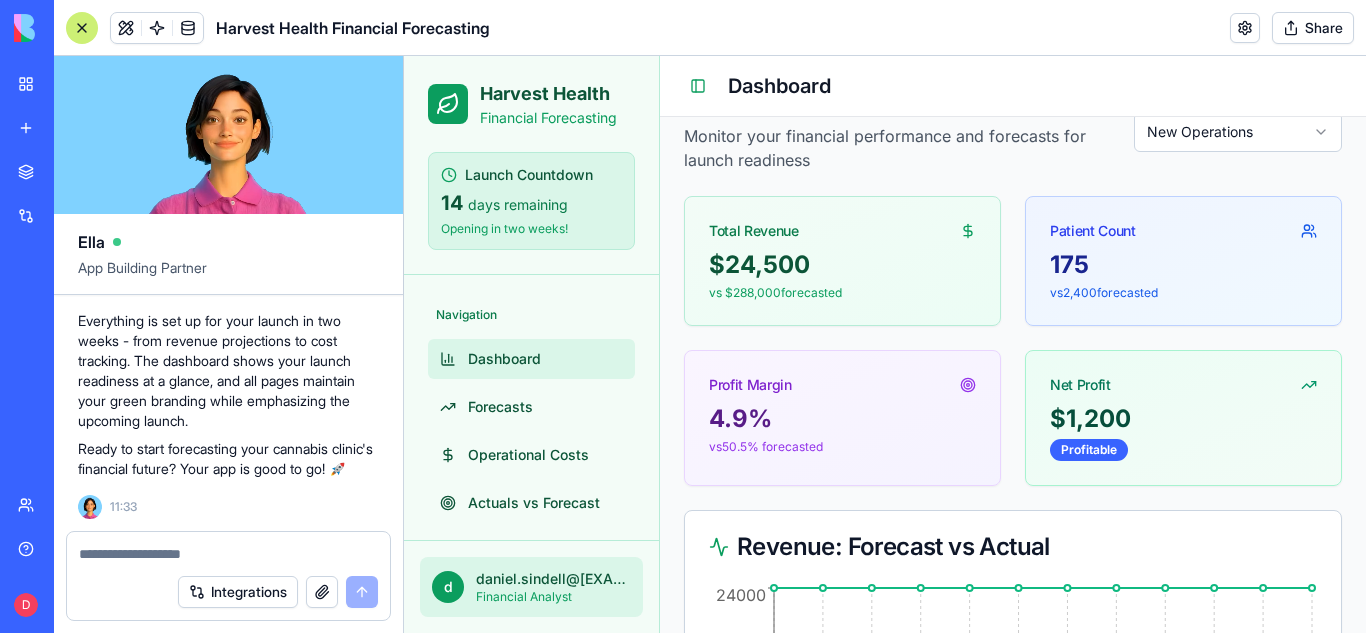 scroll, scrollTop: 175, scrollLeft: 0, axis: vertical 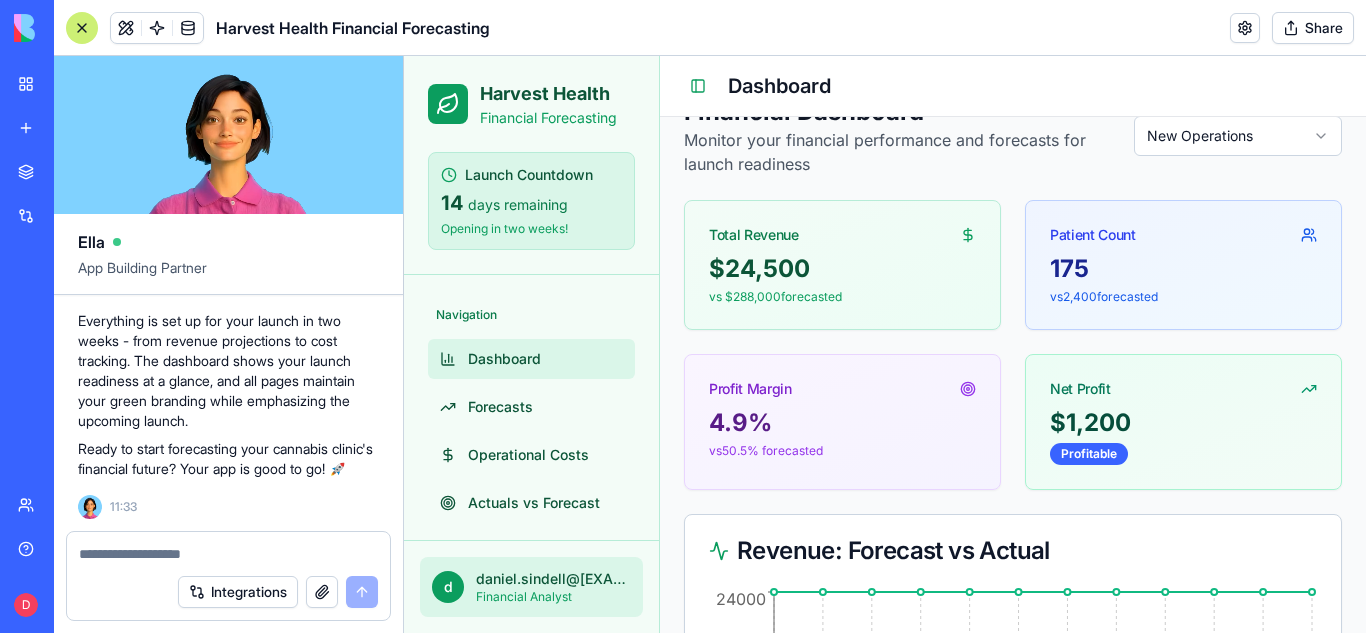 click on "Launch Preparation Monitor your forecasts and prepare for launch success 14 days to launch Financial Dashboard Monitor your financial performance and forecasts for launch readiness New Operations Total Revenue $ 24,500 vs $ 288,000  forecasted Patient Count 175 vs  2,400  forecasted Profit Margin 4.9 % vs  50.5 % forecasted Net Profit $ 1,200 Profitable Revenue: Forecast vs Actual Jan Feb Mar Apr May Jun Jul Aug Sep Oct Nov Dec 0 6000 12000 18000 24000 Cost Distribution Platform 1% Insurance 14% Staffing 27% Marketing 13% Website 0% Doctors 25% Non-THC Products 17% Events 2% Forecast Summary:  New Operations Forecast Details Type:  New Operations Period:  1/1/2025  -  12/31/2025 Growth Rate:  66.67 % Key Assumptions Avg Product Price:  $ 120 Units per Patient:  1 Dispensing Fee:  $ 20 Launch Readiness Revenue Performance: Below Target Patient Growth: Behind" at bounding box center (1013, 761) 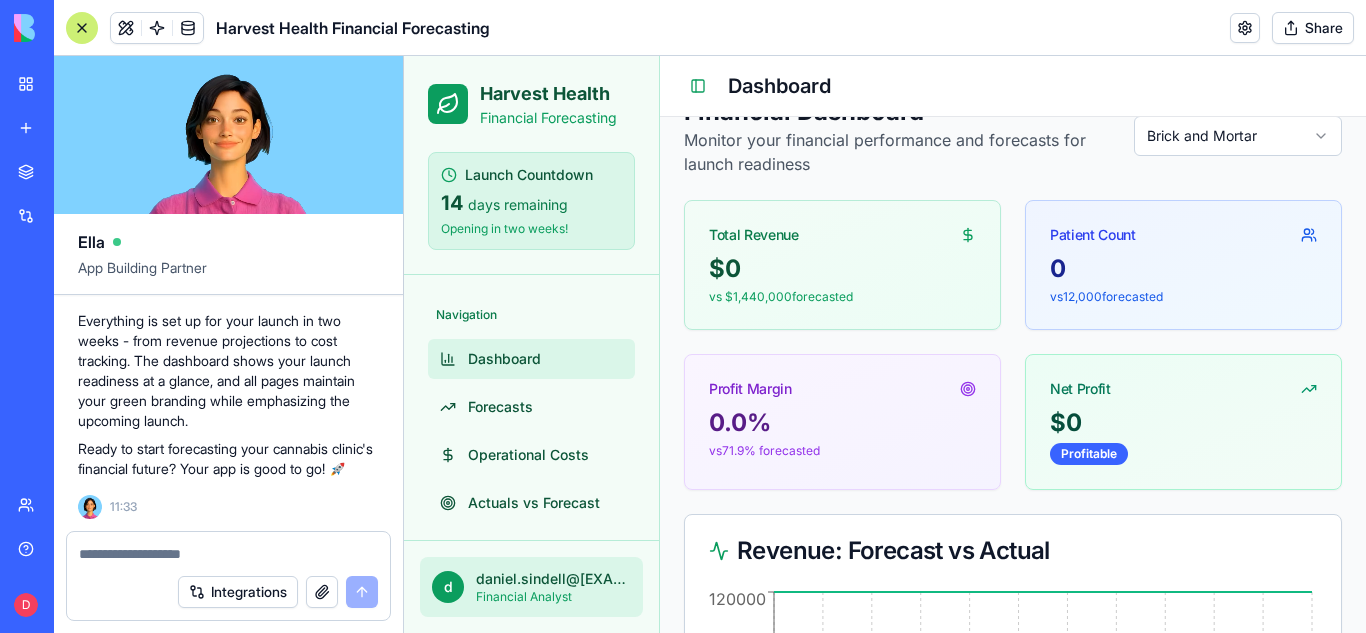 click on "Harvest Health Financial Forecasting Launch Countdown 14 days remaining Opening in two weeks! Navigation Dashboard Forecasts Operational Costs Actuals vs Forecast d daniel.sindell@arantherapeutics.com.au Financial Analyst Toggle Sidebar Dashboard Launch Preparation Monitor your forecasts and prepare for launch success 14 days to launch Financial Dashboard Monitor your financial performance and forecasts for launch readiness Brick and Mortar Total Revenue $ 0 vs $ 1,440,000  forecasted Patient Count 0 vs  12,000  forecasted Profit Margin 0.0 % vs  71.9 % forecasted Net Profit $ 0 Profitable Revenue: Forecast vs Actual Jan Feb Mar Apr May Jun Jul Aug Sep Oct Nov Dec 0 30000 60000 90000 120000 Jan Cost Distribution Forecast Summary:  Brick and Mortar Forecast Details Type:  Brick and Mortar Period:  1/1/2025  -  12/31/2025 Growth Rate:  100 % Key Assumptions Avg Product Price:  $ 120 Units per Patient:  1 Dispensing Fee:  $ 20 Launch Readiness Revenue Performance: Below Target Patient Growth: Behind" at bounding box center (885, 730) 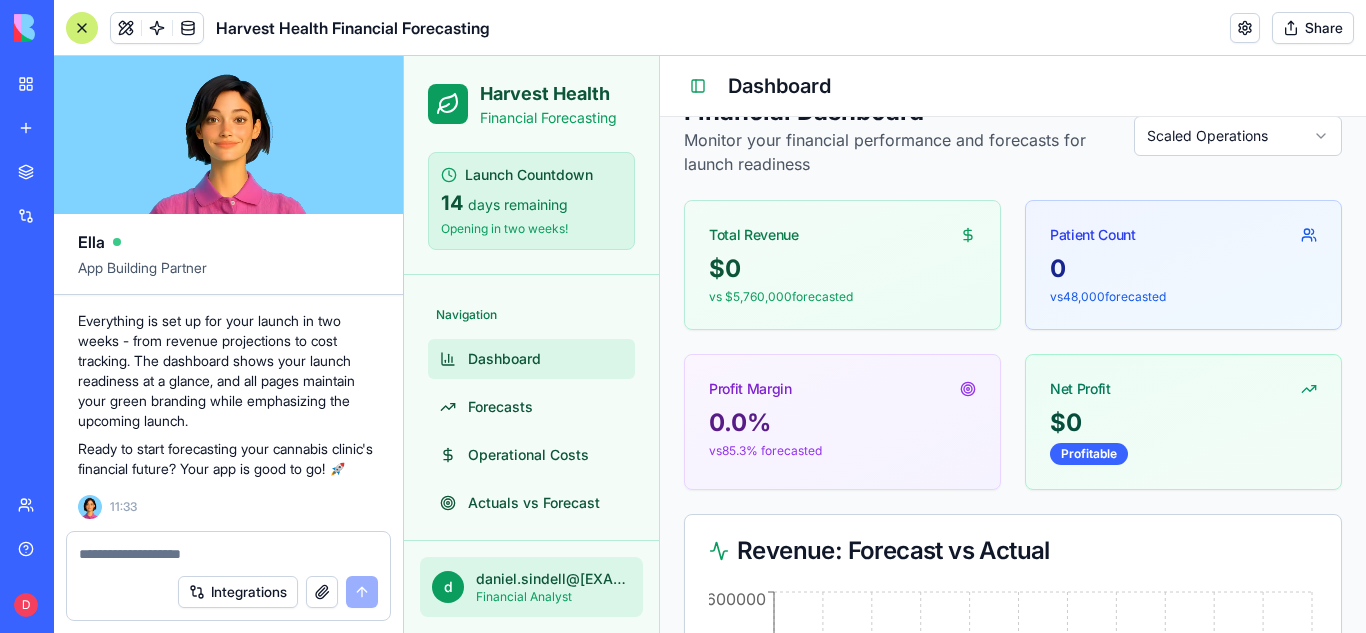 click on "Harvest Health Financial Forecasting Launch Countdown 14 days remaining Opening in two weeks! Navigation Dashboard Forecasts Operational Costs Actuals vs Forecast d daniel.sindell@arantherapeutics.com.au Financial Analyst Toggle Sidebar Dashboard Launch Preparation Monitor your forecasts and prepare for launch success 14 days to launch Financial Dashboard Monitor your financial performance and forecasts for launch readiness Scaled Operations Total Revenue $ 0 vs $ 5,760,000  forecasted Patient Count 0 vs  48,000  forecasted Profit Margin 0.0 % vs  85.3 % forecasted Net Profit $ 0 Profitable Revenue: Forecast vs Actual Jan Feb Mar Apr May Jun Jul Aug Sep Oct Nov Dec 0 150000 300000 450000 600000 Jan Cost Distribution Forecast Summary:  Scaled Operations Forecast Details Type:  Scaled Operations Period:  1/1/2025  -  12/31/2025 Growth Rate:  100 % Key Assumptions Avg Product Price:  $ 120 Units per Patient:  1 Dispensing Fee:  $ 20 Launch Readiness Revenue Performance: Below Target Patient Growth:" at bounding box center [885, 730] 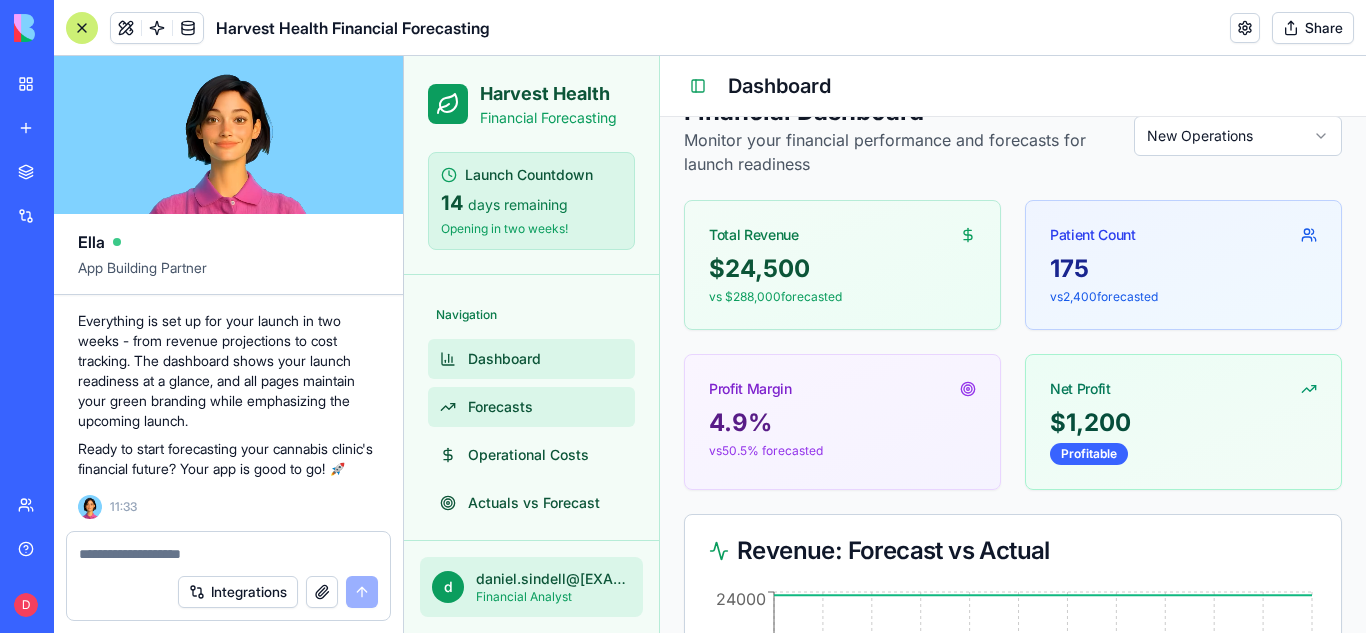 click on "Forecasts" at bounding box center (531, 407) 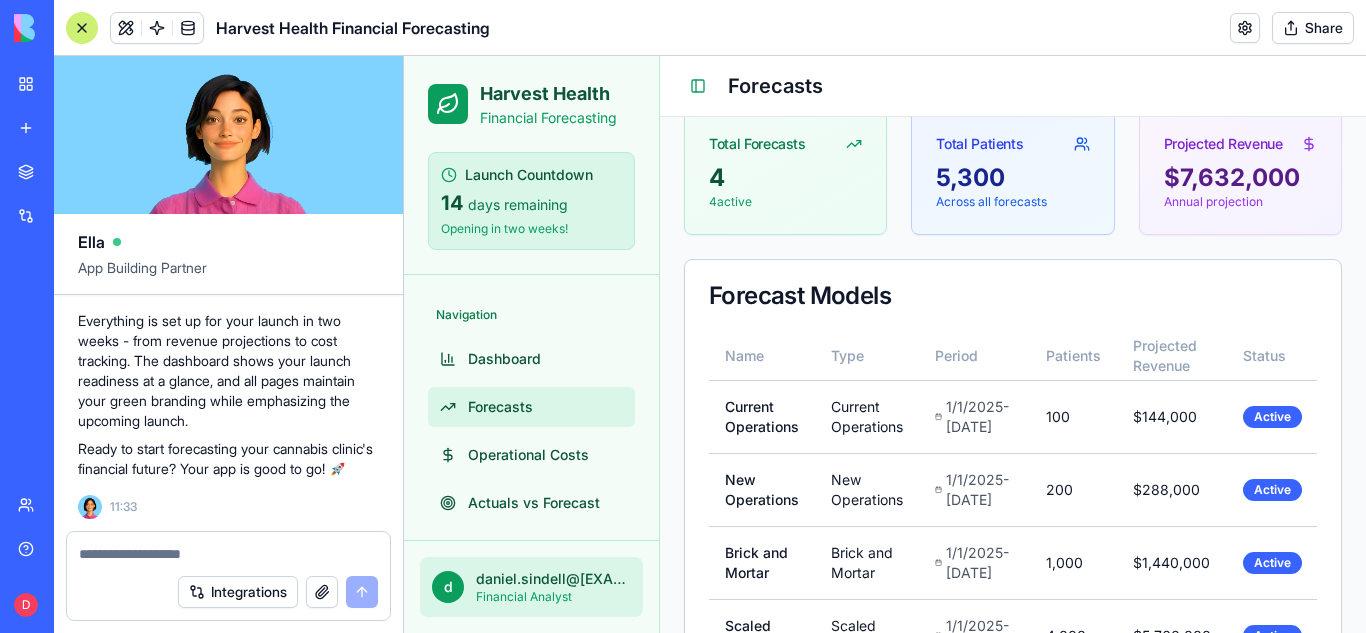 scroll, scrollTop: 330, scrollLeft: 0, axis: vertical 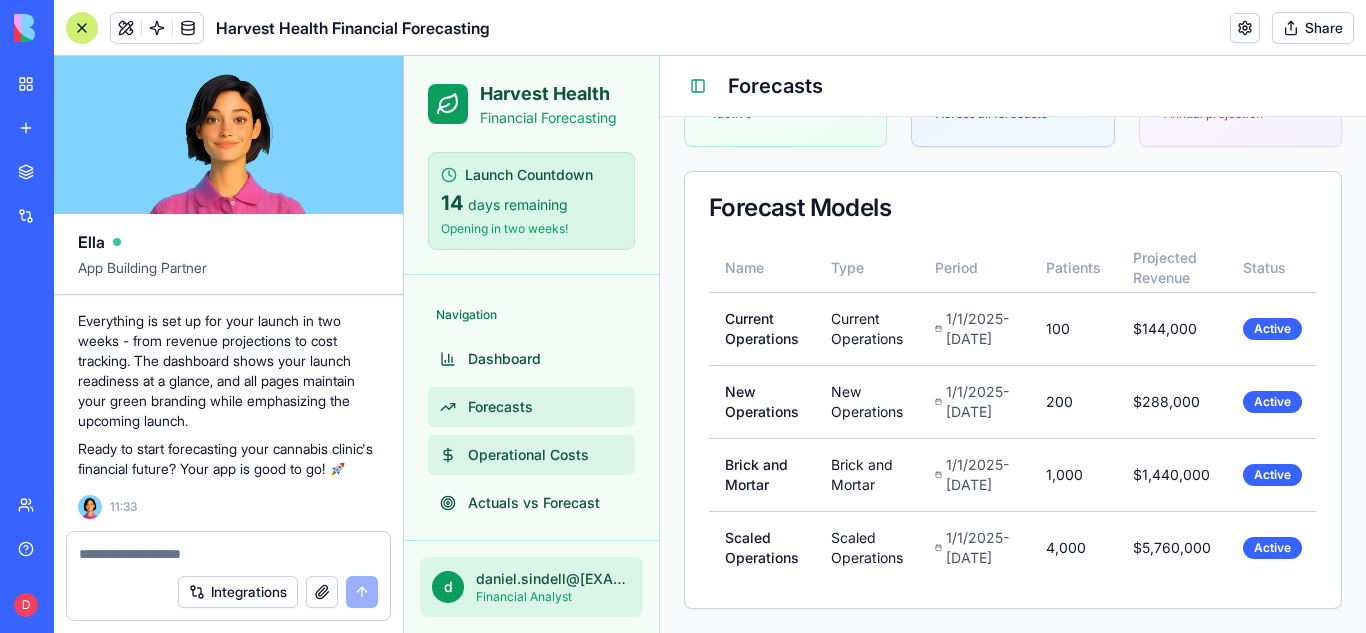click on "Operational Costs" at bounding box center (531, 455) 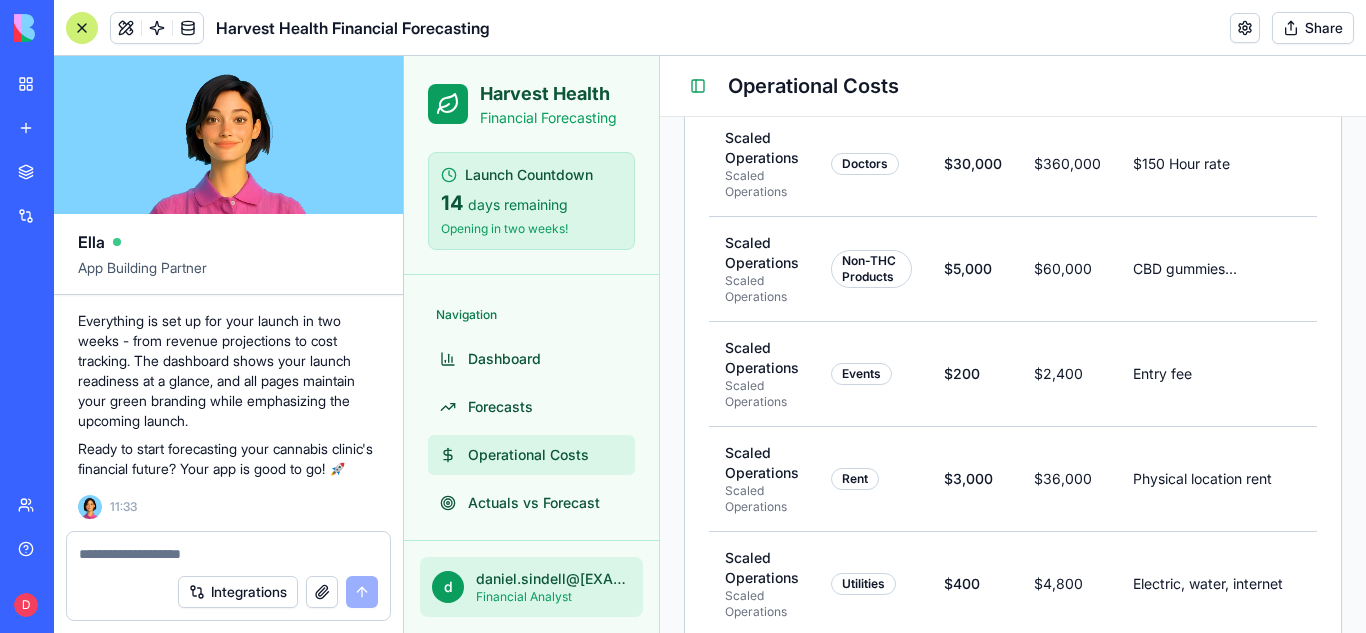 scroll, scrollTop: 4670, scrollLeft: 0, axis: vertical 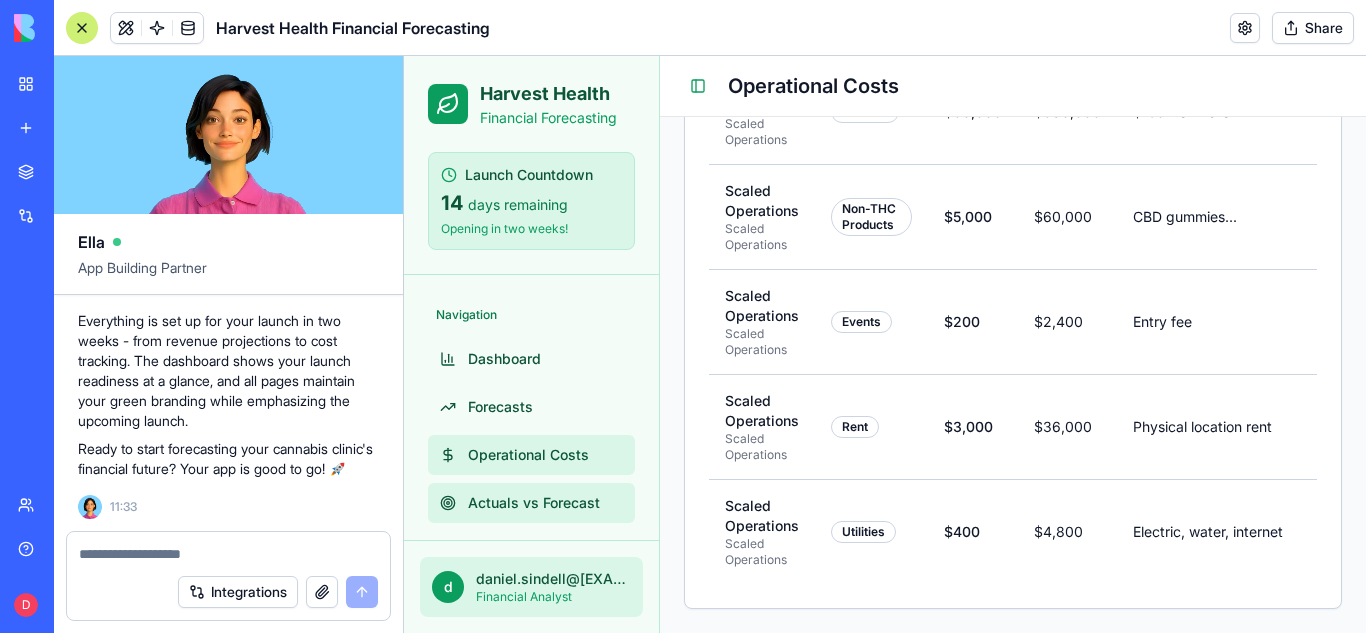 click on "Actuals vs Forecast" at bounding box center [534, 503] 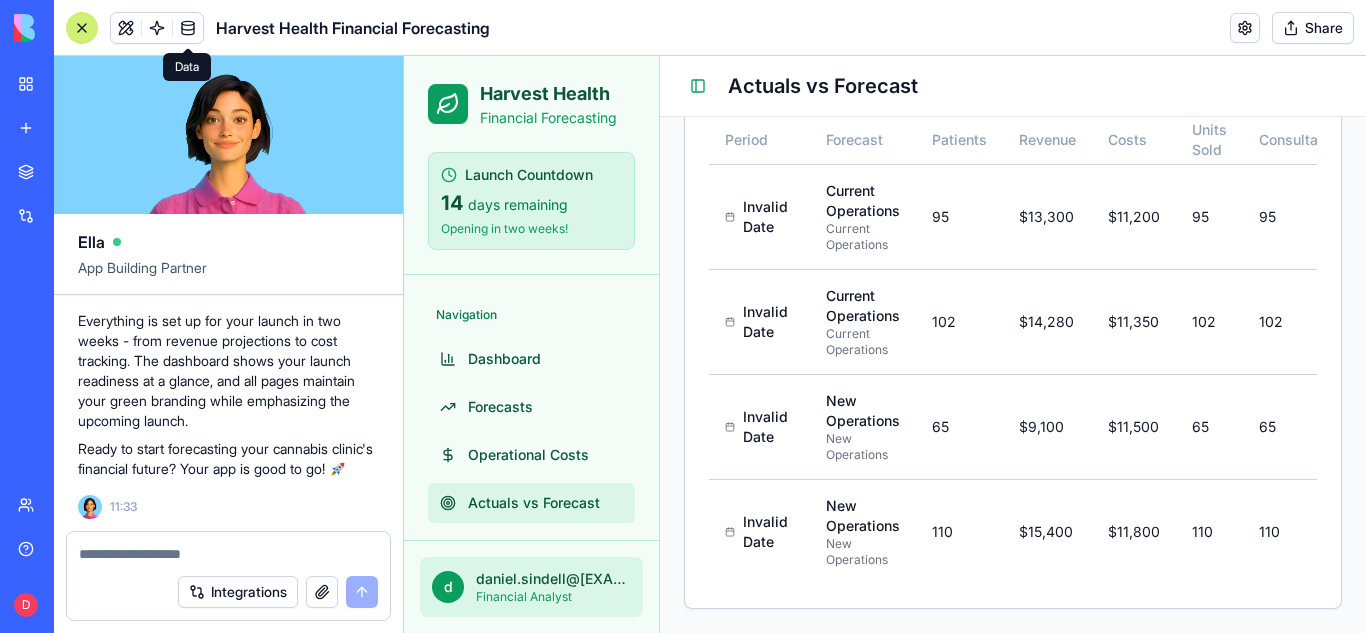 click at bounding box center [188, 28] 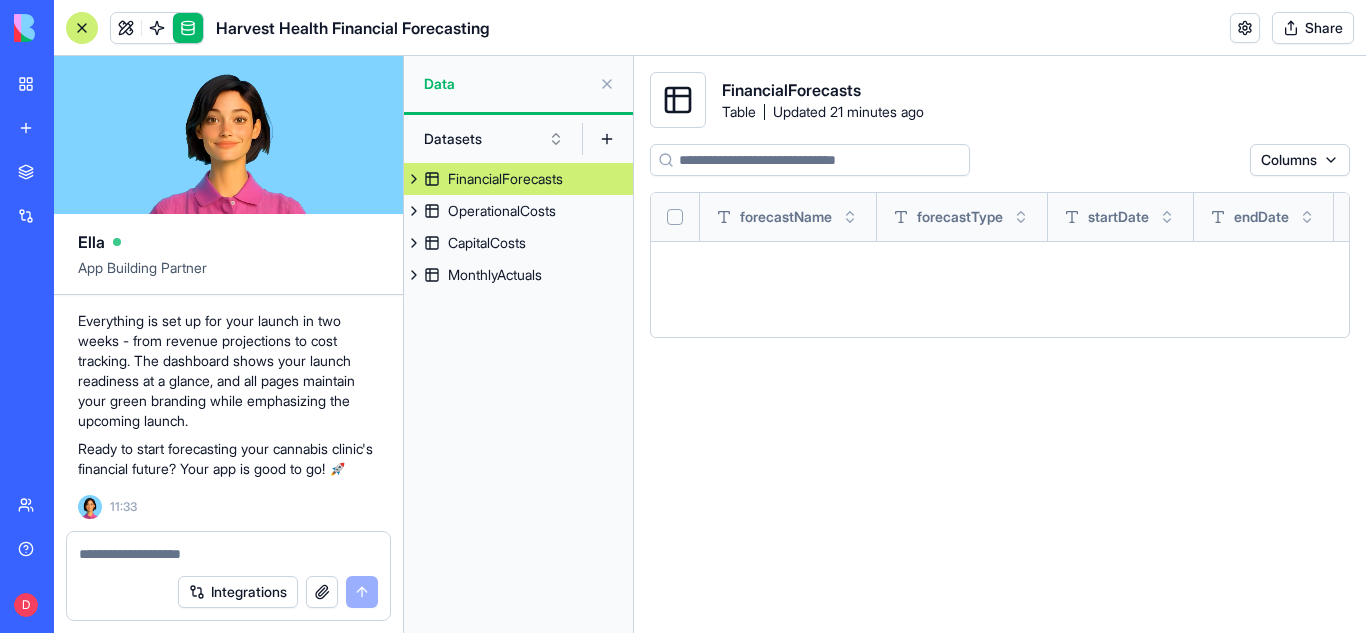 click at bounding box center (82, 28) 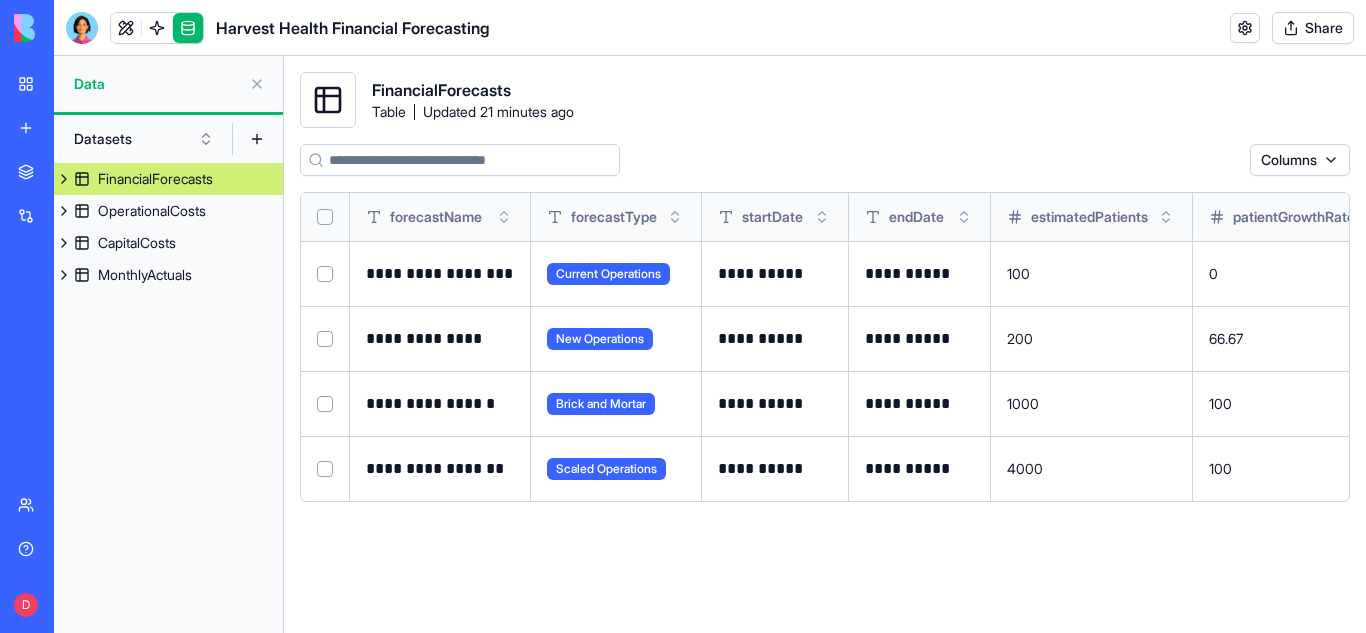 click at bounding box center (257, 84) 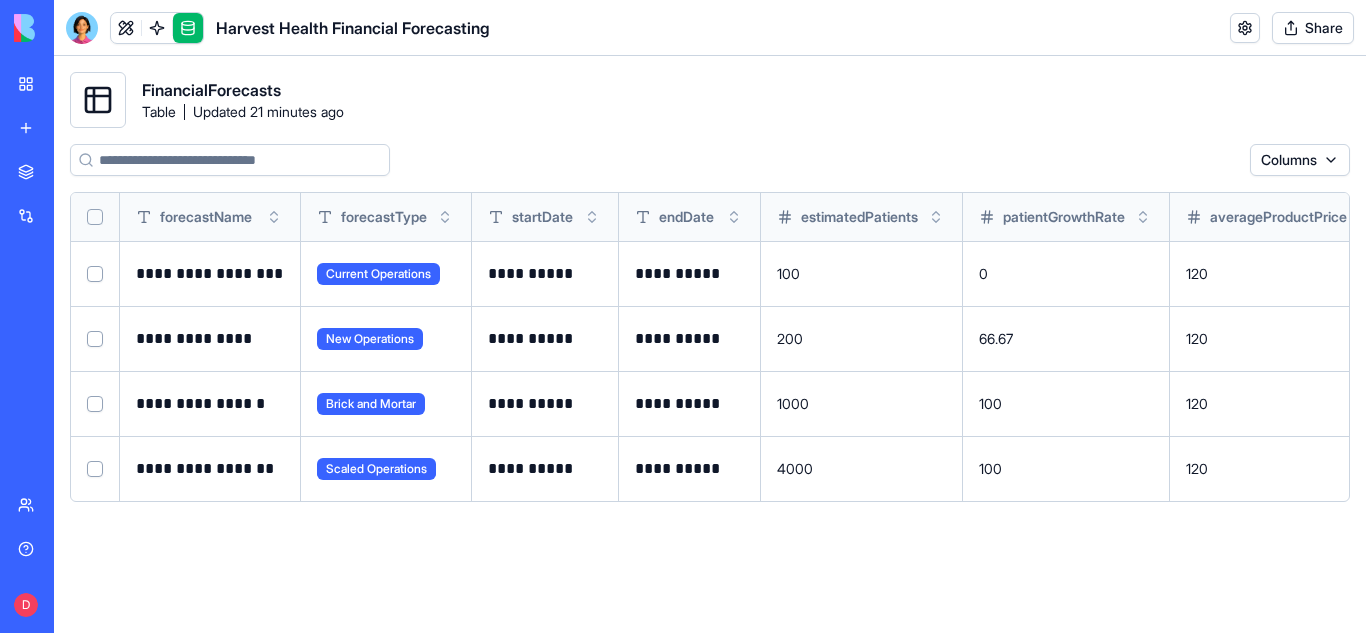 click 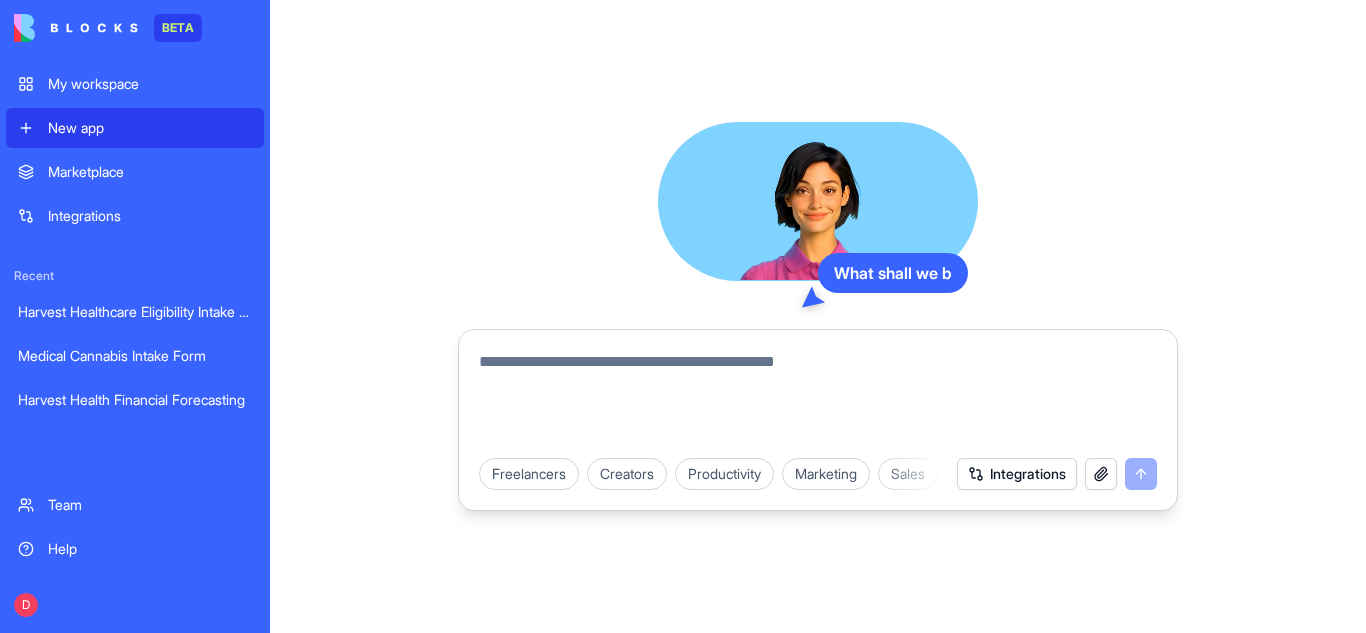 click on "My workspace" at bounding box center (150, 84) 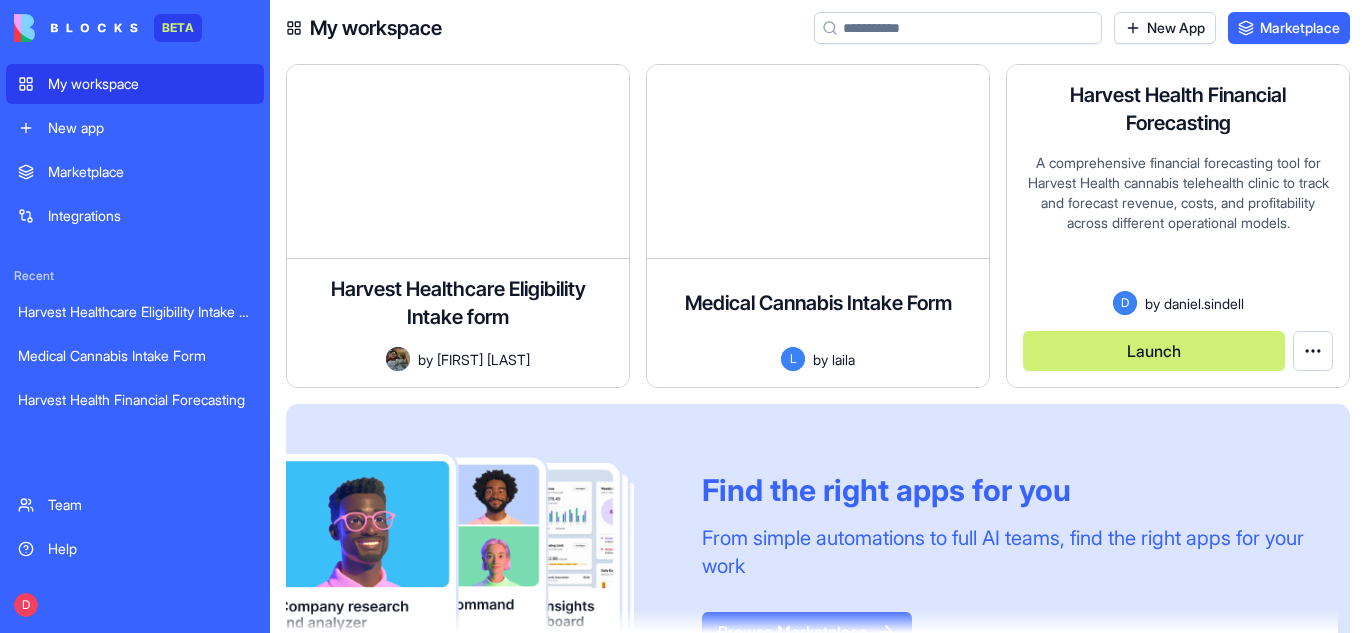 click on "Harvest Health Financial Forecasting" at bounding box center (1178, 109) 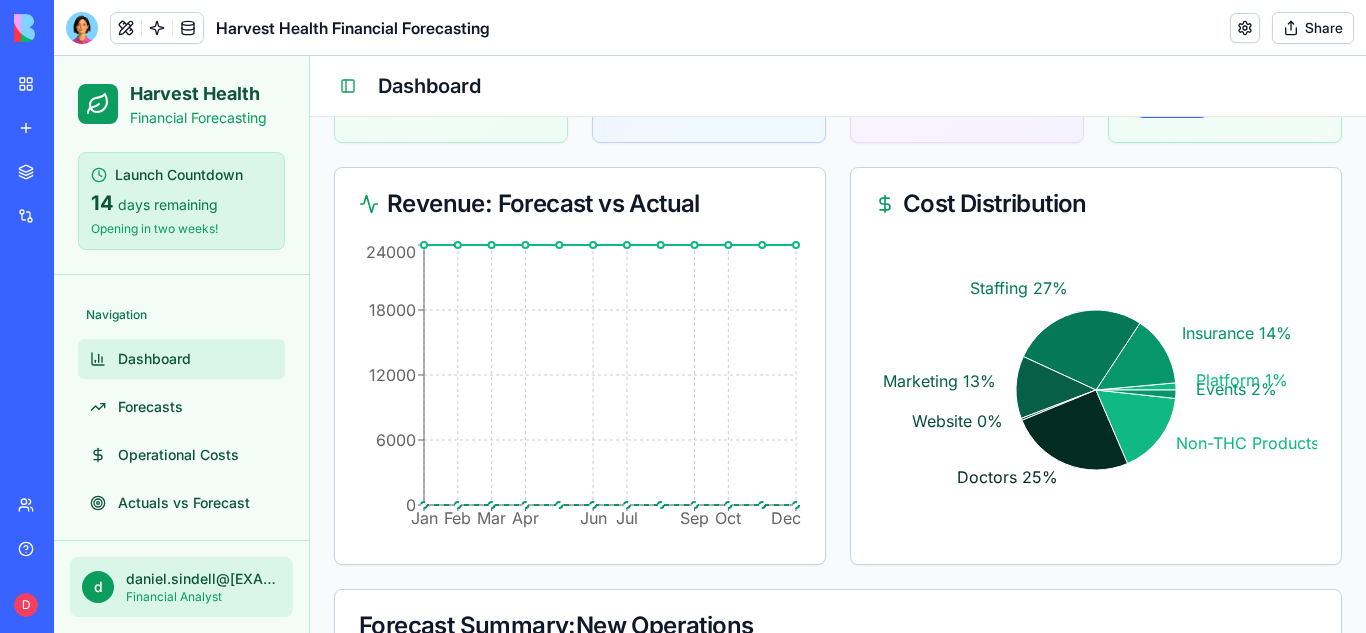 scroll, scrollTop: 0, scrollLeft: 0, axis: both 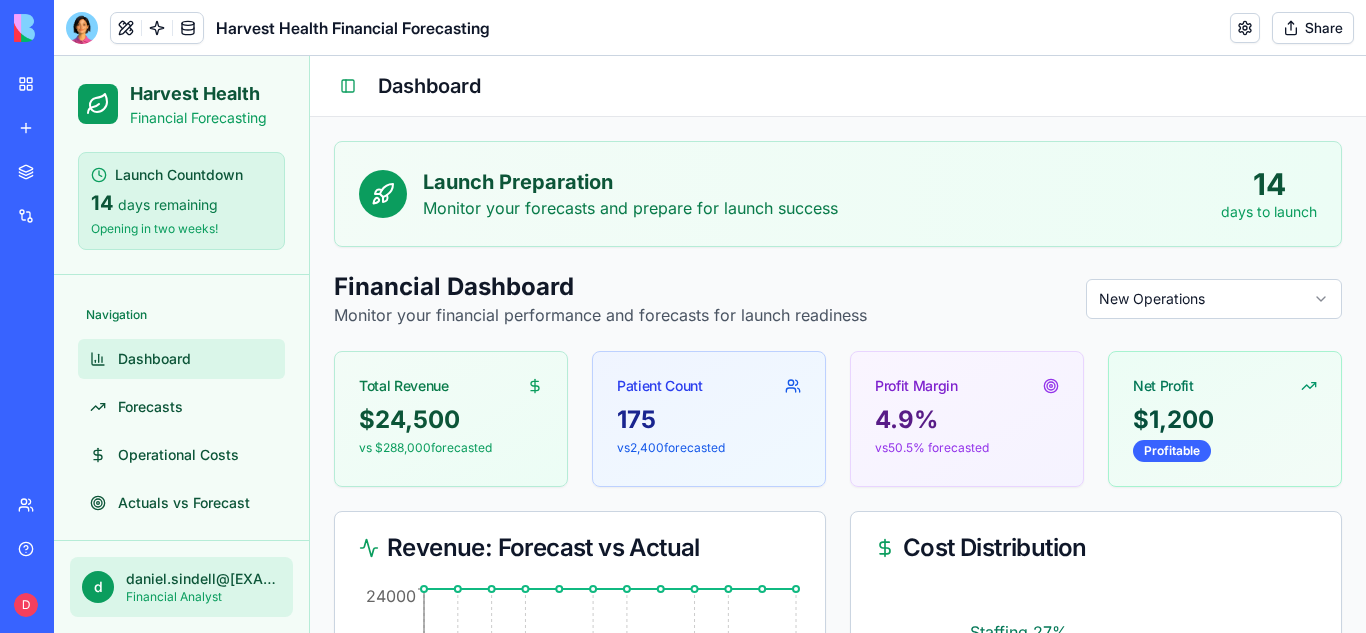 click on "days remaining" at bounding box center (168, 204) 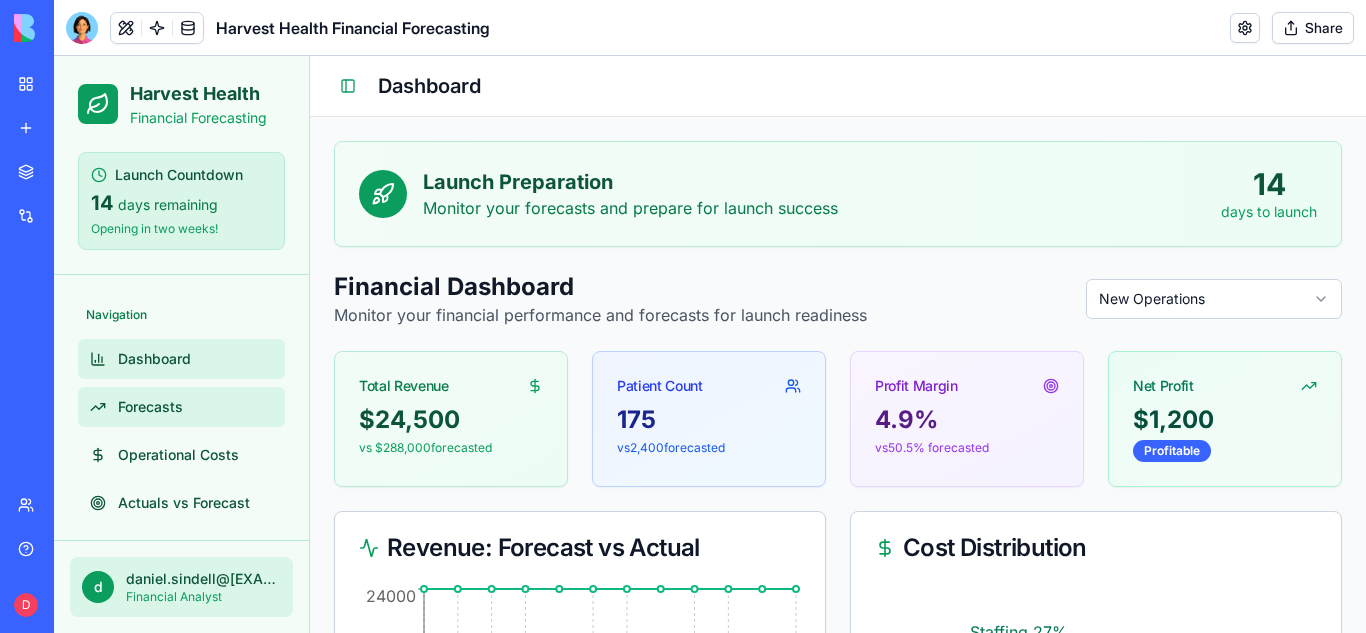 click on "Forecasts" at bounding box center (181, 407) 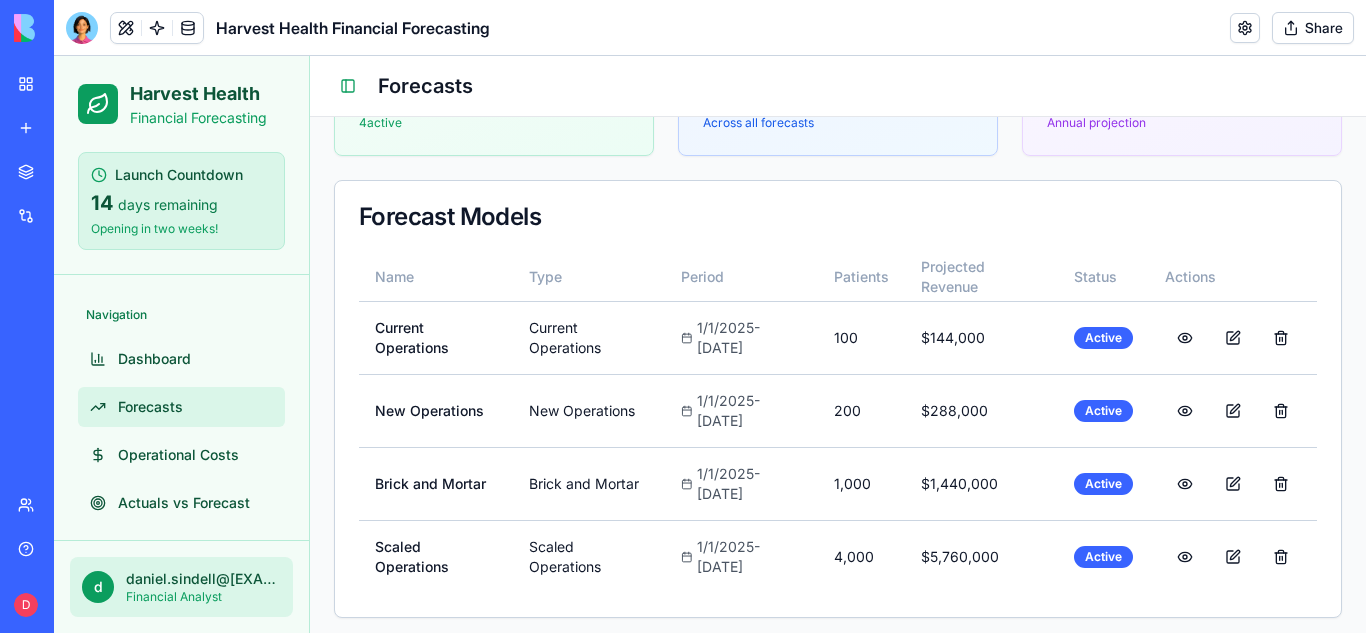 scroll, scrollTop: 330, scrollLeft: 0, axis: vertical 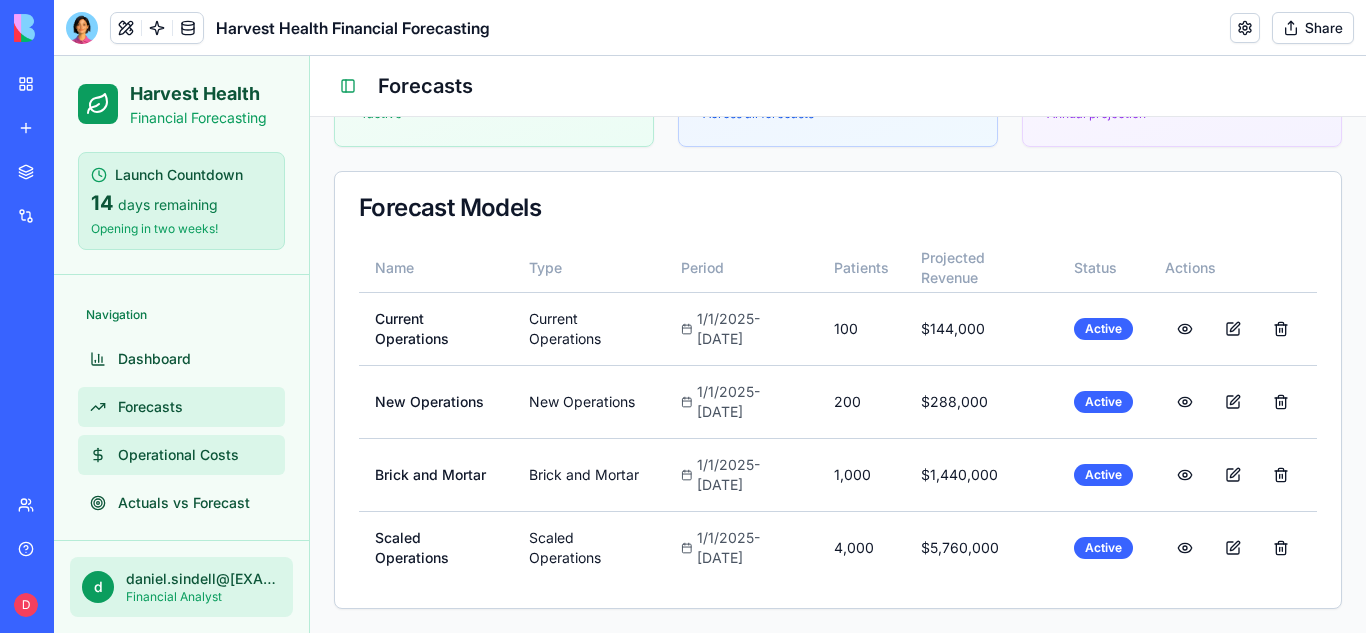 click on "Operational Costs" at bounding box center [178, 455] 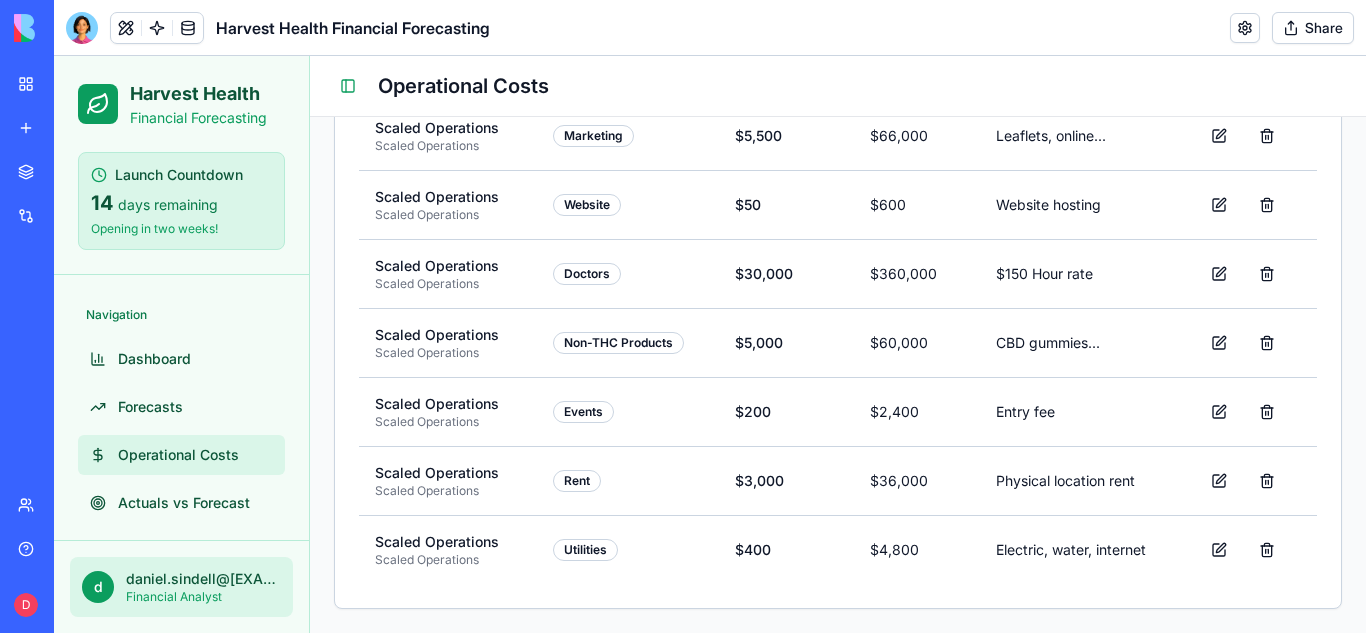 scroll, scrollTop: 0, scrollLeft: 0, axis: both 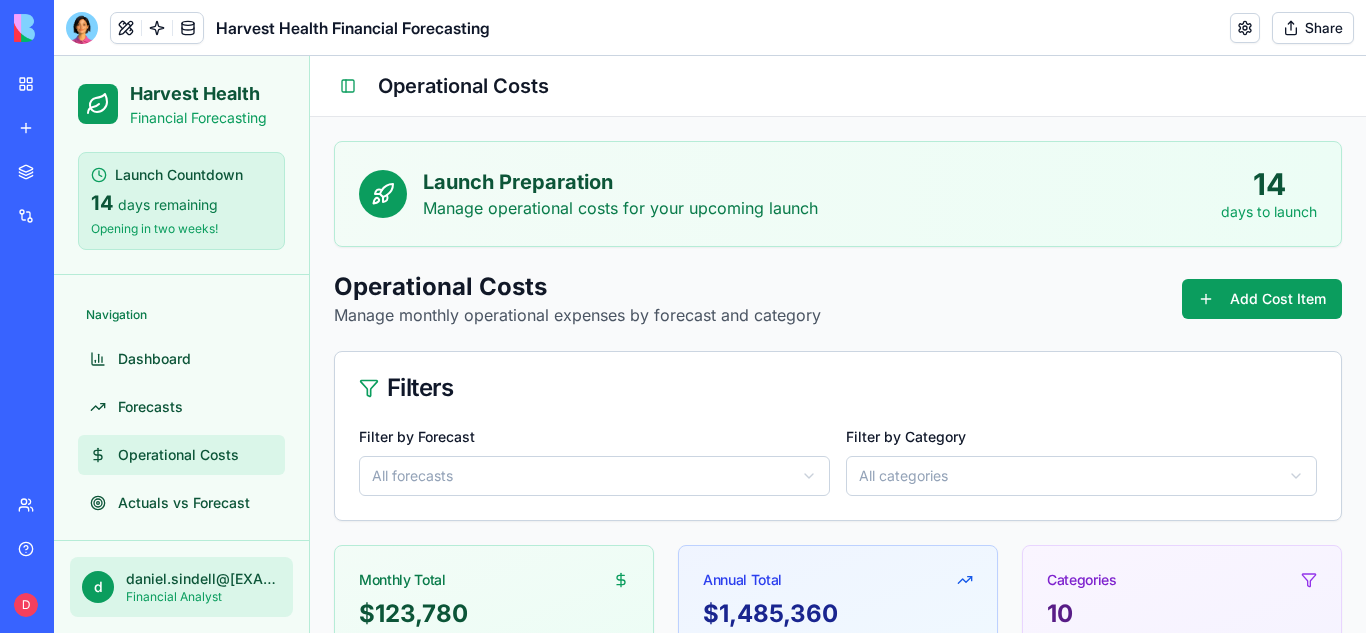 click on "New app" at bounding box center (46, 128) 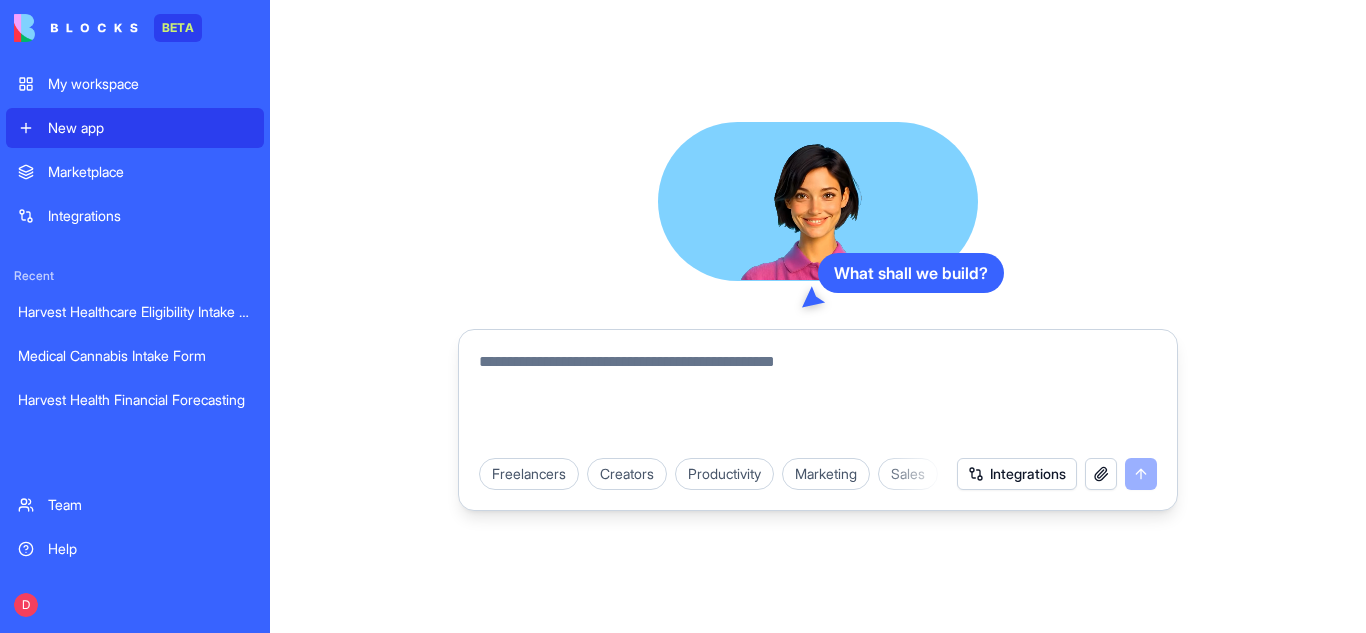 click at bounding box center (818, 398) 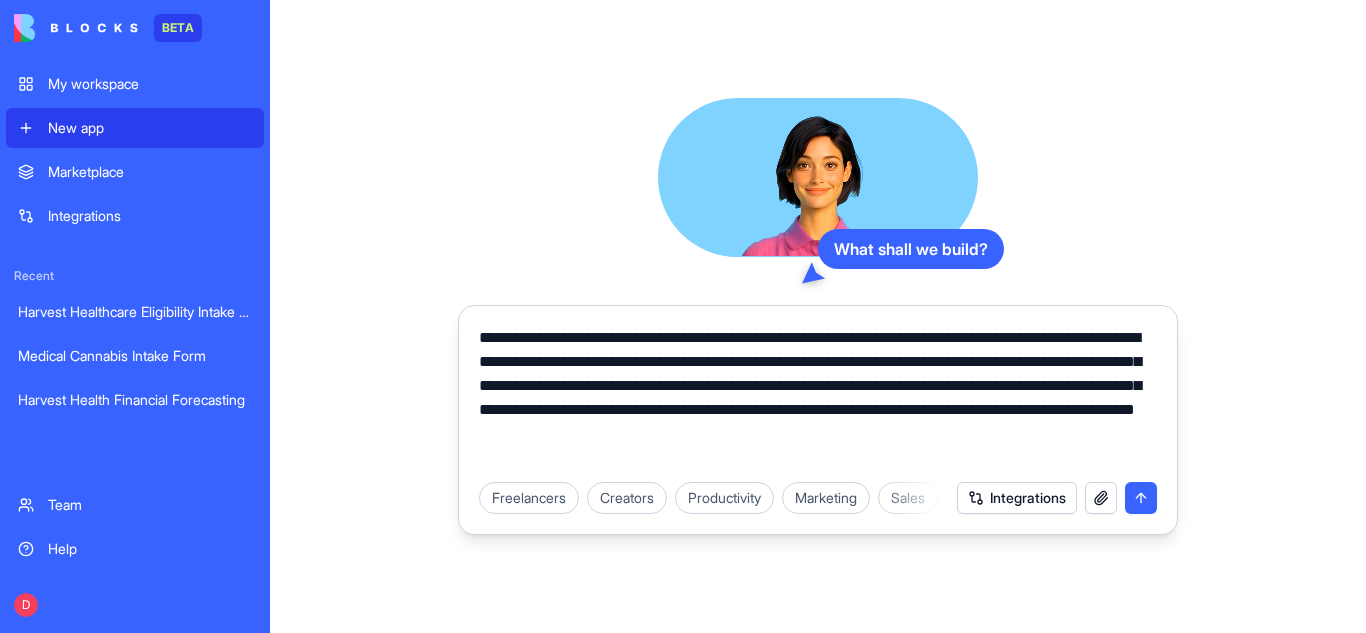 click on "**********" at bounding box center (818, 316) 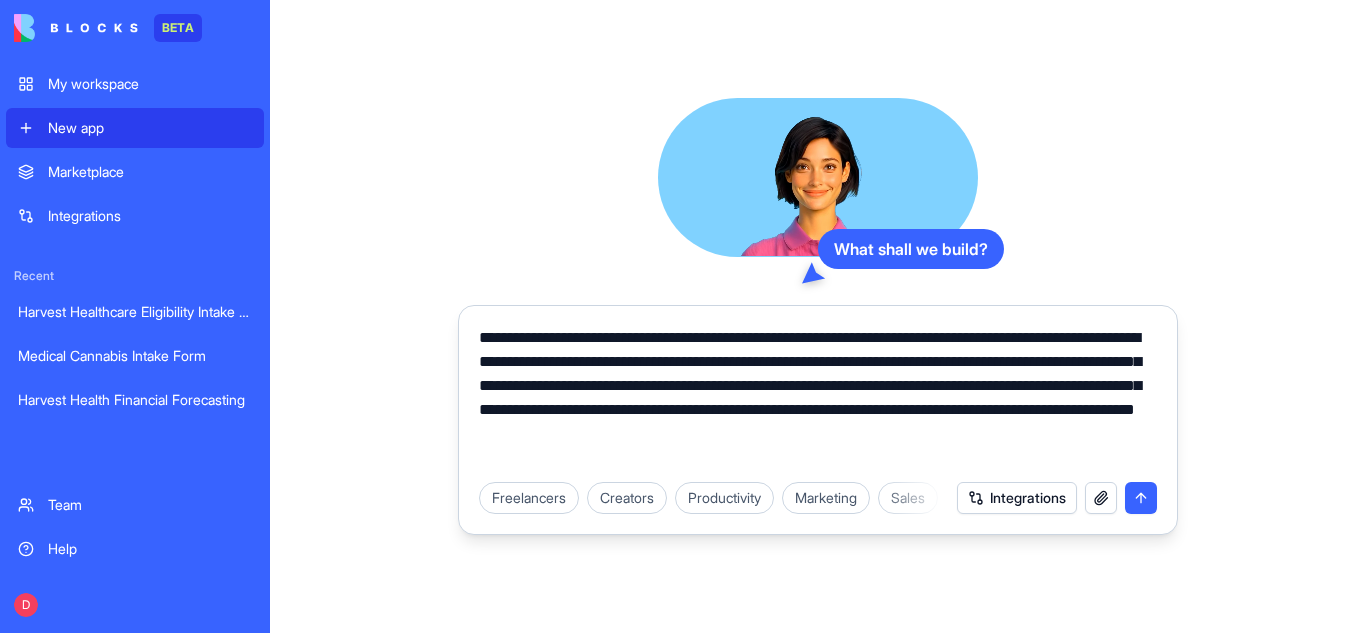 click on "**********" at bounding box center (818, 398) 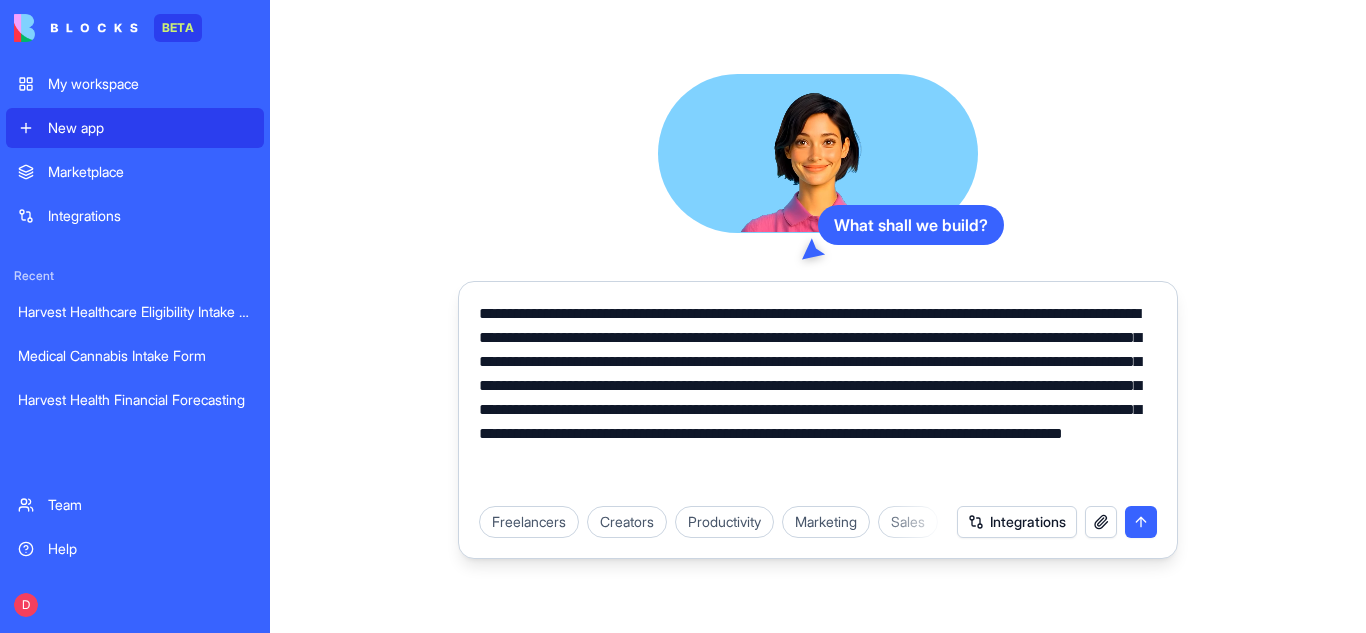 drag, startPoint x: 720, startPoint y: 480, endPoint x: 442, endPoint y: 267, distance: 350.2185 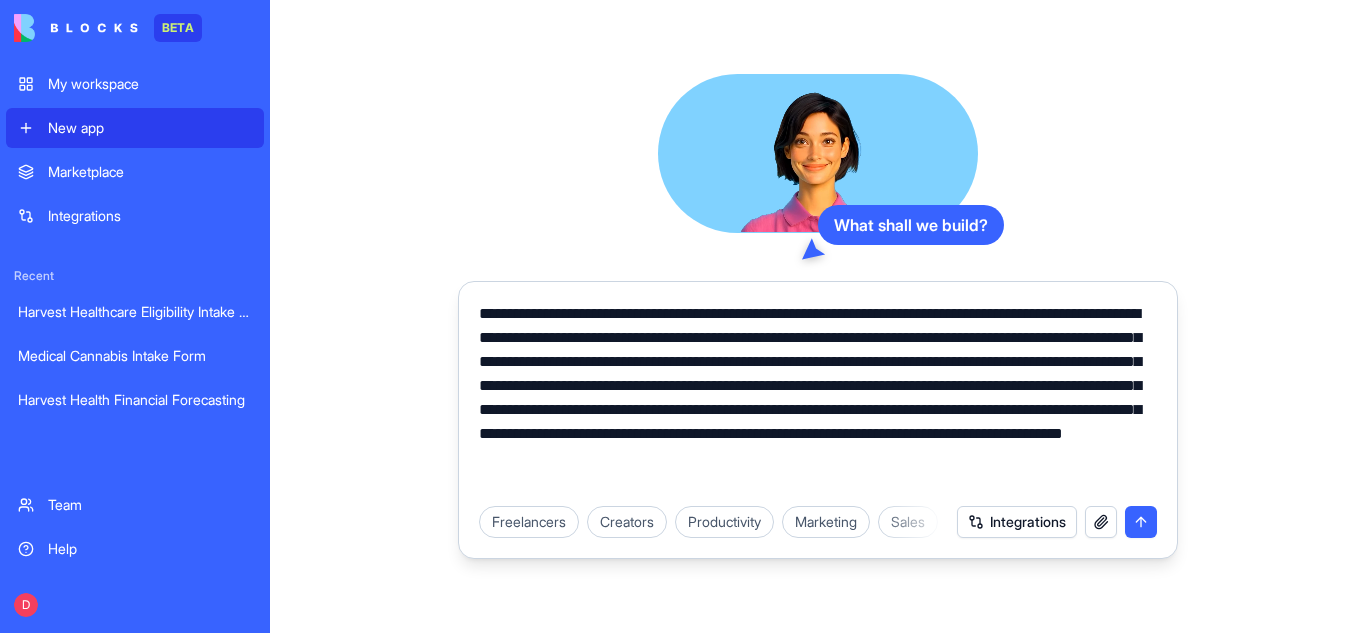 click on "**********" at bounding box center (818, 316) 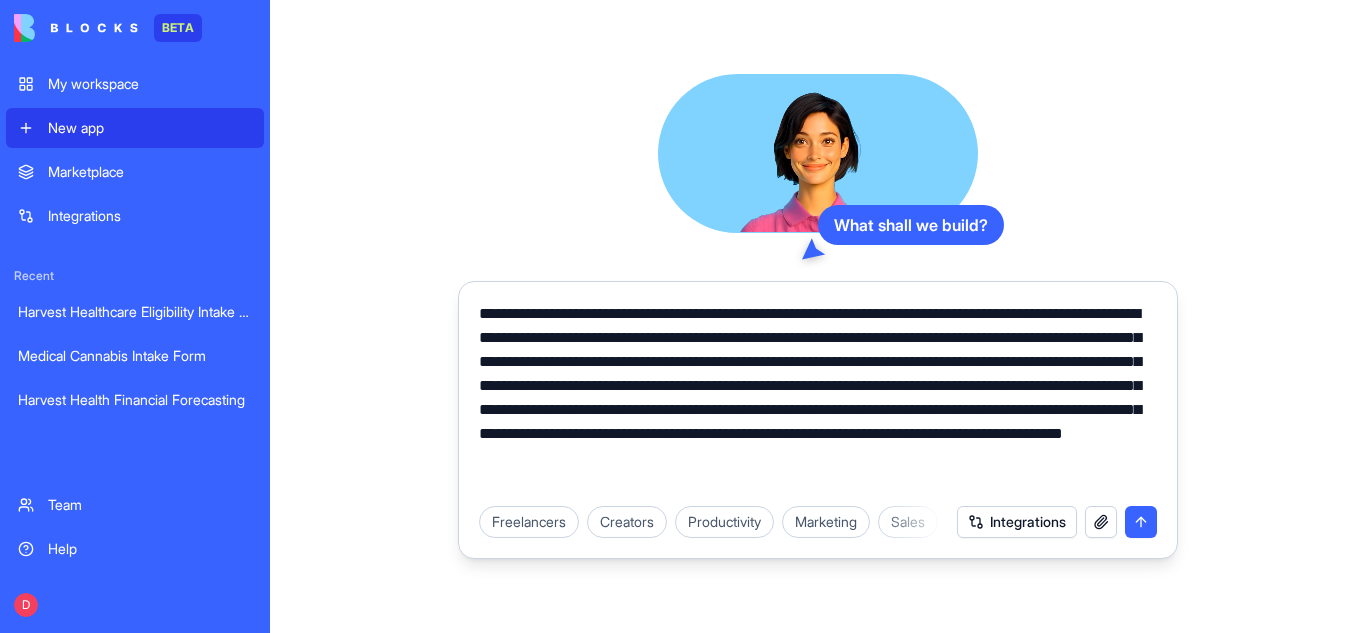 type on "**********" 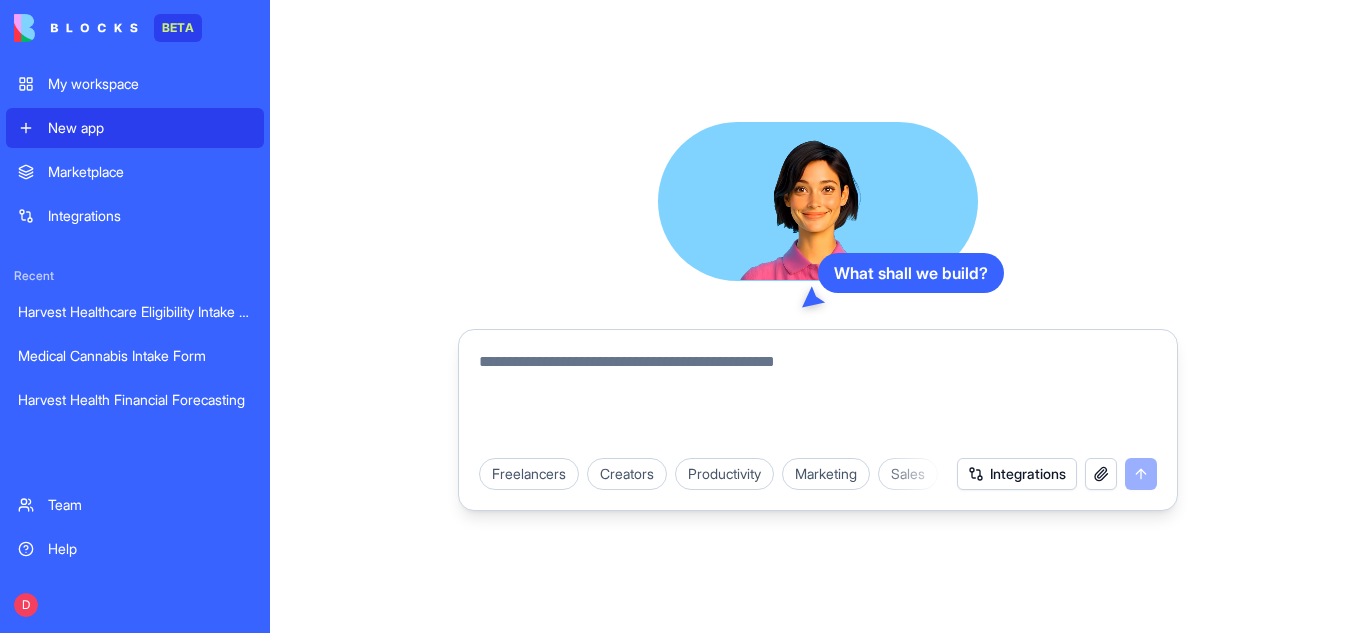 paste on "**********" 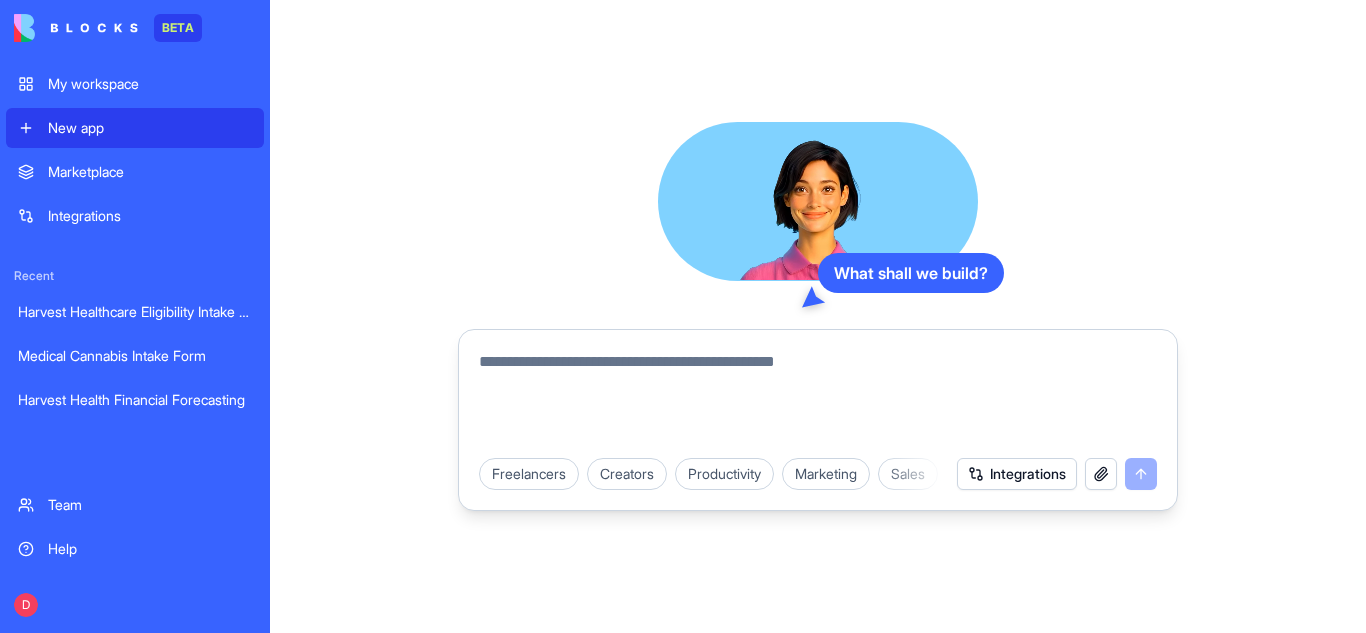 type on "**********" 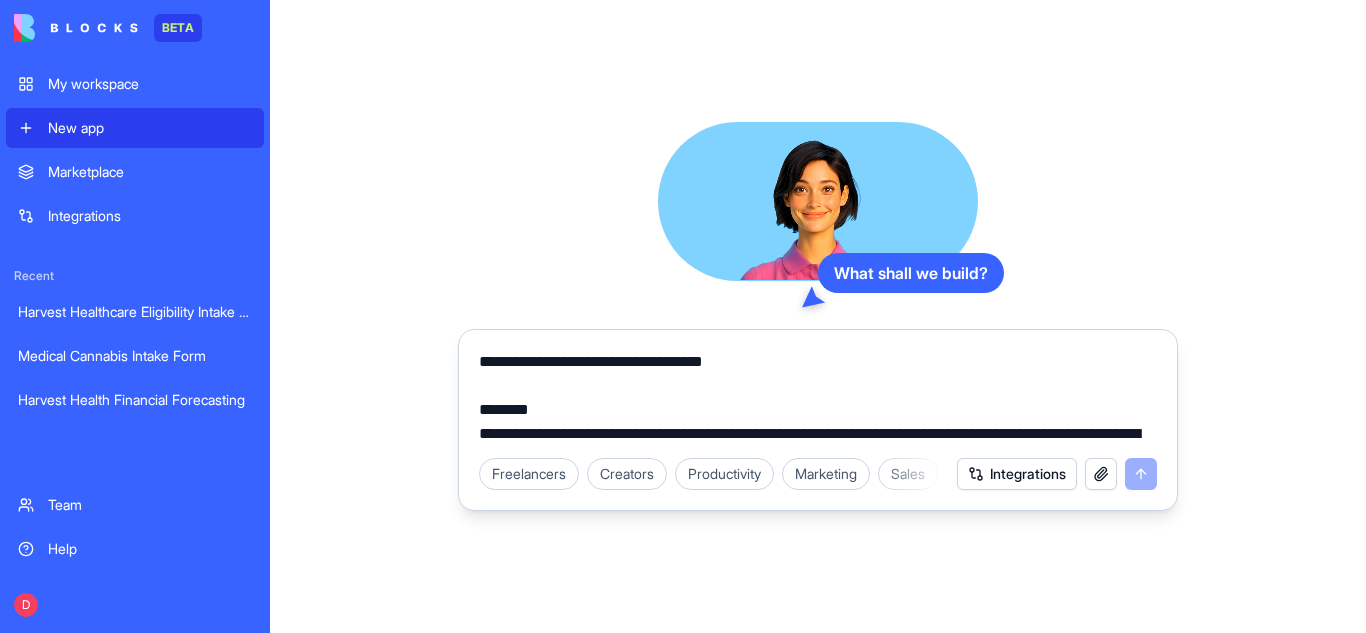 scroll, scrollTop: 1294, scrollLeft: 0, axis: vertical 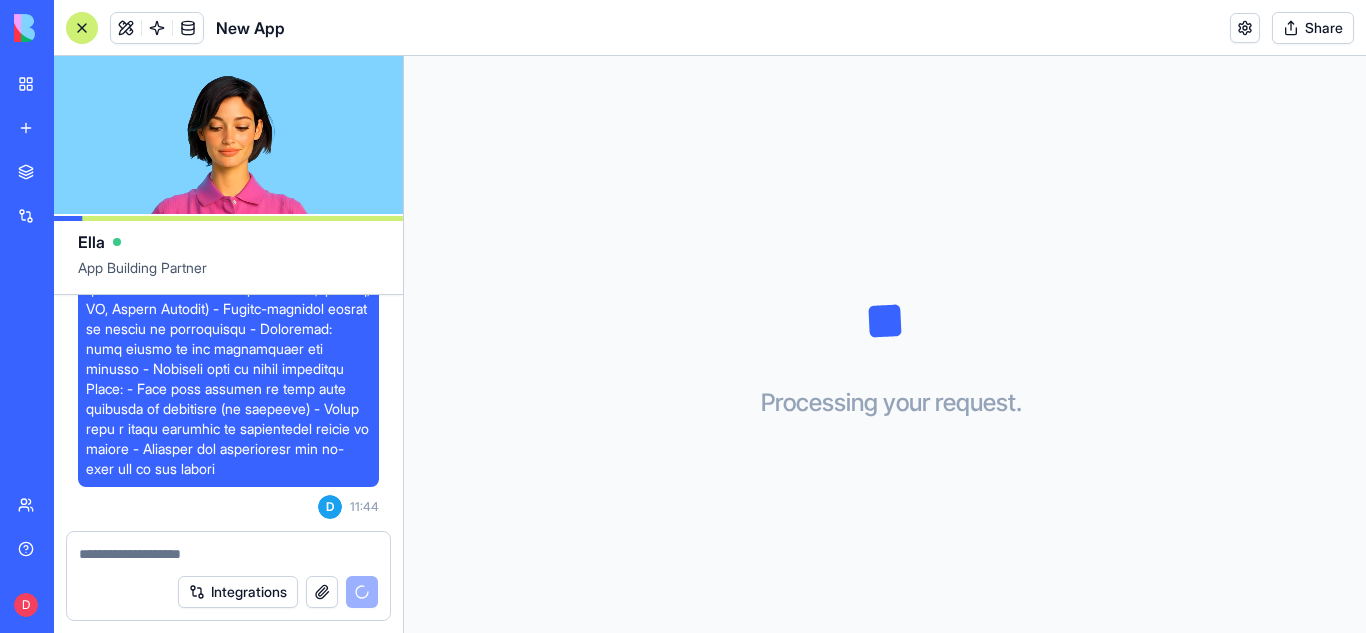click on "Processing your request . . ." at bounding box center (885, 344) 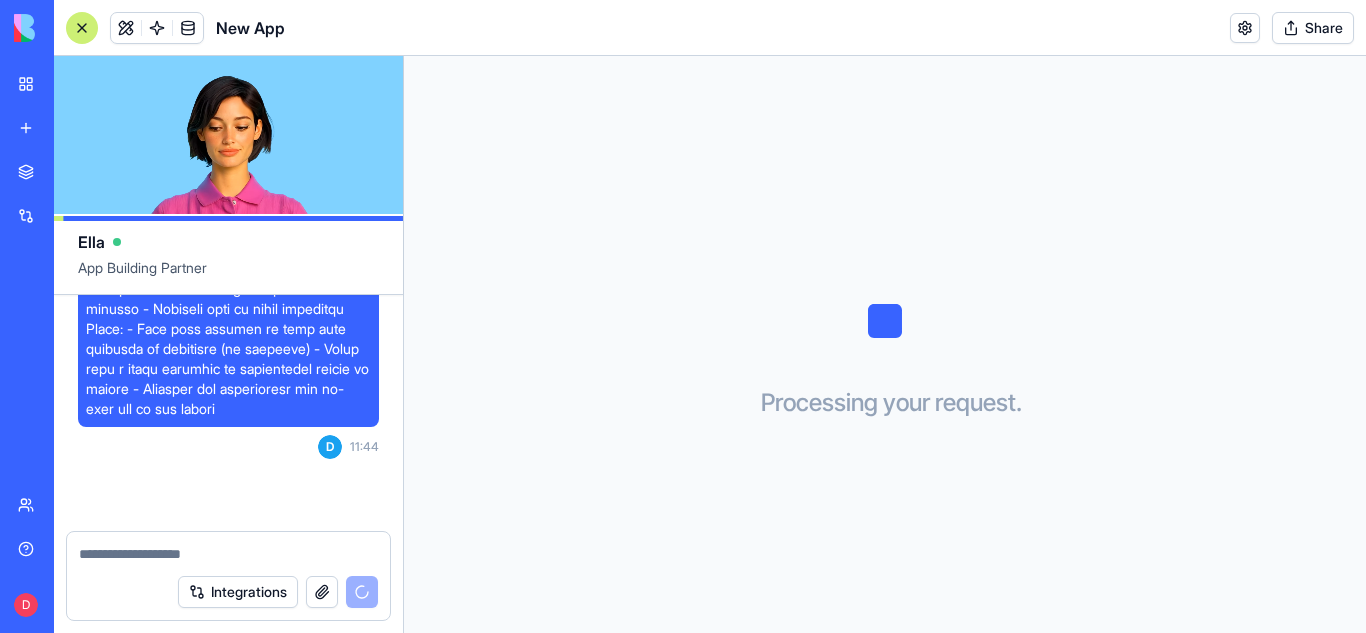 scroll, scrollTop: 1488, scrollLeft: 0, axis: vertical 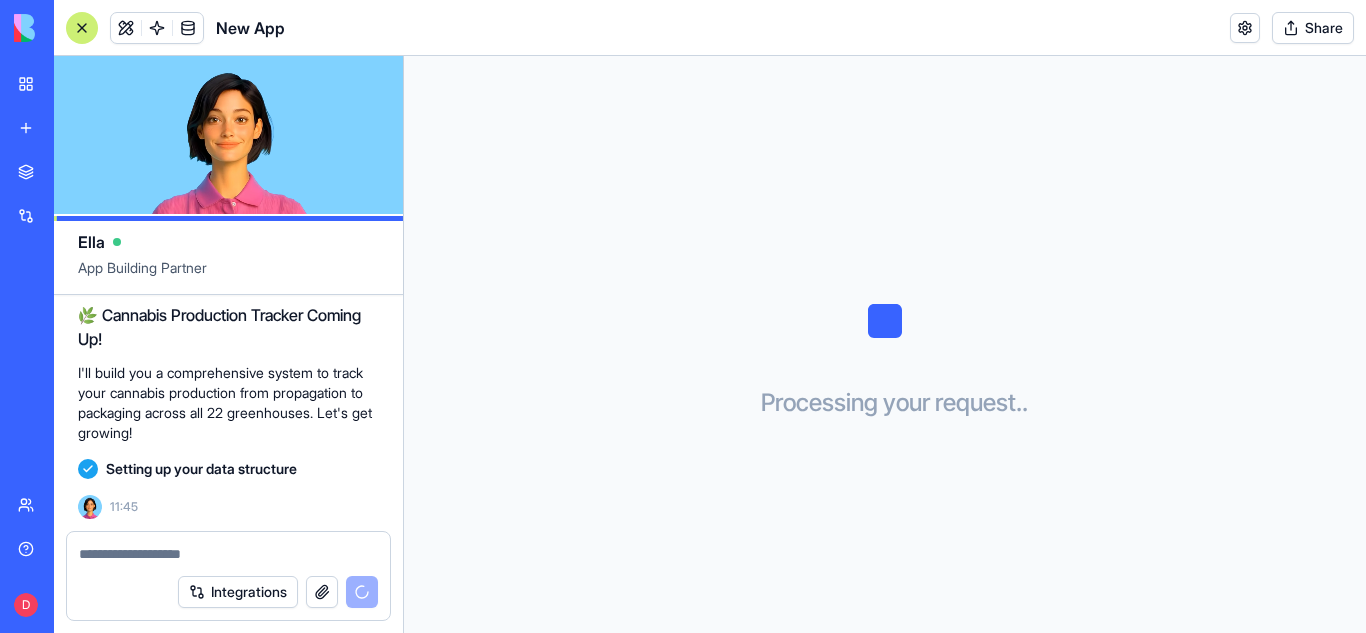 click at bounding box center (228, 548) 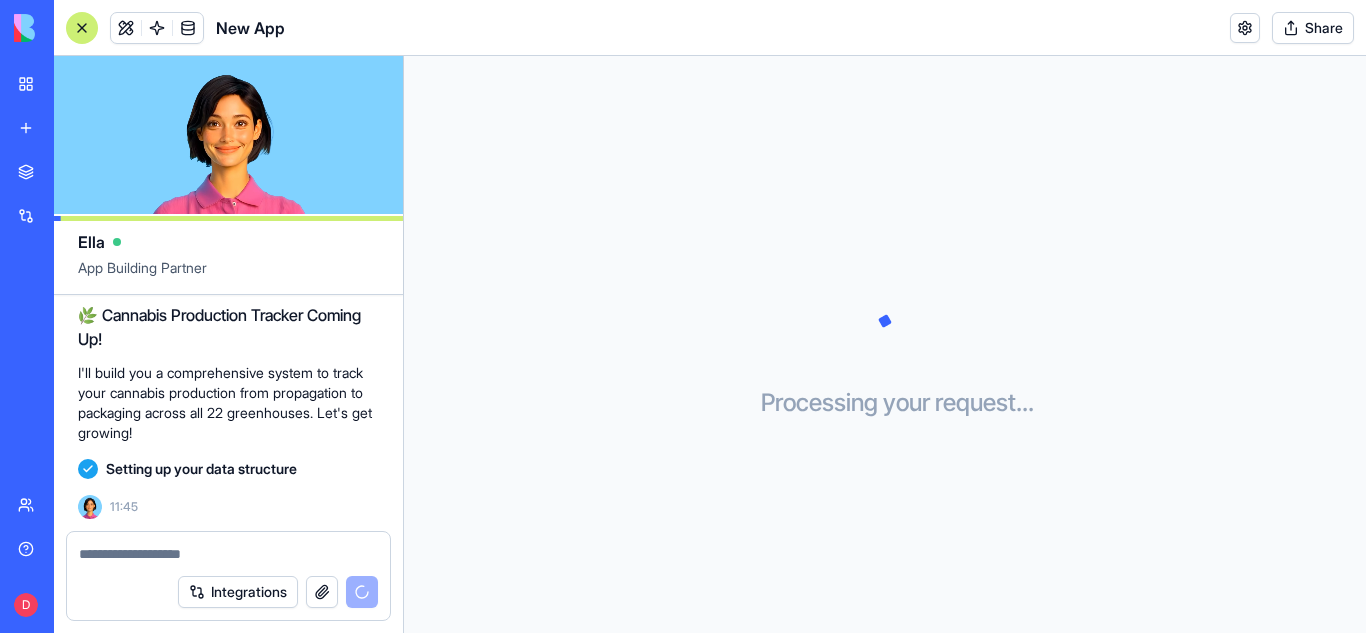 click at bounding box center [228, 554] 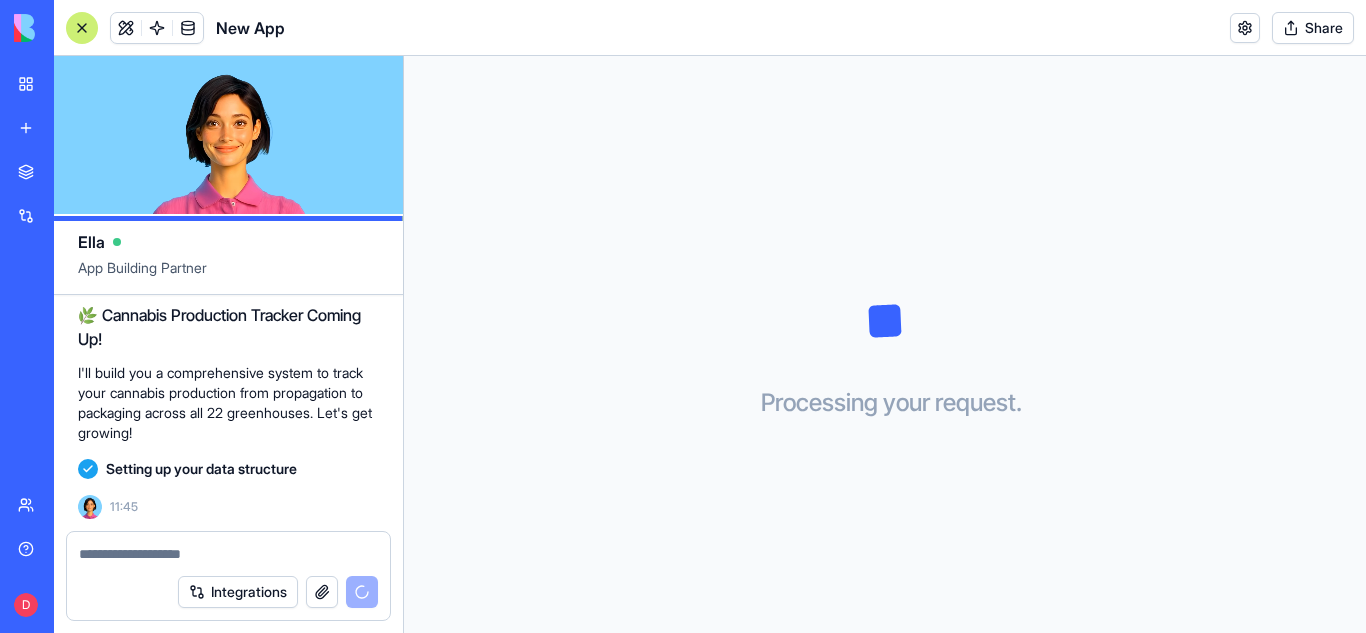 scroll, scrollTop: 1332, scrollLeft: 0, axis: vertical 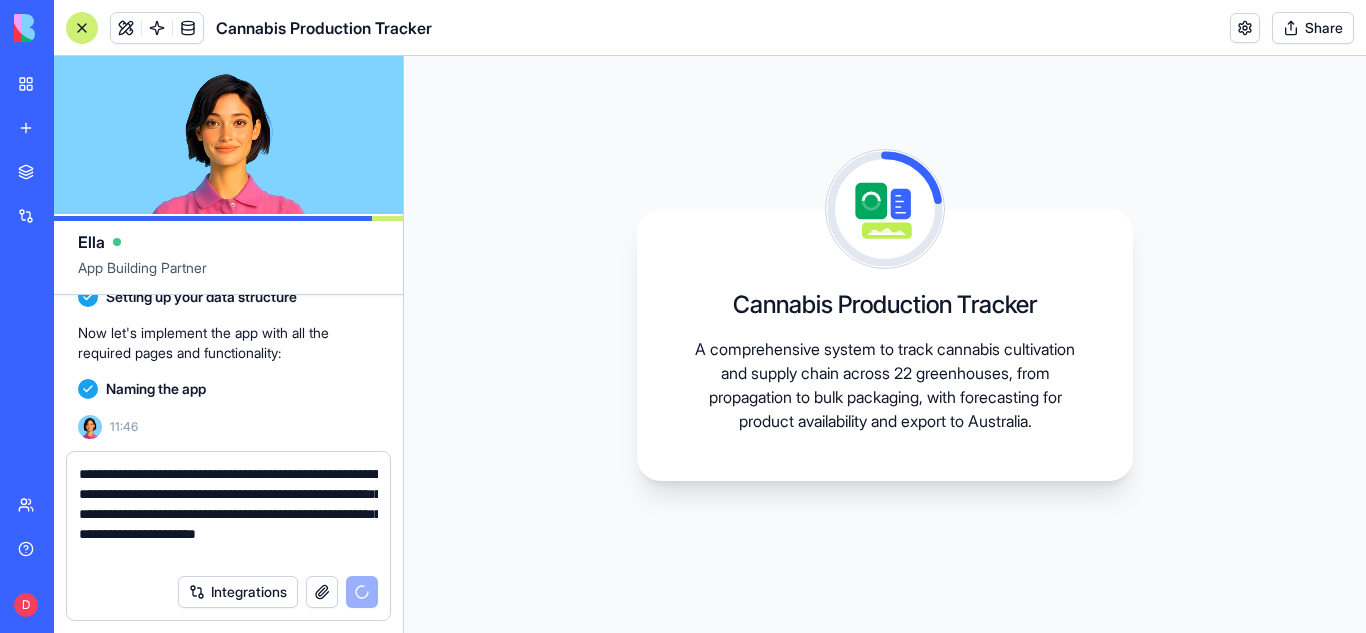 drag, startPoint x: 201, startPoint y: 553, endPoint x: 71, endPoint y: 467, distance: 155.87173 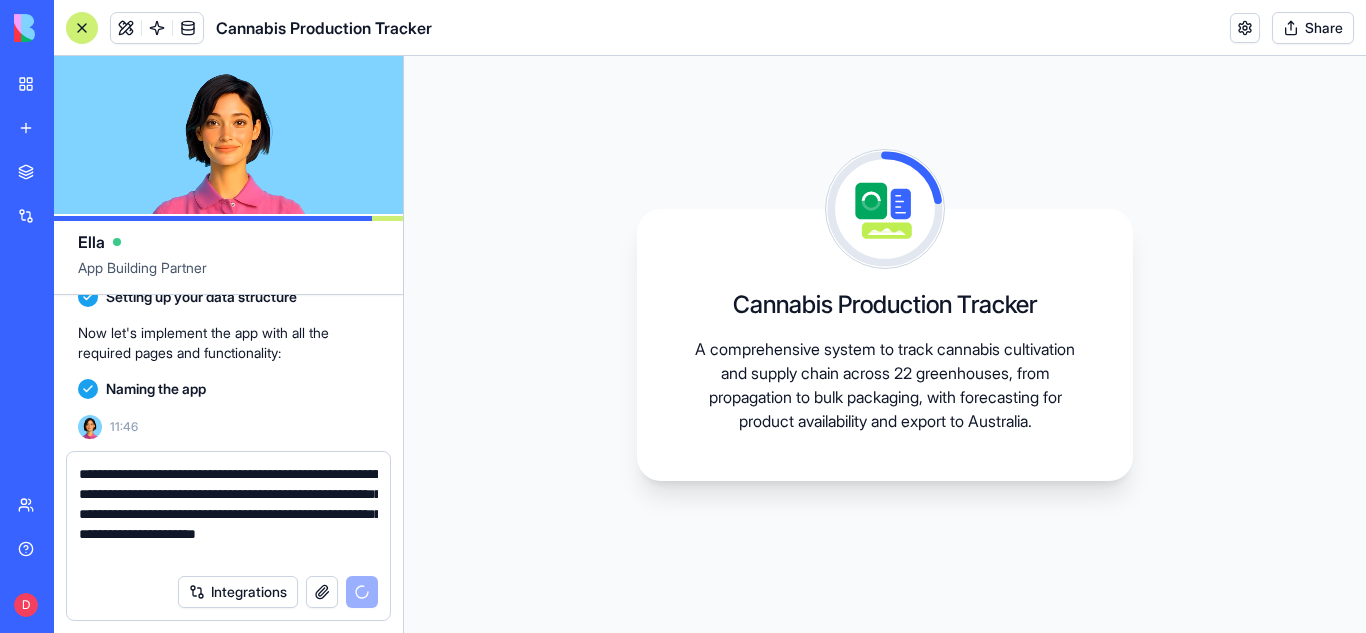 click on "**********" at bounding box center (228, 508) 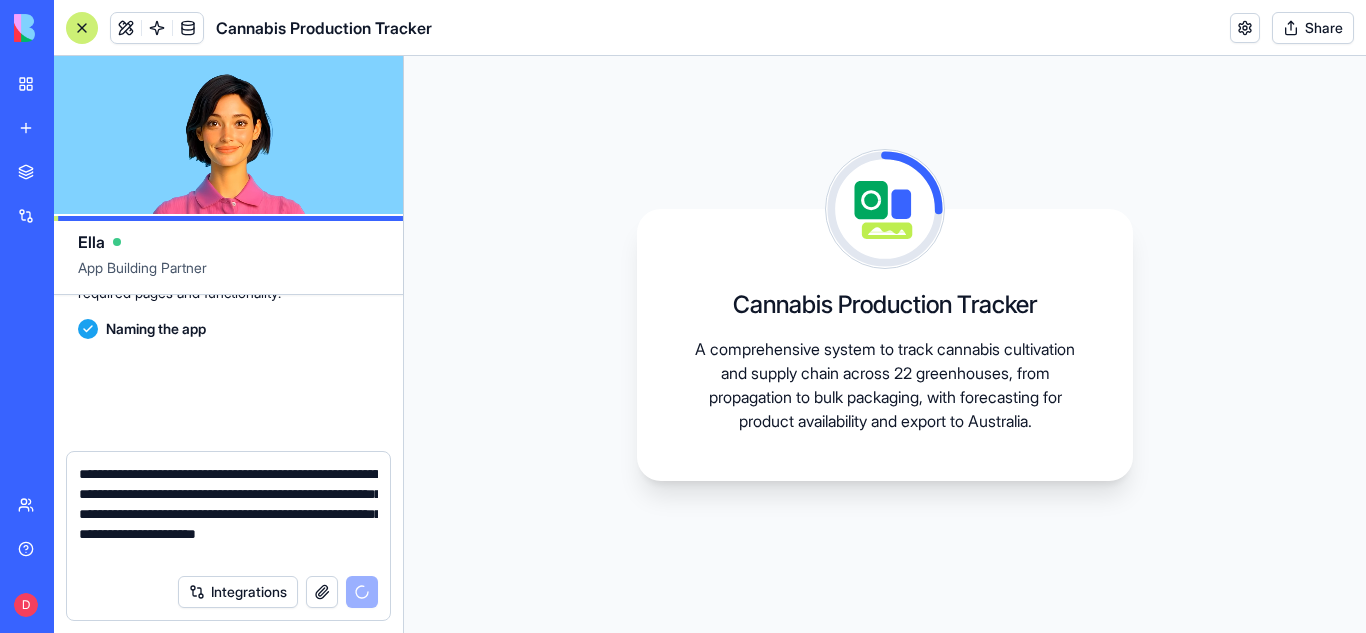 scroll, scrollTop: 1724, scrollLeft: 0, axis: vertical 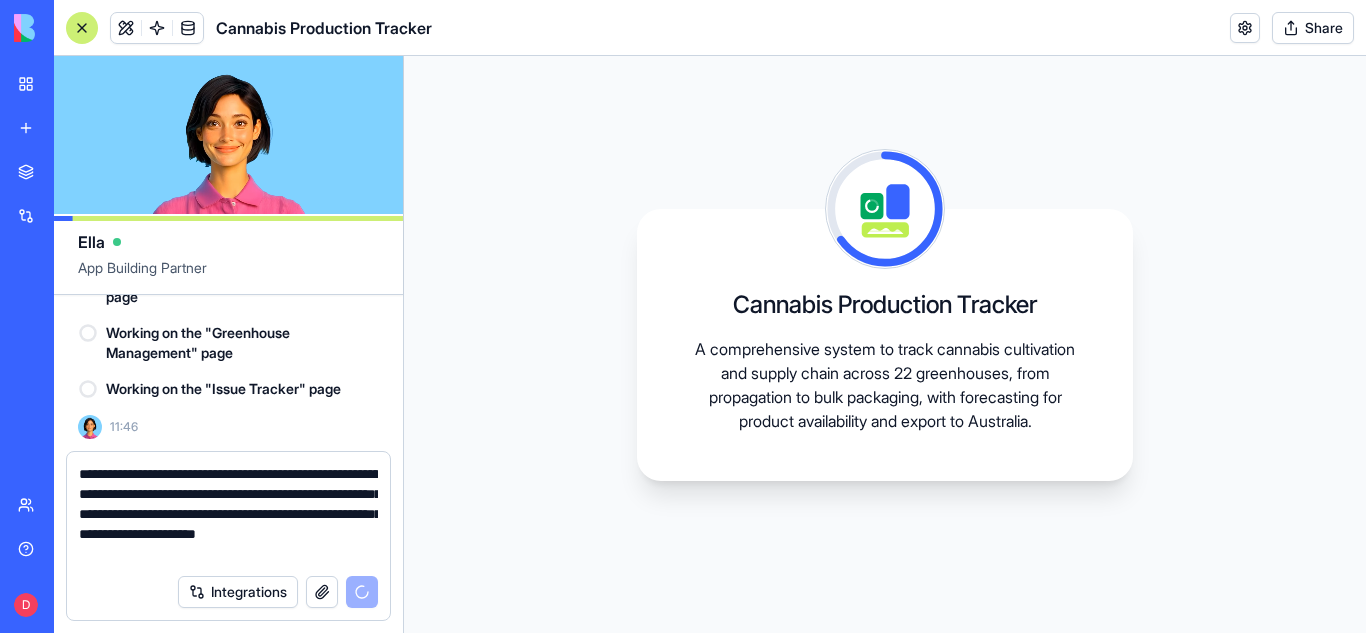 type on "**********" 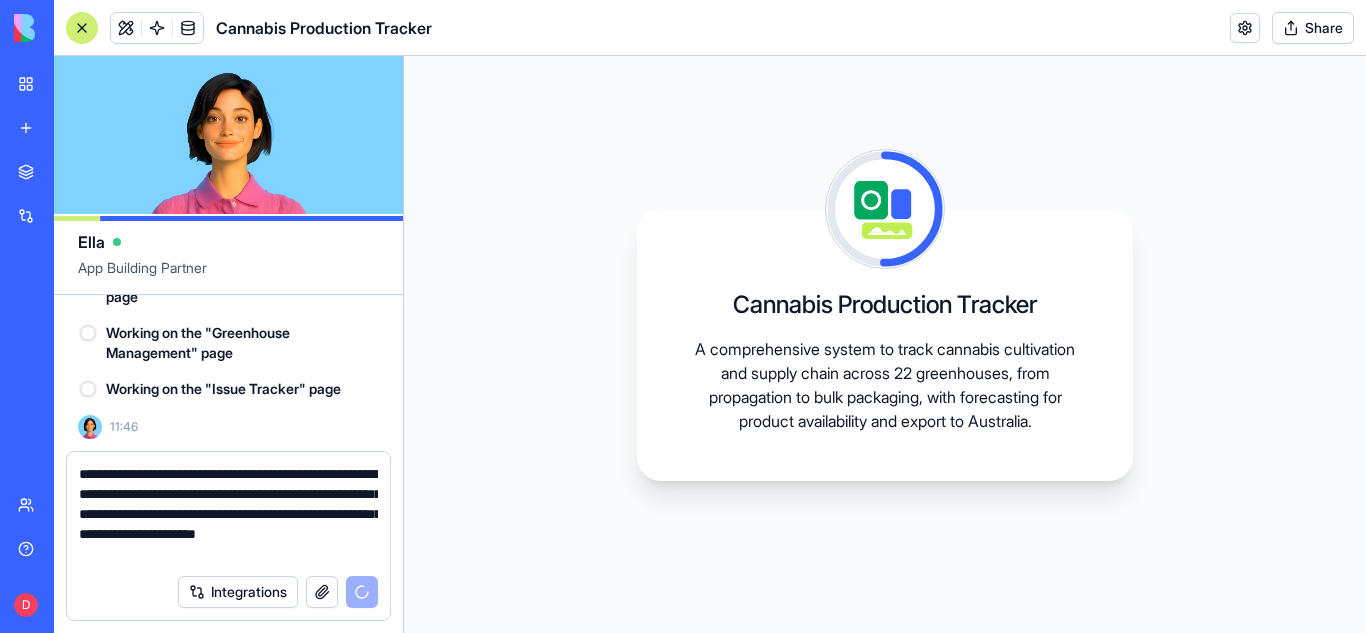 click on "**********" at bounding box center [228, 514] 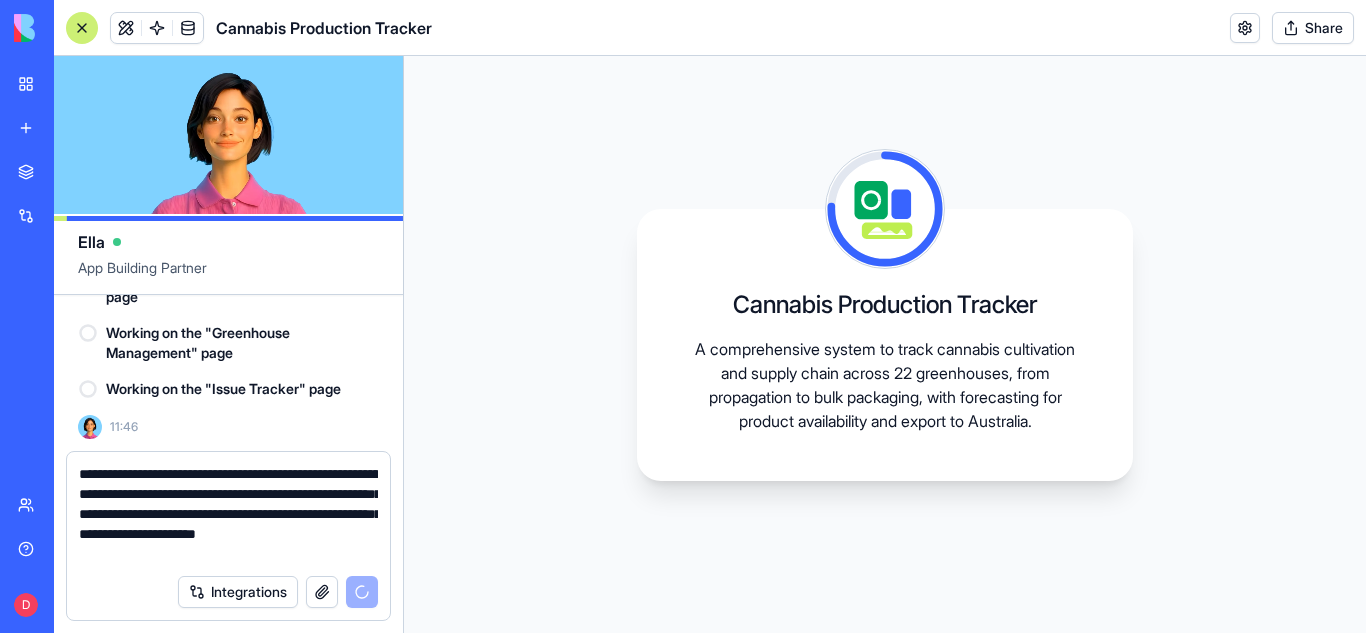 drag, startPoint x: 240, startPoint y: 557, endPoint x: 44, endPoint y: 477, distance: 211.69789 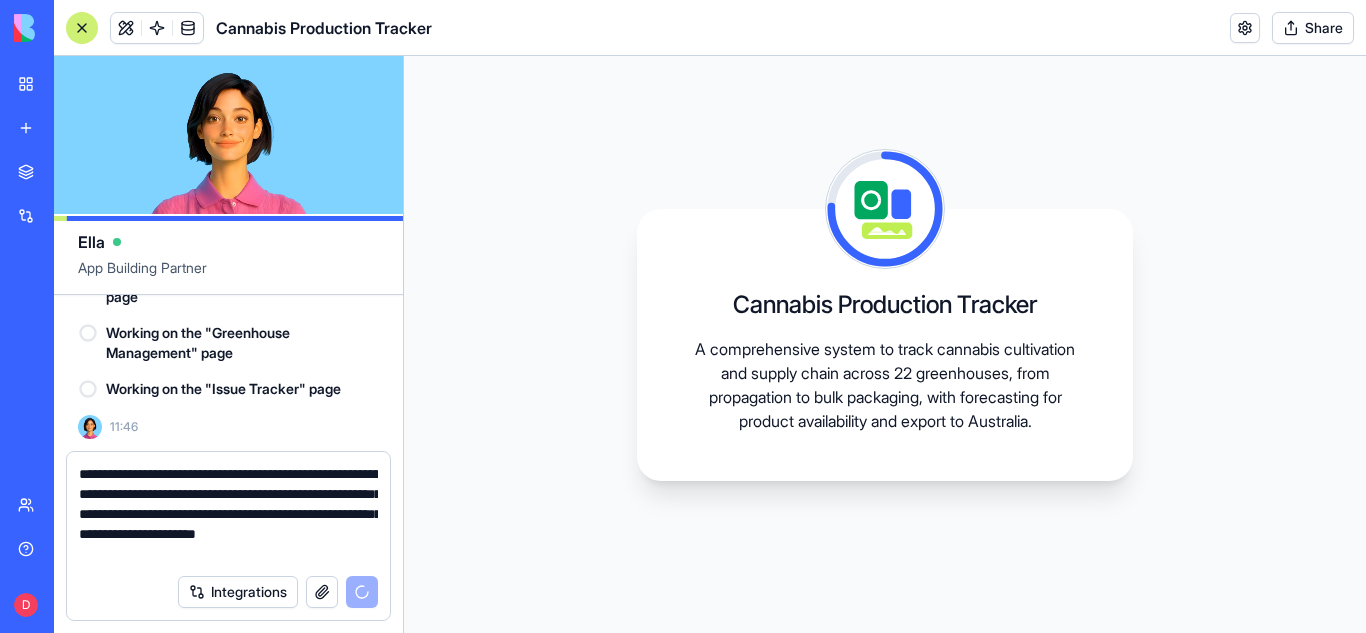click on "**********" at bounding box center (683, 316) 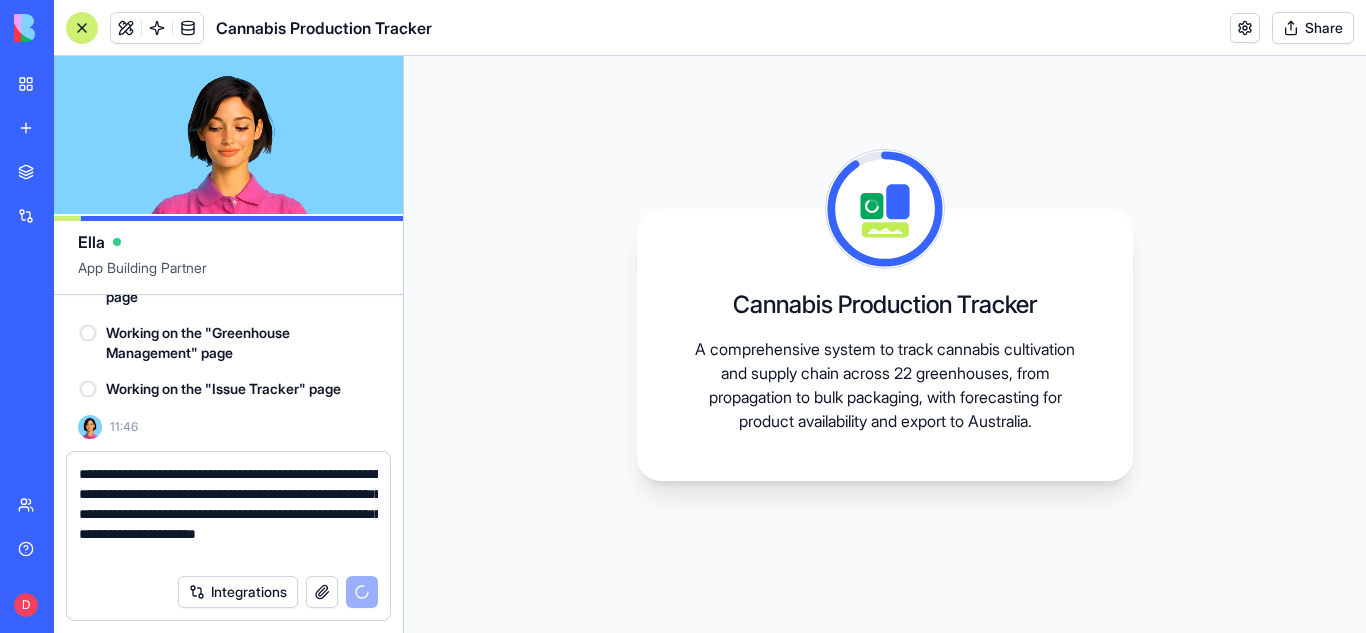 click on "D 11:44 Setting up your data structure Now let's implement the app with all the required pages and functionality: Naming the app Working on the "AppLayout"  Working on the "Dashboard" page Working on the "Batch Management" page Working on the "Greenhouse Management" page Working on the "Issue Tracker" page 11:46" at bounding box center [228, -459] 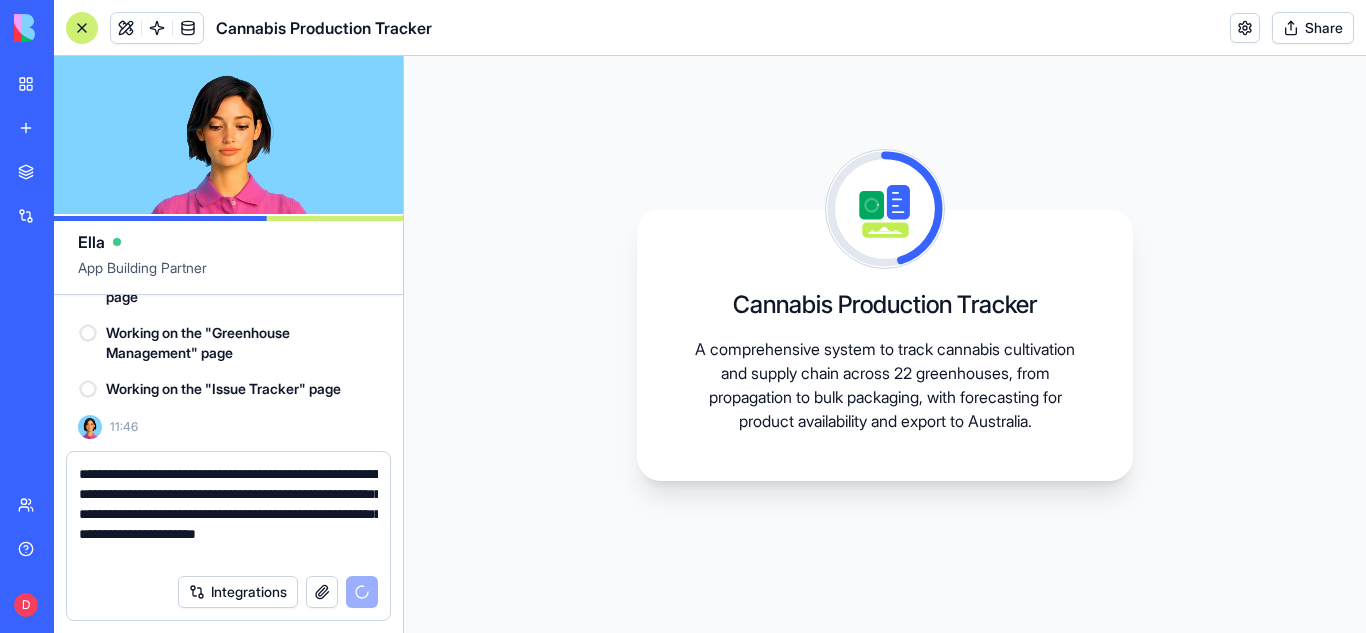 drag, startPoint x: 220, startPoint y: 562, endPoint x: 33, endPoint y: 384, distance: 258.17242 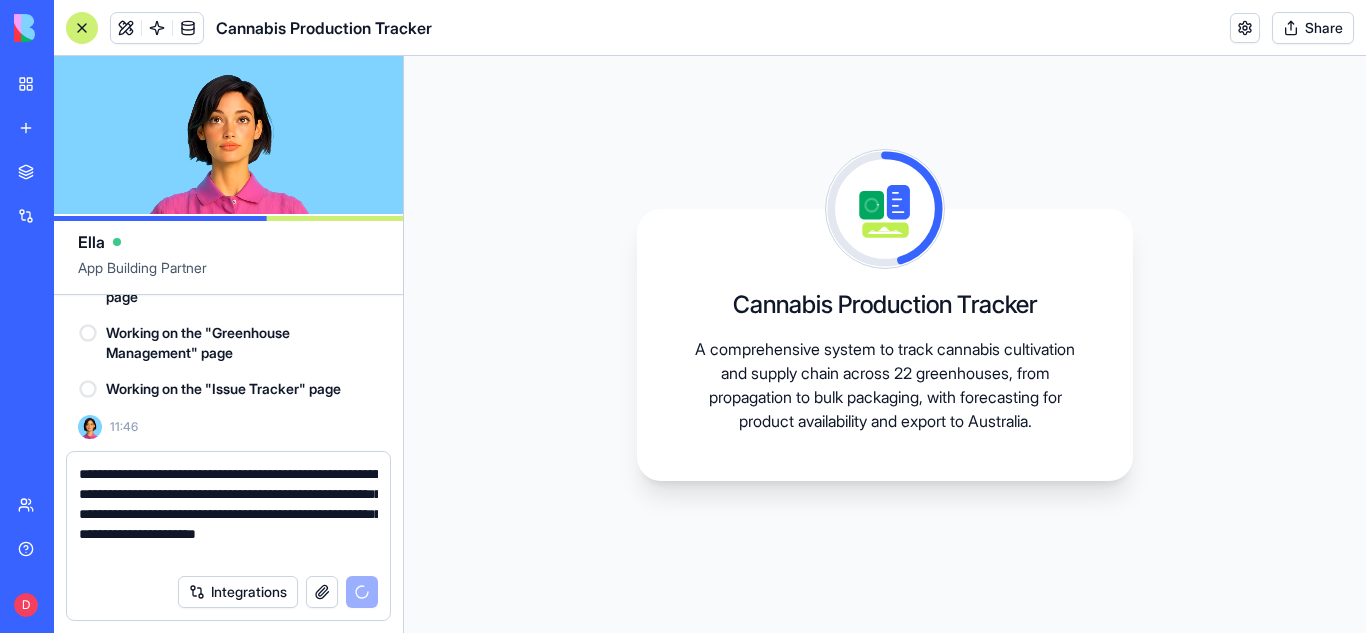 click on "**********" at bounding box center (683, 316) 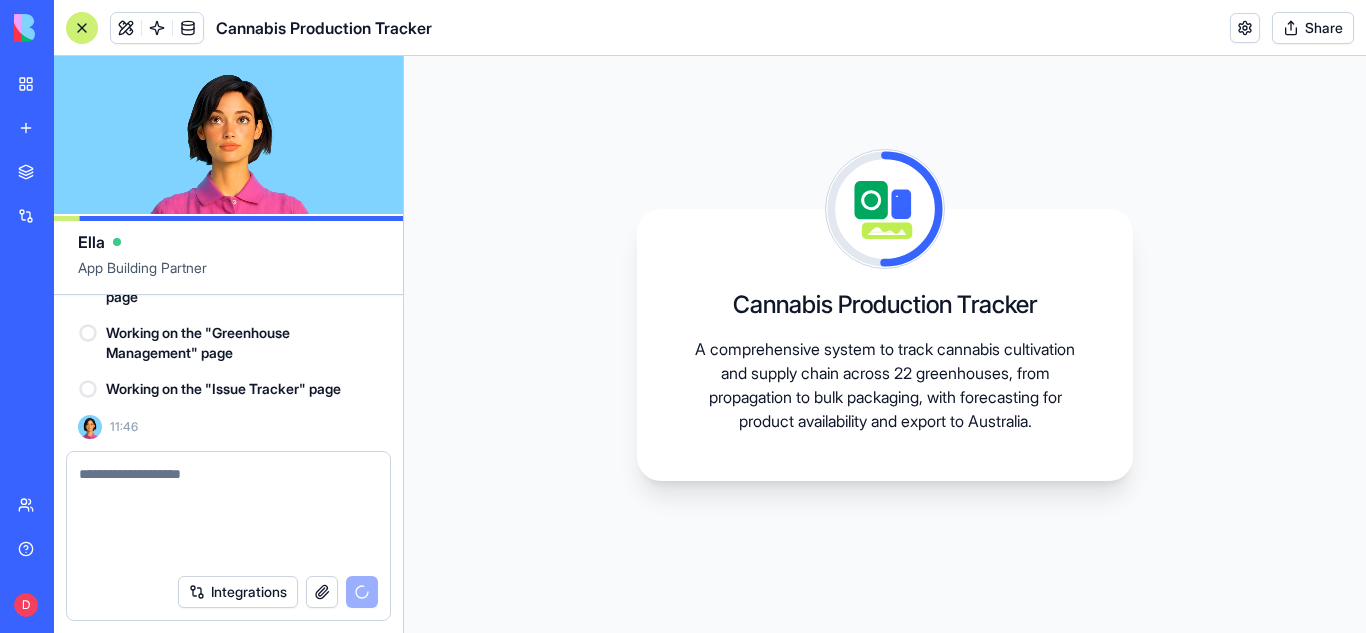 scroll, scrollTop: 1644, scrollLeft: 0, axis: vertical 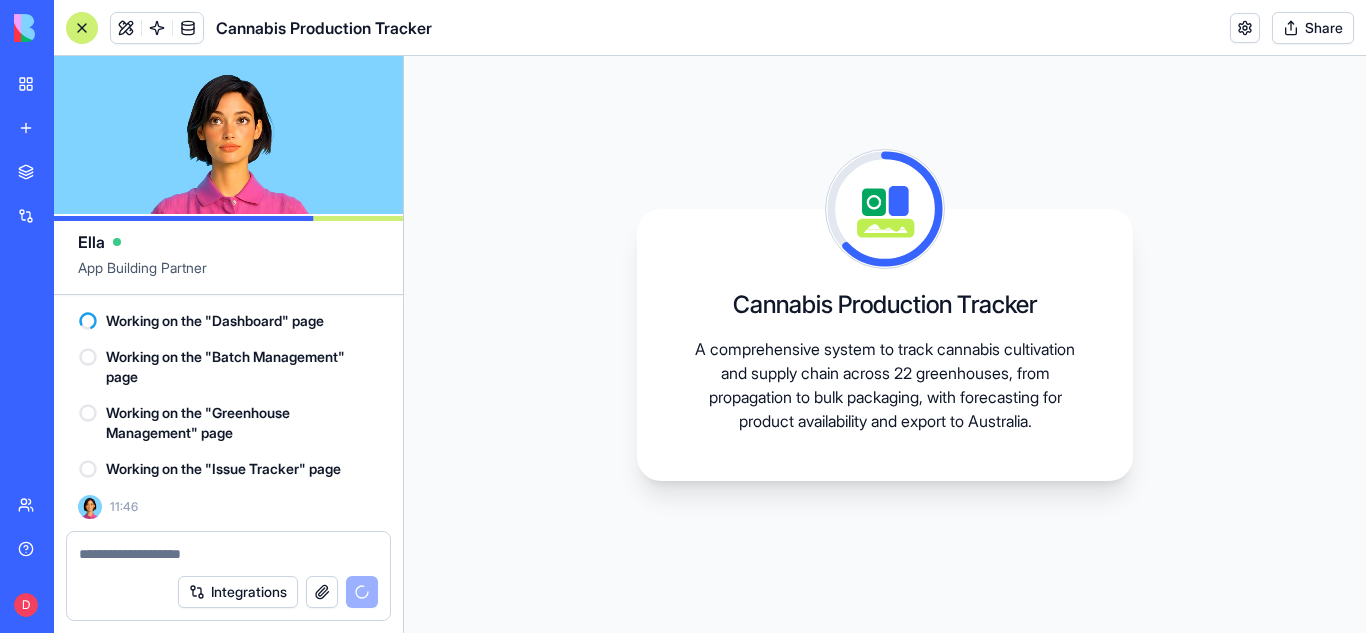 click at bounding box center (228, 554) 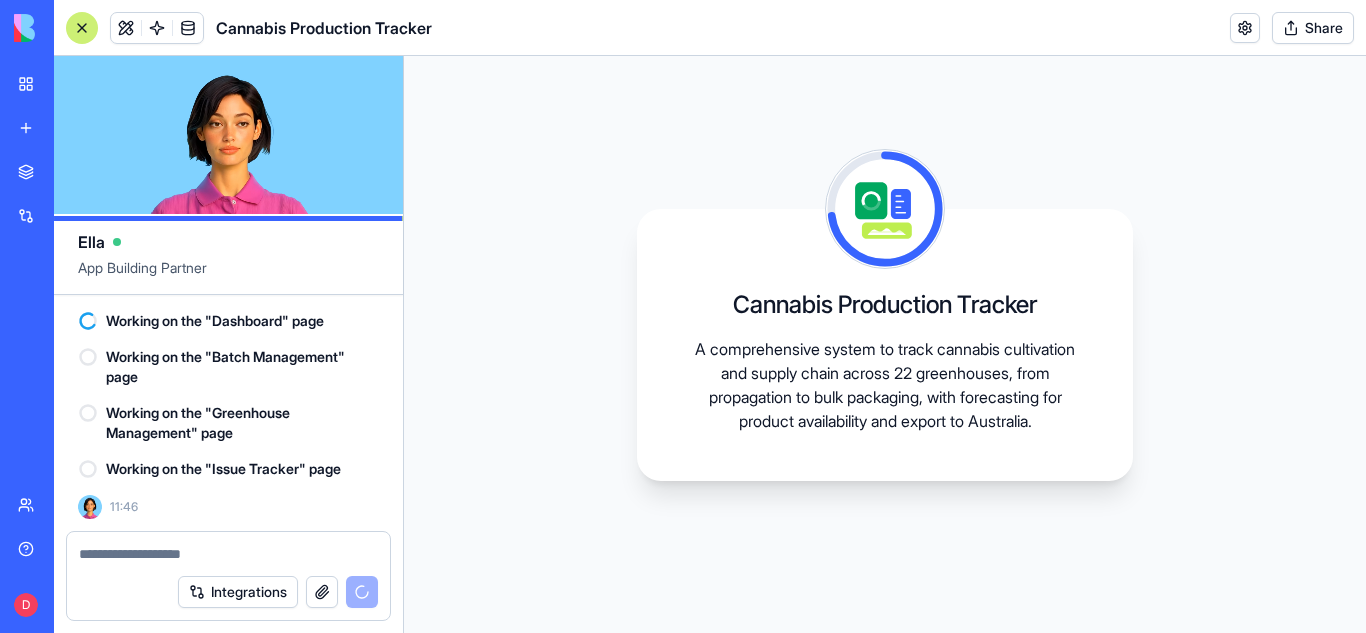 click at bounding box center [228, 554] 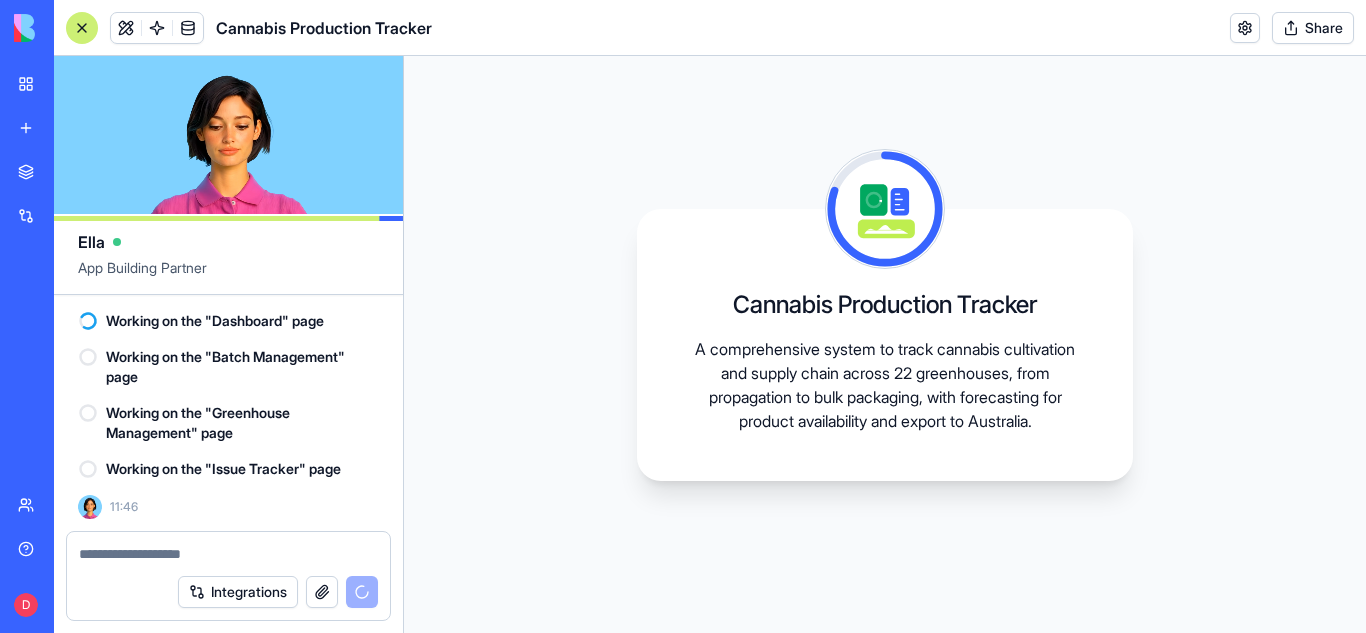 paste on "**********" 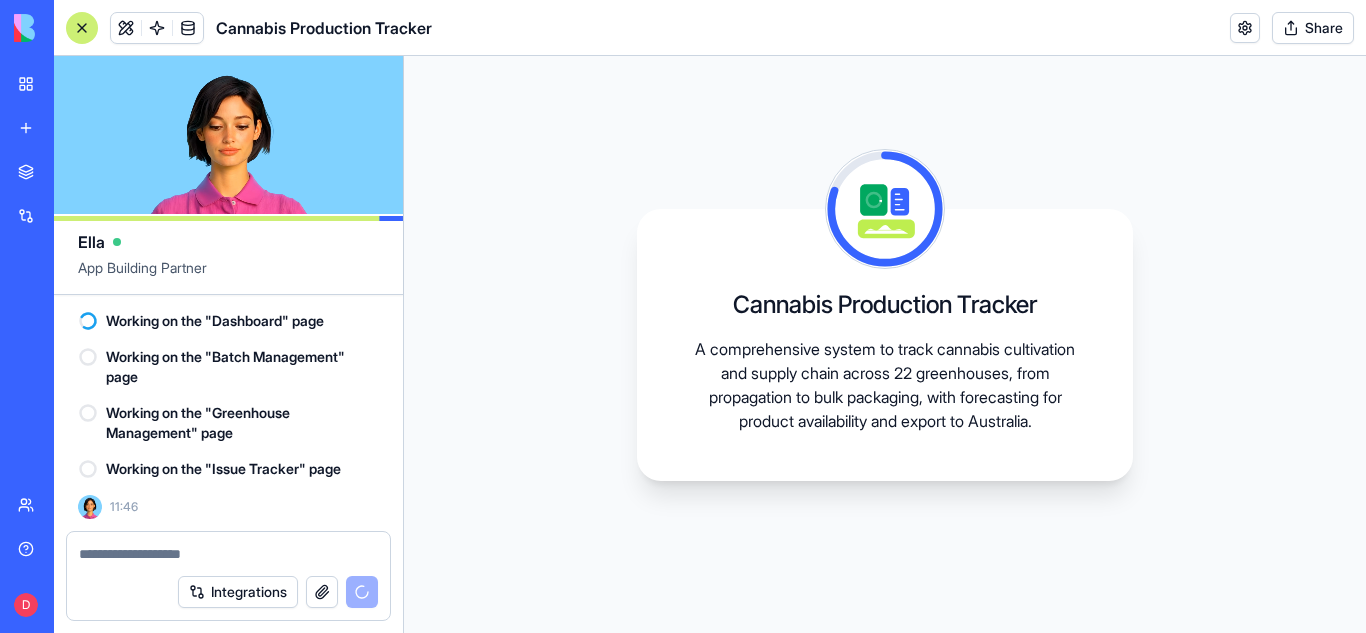 type on "**********" 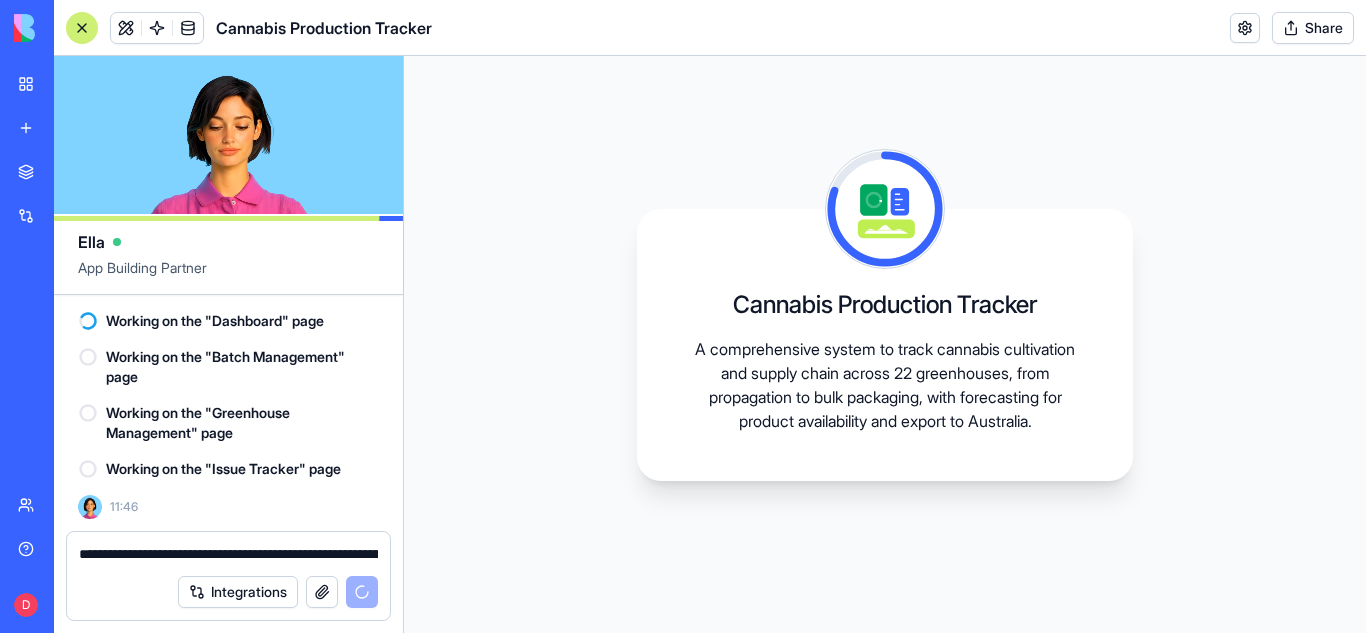 scroll, scrollTop: 1178, scrollLeft: 0, axis: vertical 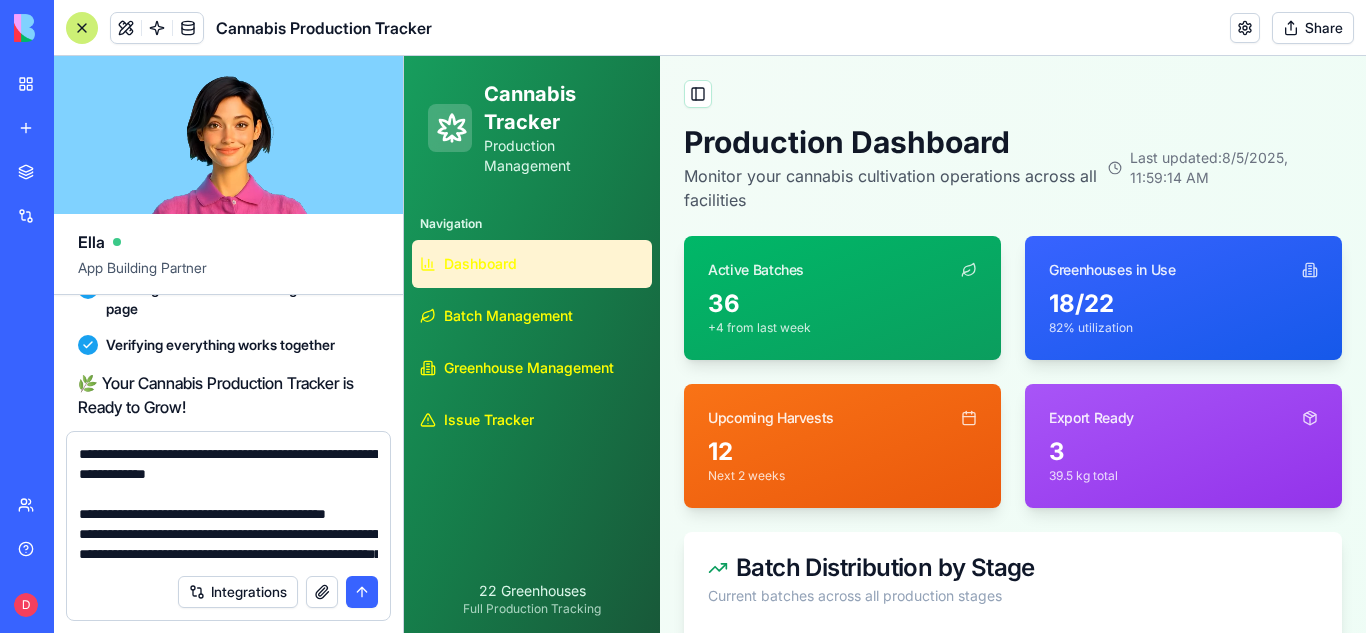 type on "**********" 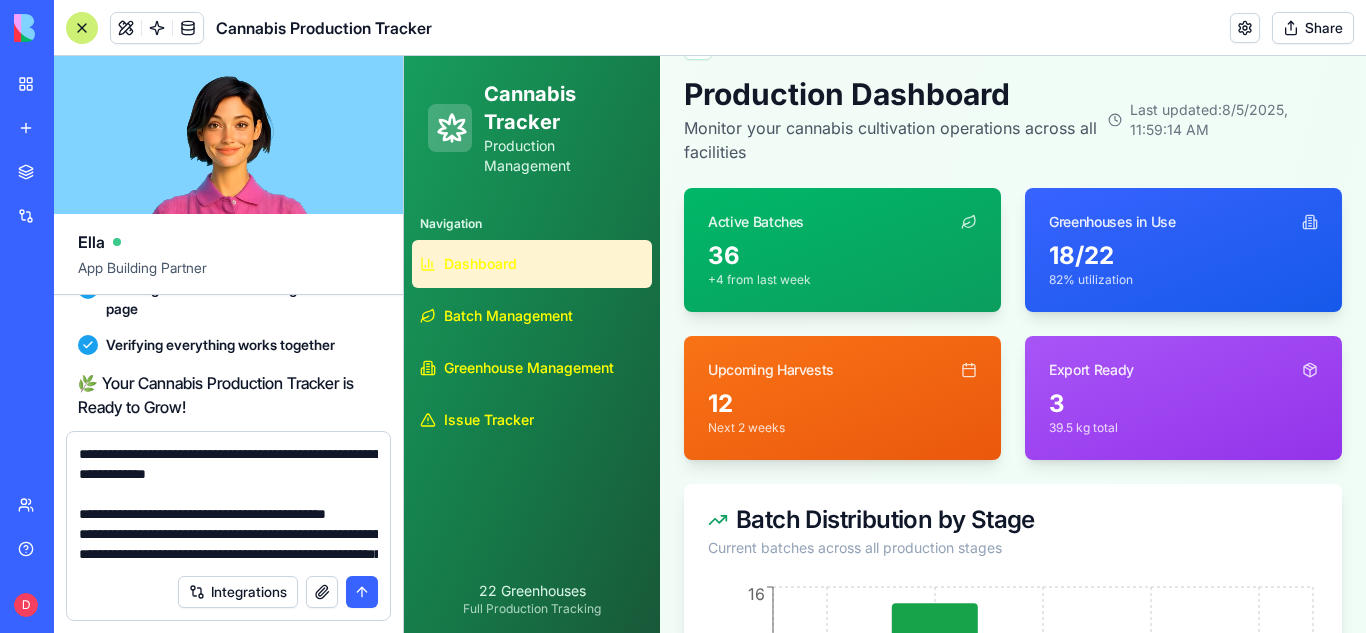 scroll, scrollTop: 0, scrollLeft: 0, axis: both 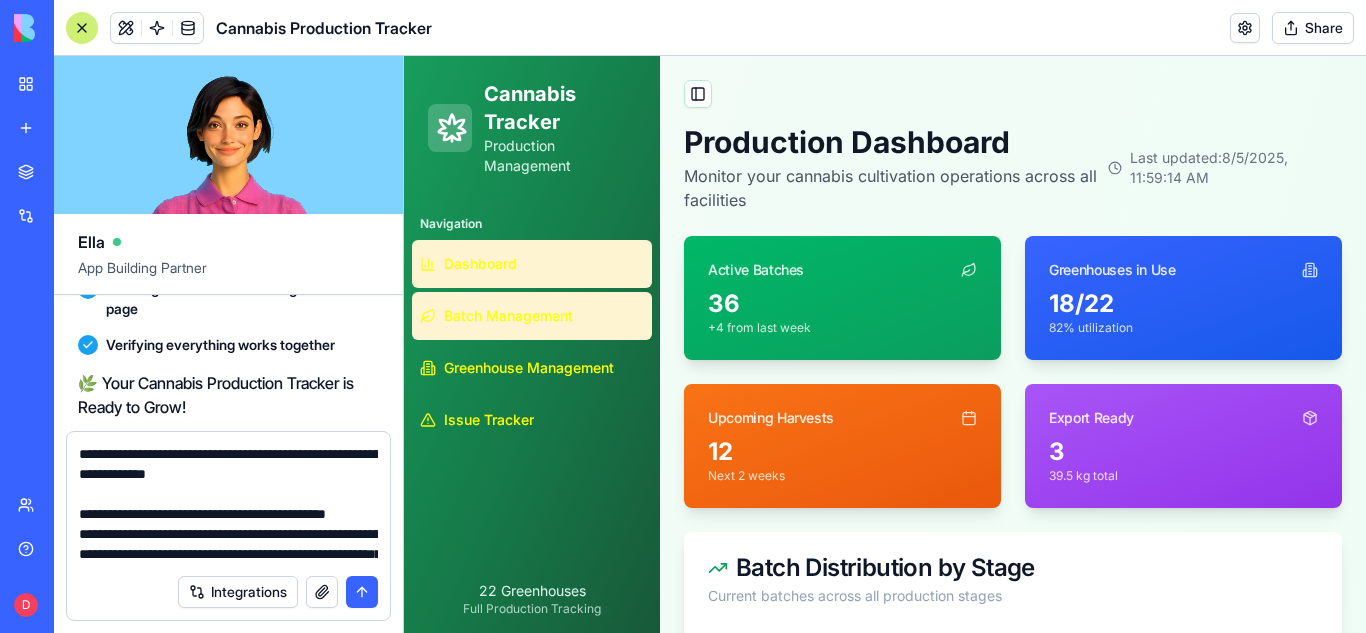 click on "Batch Management" at bounding box center (532, 316) 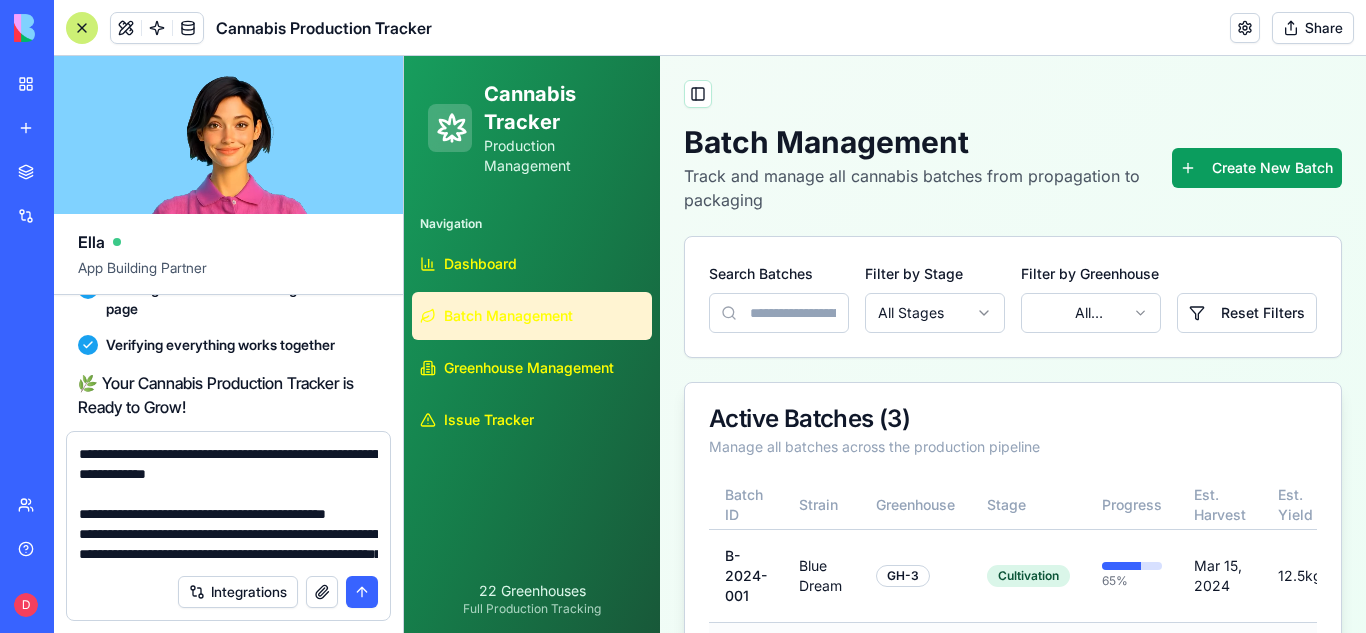 scroll, scrollTop: 224, scrollLeft: 0, axis: vertical 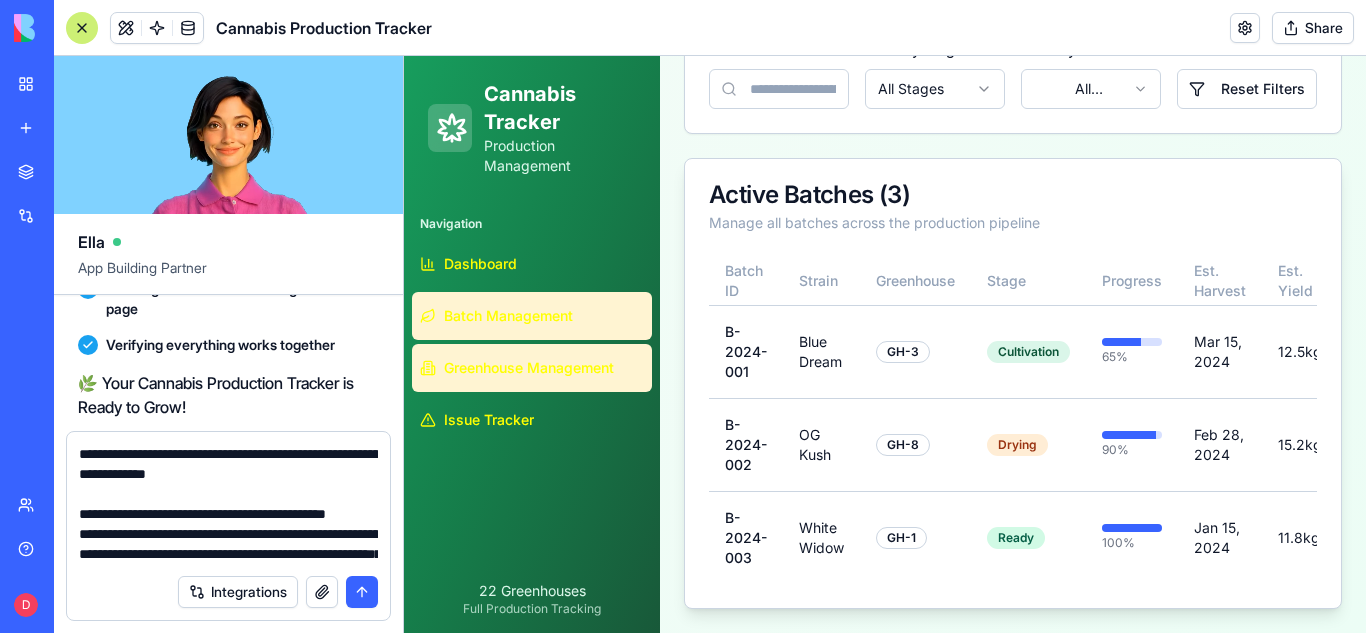 click on "Greenhouse Management" at bounding box center (532, 368) 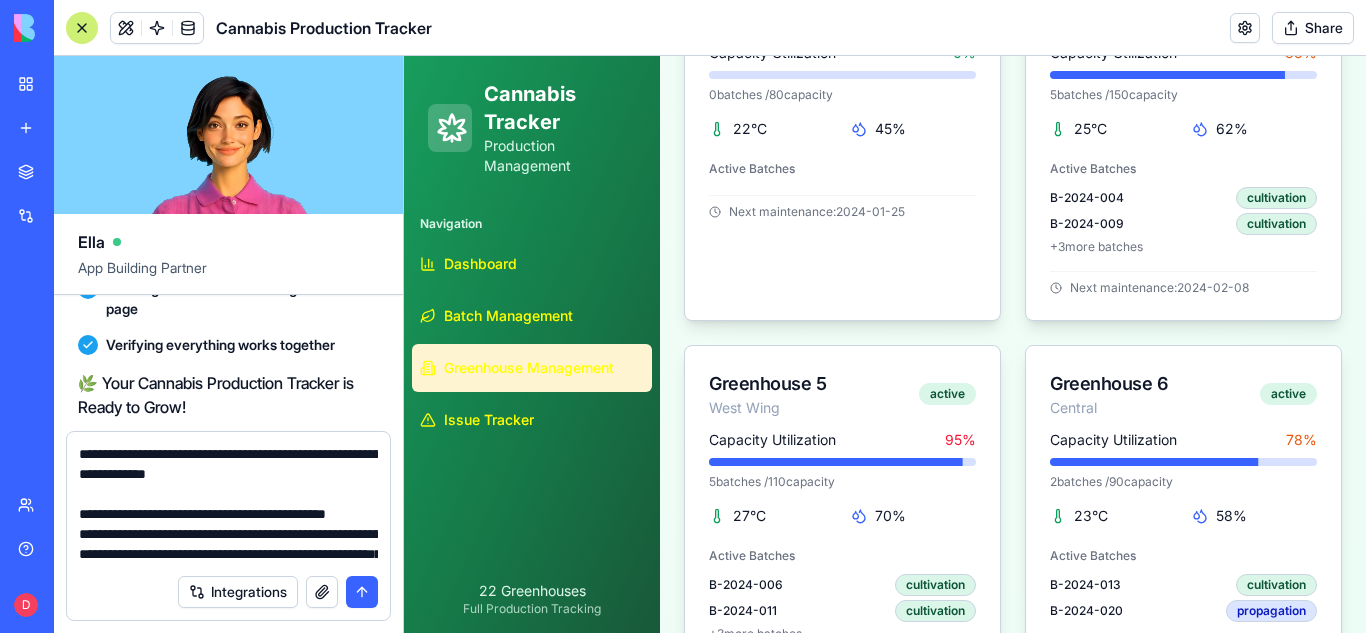 scroll, scrollTop: 1066, scrollLeft: 0, axis: vertical 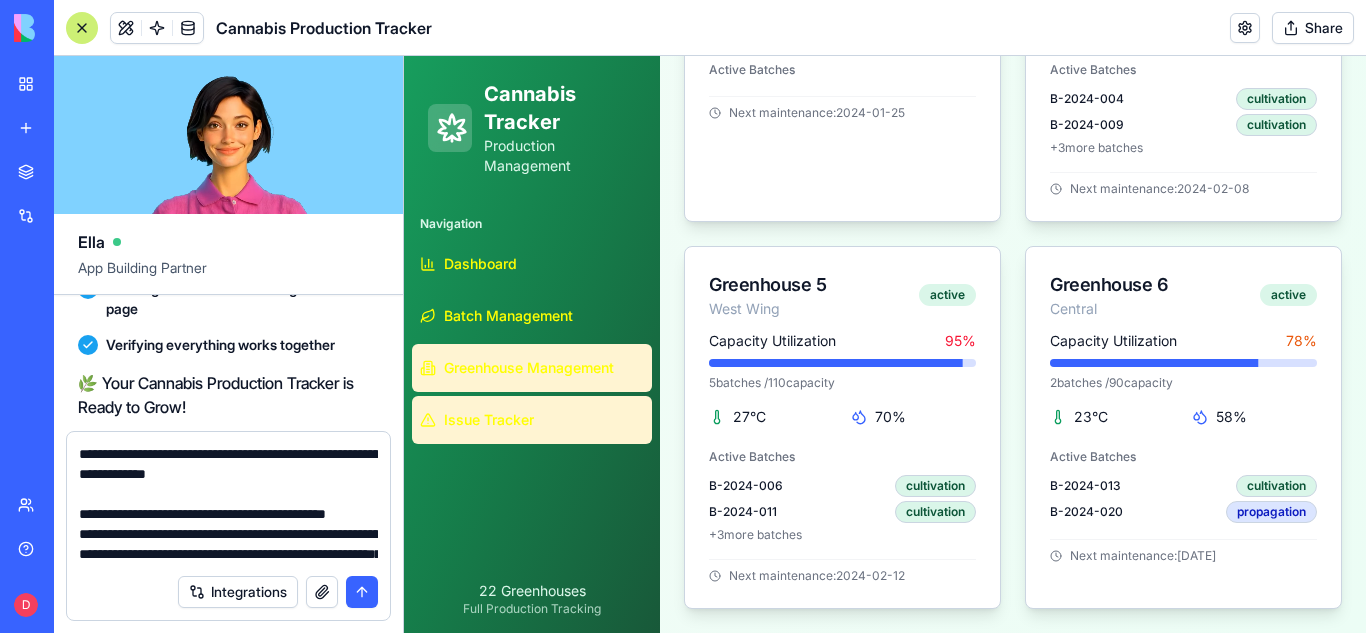 click on "Issue Tracker" at bounding box center (489, 420) 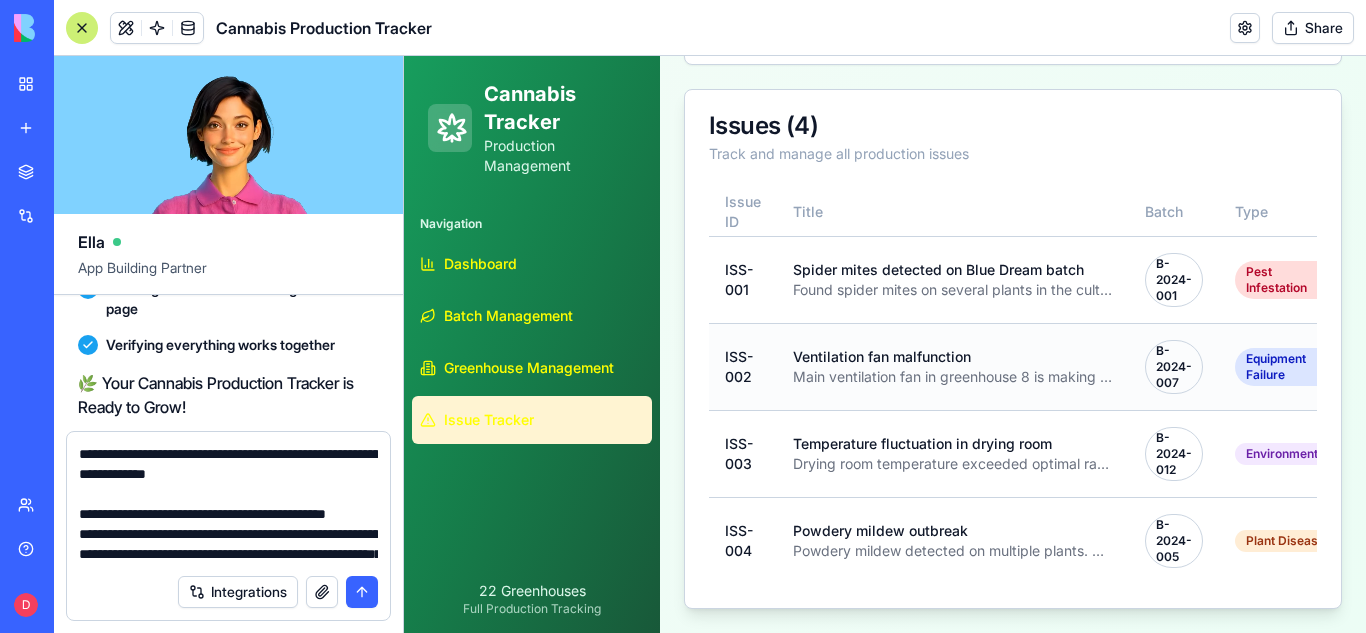 scroll, scrollTop: 0, scrollLeft: 0, axis: both 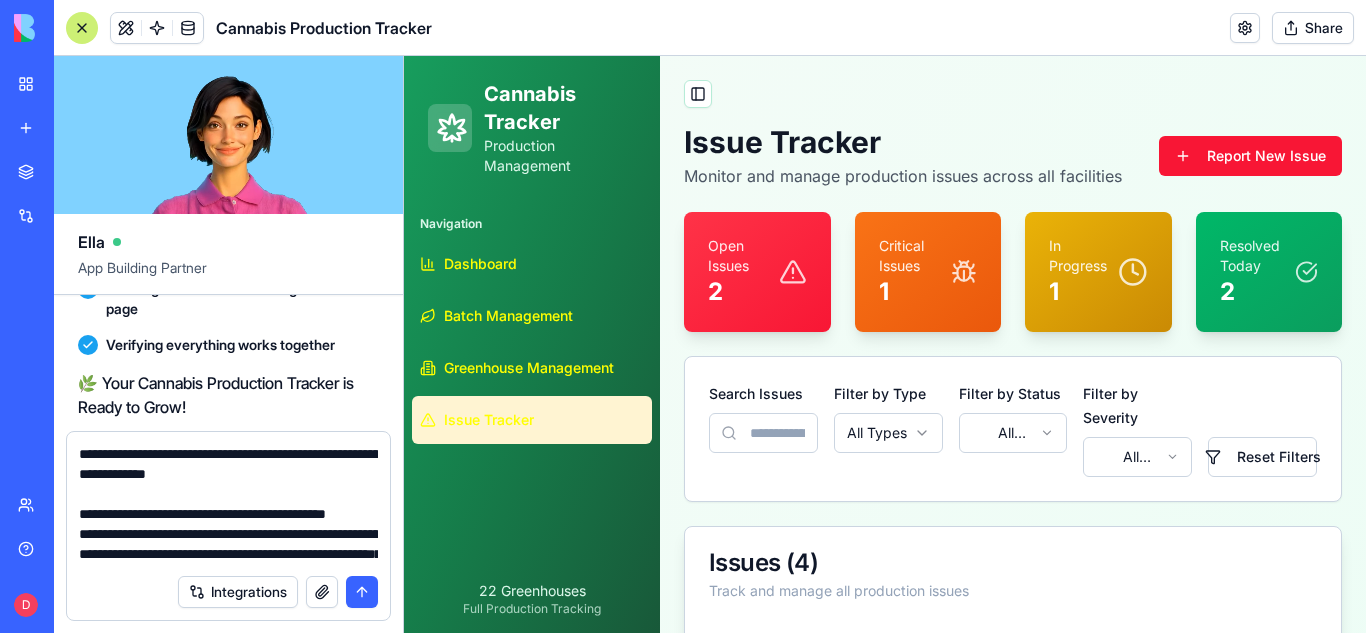 click at bounding box center (362, 592) 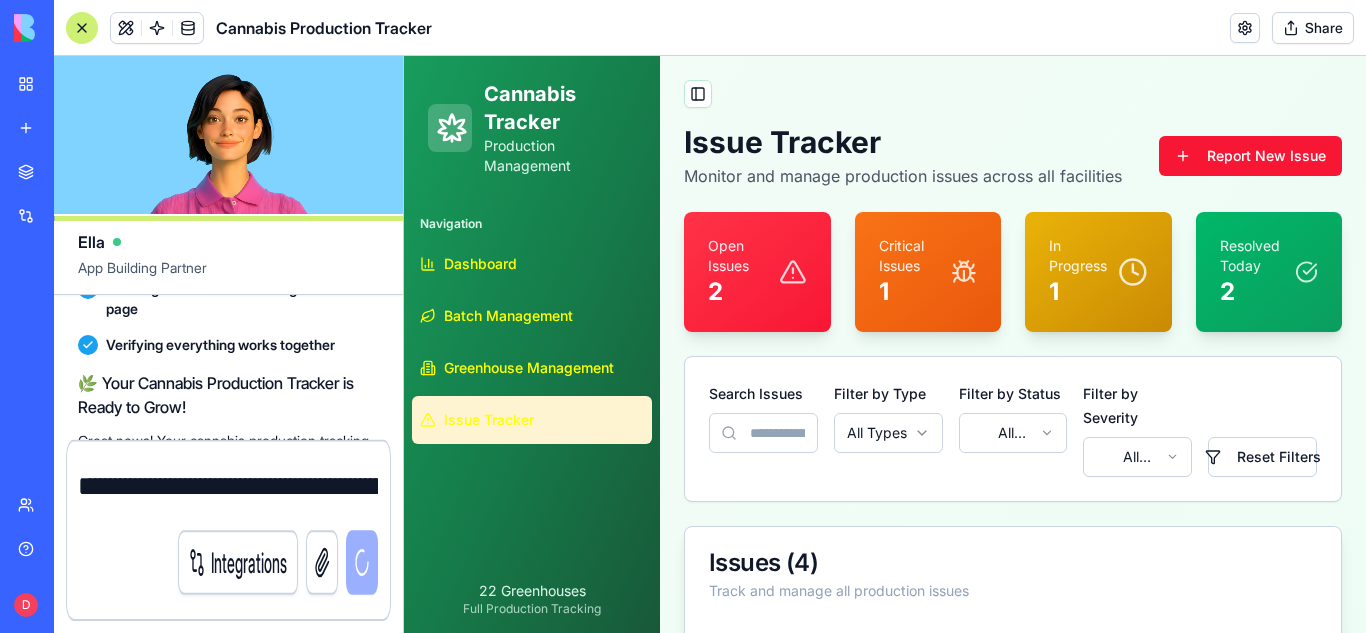 scroll, scrollTop: 3272, scrollLeft: 0, axis: vertical 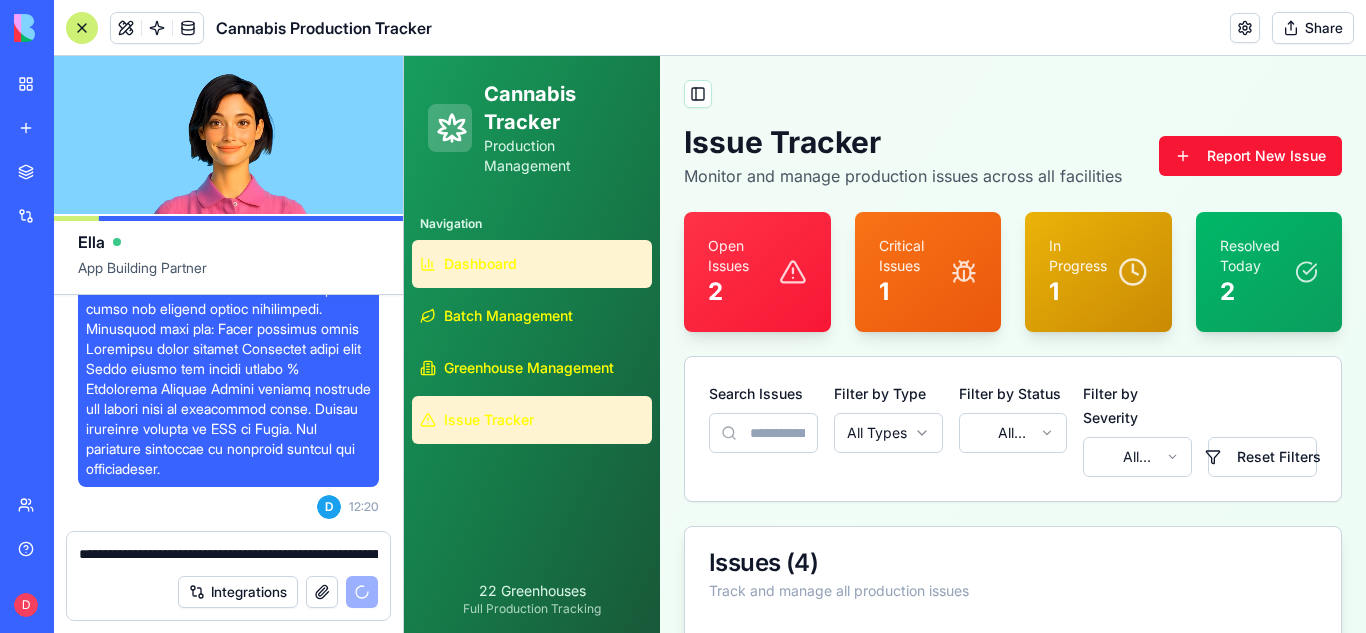 click on "Dashboard" at bounding box center (532, 264) 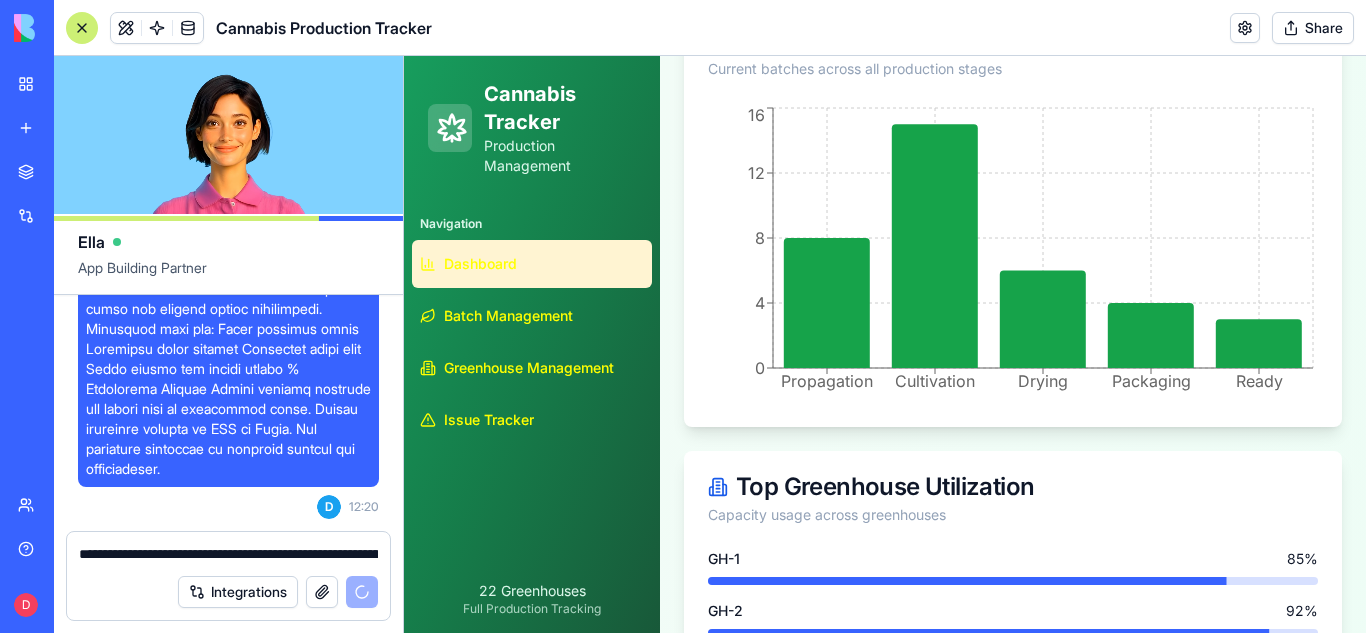 scroll, scrollTop: 0, scrollLeft: 0, axis: both 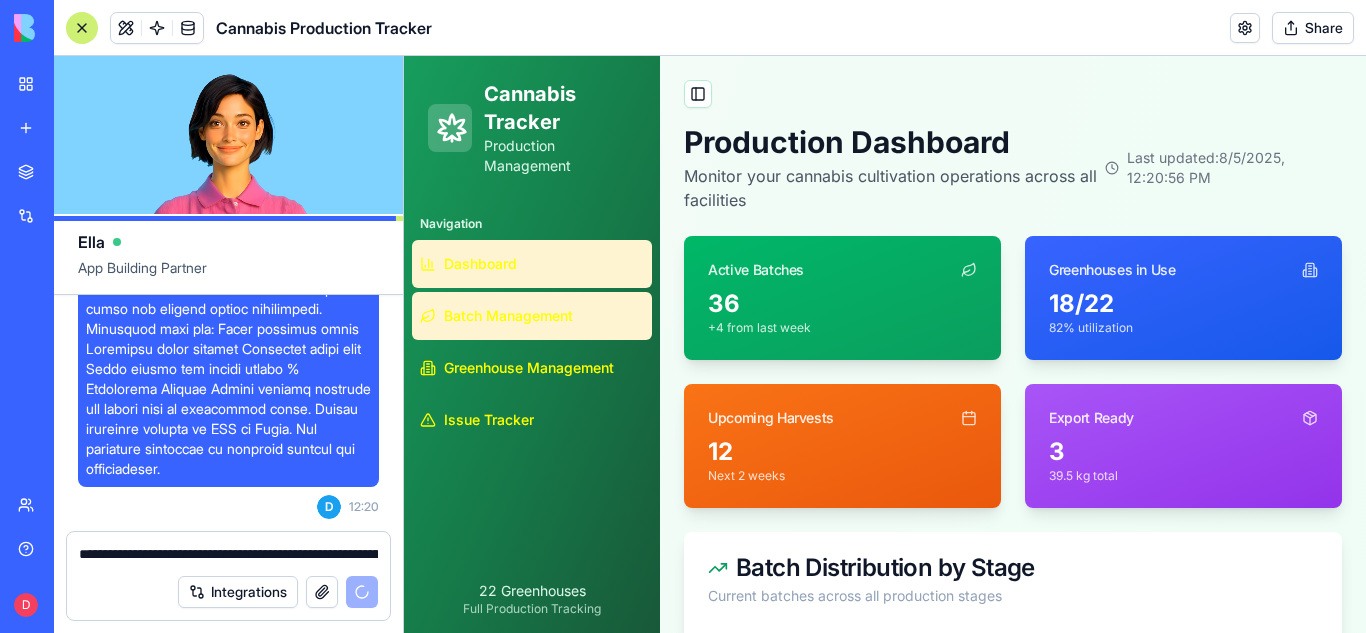 click on "Batch Management" at bounding box center [532, 316] 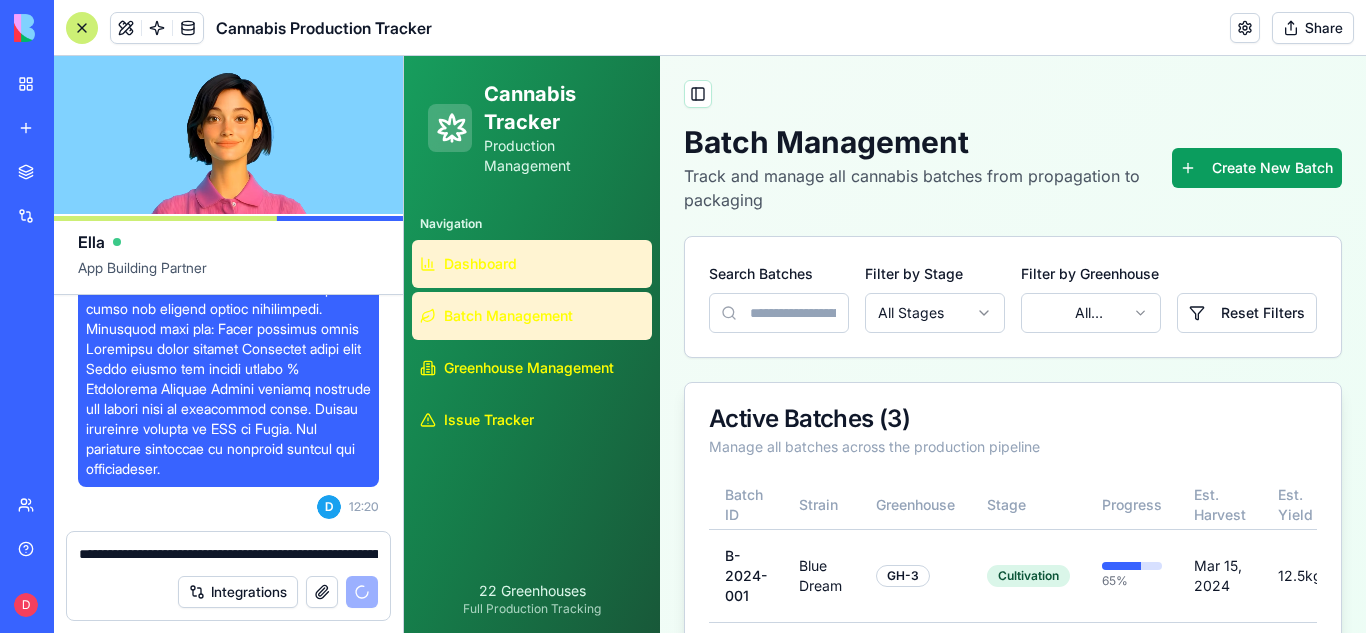 click on "Dashboard" at bounding box center [532, 264] 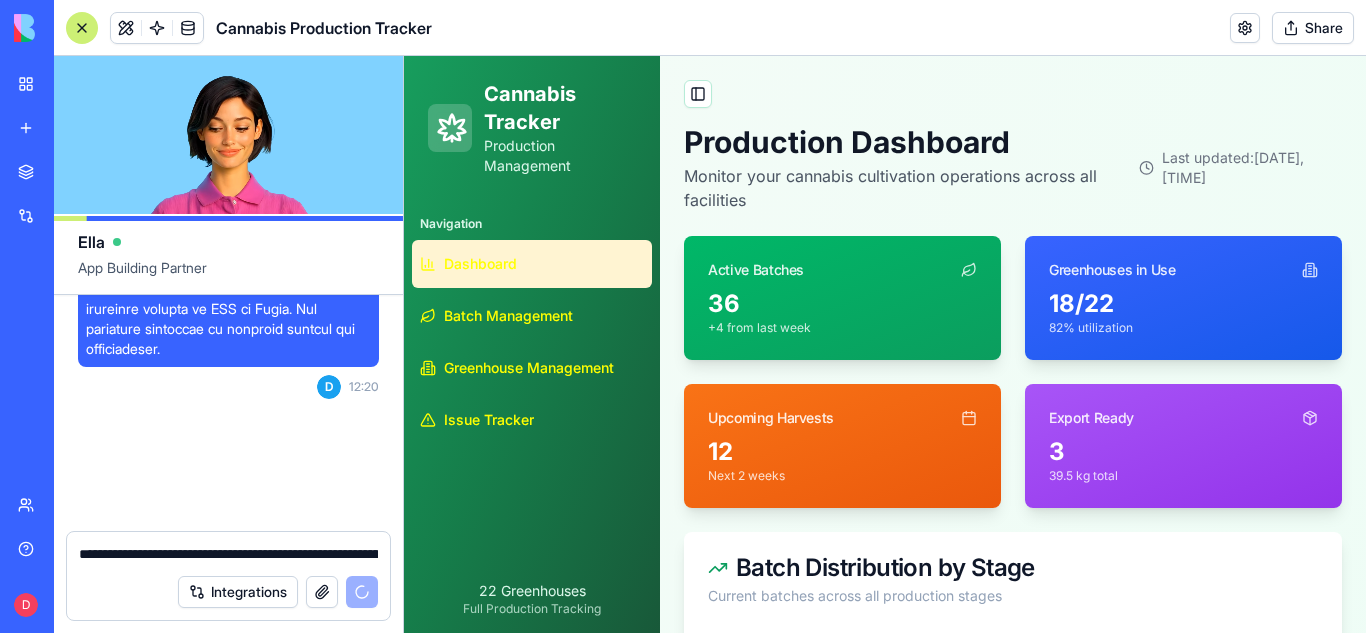 scroll, scrollTop: 3408, scrollLeft: 0, axis: vertical 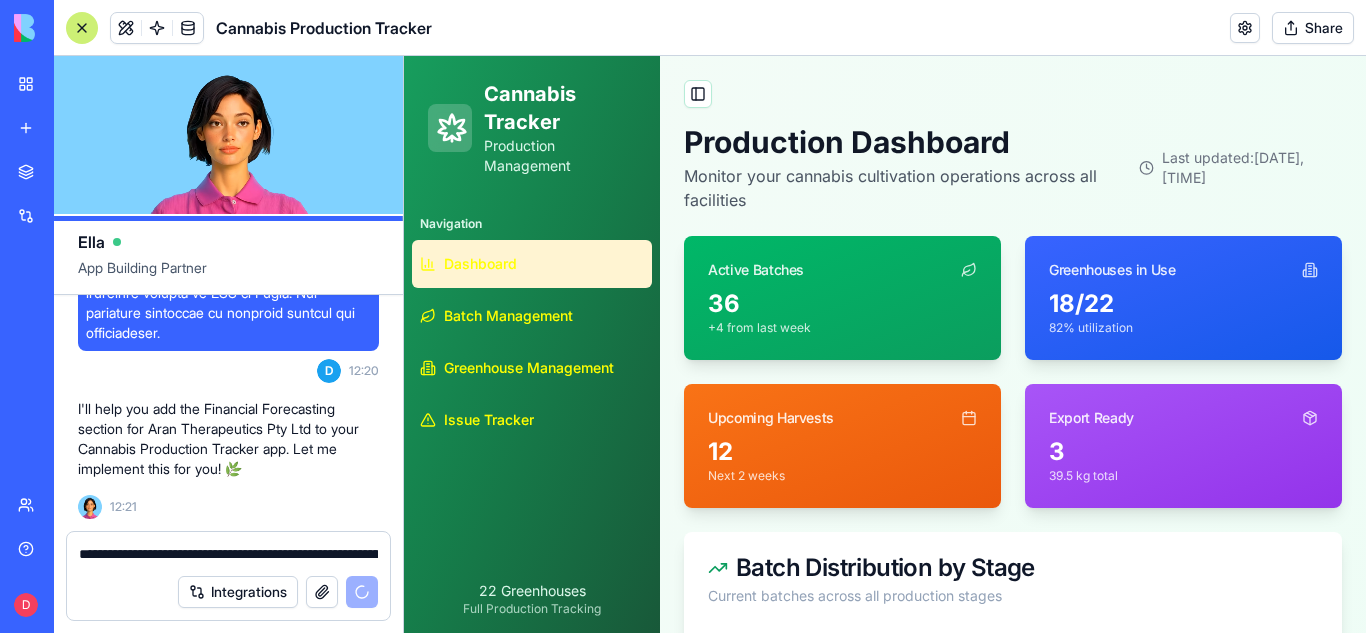 click on "Active Batches" at bounding box center [842, 262] 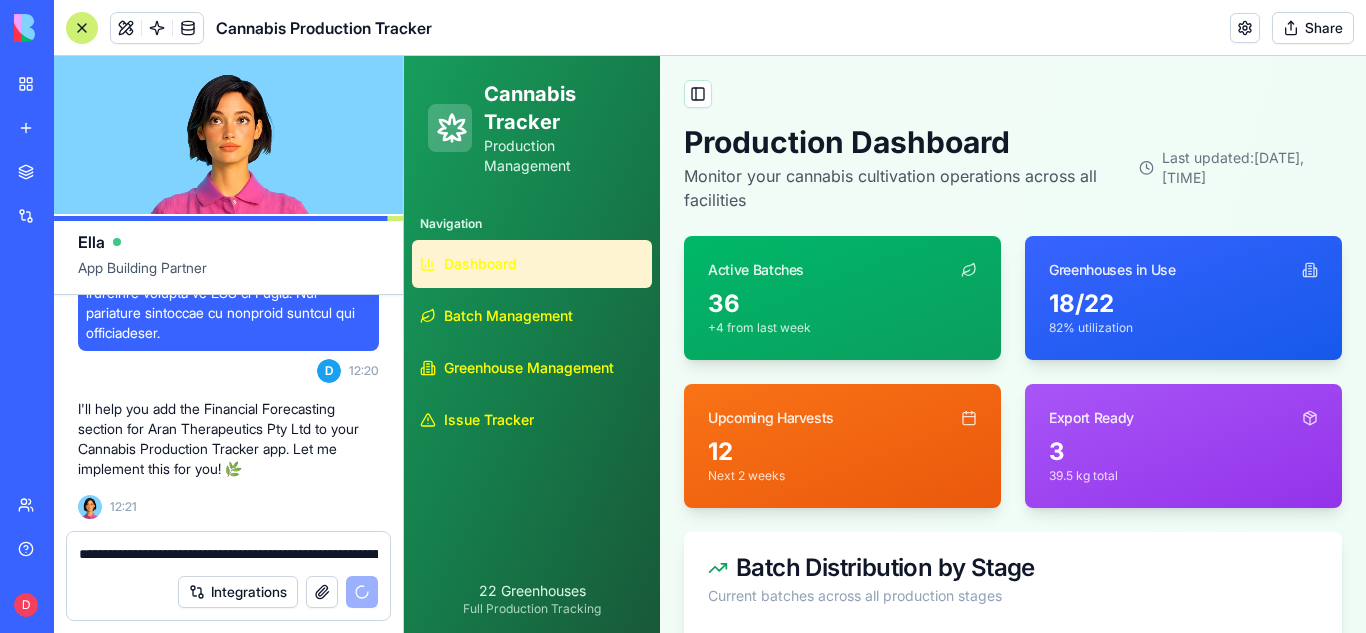 click 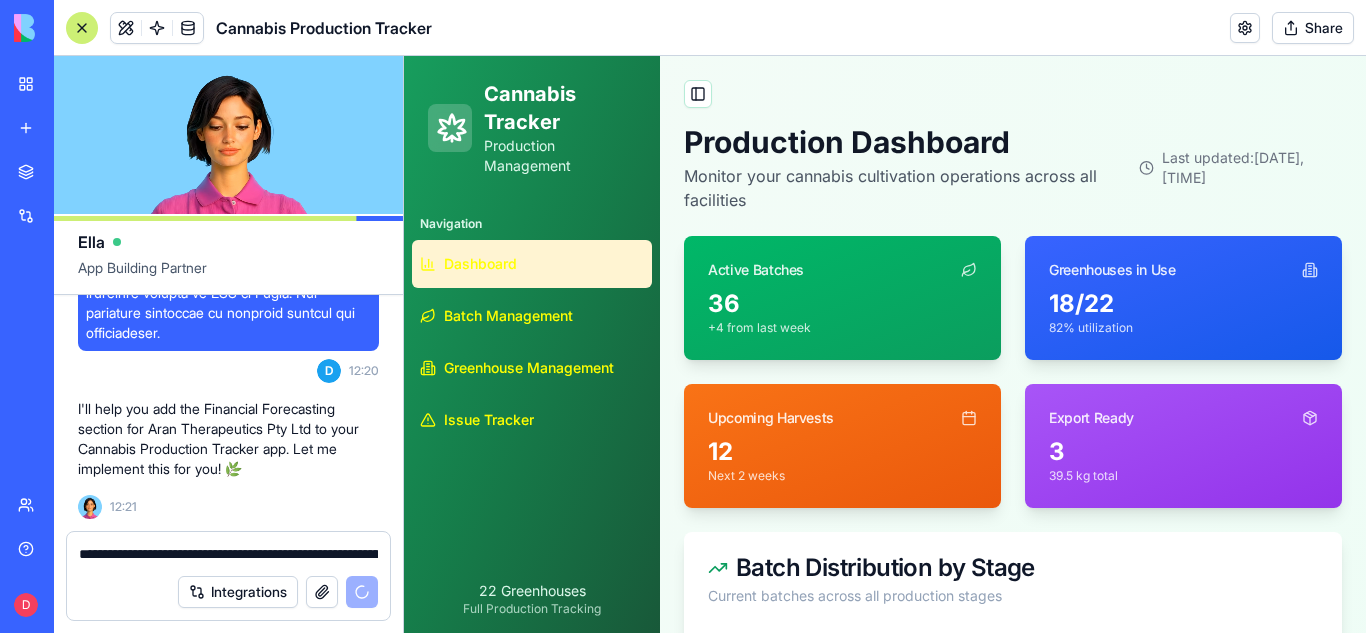 click on "36" at bounding box center [842, 304] 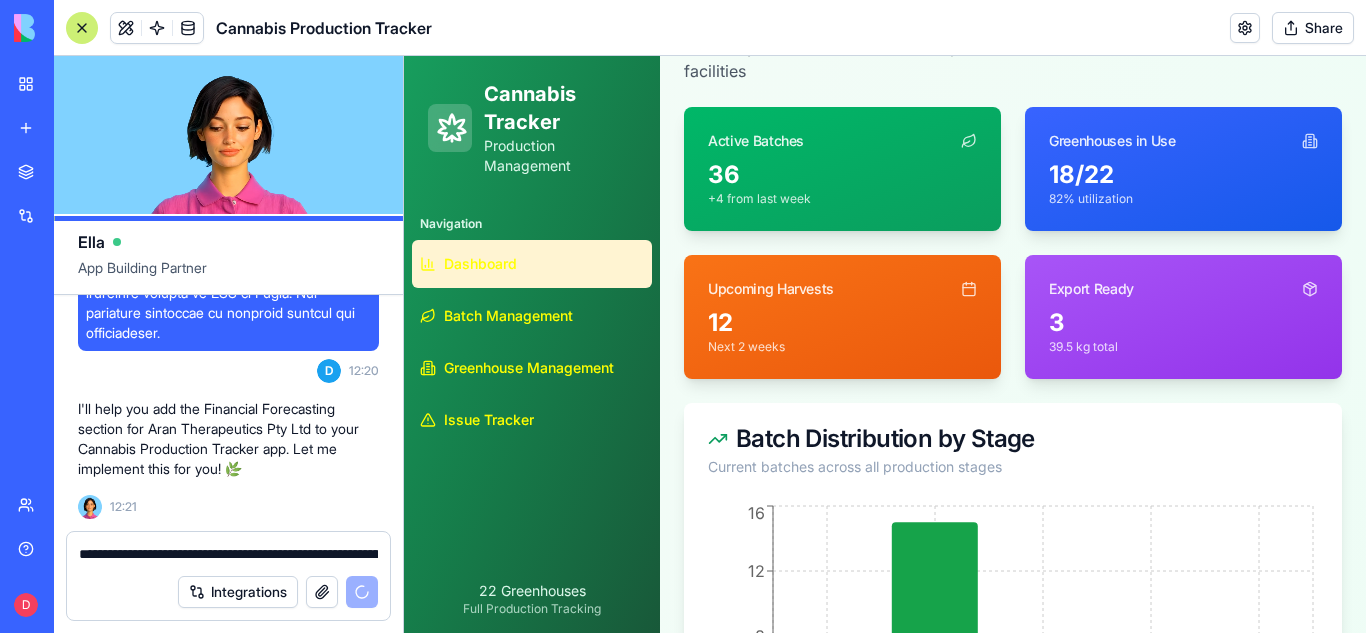 scroll, scrollTop: 0, scrollLeft: 0, axis: both 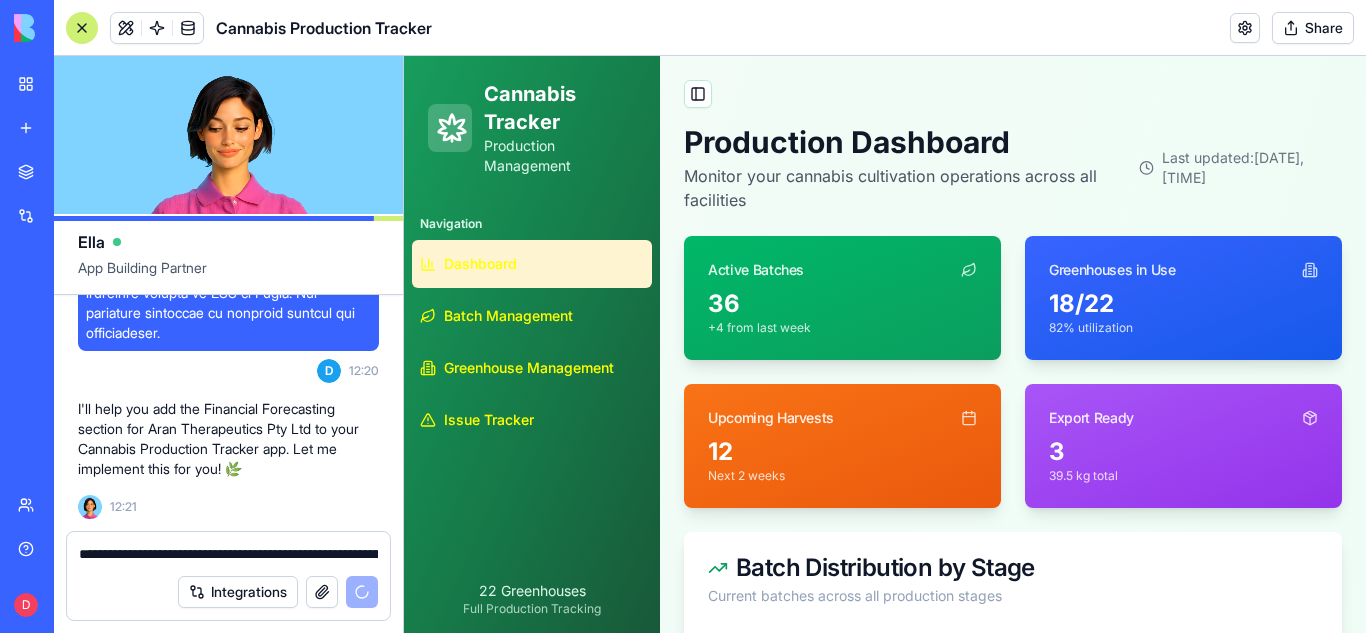 click on "18/22 82% utilization" at bounding box center [1183, 324] 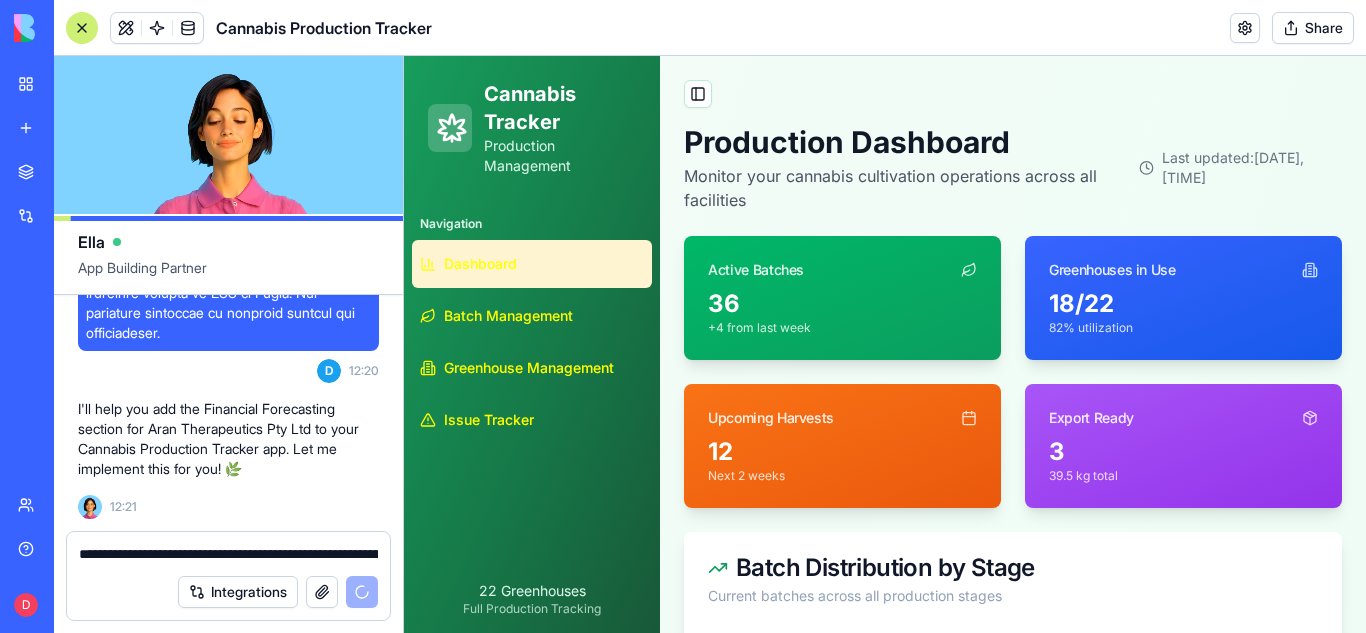 click 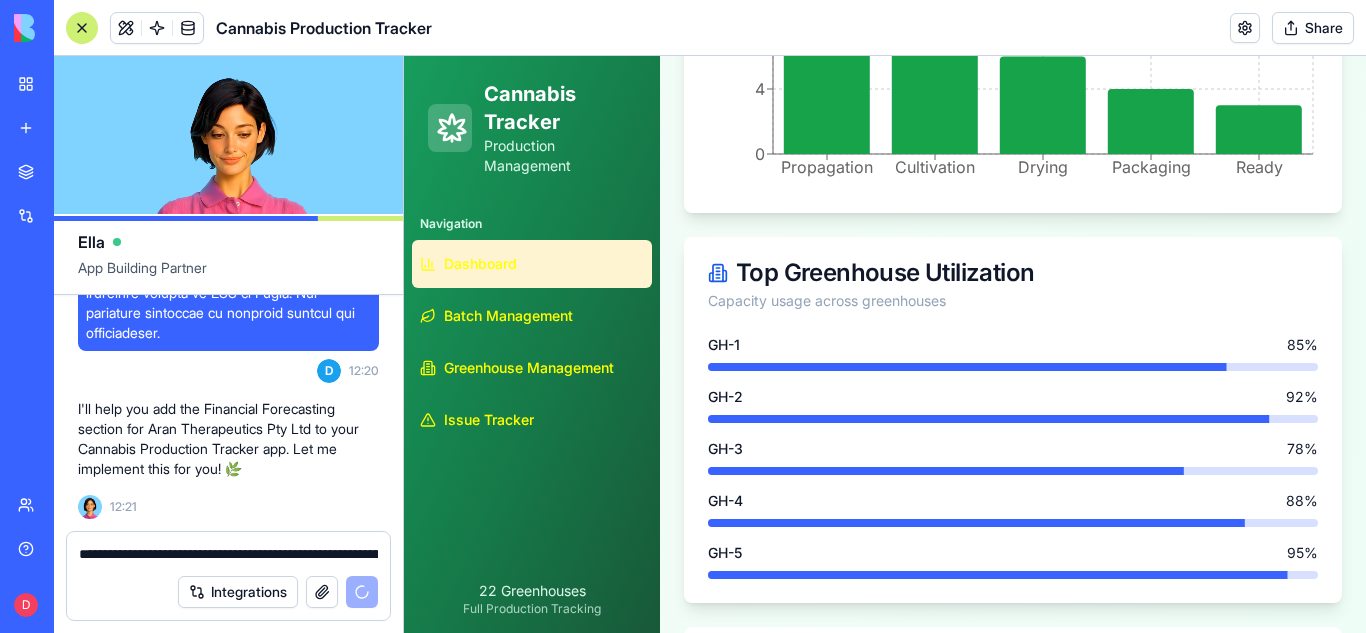 scroll, scrollTop: 2013, scrollLeft: 0, axis: vertical 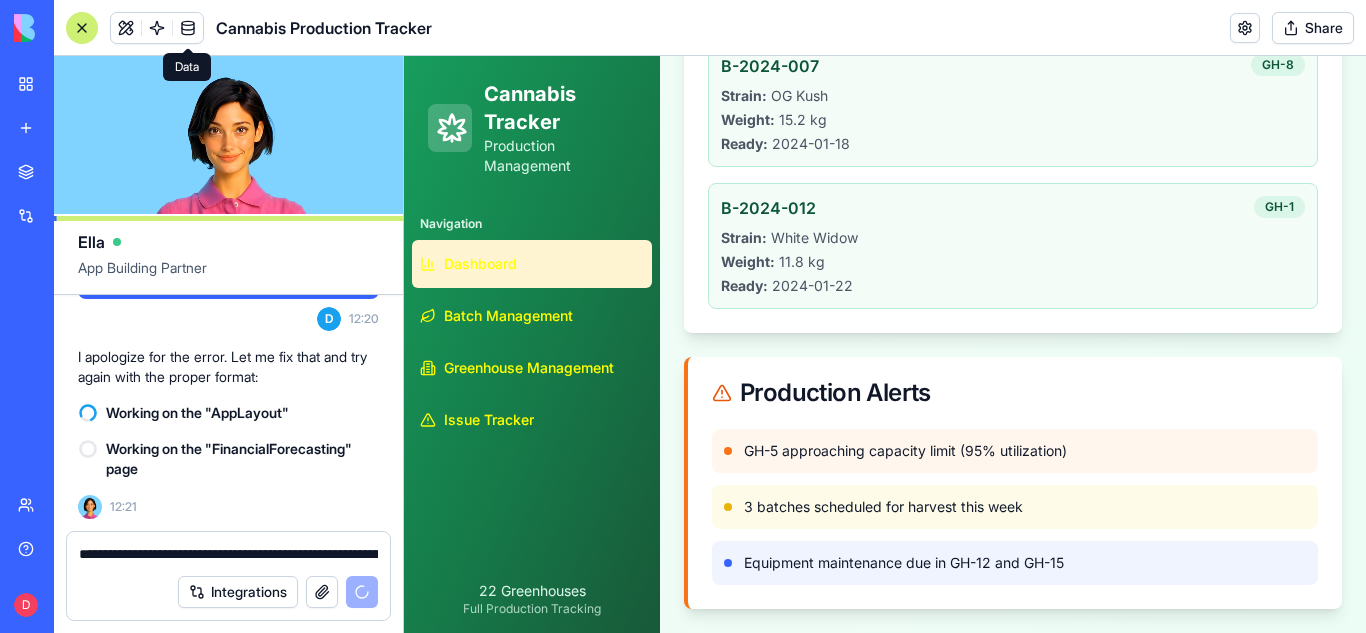 click at bounding box center (188, 28) 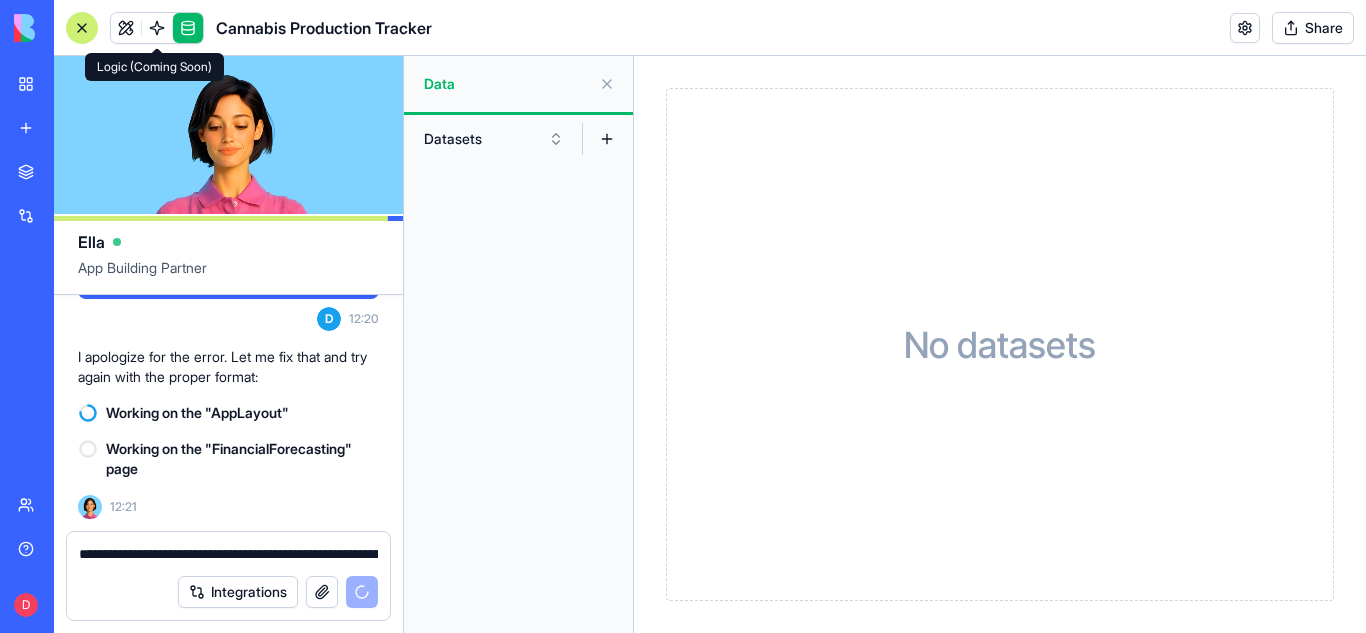 click at bounding box center (157, 28) 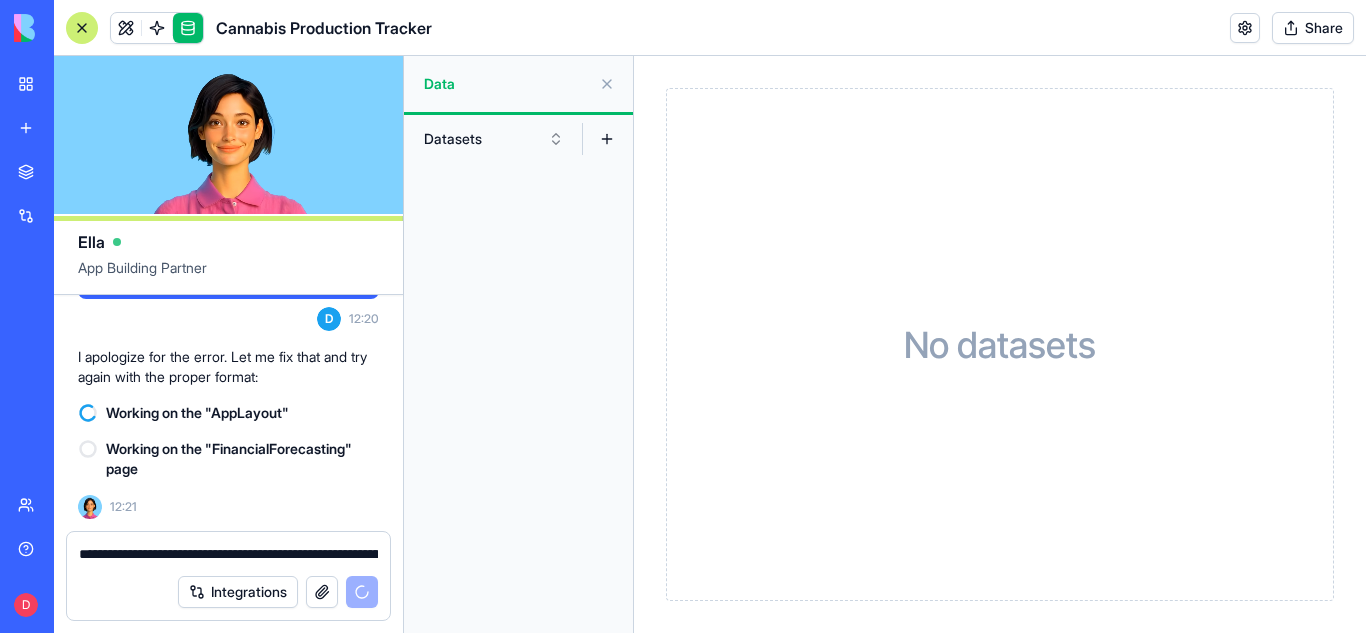 click at bounding box center (82, 28) 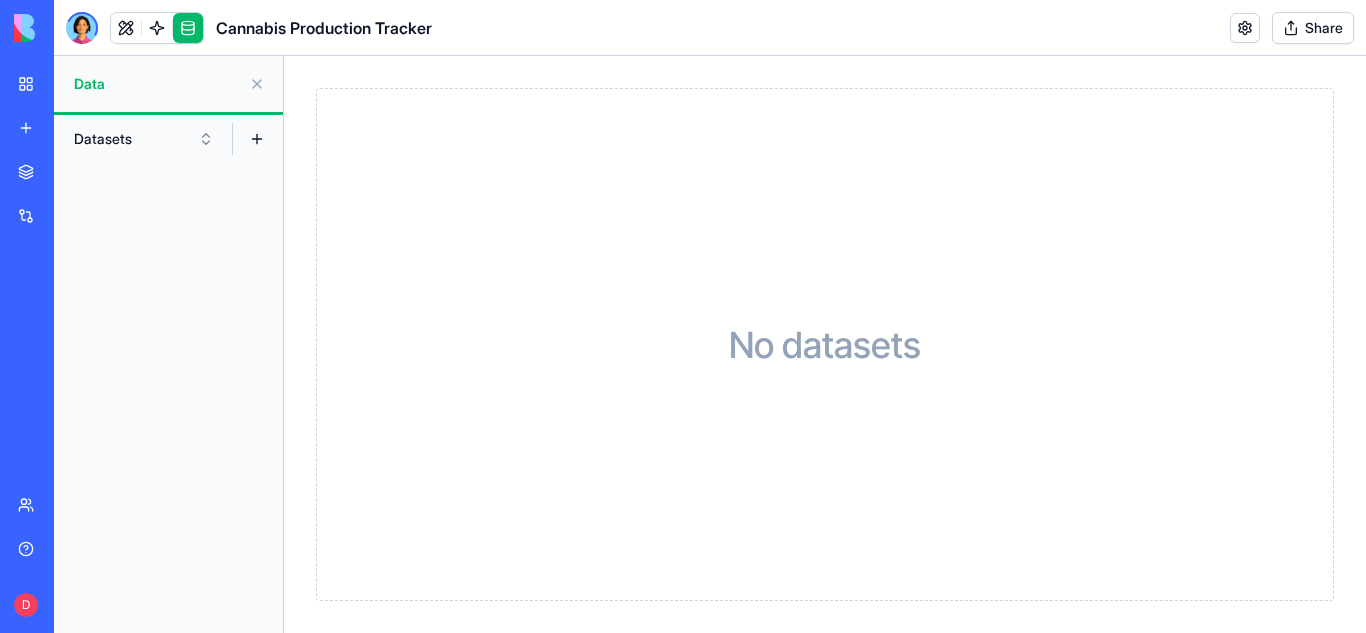 click at bounding box center [257, 84] 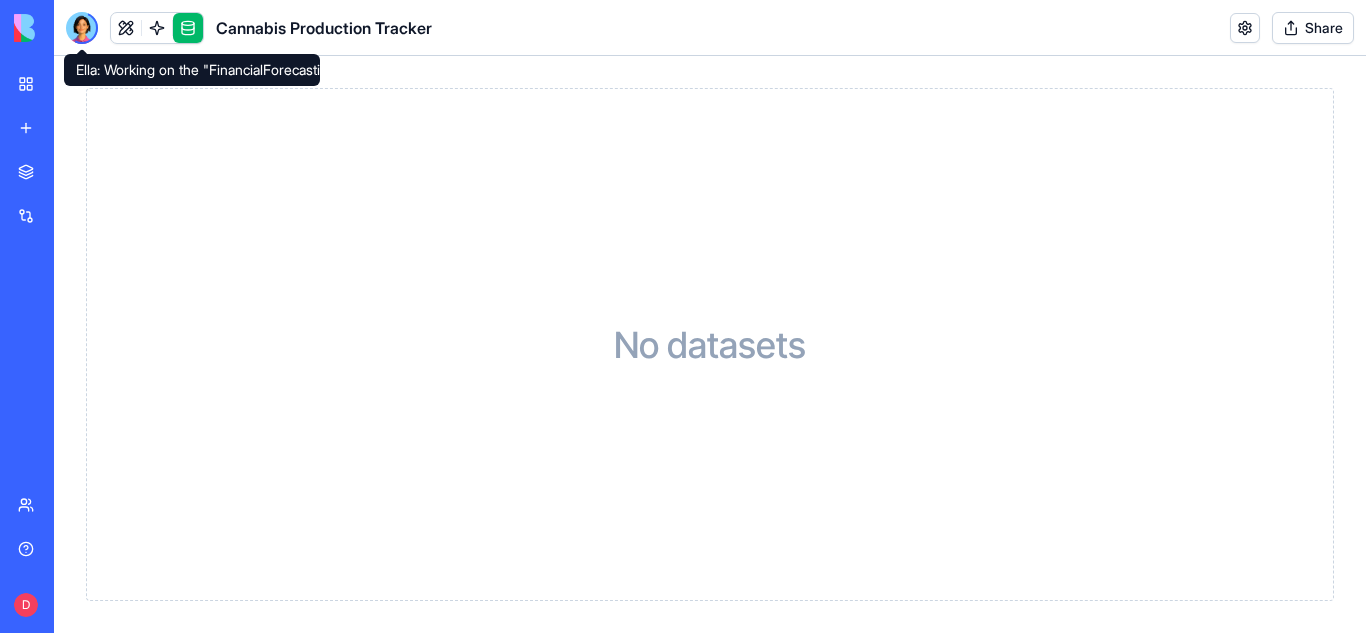 click at bounding box center (82, 28) 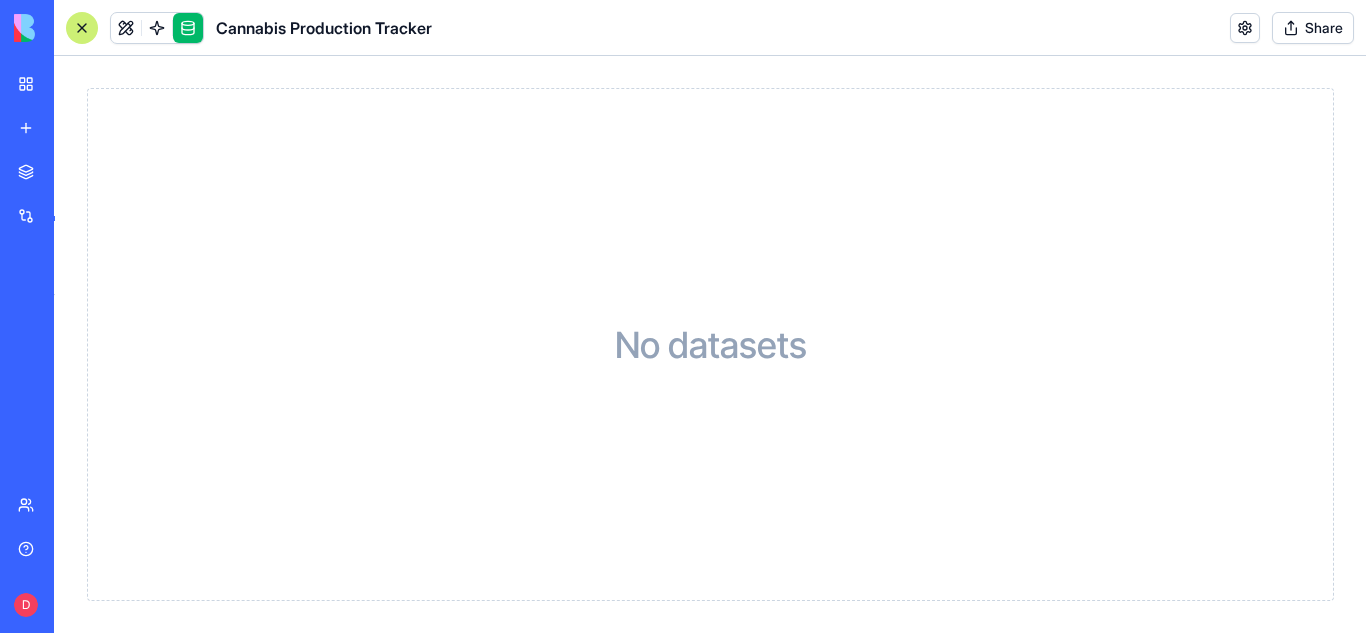 scroll, scrollTop: 3460, scrollLeft: 0, axis: vertical 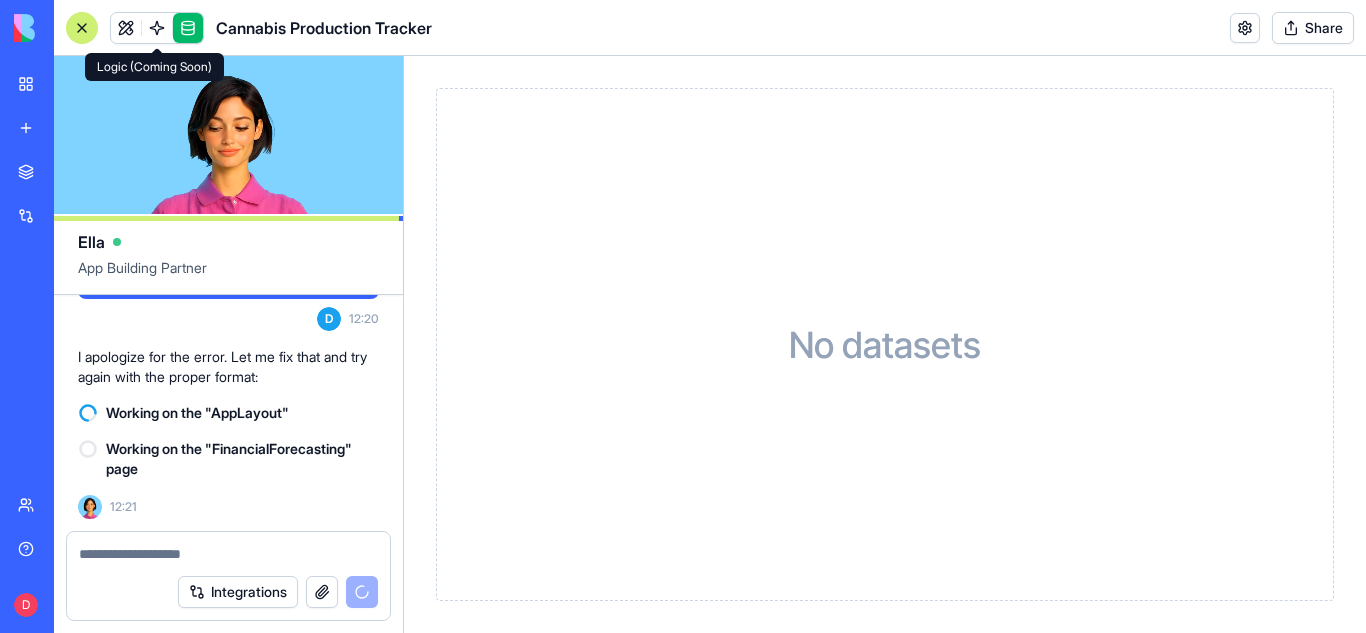 click at bounding box center [157, 28] 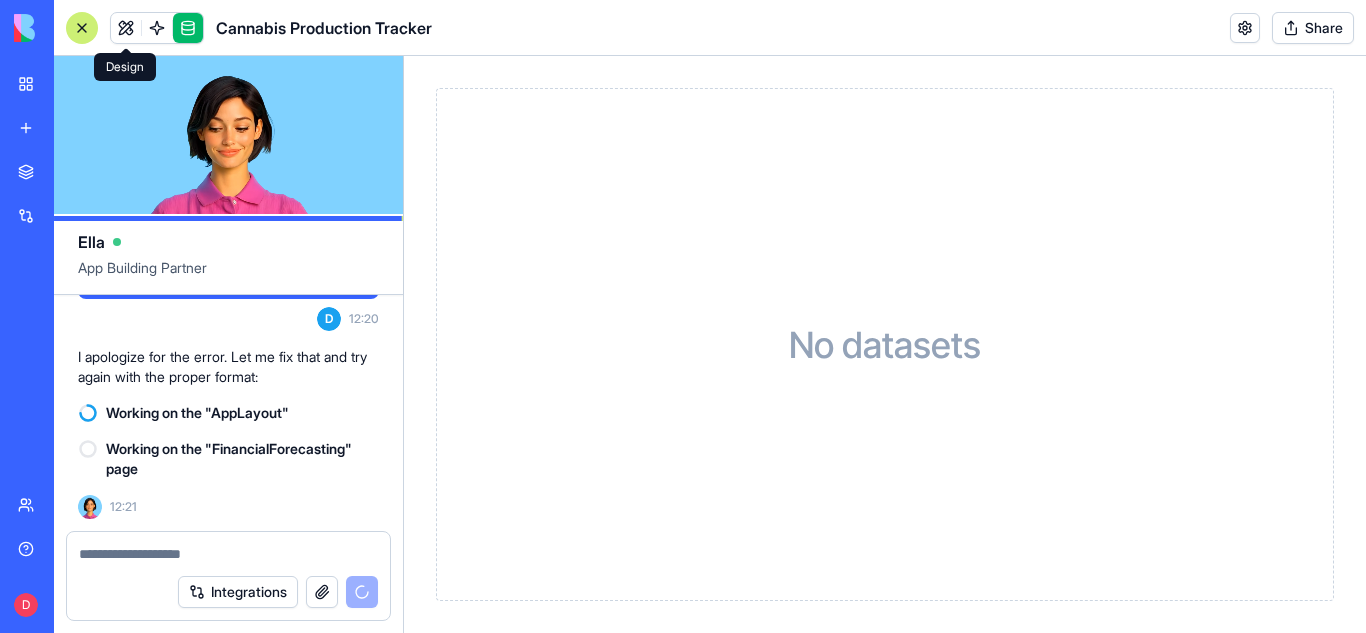 click at bounding box center (126, 28) 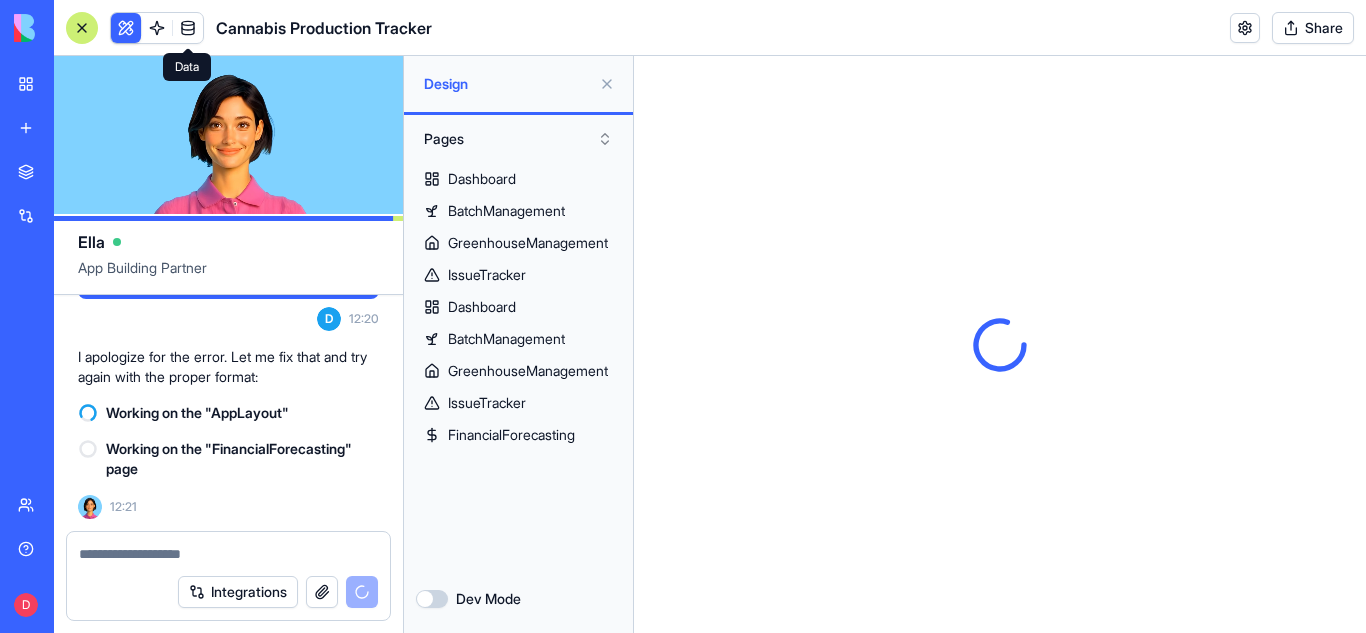 click at bounding box center (126, 28) 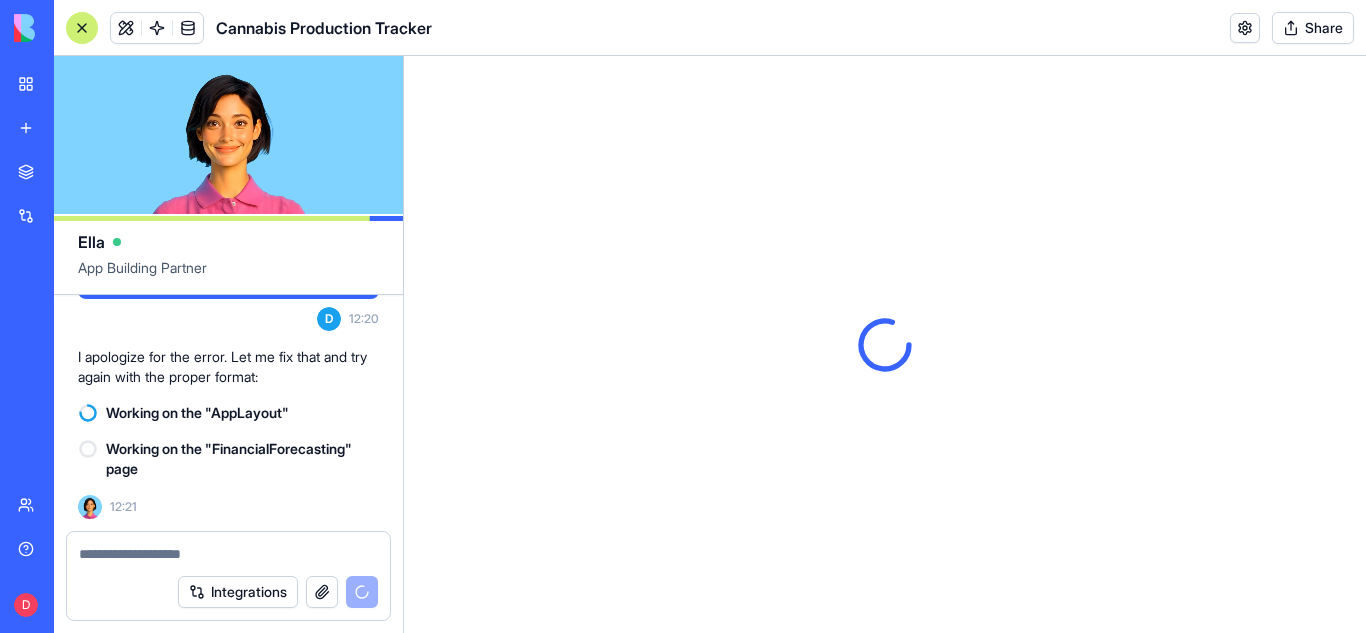 scroll, scrollTop: 0, scrollLeft: 0, axis: both 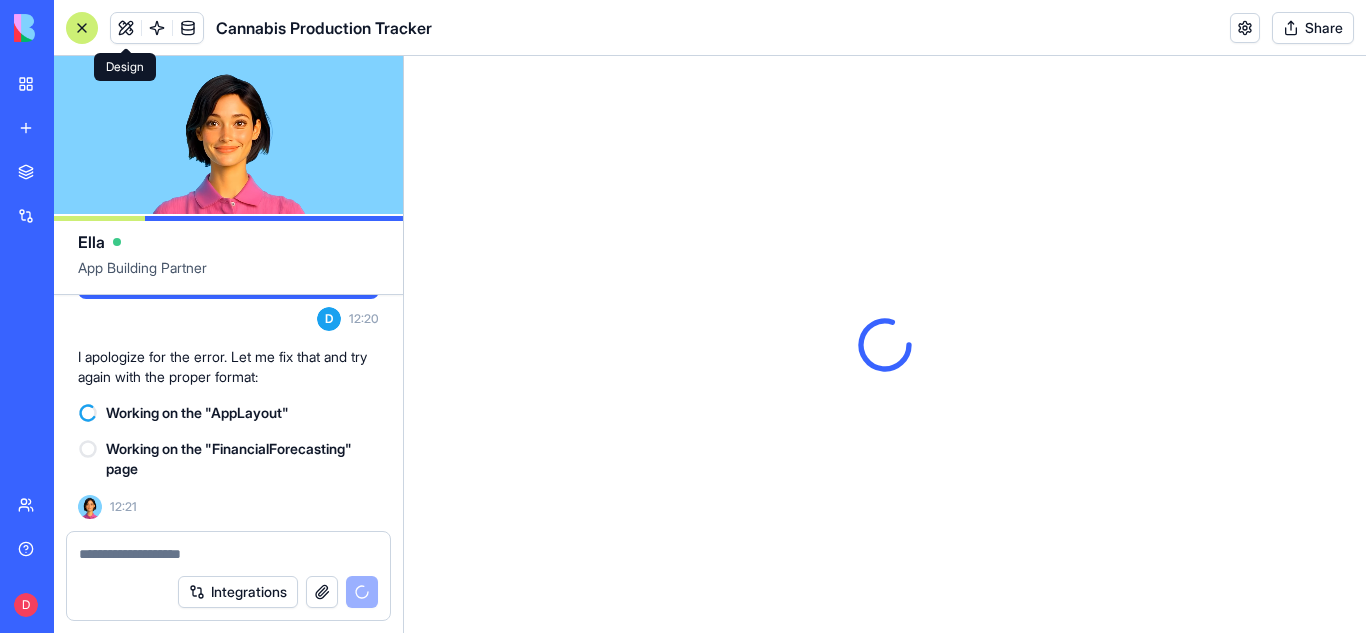 click at bounding box center [126, 28] 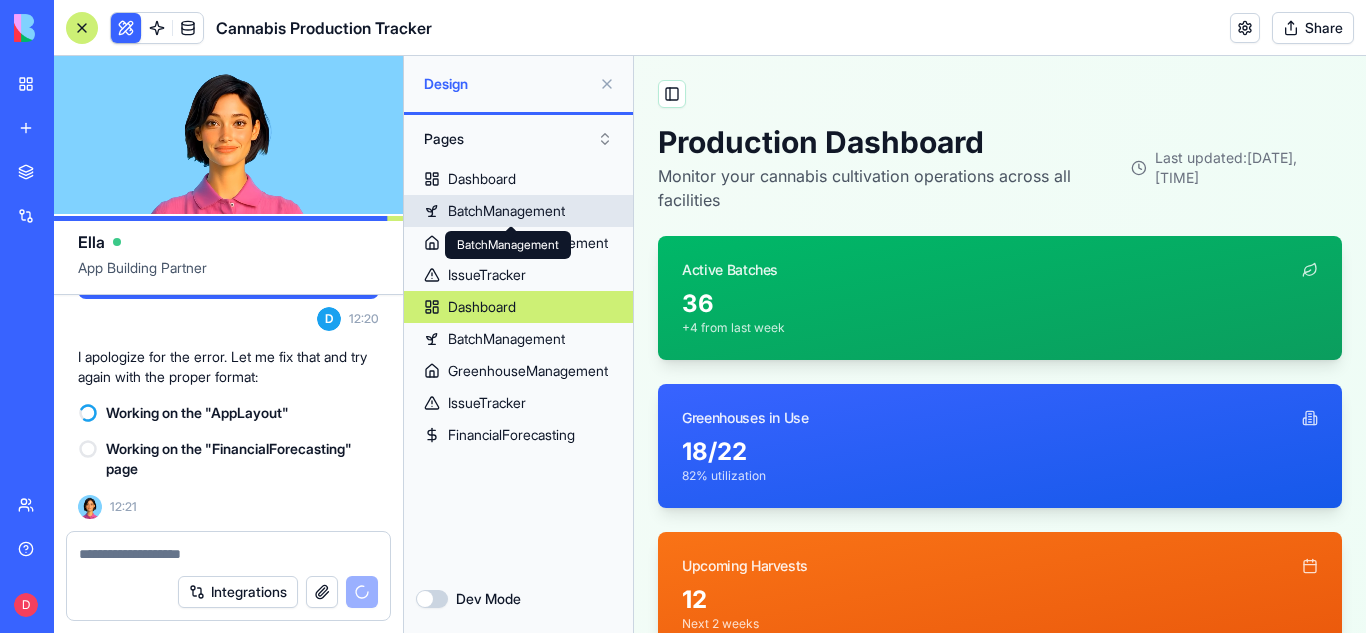 click at bounding box center (511, 226) 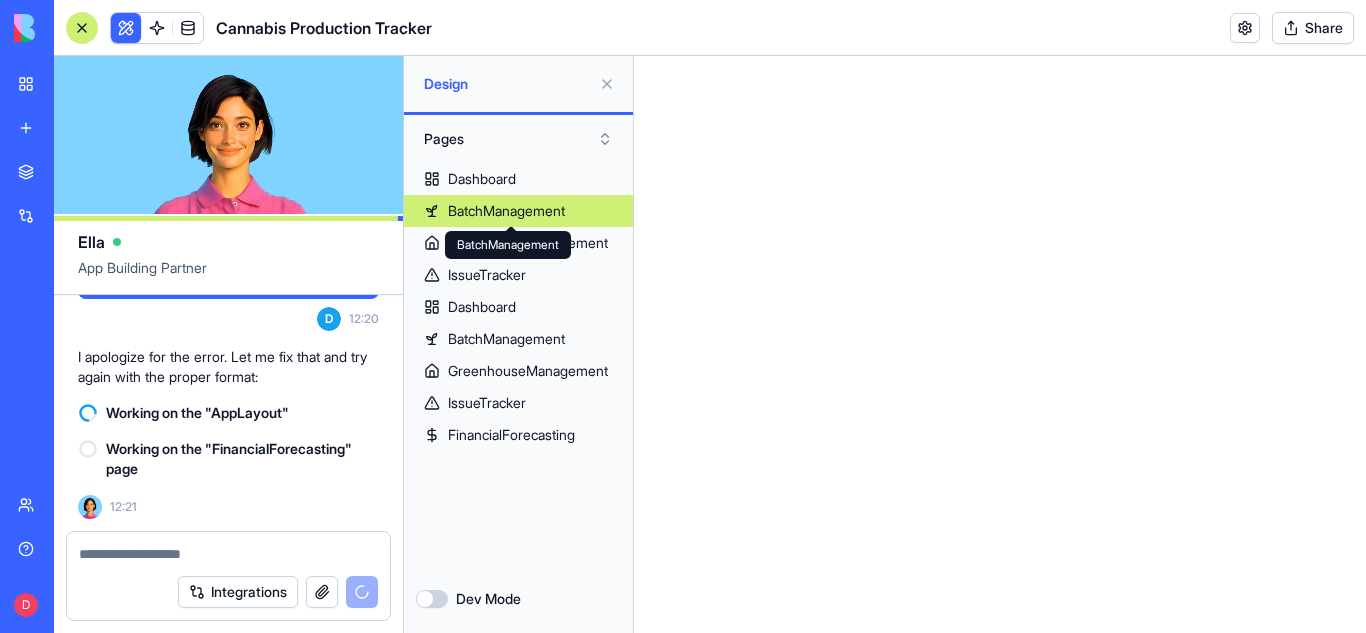 click on "BatchManagement" at bounding box center (506, 211) 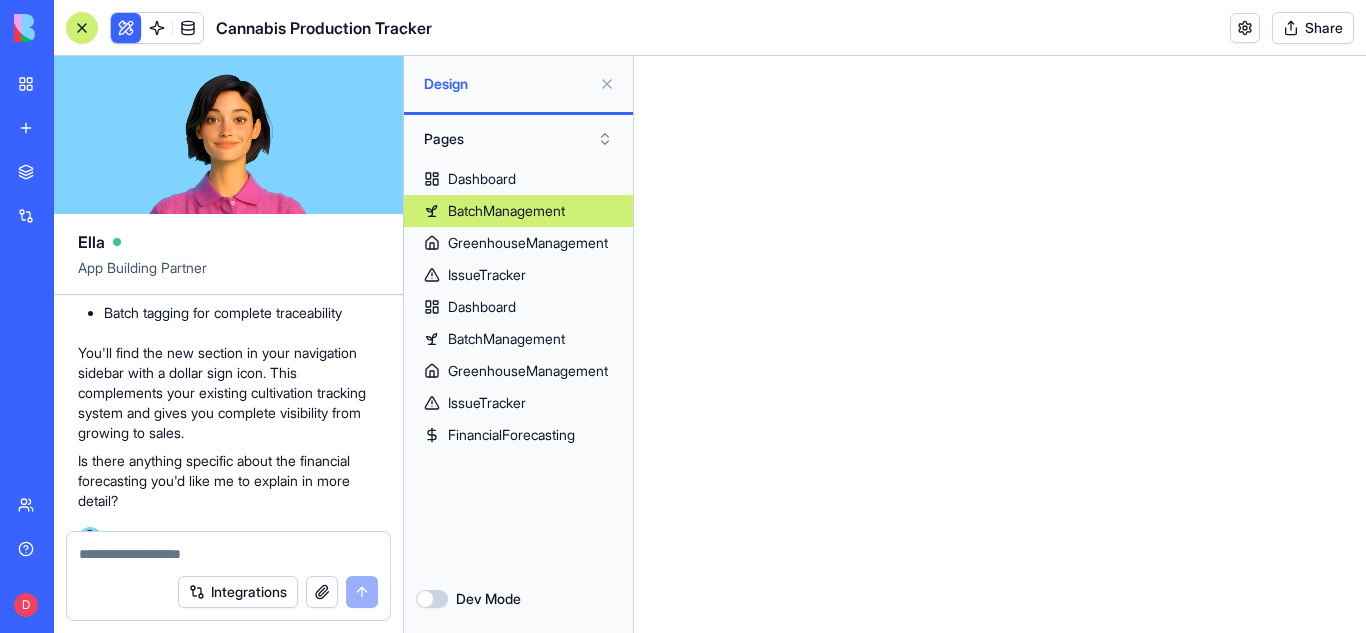 scroll, scrollTop: 4224, scrollLeft: 0, axis: vertical 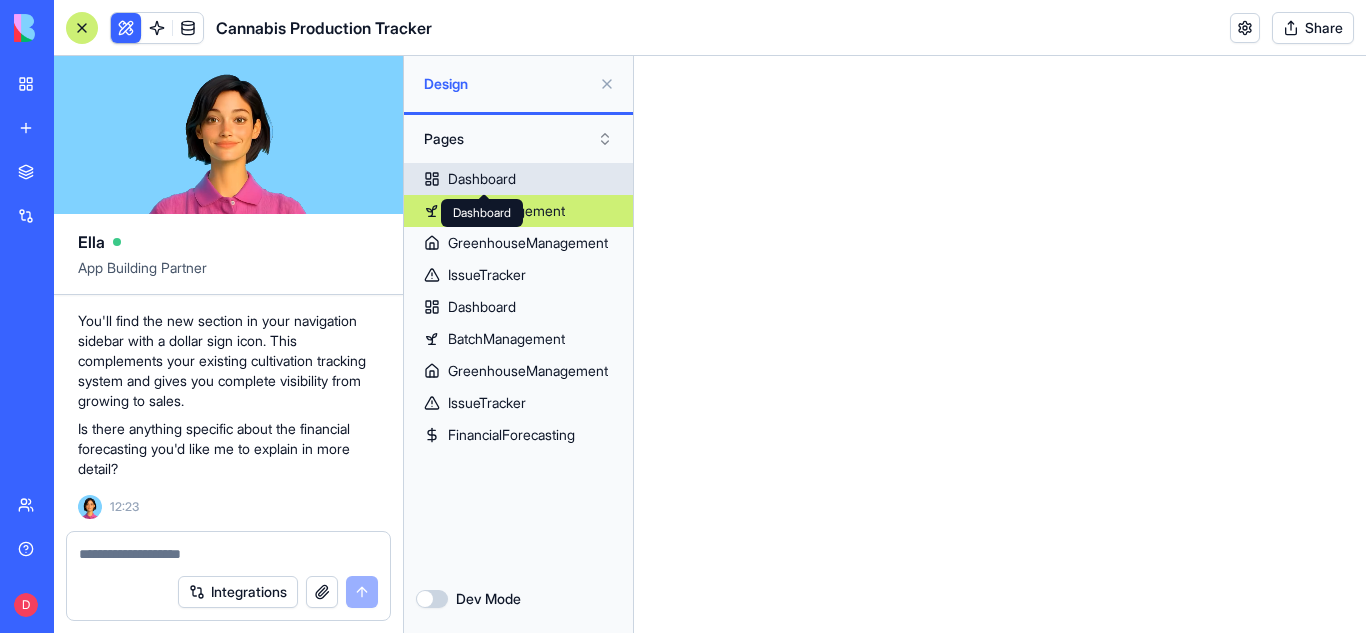 click on "Dashboard Dashboard" at bounding box center [482, 213] 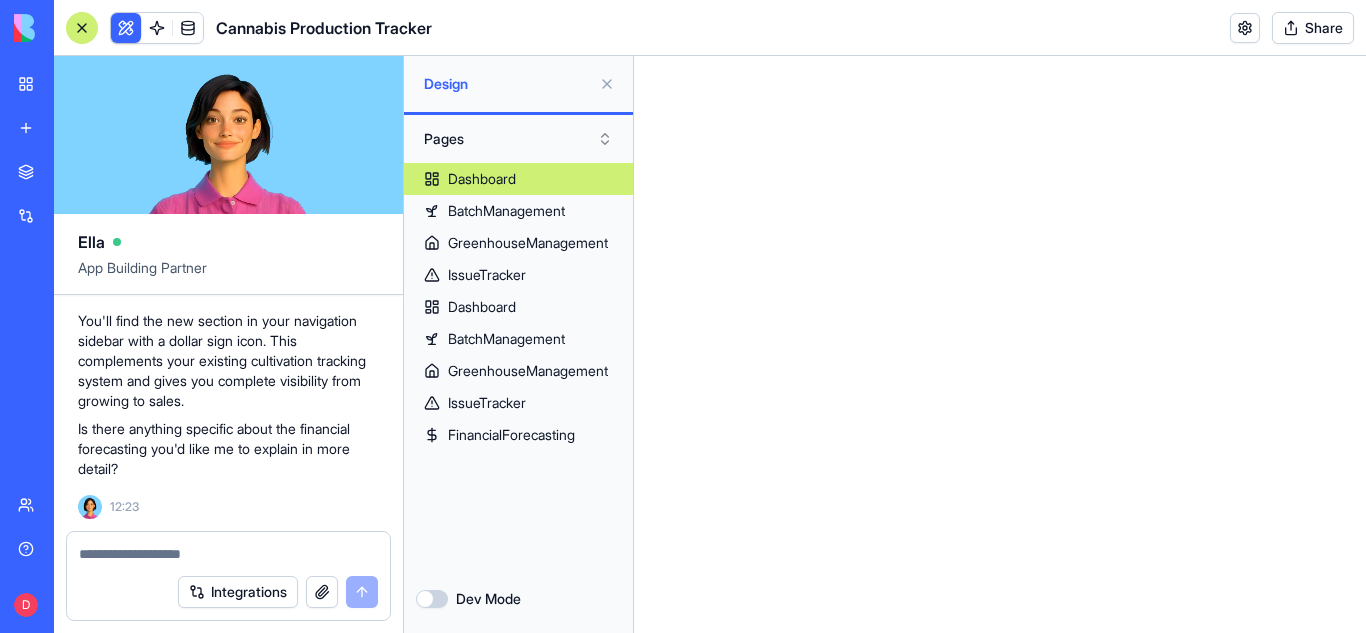 click on "Dashboard" at bounding box center [482, 179] 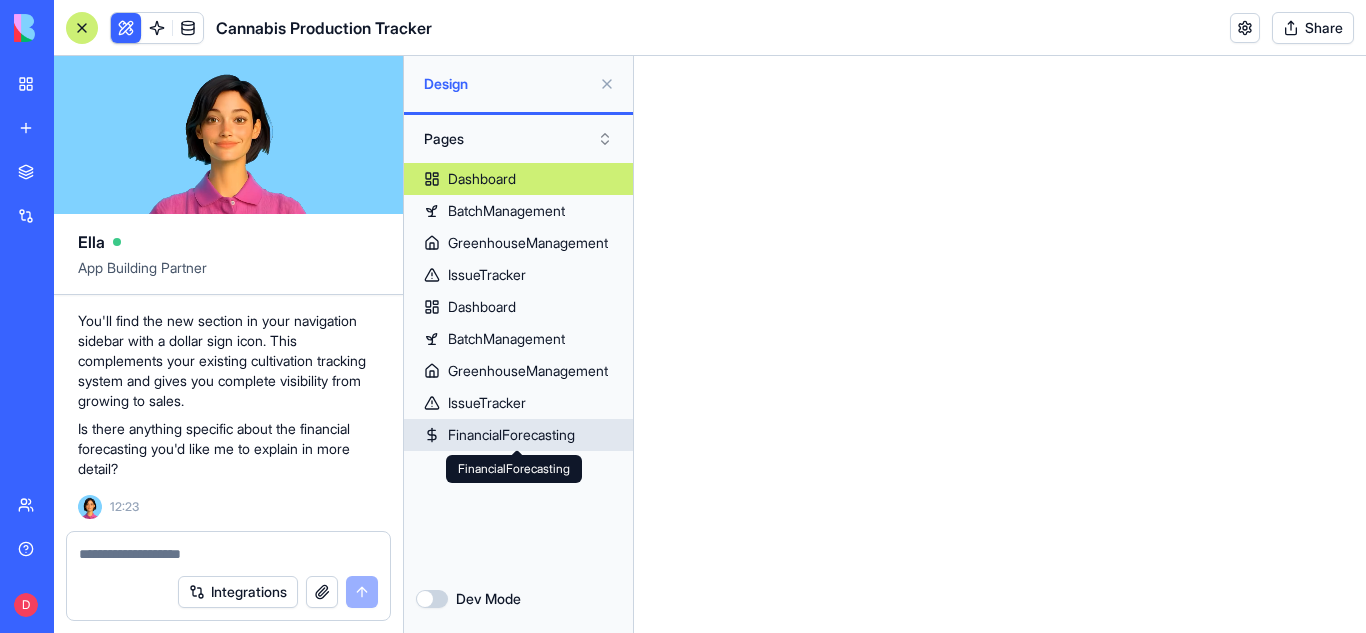 click on "FinancialForecasting" at bounding box center (511, 435) 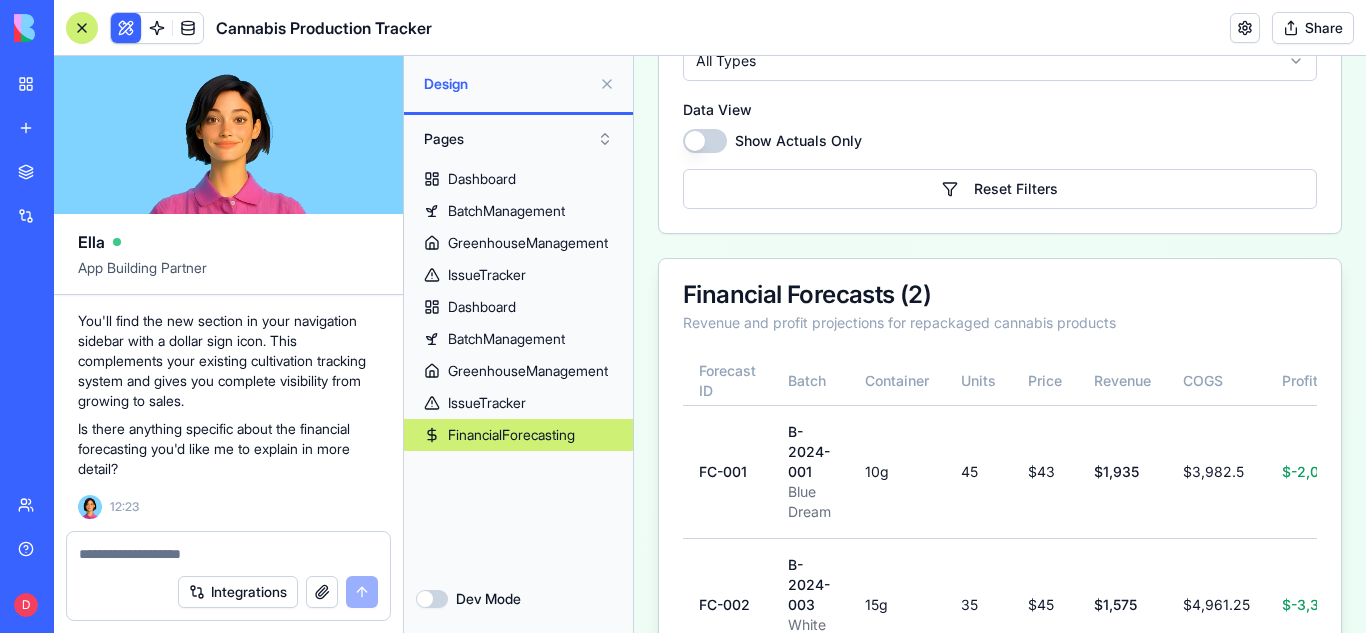 scroll, scrollTop: 1883, scrollLeft: 0, axis: vertical 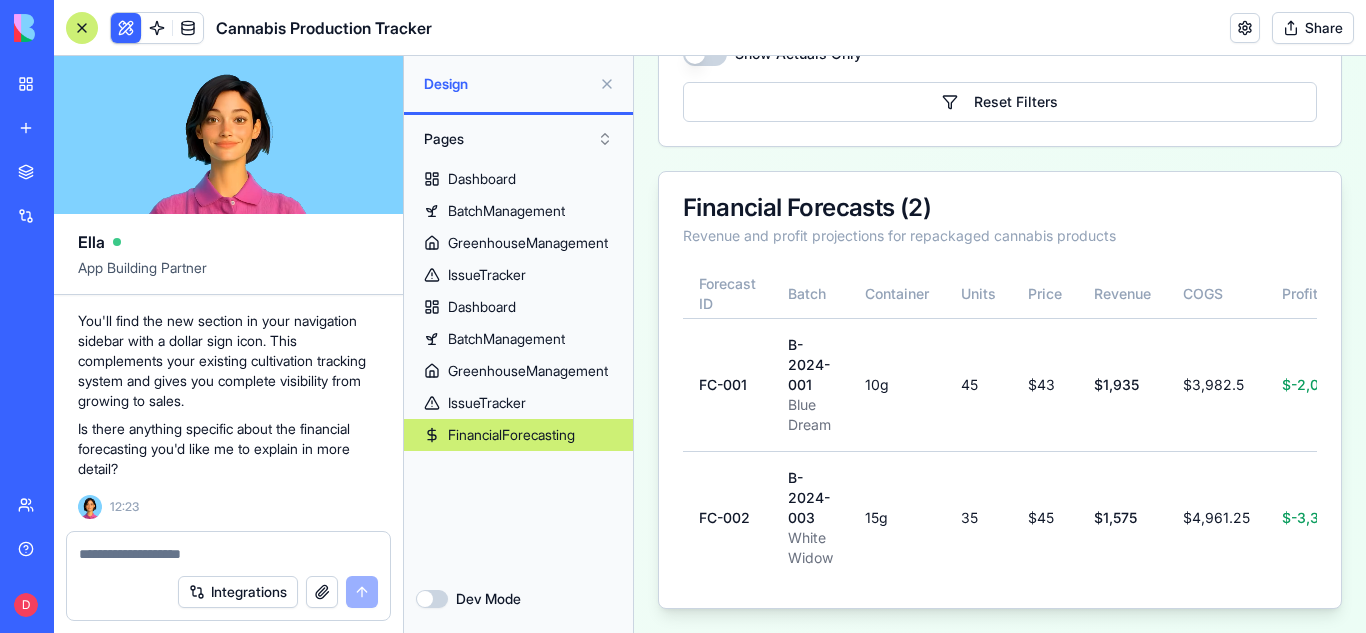 click on "Dev Mode" at bounding box center (432, 599) 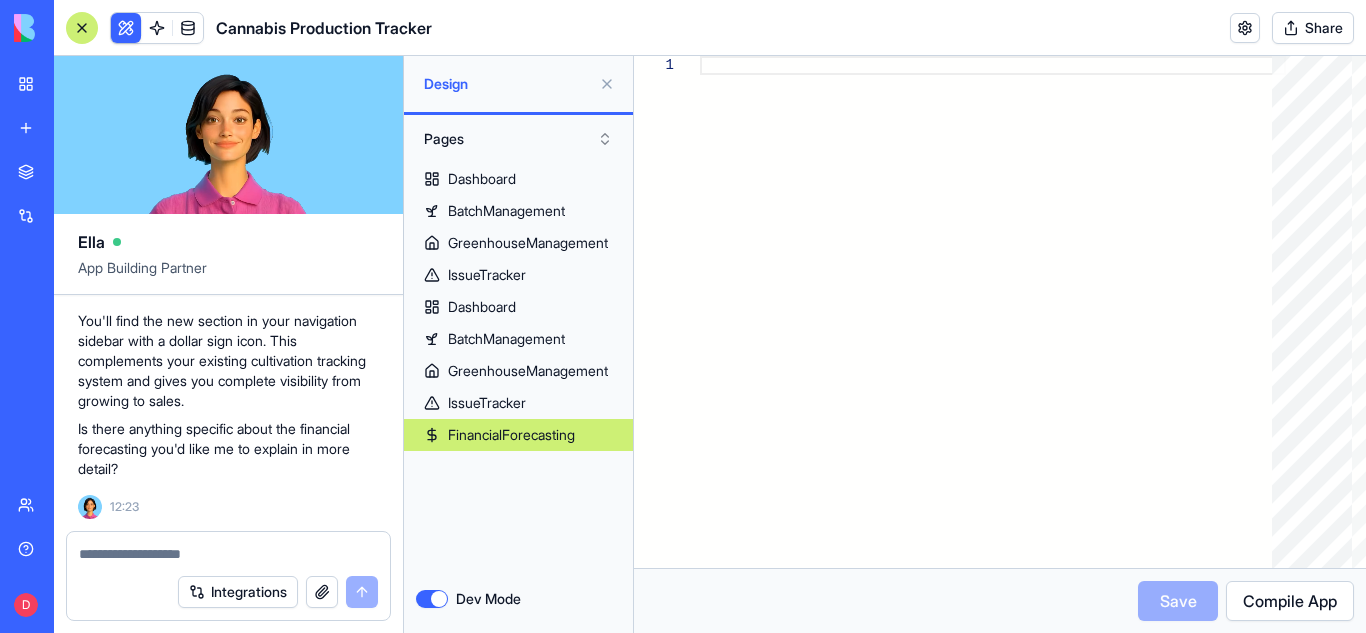 click on "Dev Mode" at bounding box center (432, 599) 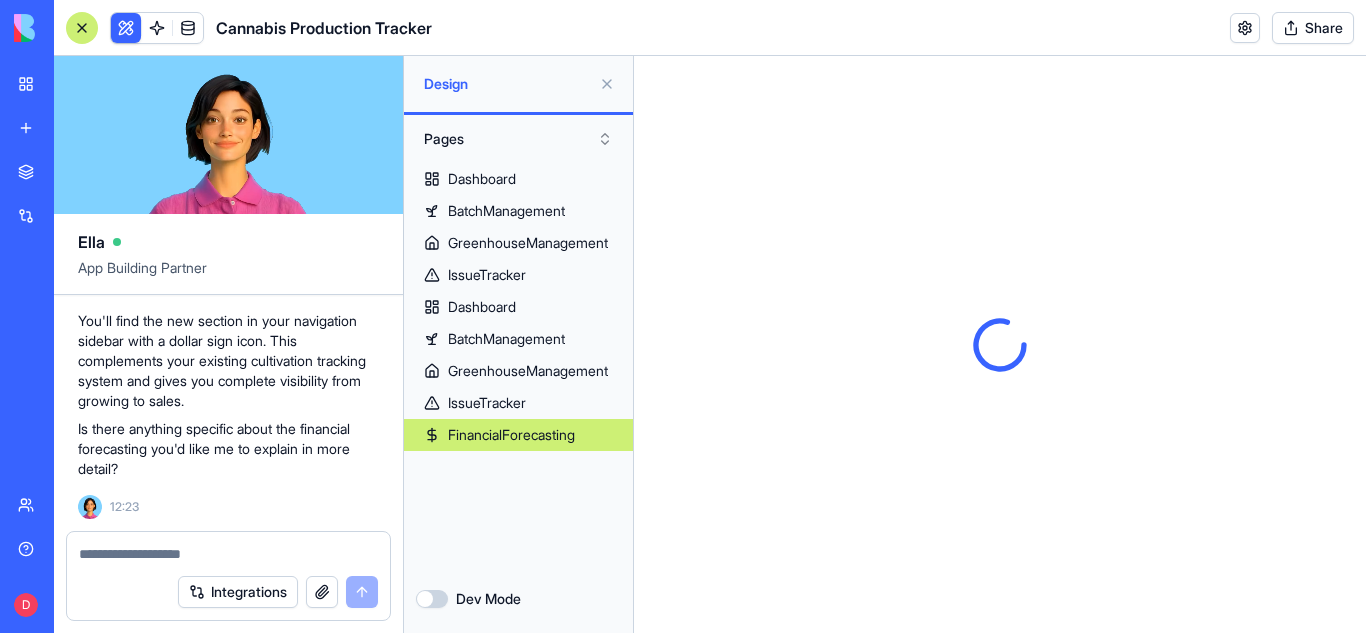 scroll, scrollTop: 0, scrollLeft: 0, axis: both 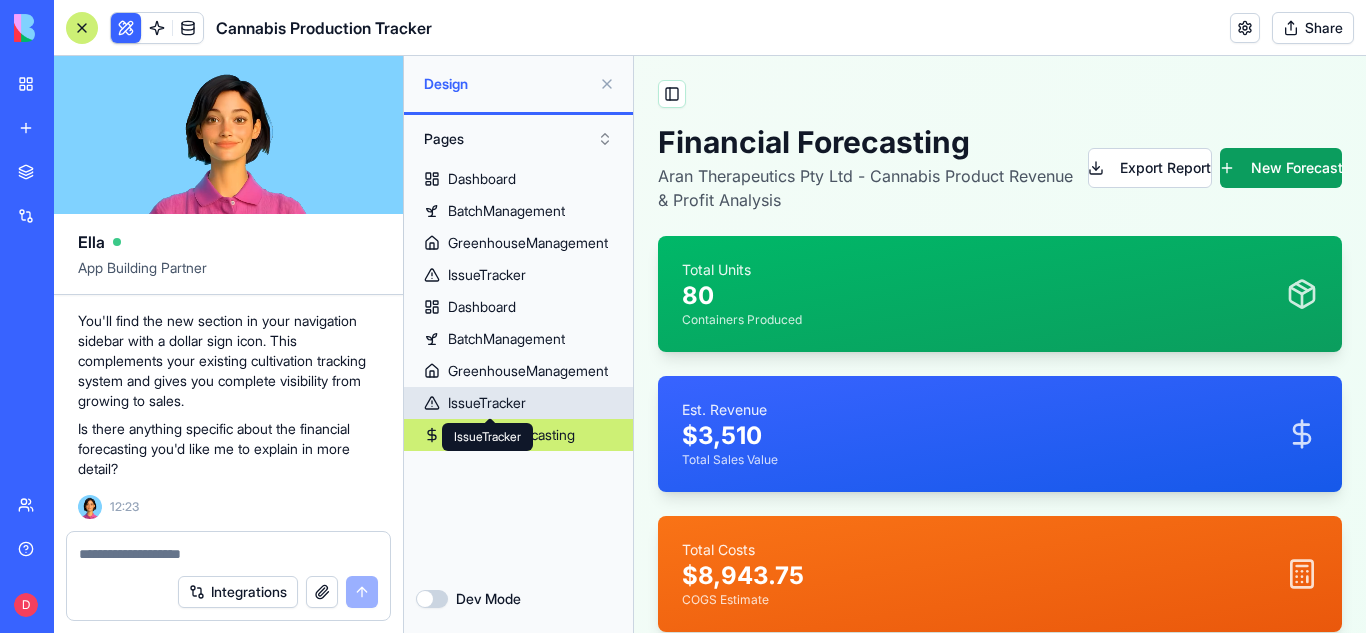 click on "IssueTracker" at bounding box center (487, 403) 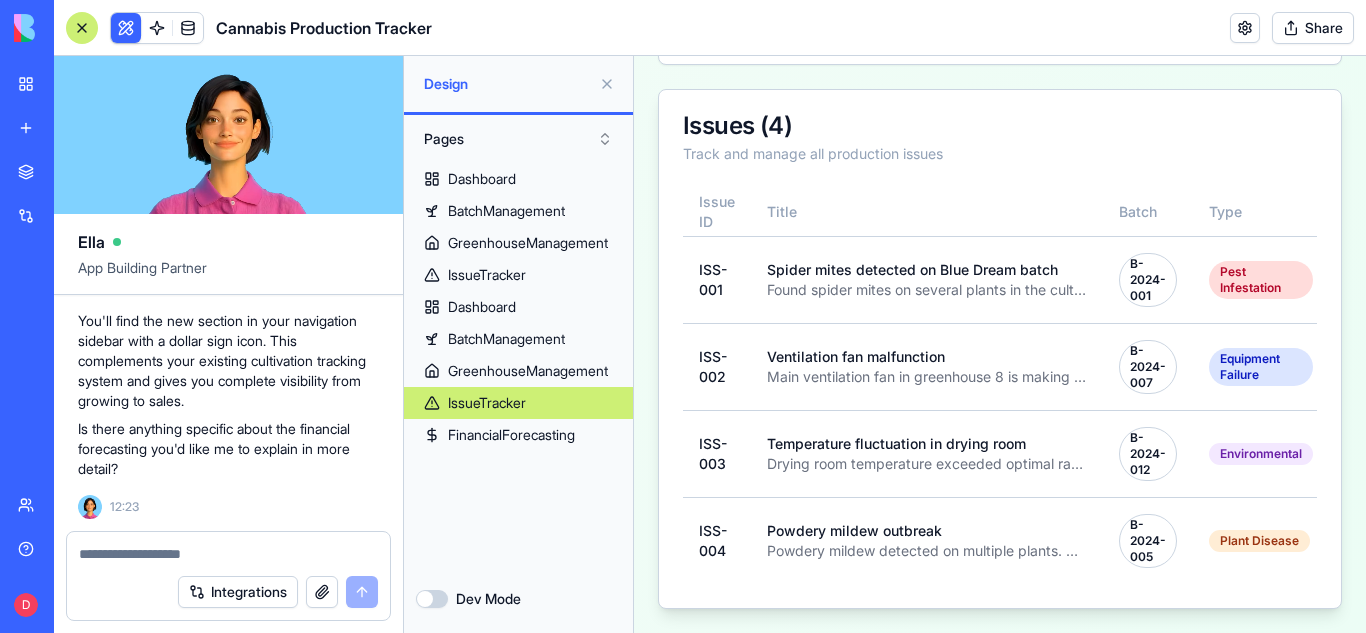 scroll, scrollTop: 0, scrollLeft: 0, axis: both 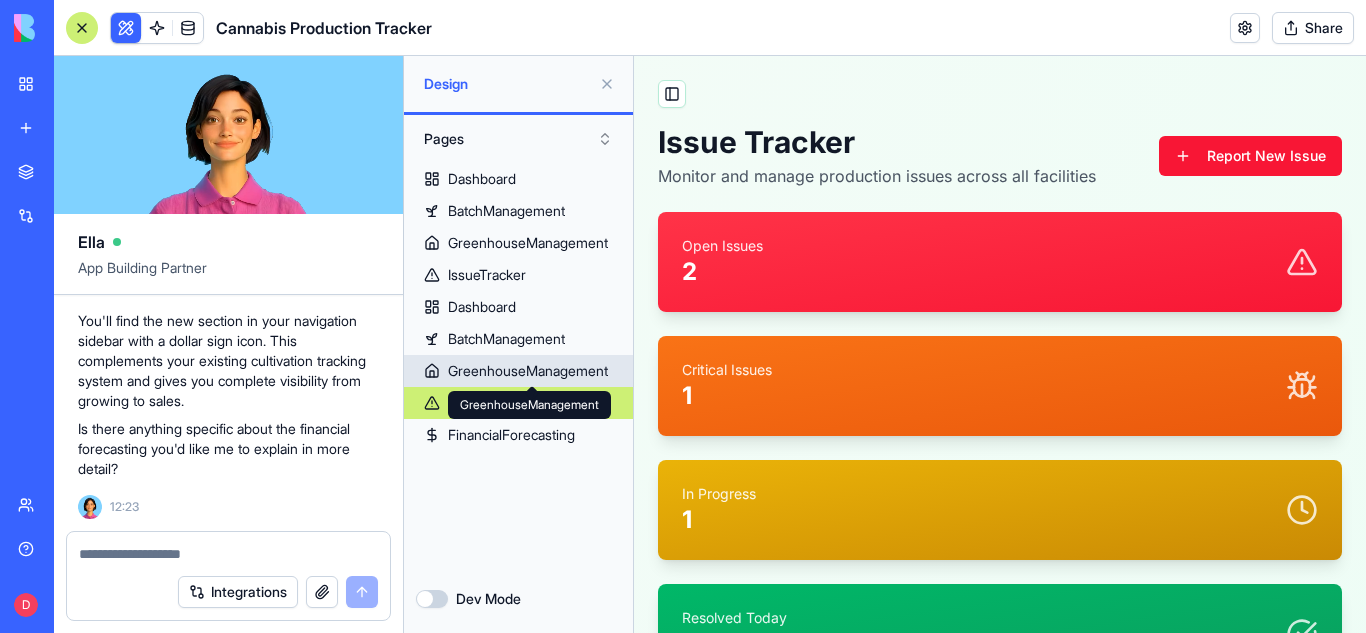click on "GreenhouseManagement" at bounding box center (528, 371) 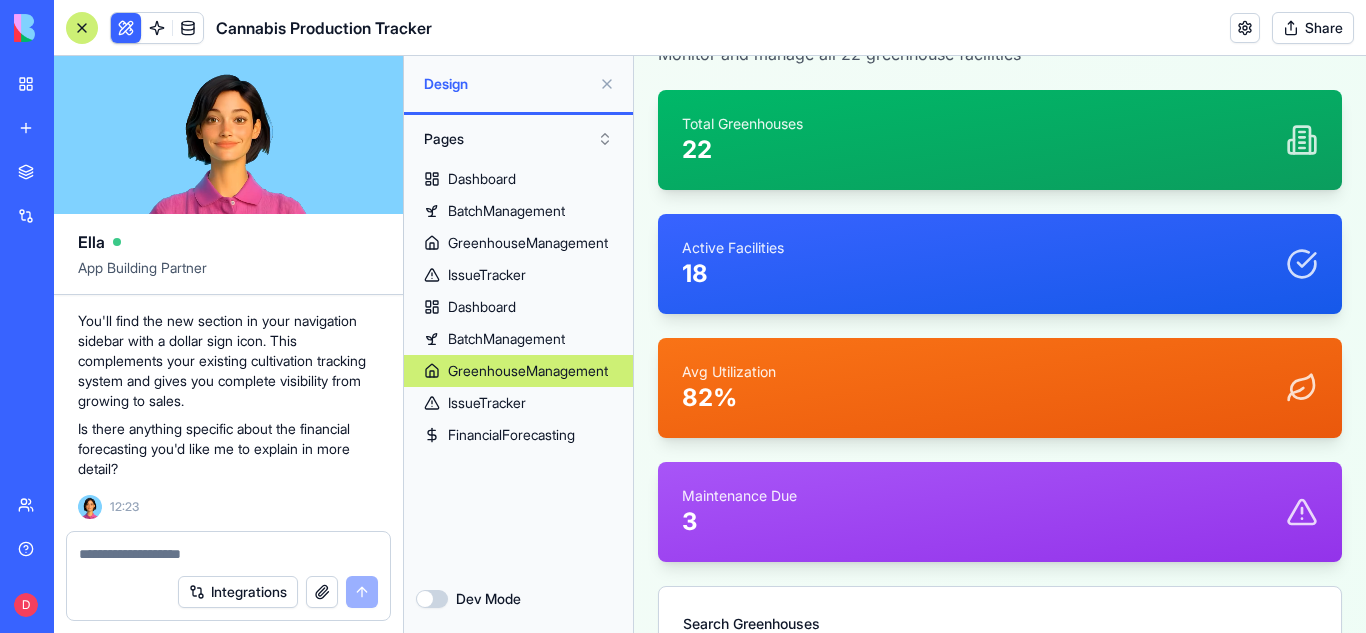 scroll, scrollTop: 0, scrollLeft: 0, axis: both 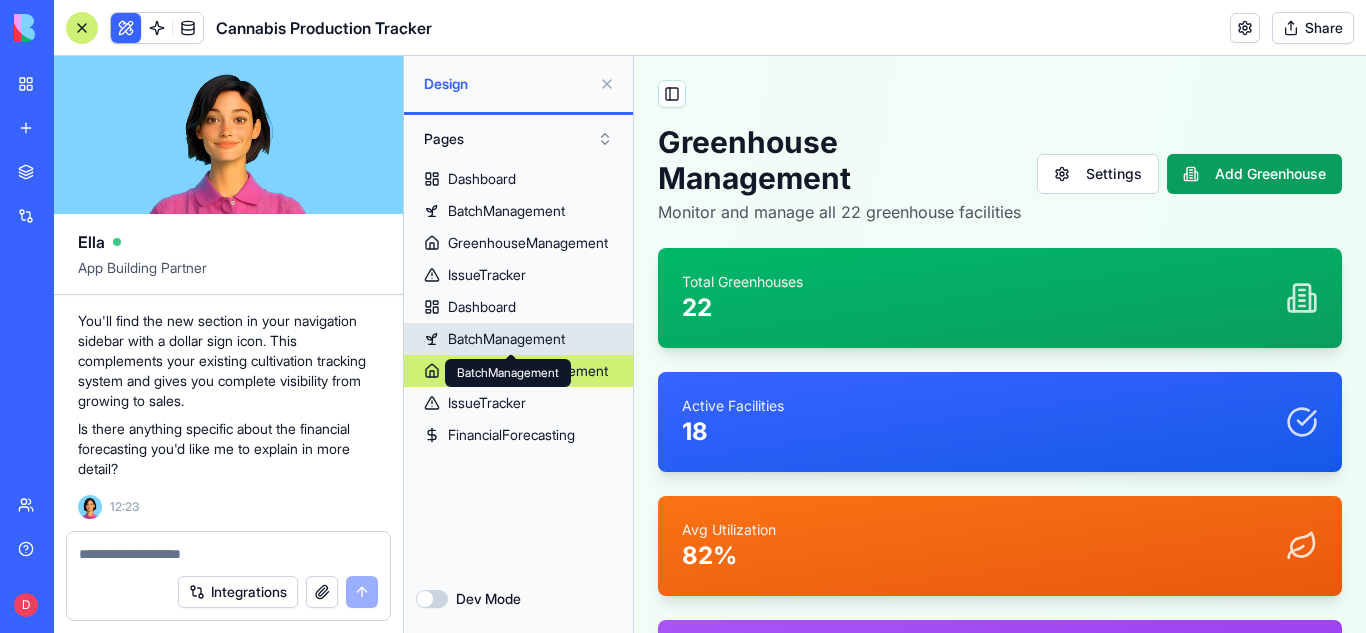 click at bounding box center (511, 354) 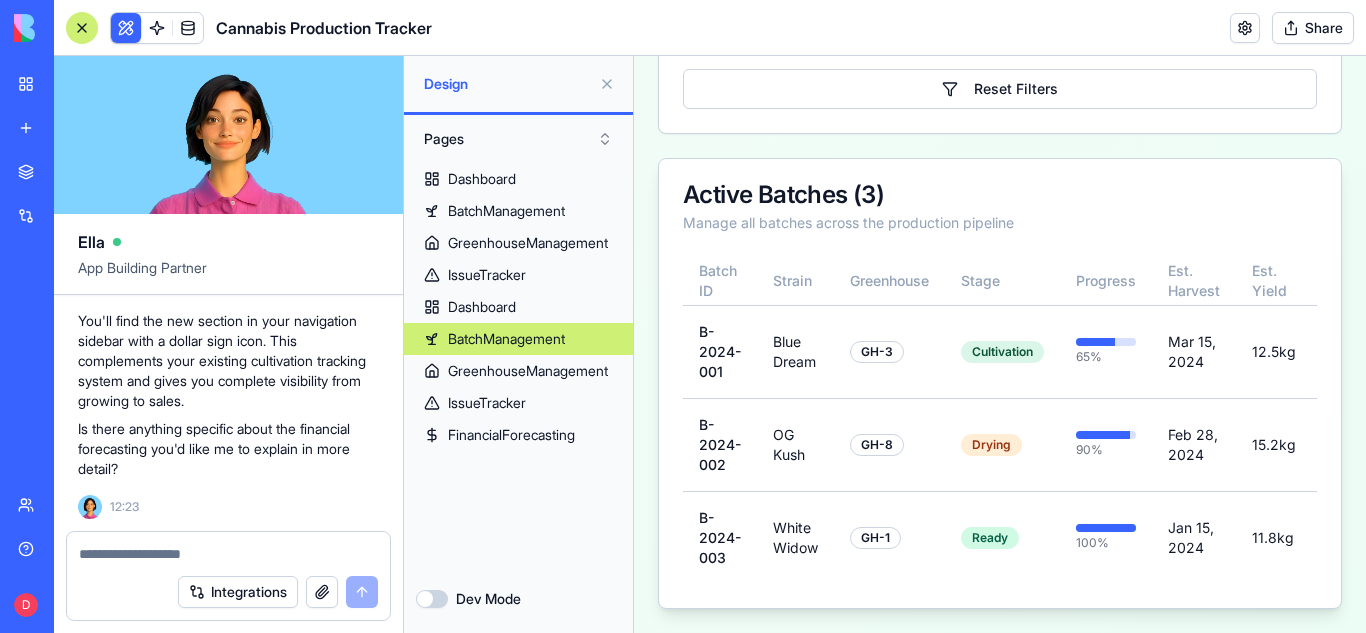 scroll, scrollTop: 0, scrollLeft: 0, axis: both 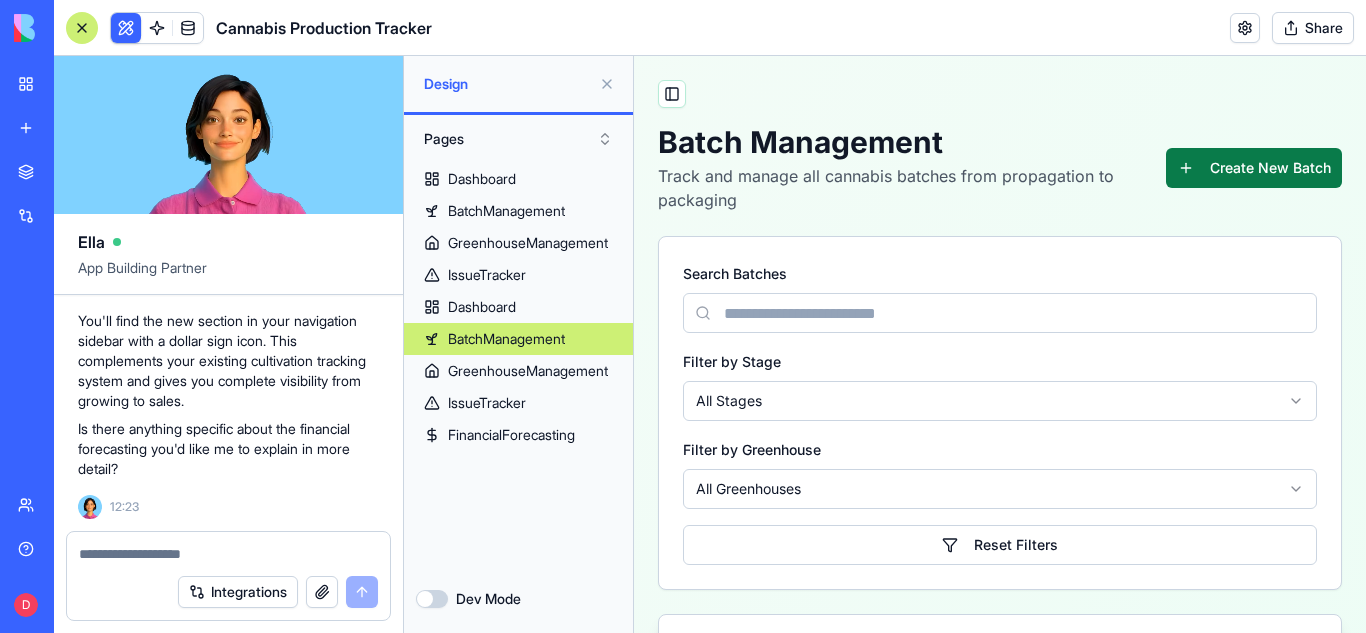 click on "Create New Batch" at bounding box center (1254, 168) 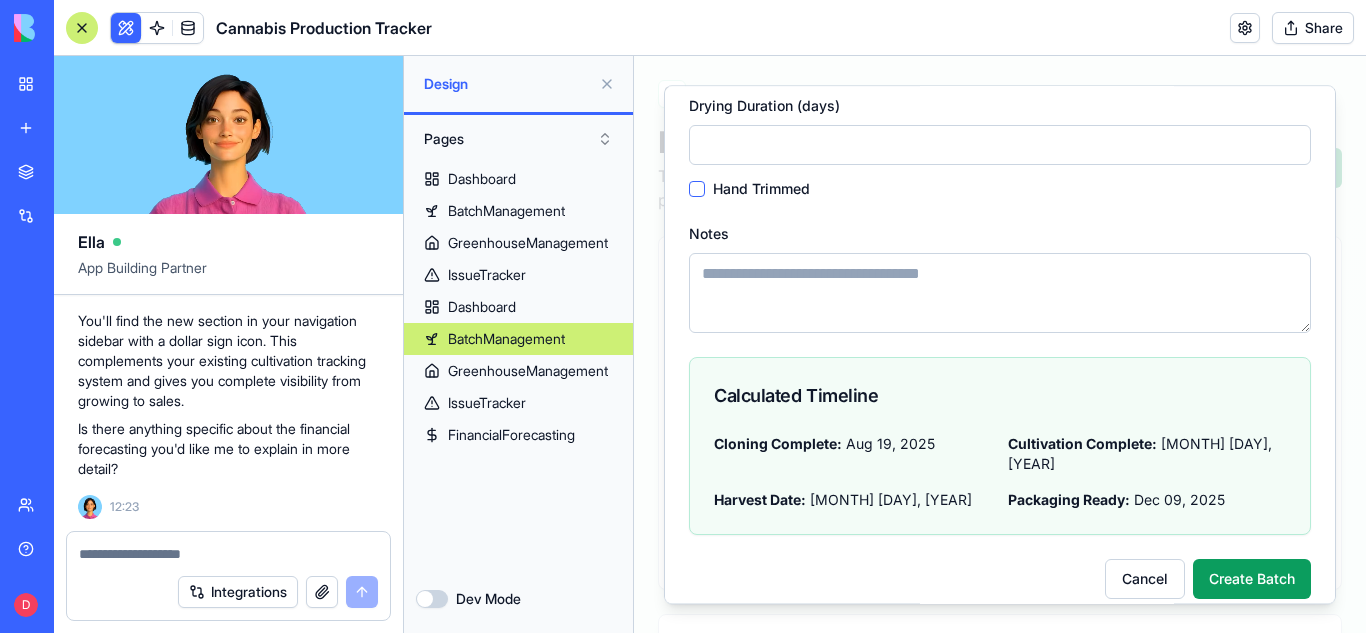 scroll, scrollTop: 0, scrollLeft: 0, axis: both 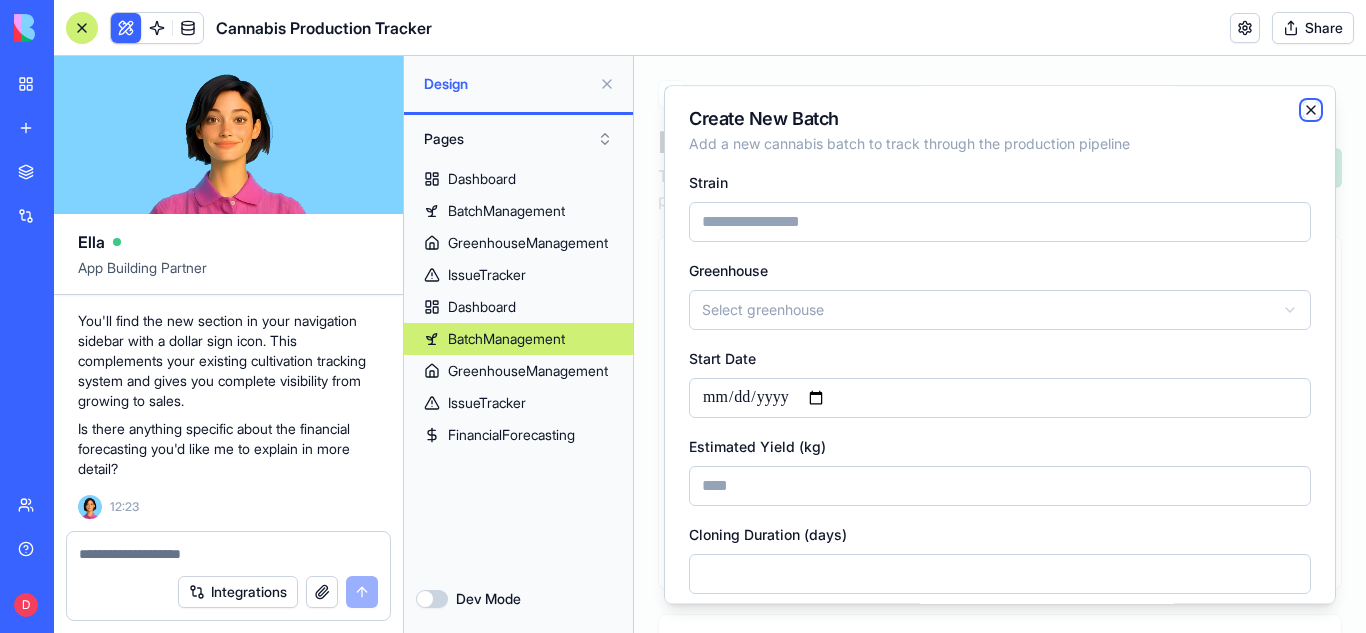 click 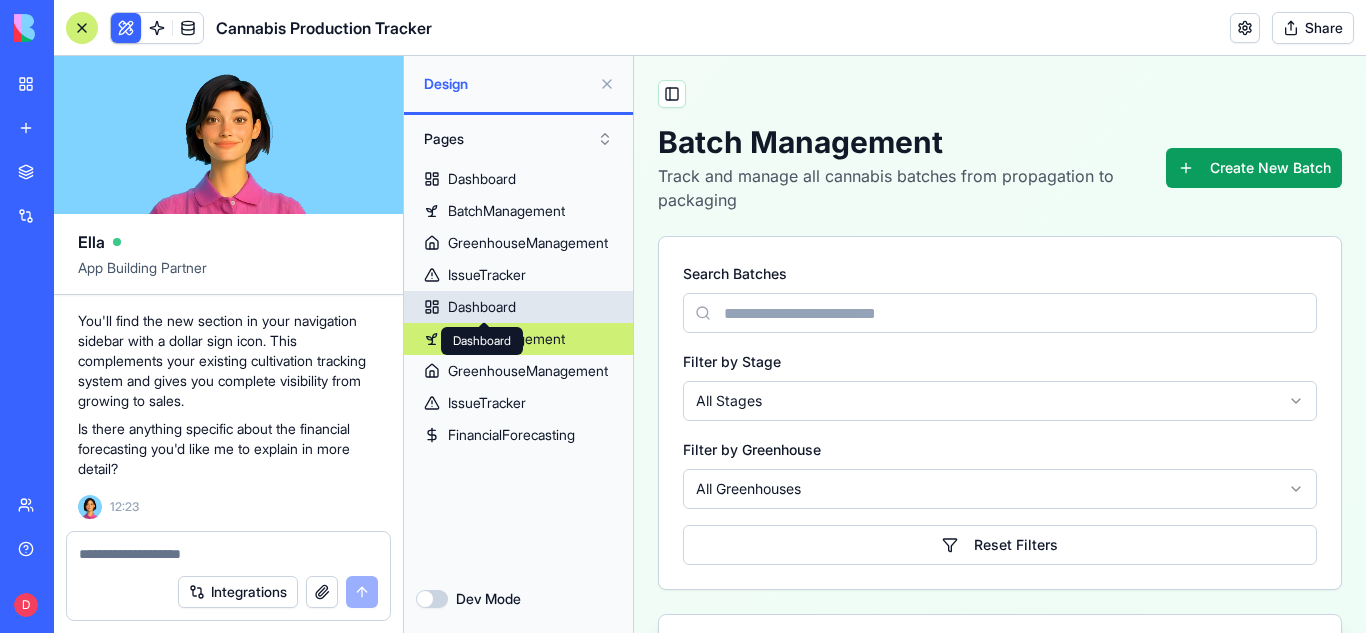 click on "Dashboard" at bounding box center [482, 307] 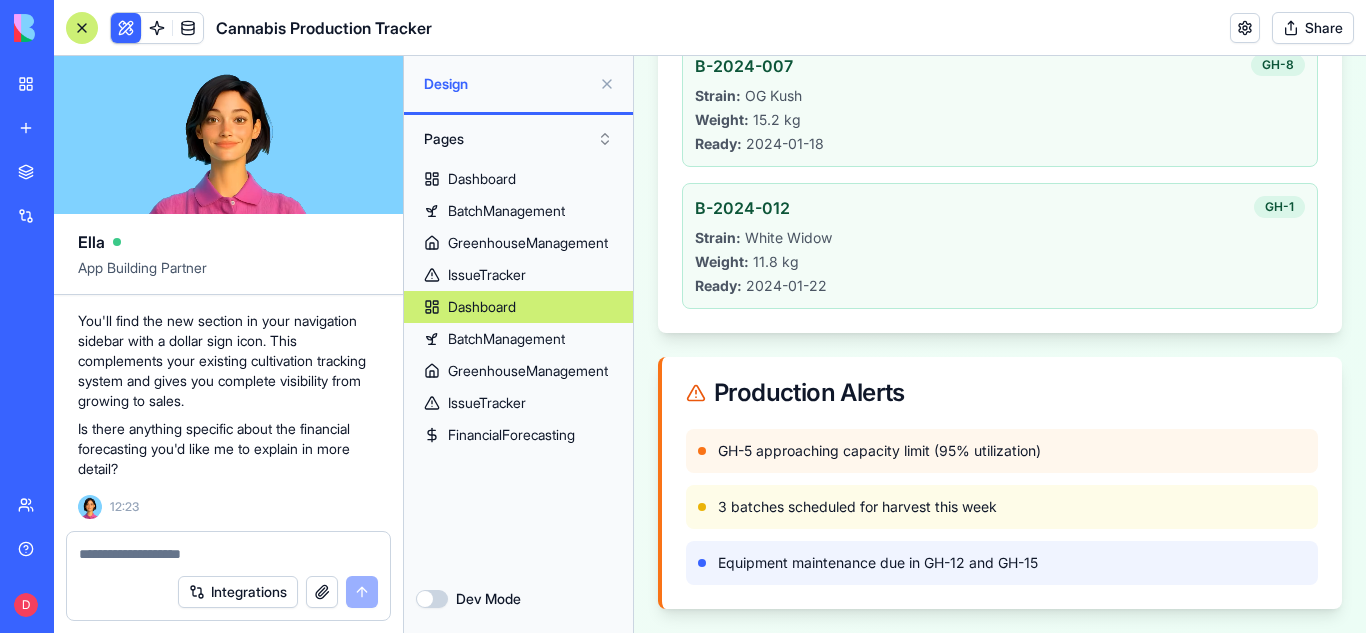scroll, scrollTop: 0, scrollLeft: 0, axis: both 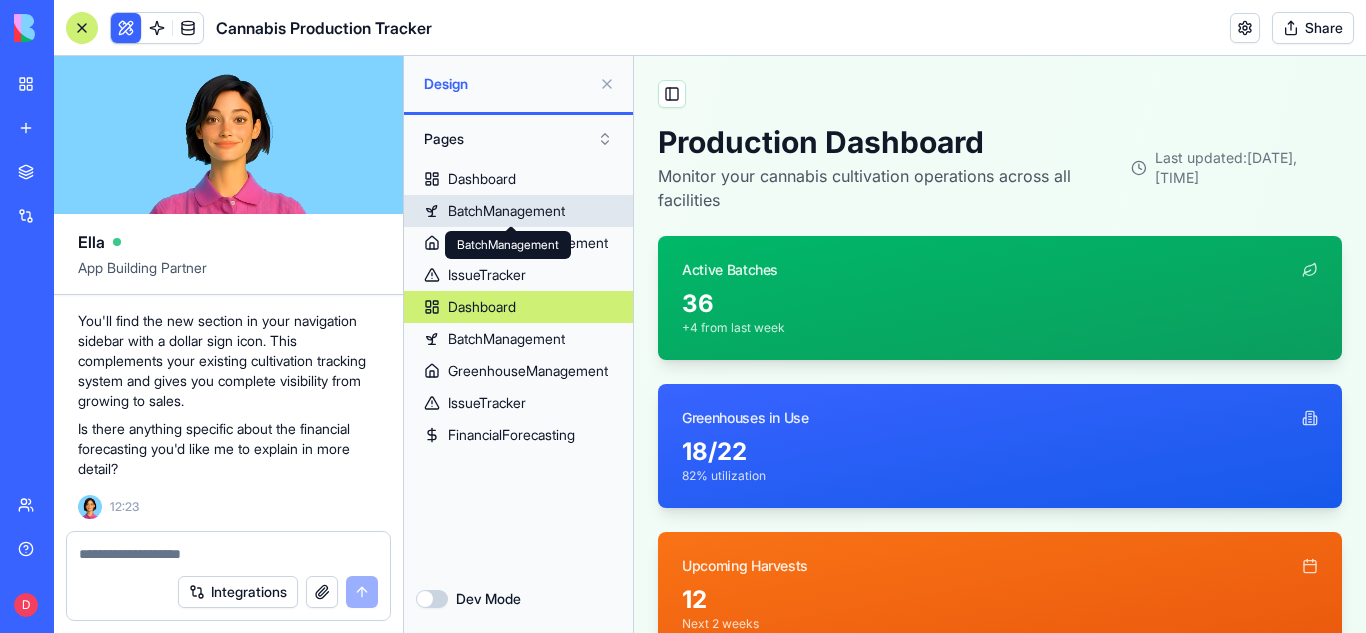 click on "BatchManagement" at bounding box center [518, 211] 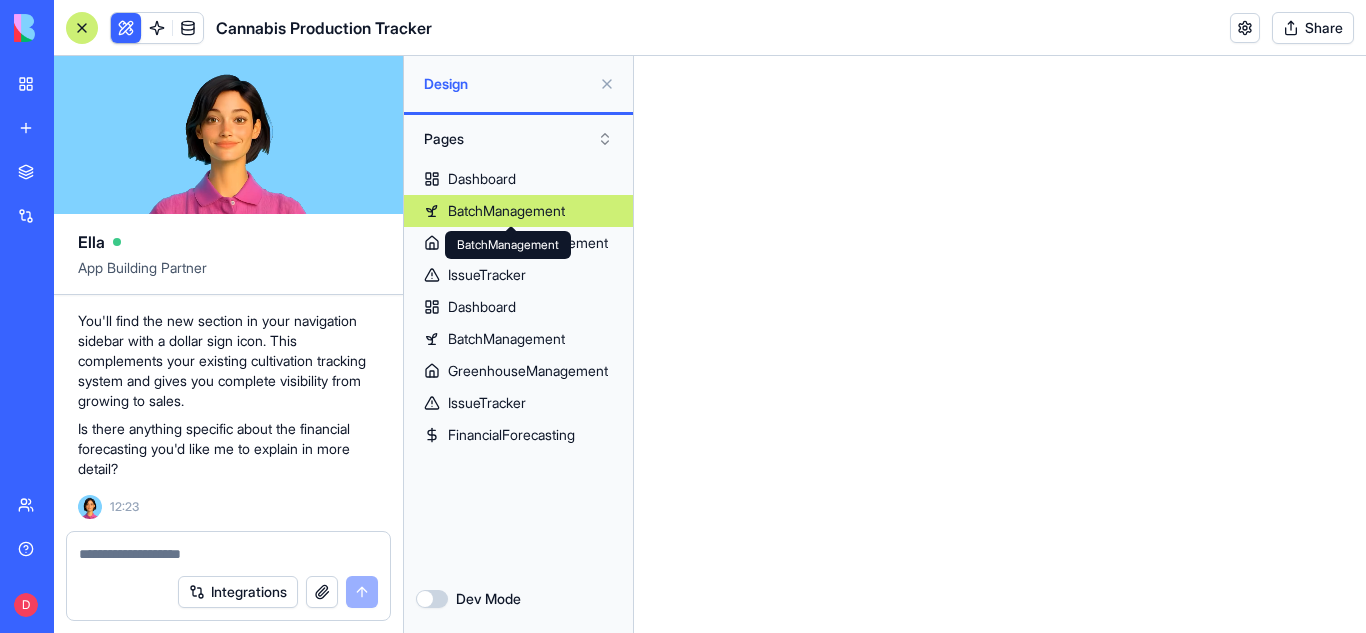 click 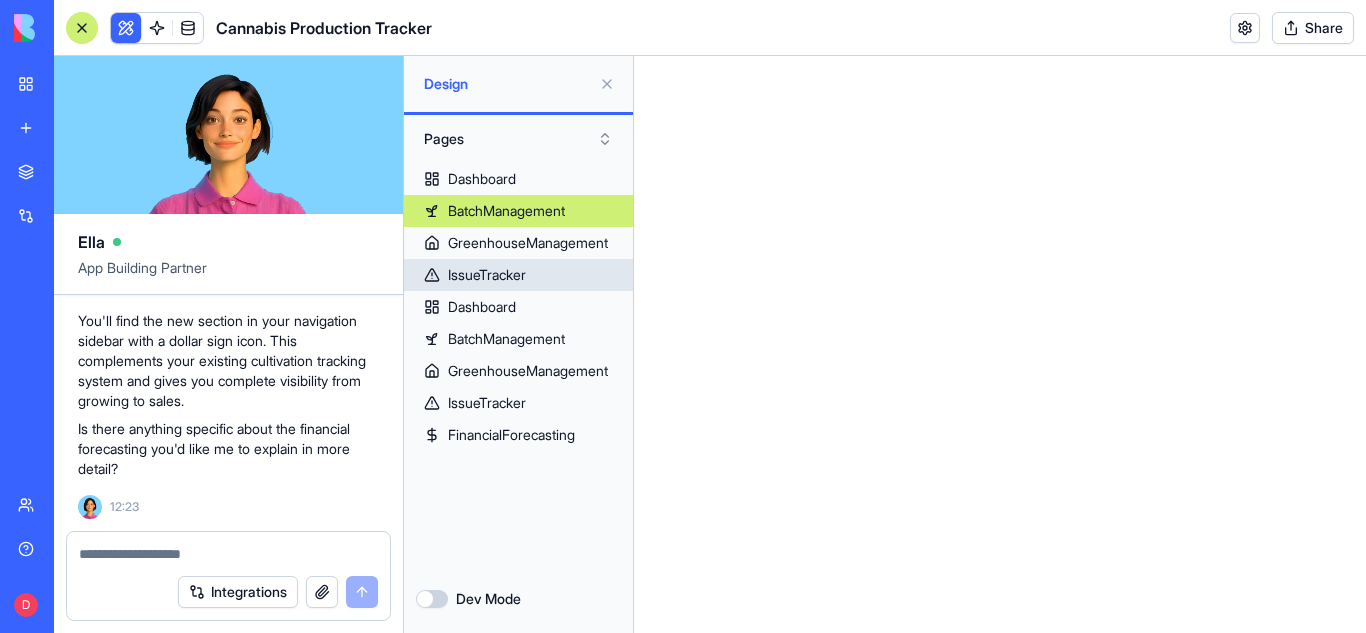 click on "IssueTracker" at bounding box center (518, 275) 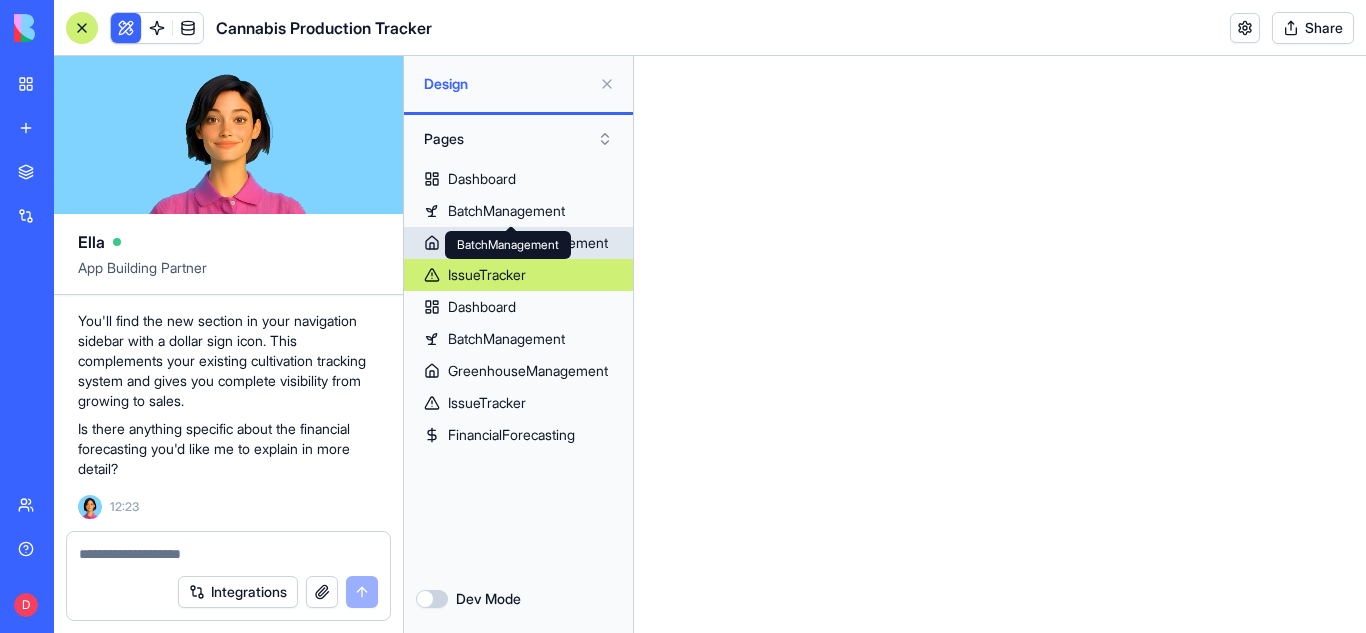 click on "GreenhouseManagement" at bounding box center (518, 243) 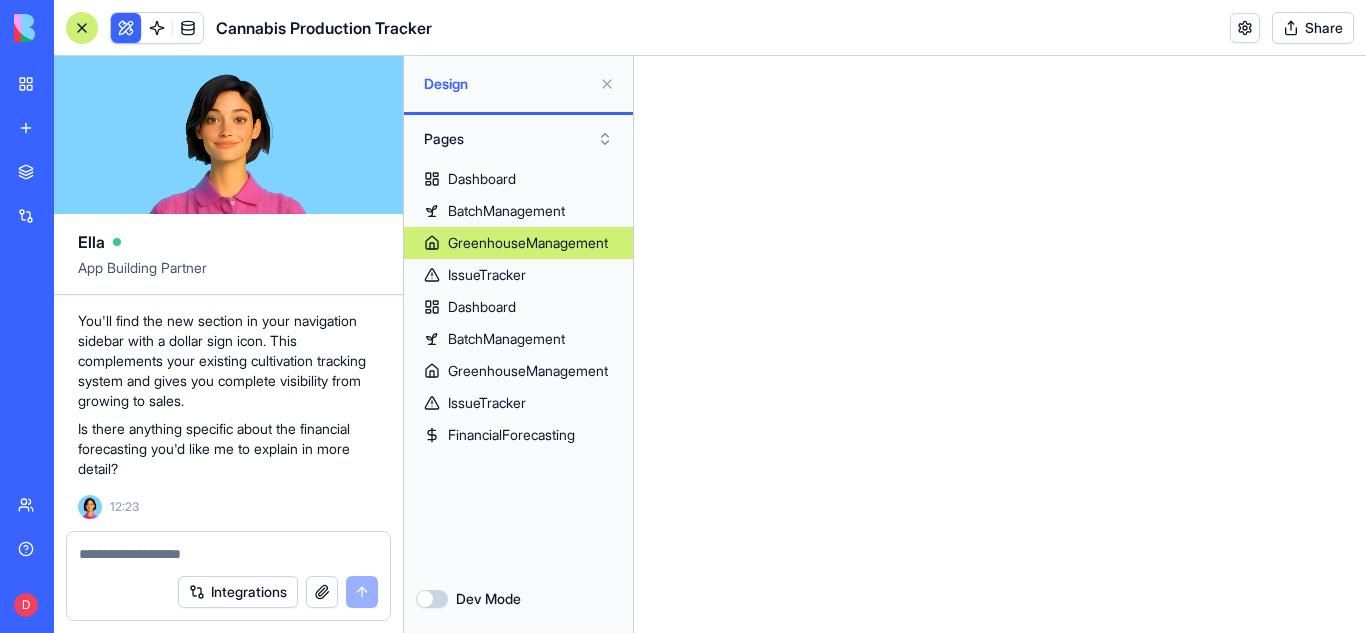 click on "GreenhouseManagement" at bounding box center (518, 243) 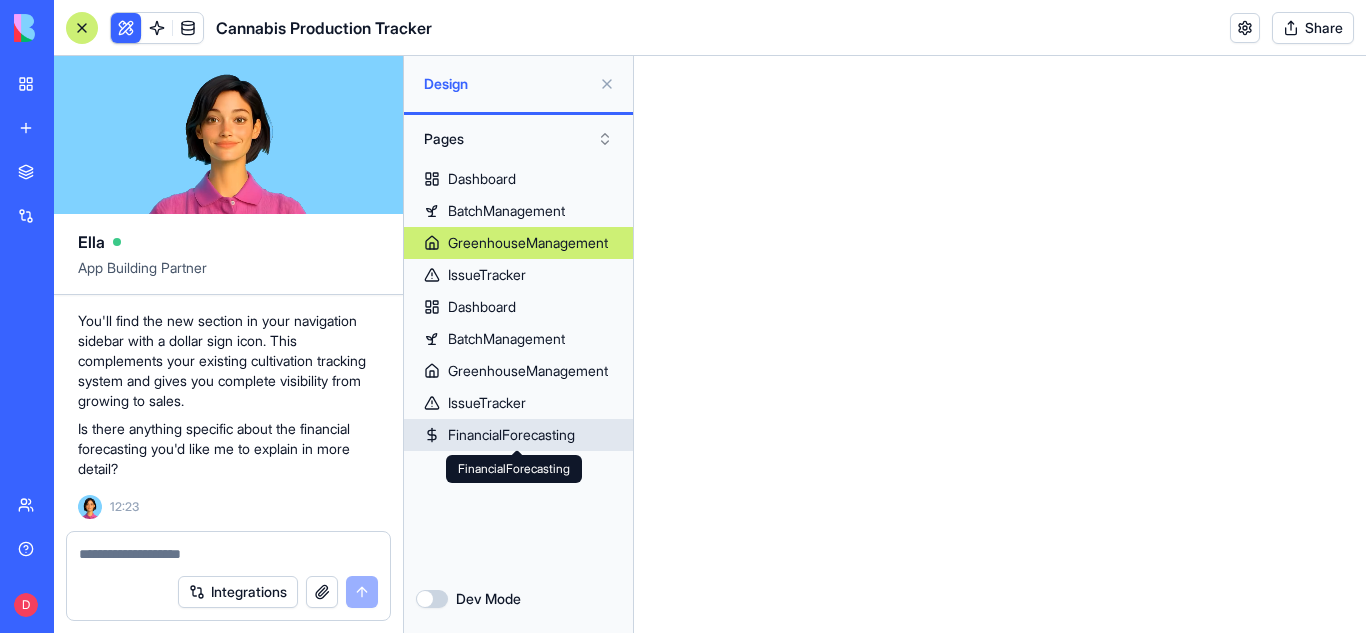 click on "FinancialForecasting" at bounding box center (511, 435) 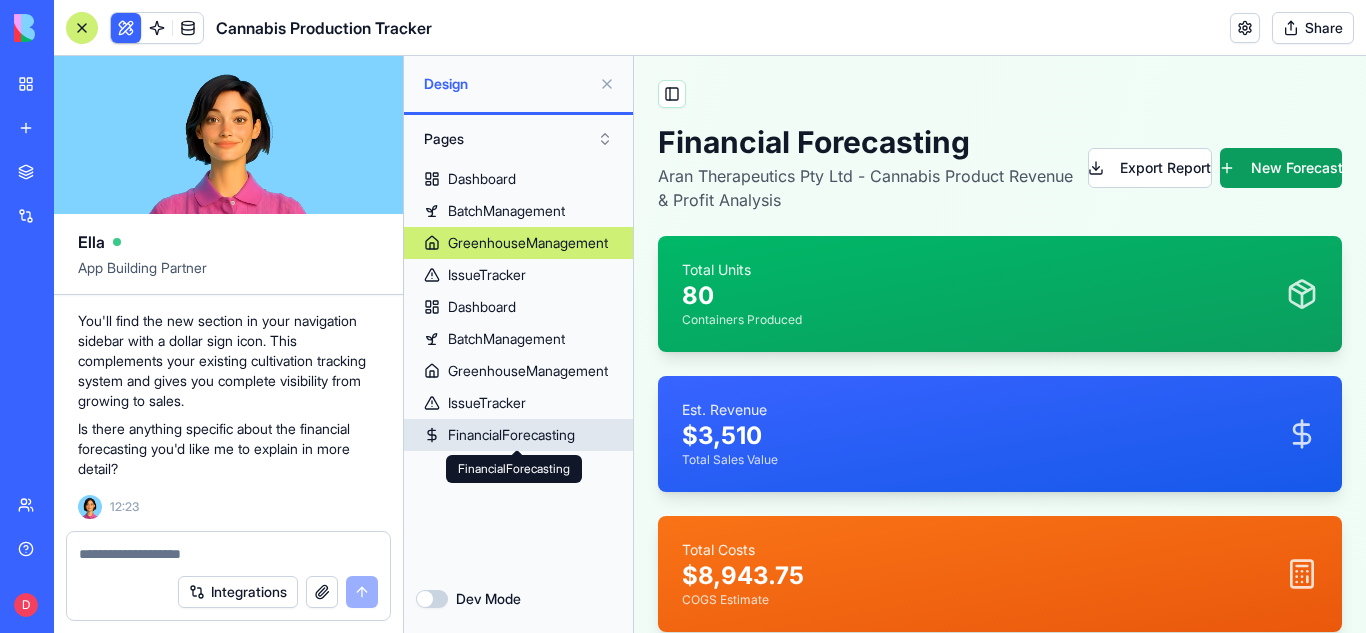 click on "FinancialForecasting" at bounding box center [511, 435] 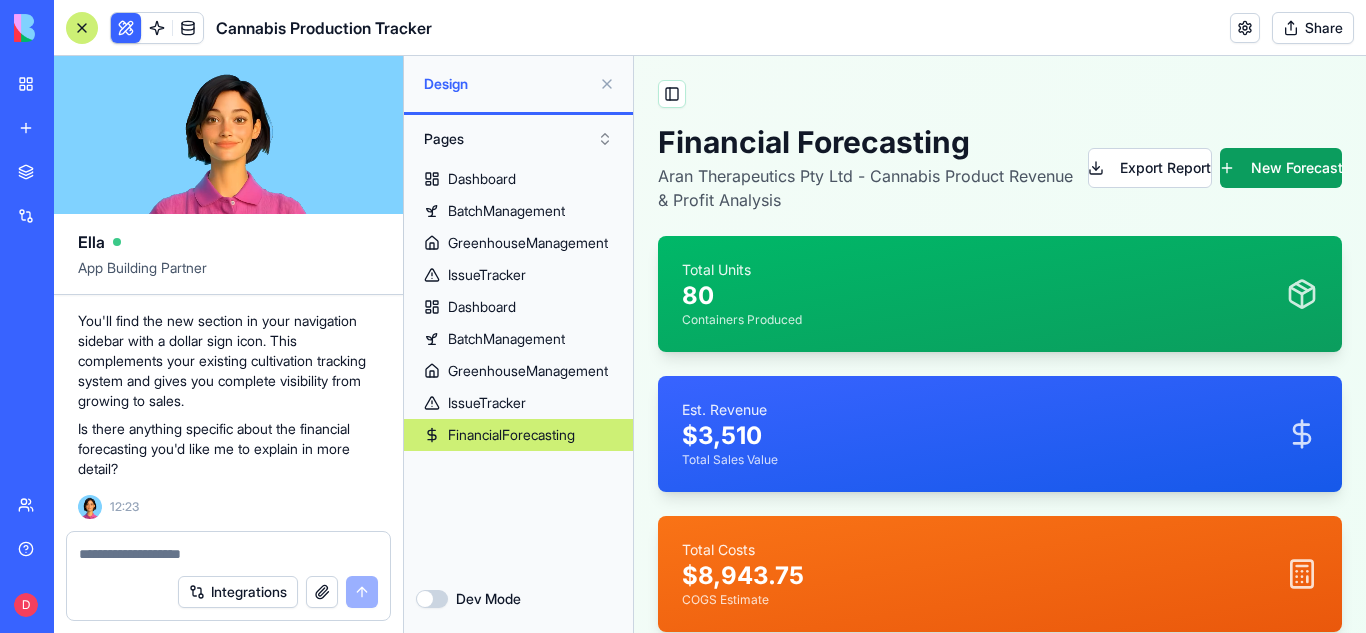 click 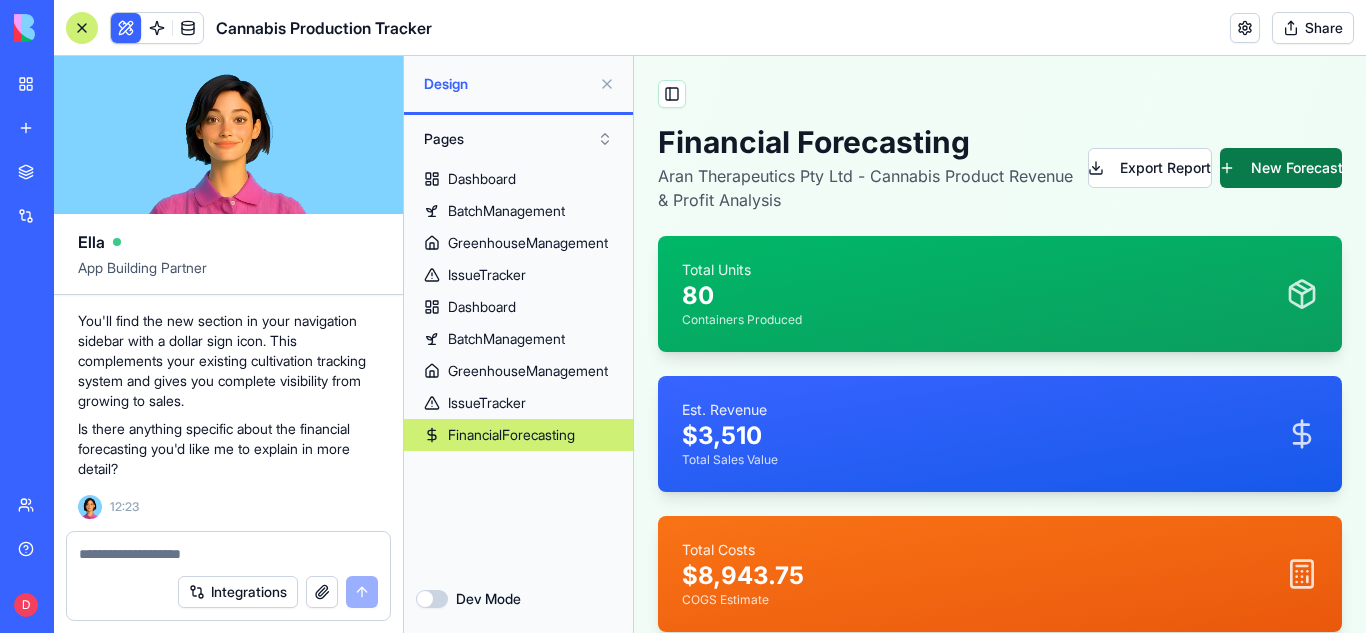 click on "New Forecast" at bounding box center (1281, 168) 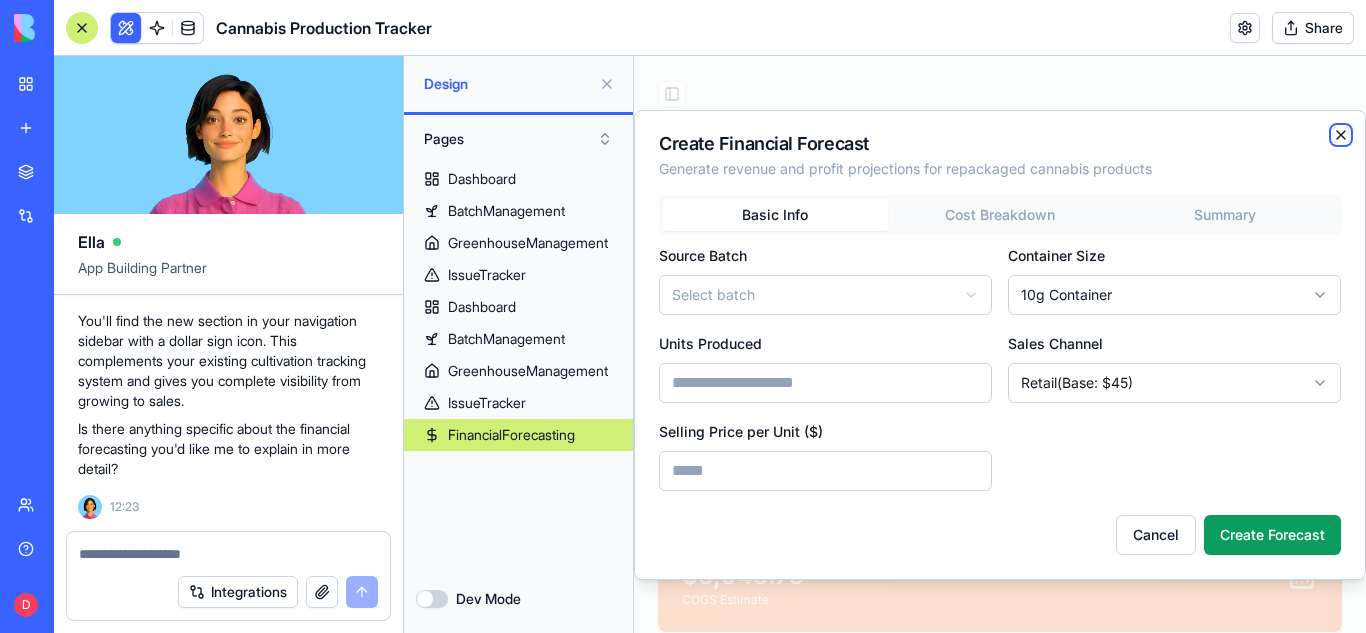 click 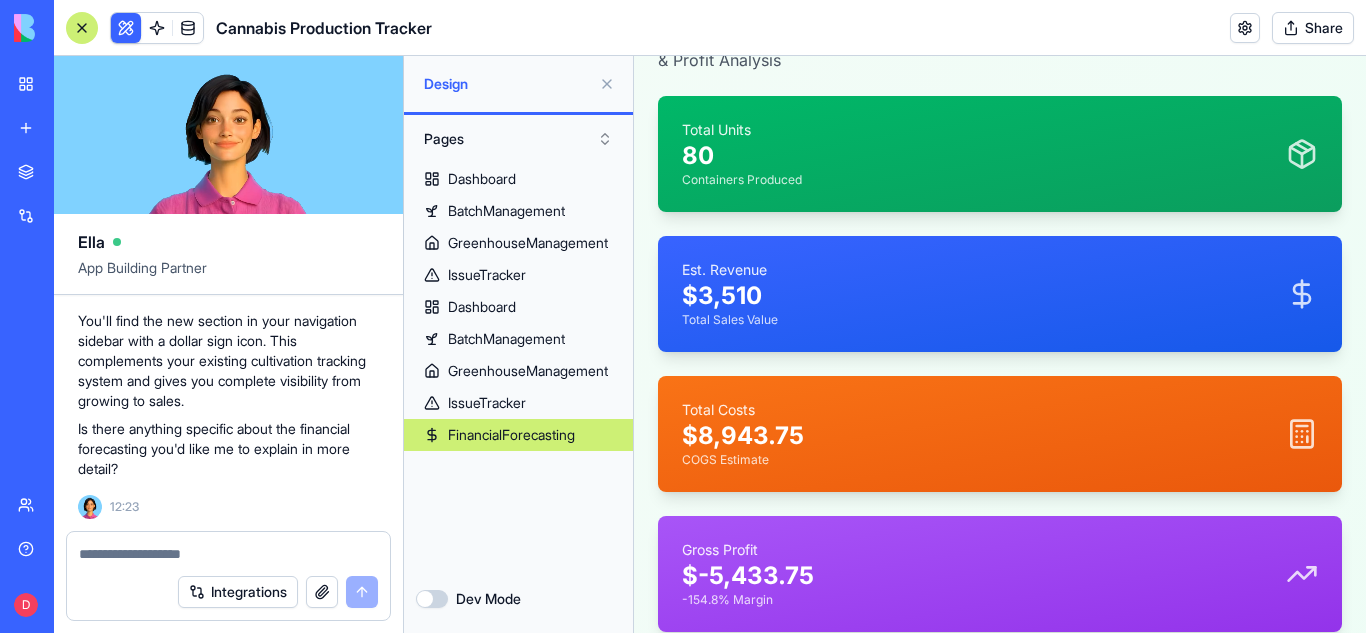 scroll, scrollTop: 0, scrollLeft: 0, axis: both 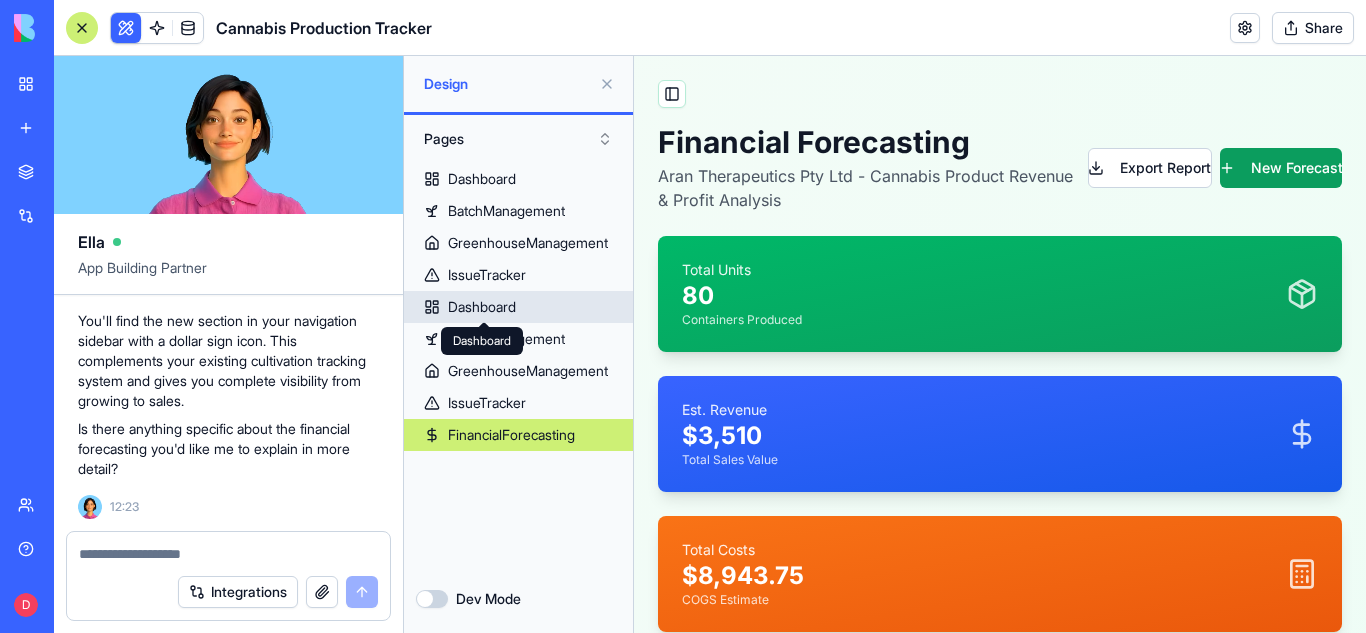click on "Dashboard" at bounding box center (518, 307) 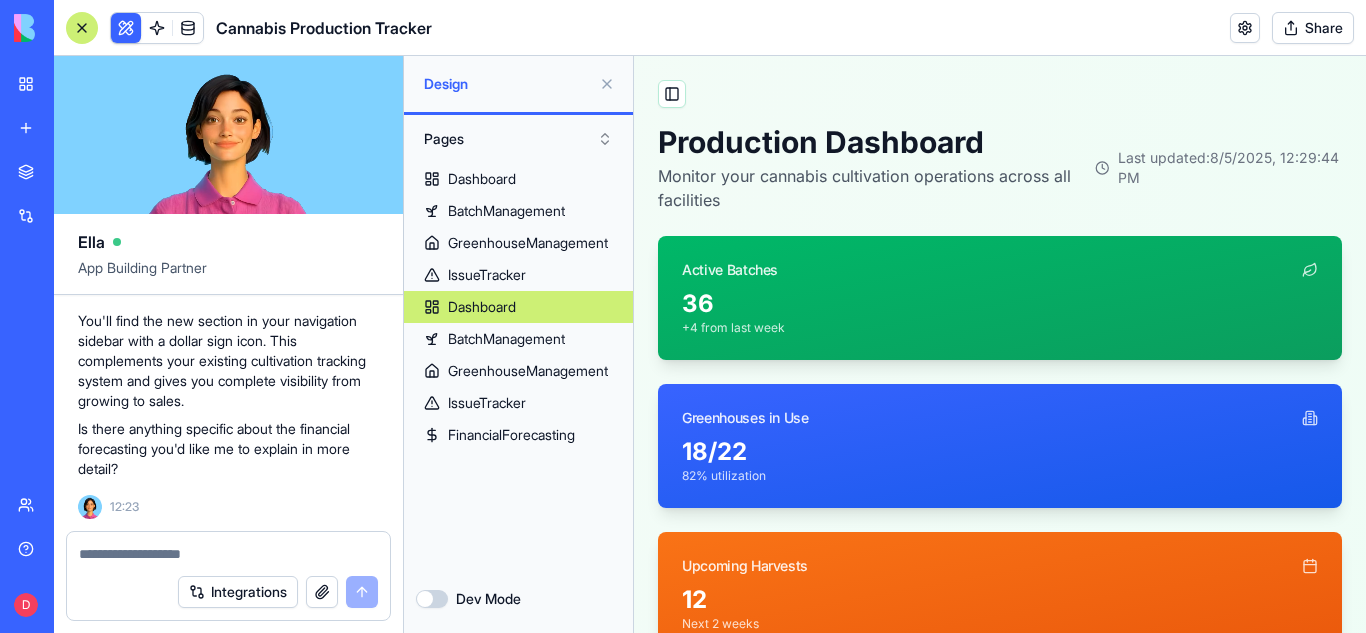 click on "36" at bounding box center (1000, 304) 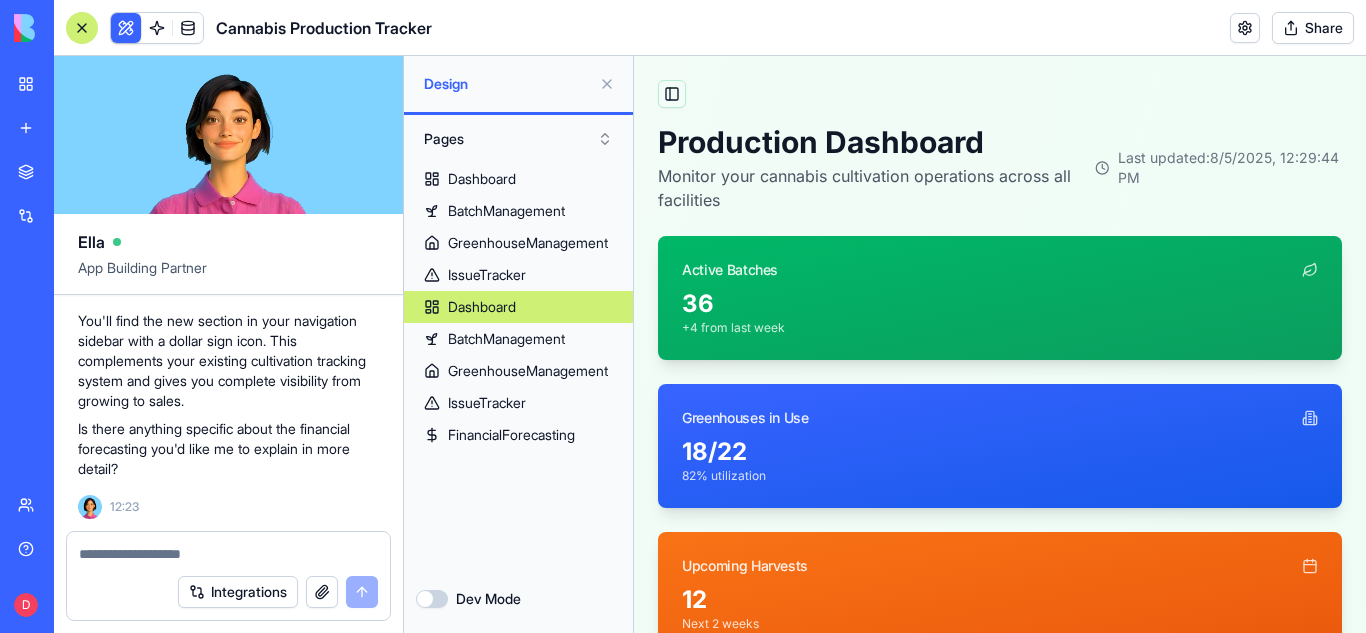 click on "Toggle Sidebar" at bounding box center [672, 94] 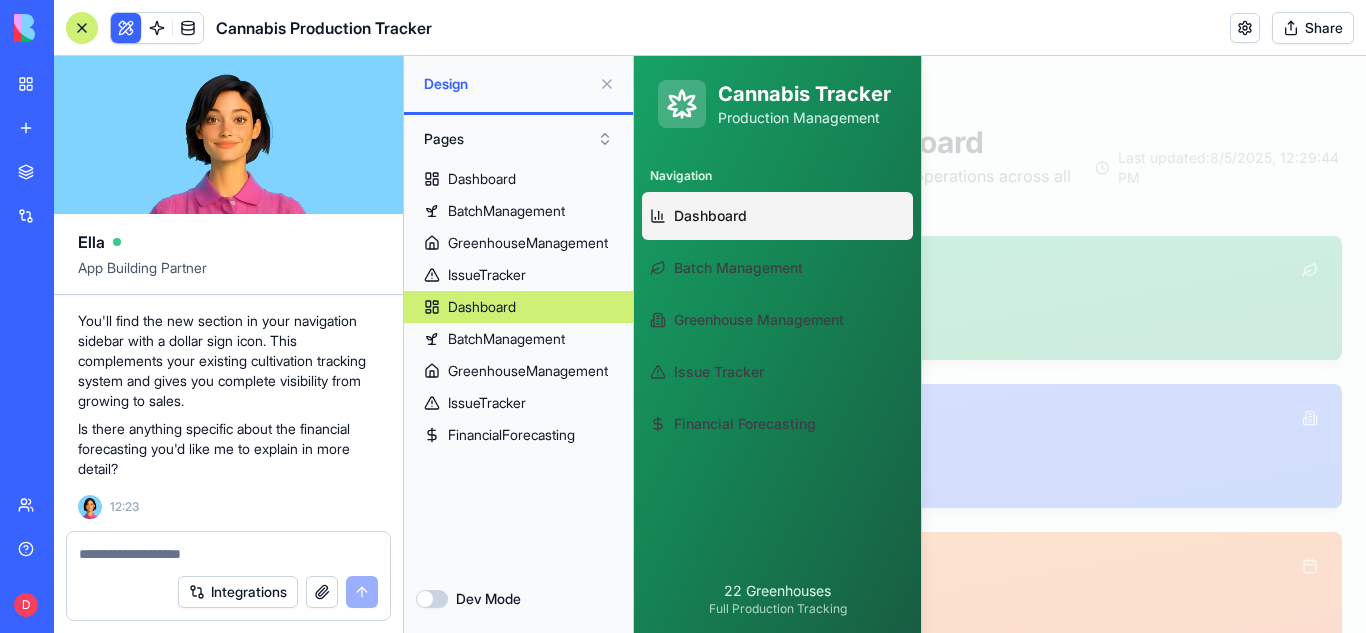 click at bounding box center [1000, 344] 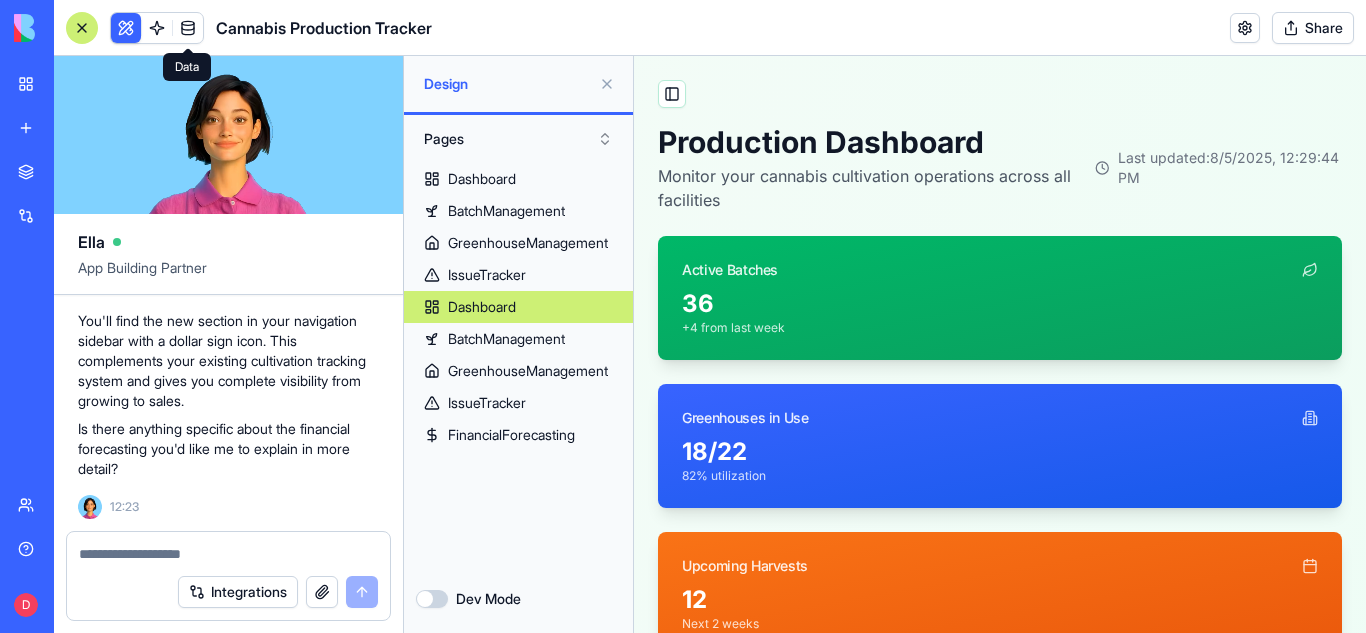 click at bounding box center (188, 28) 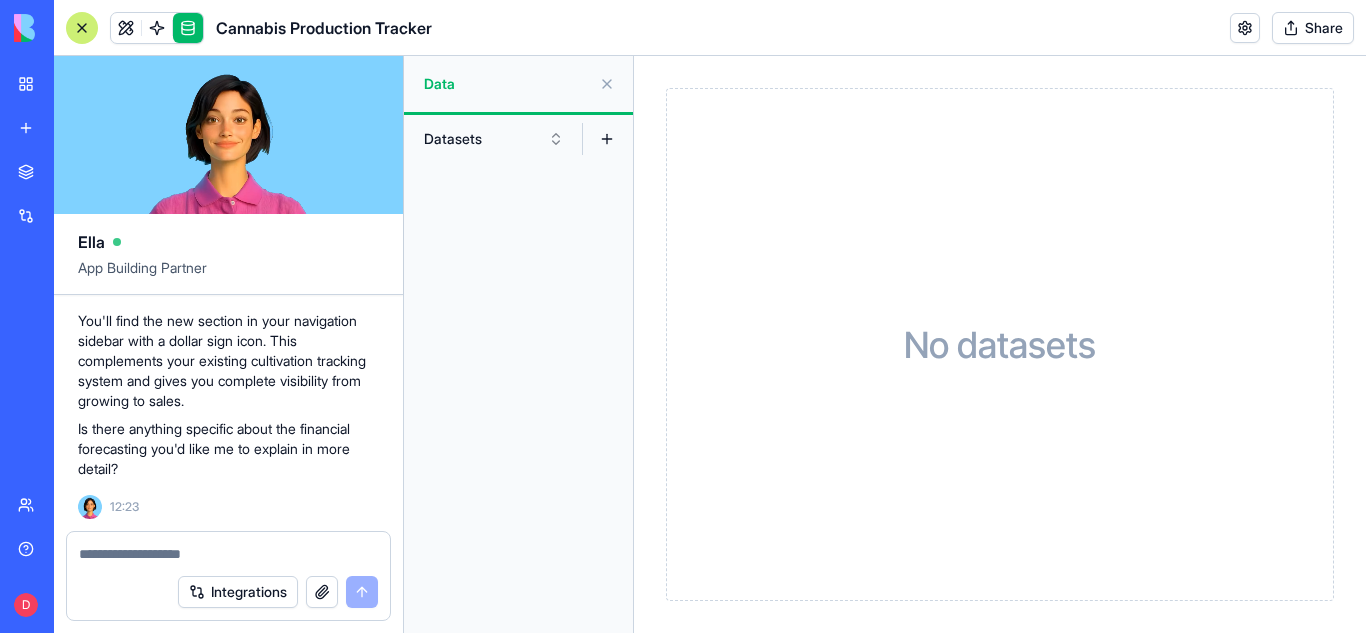 click at bounding box center [607, 84] 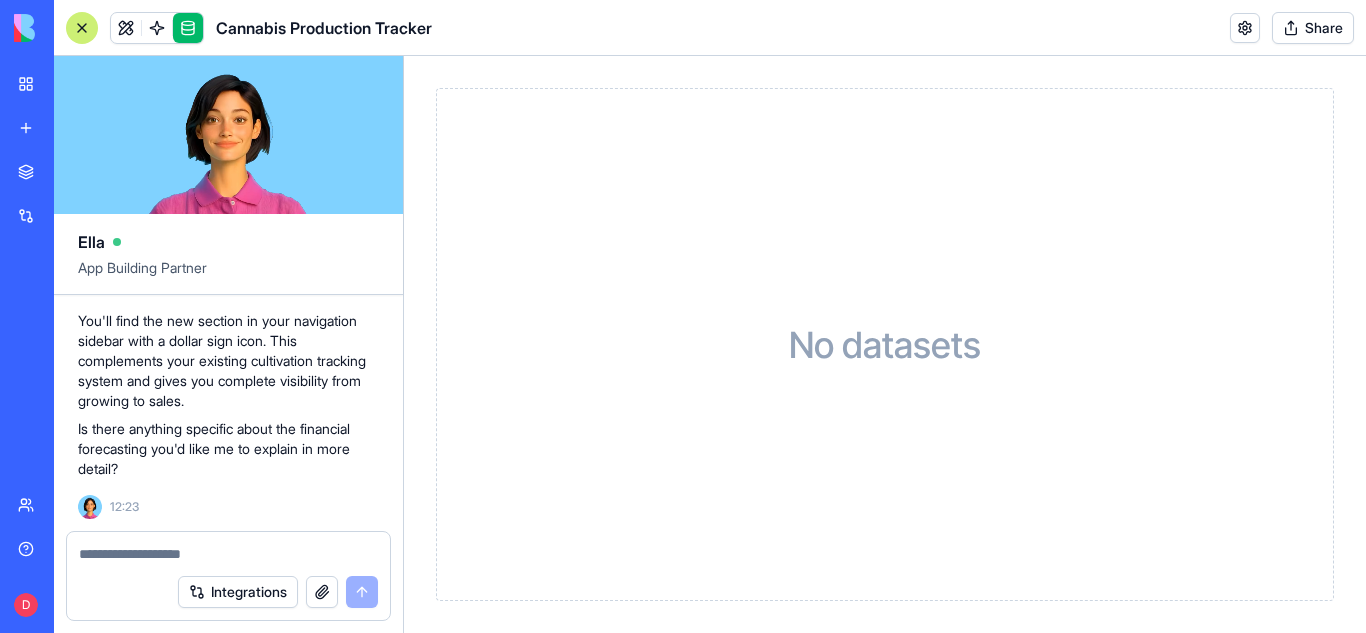 click at bounding box center [157, 28] 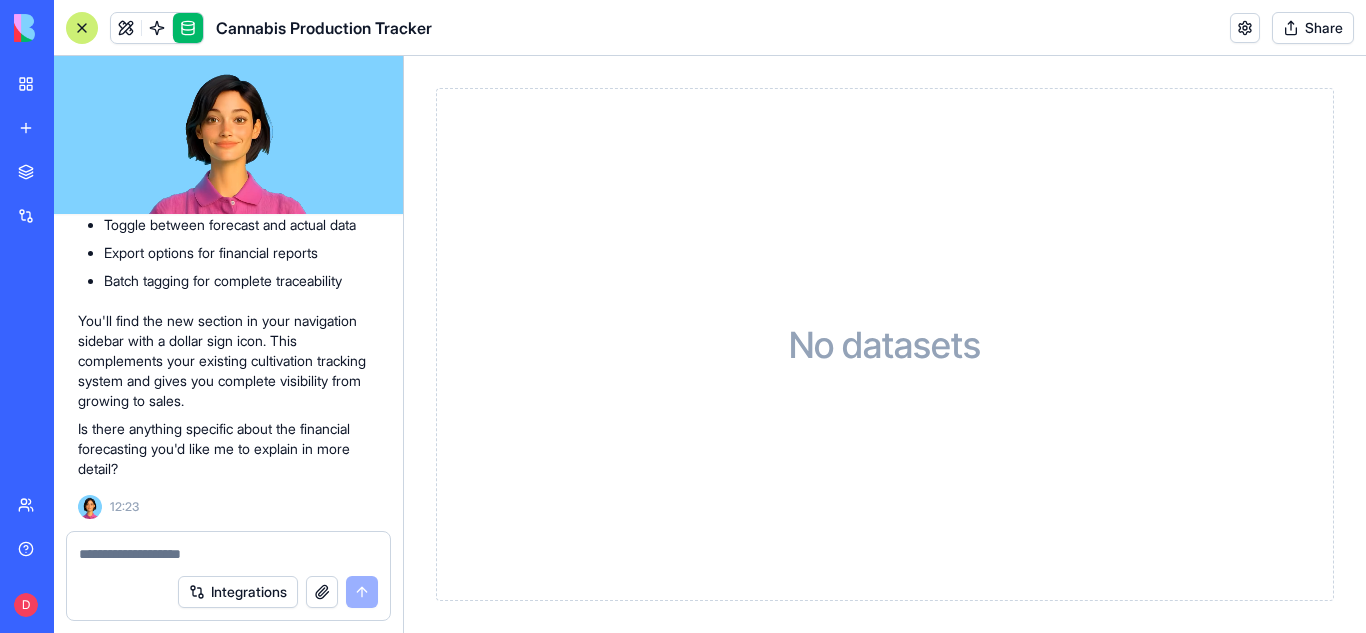 scroll, scrollTop: 4143, scrollLeft: 0, axis: vertical 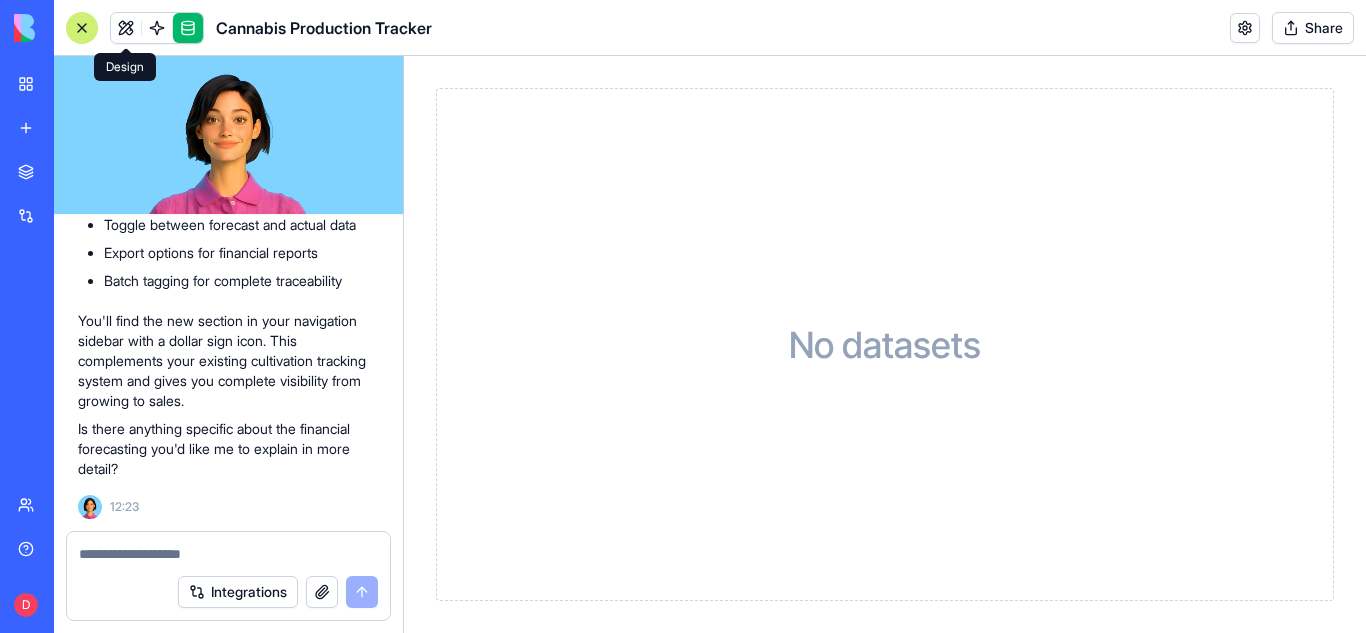 click at bounding box center (126, 28) 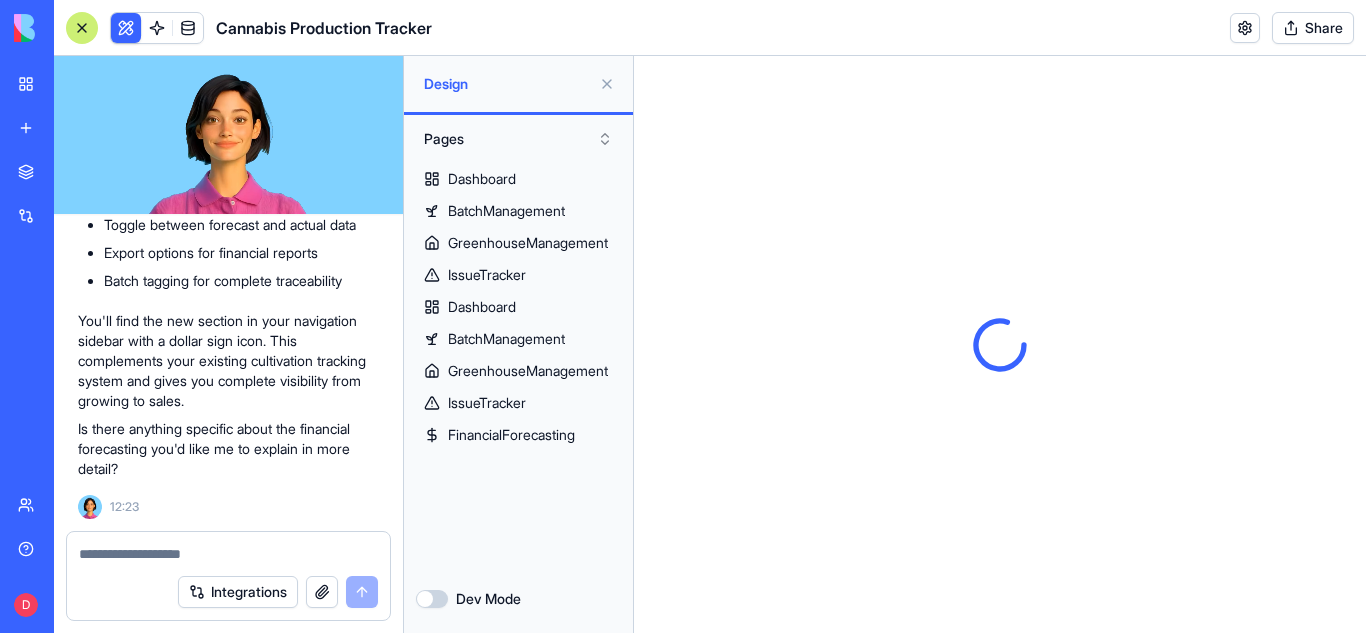 scroll, scrollTop: 0, scrollLeft: 0, axis: both 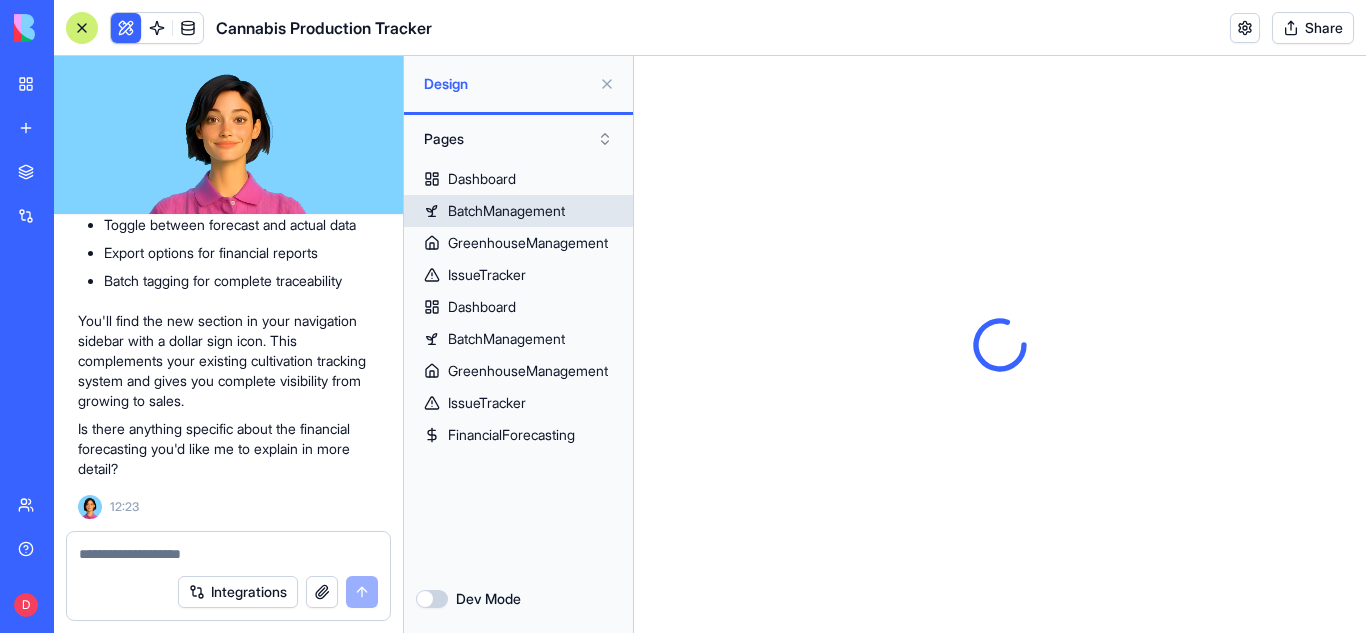 click on "BatchManagement" at bounding box center (506, 211) 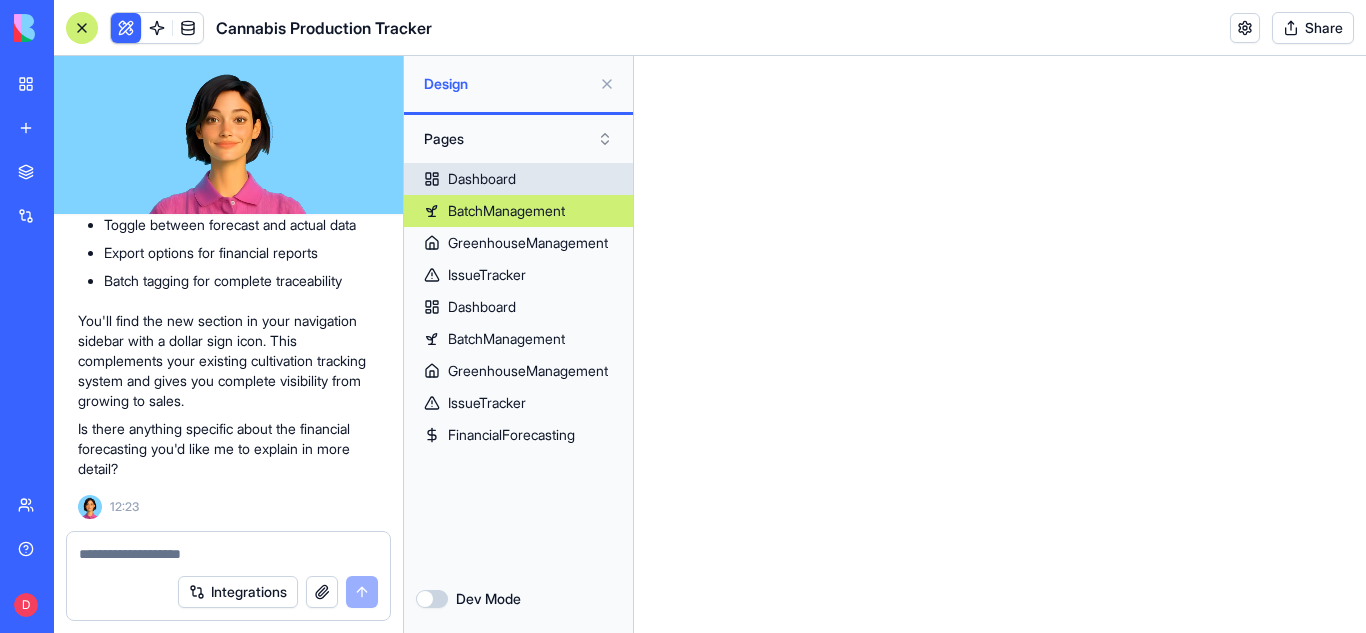 click on "Dashboard" at bounding box center (482, 179) 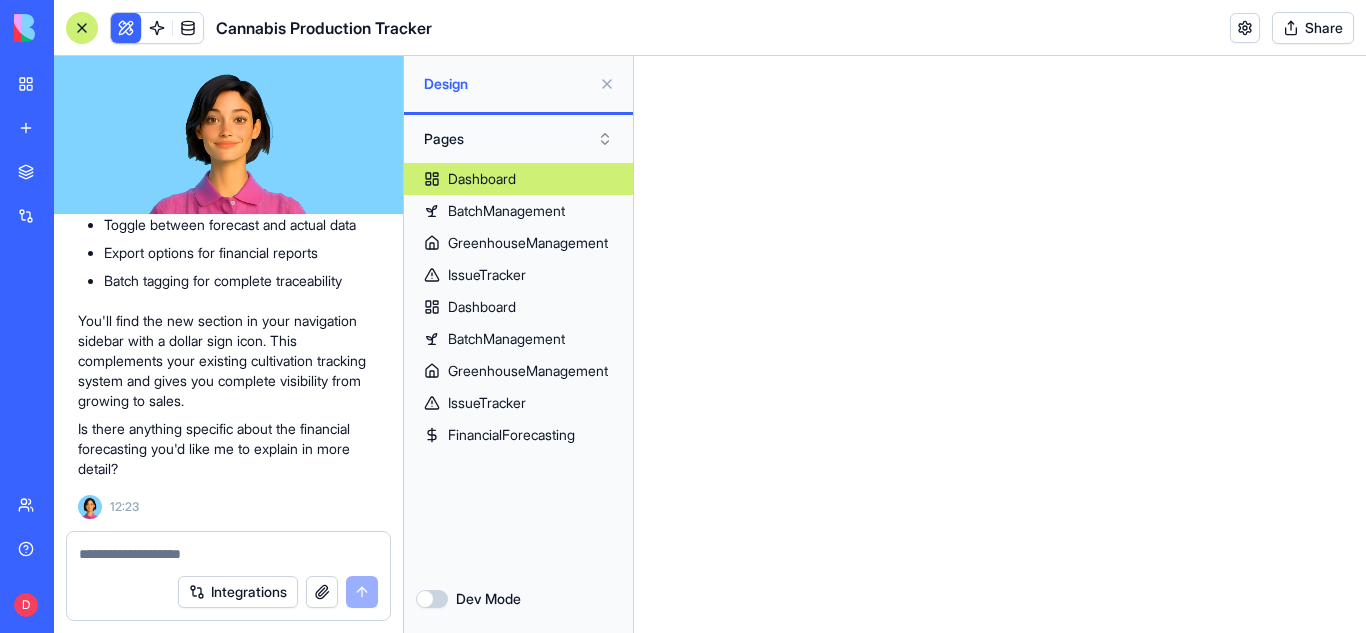 click on "Dashboard" at bounding box center (482, 179) 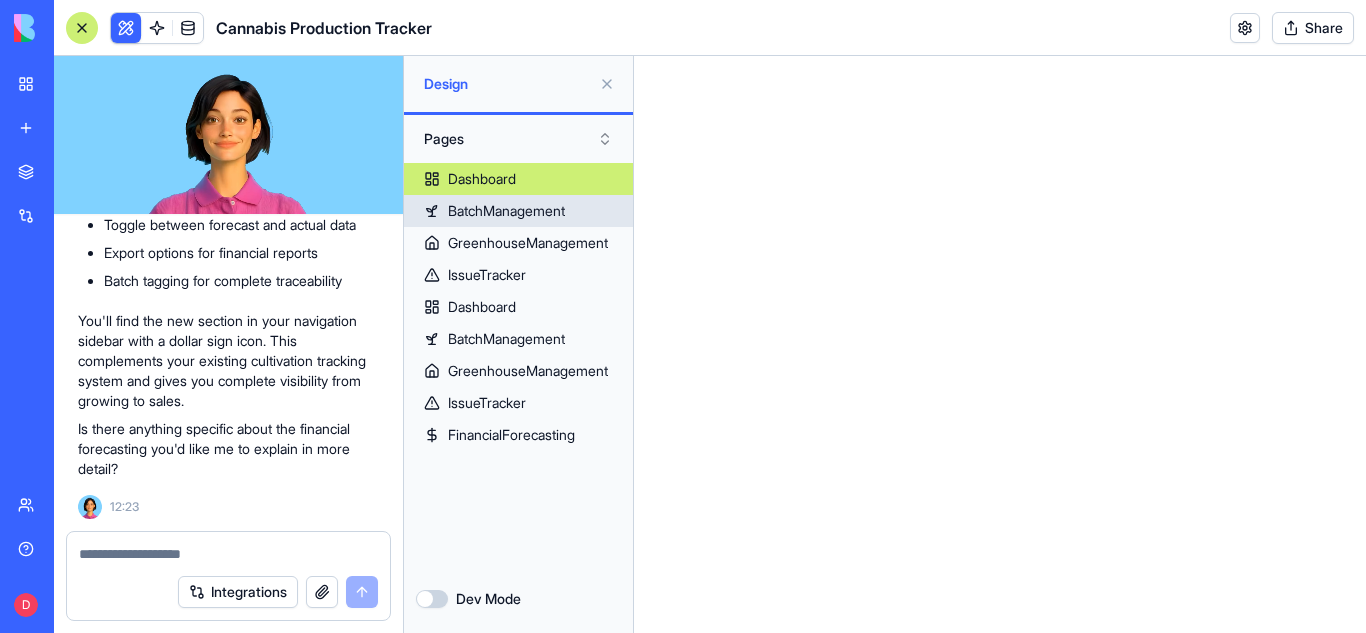 click on "BatchManagement" at bounding box center [506, 211] 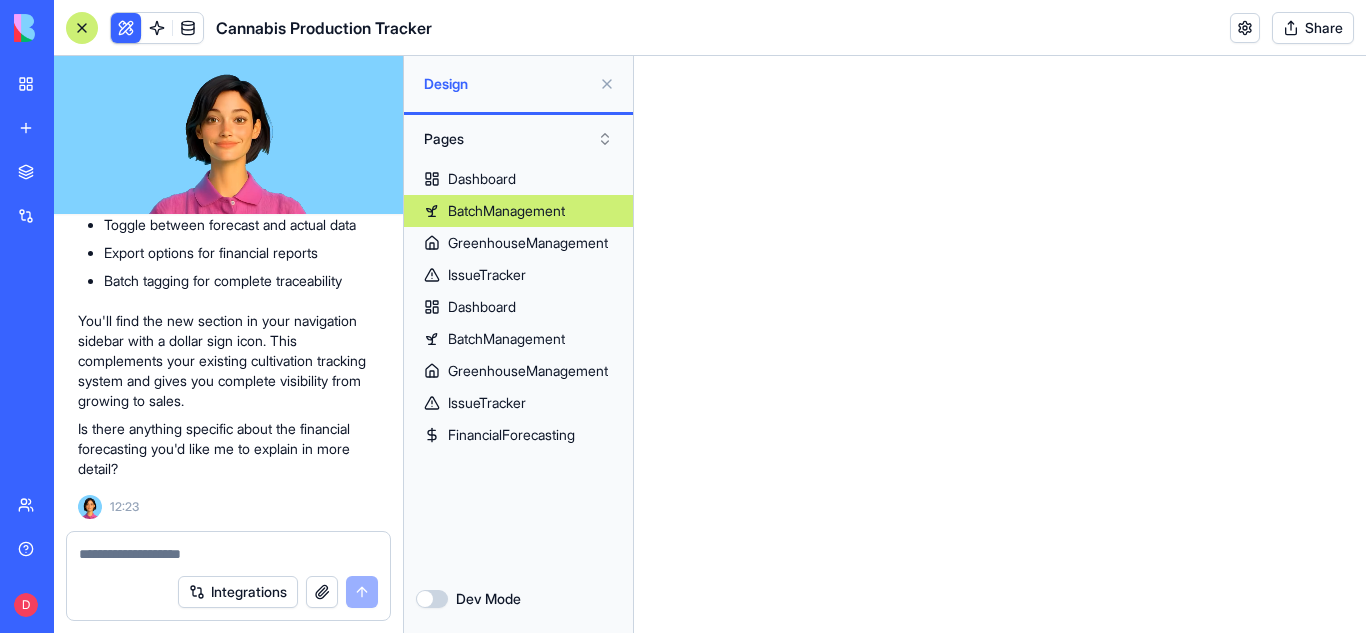 click on "BatchManagement" at bounding box center [506, 211] 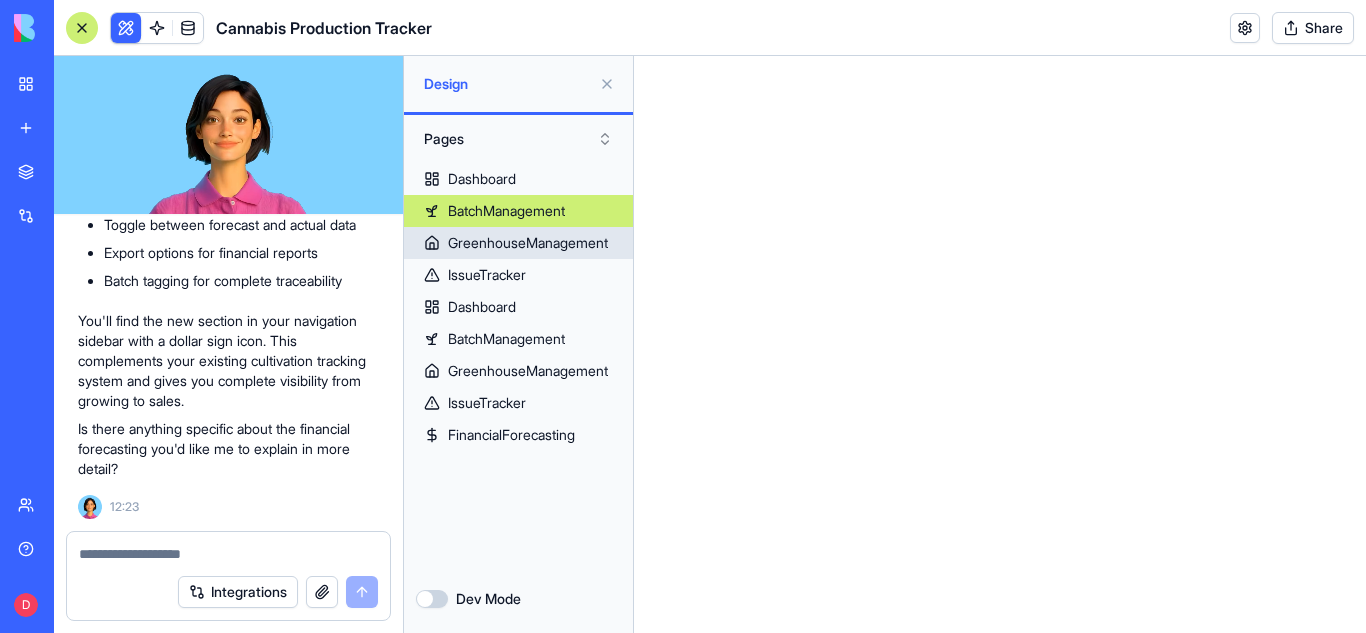 click on "GreenhouseManagement" at bounding box center (528, 243) 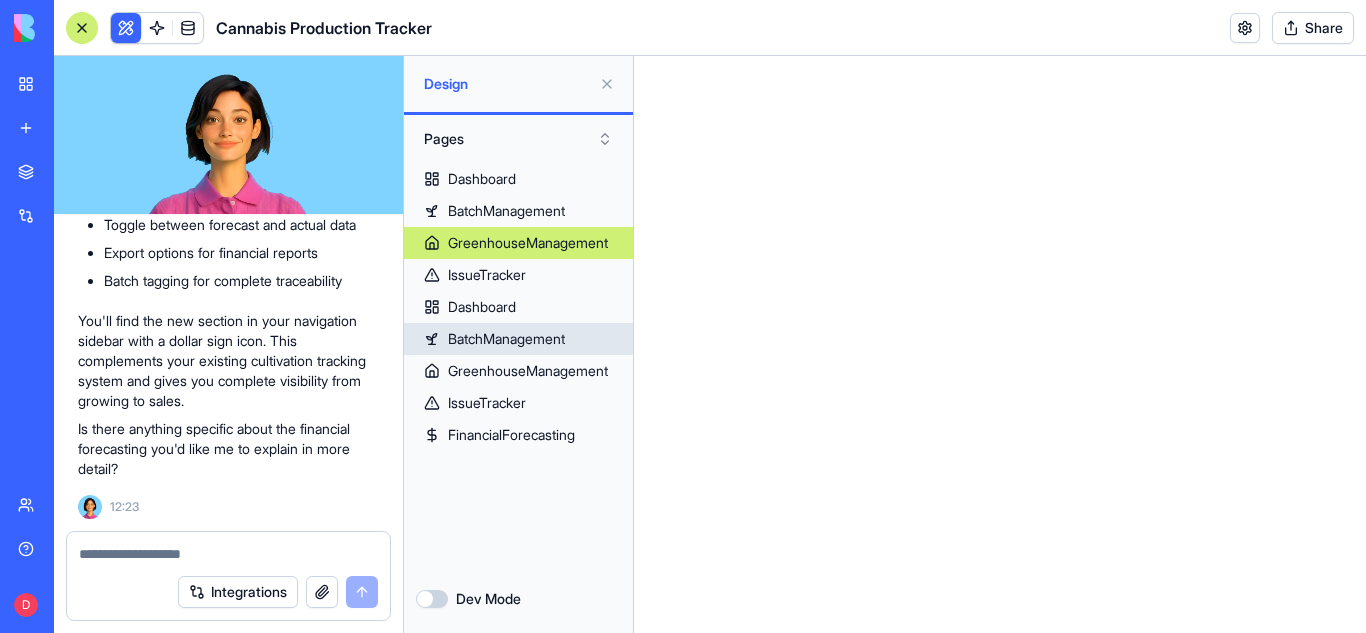 click on "BatchManagement" at bounding box center (506, 339) 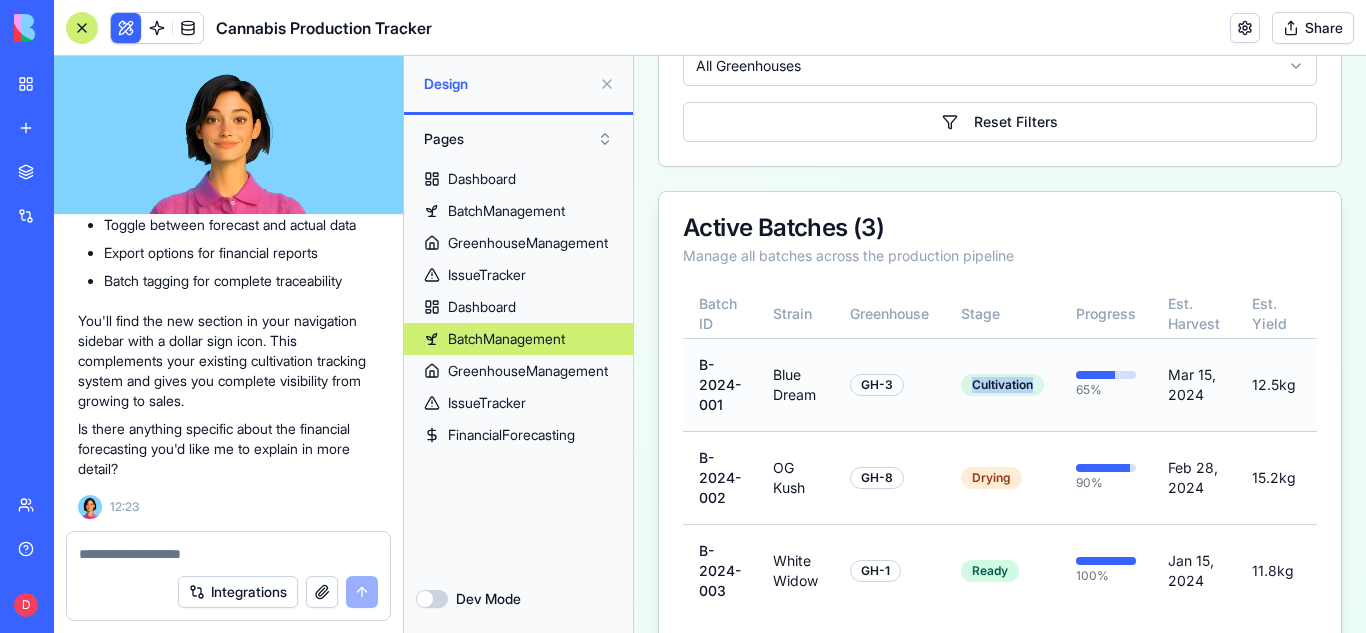 scroll, scrollTop: 456, scrollLeft: 0, axis: vertical 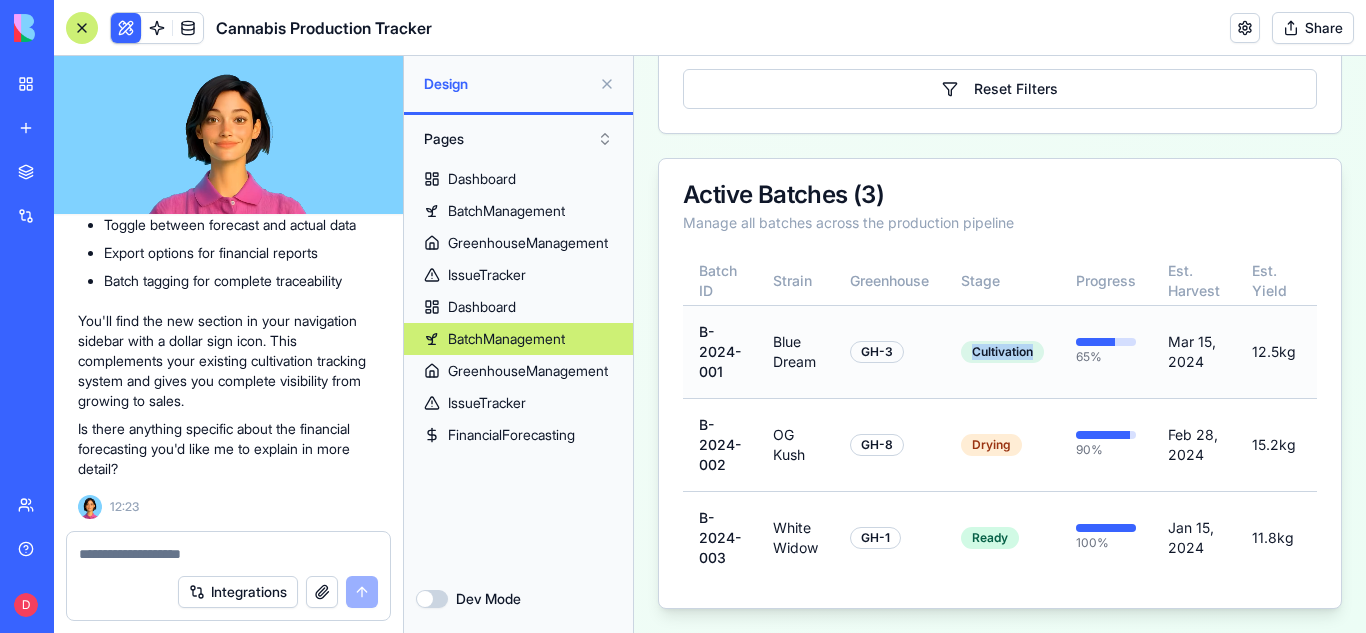 click on "Mar [DAY], [YEAR]" at bounding box center [1059, 351] 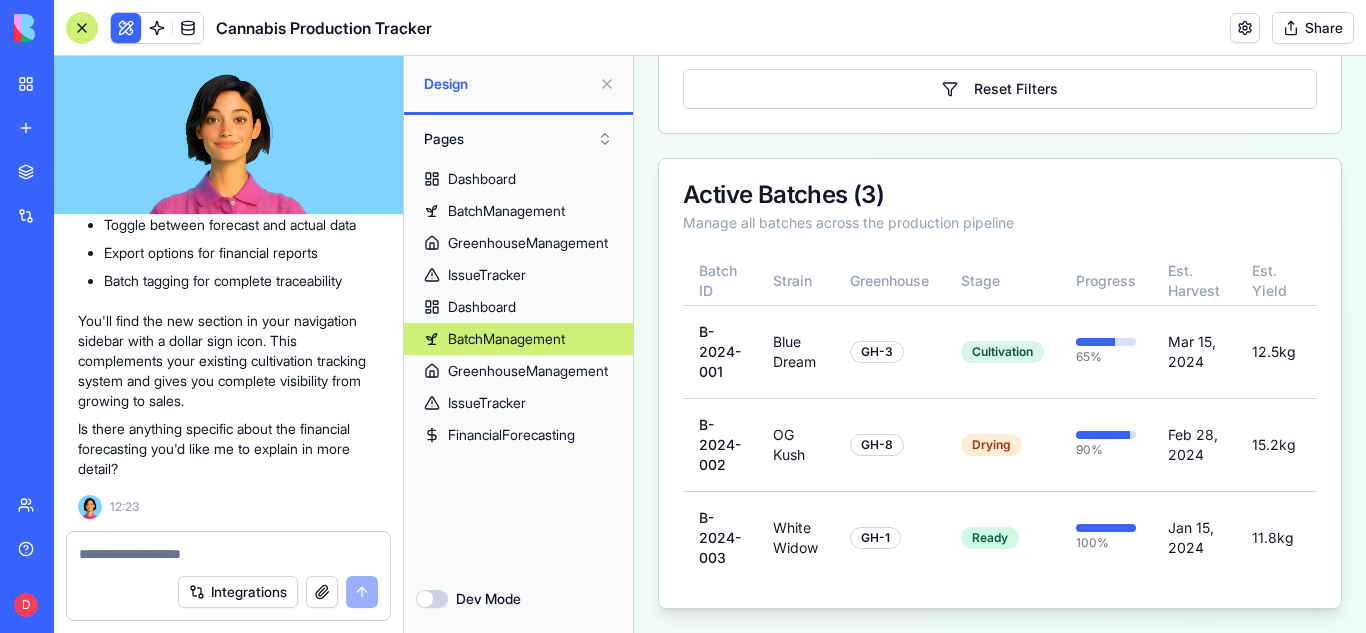 click on "Active Batches ( 3 ) Manage all batches across the production pipeline" at bounding box center [1000, 208] 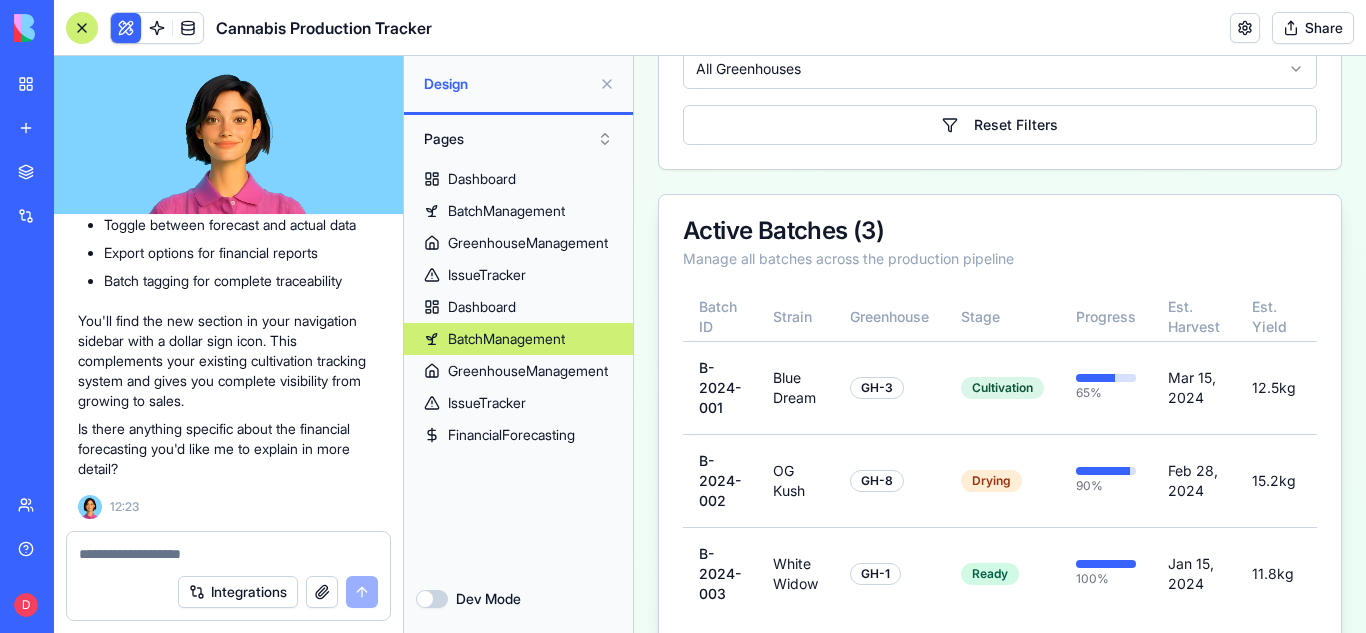 scroll, scrollTop: 456, scrollLeft: 0, axis: vertical 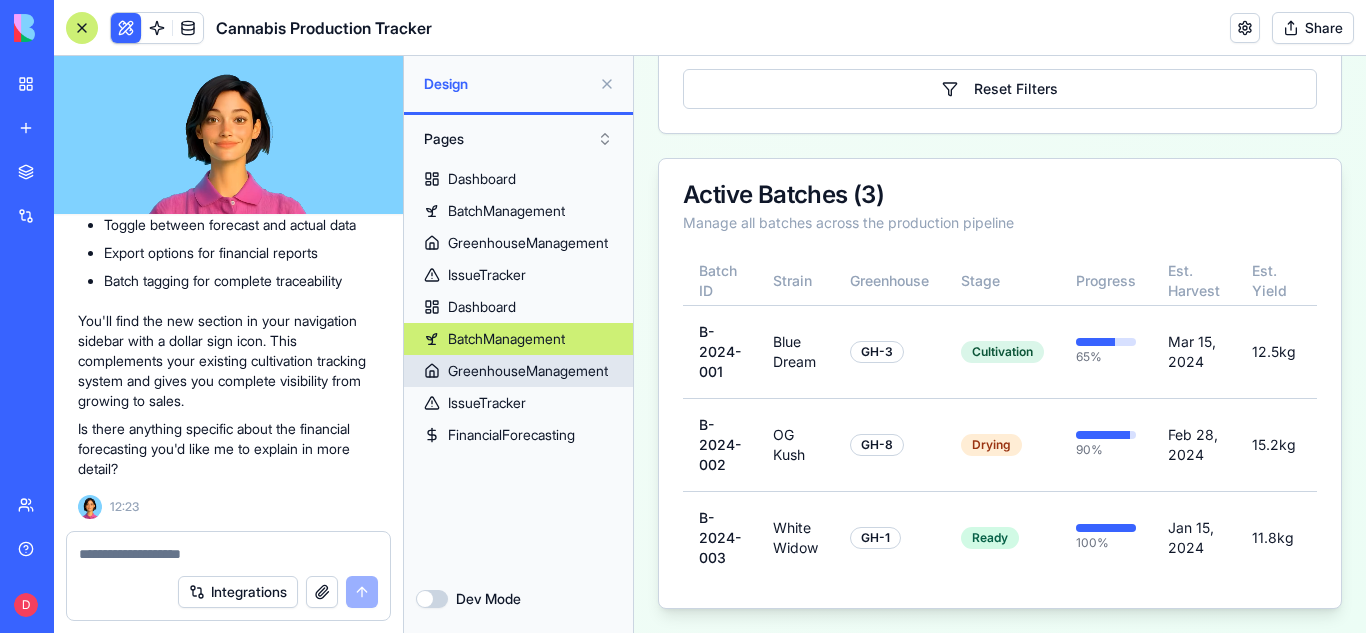 click on "GreenhouseManagement" at bounding box center (528, 371) 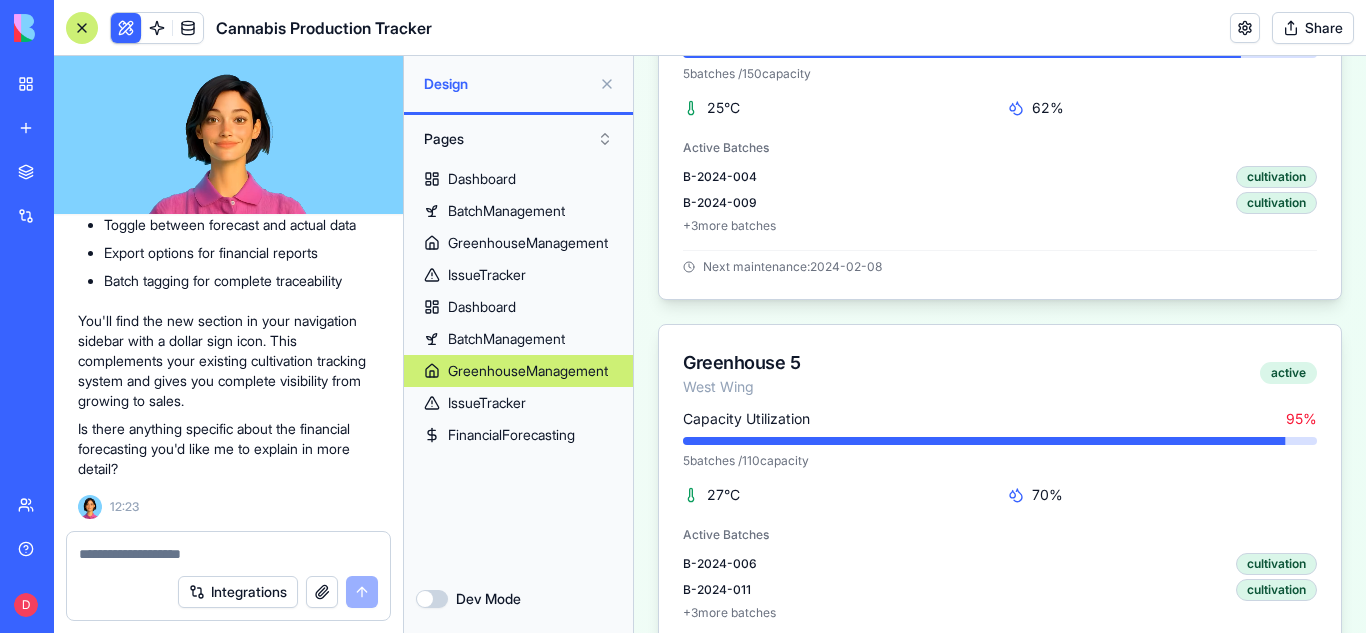 scroll, scrollTop: 2278, scrollLeft: 0, axis: vertical 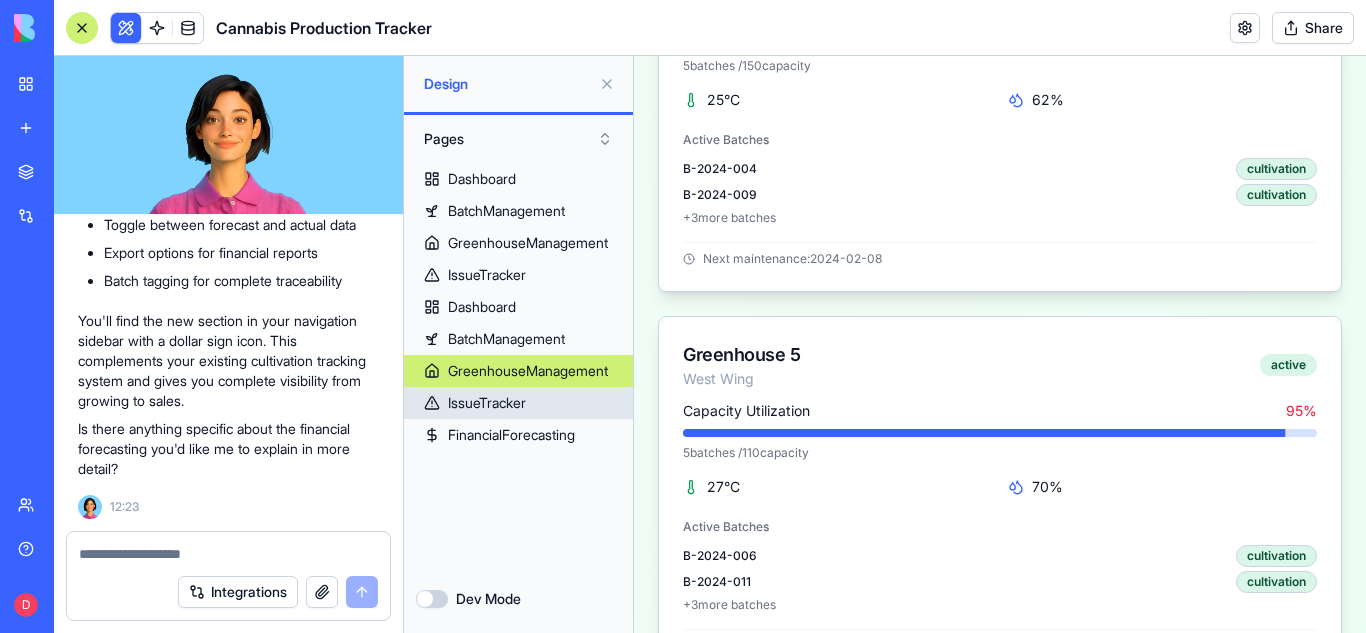 click on "IssueTracker" at bounding box center (487, 403) 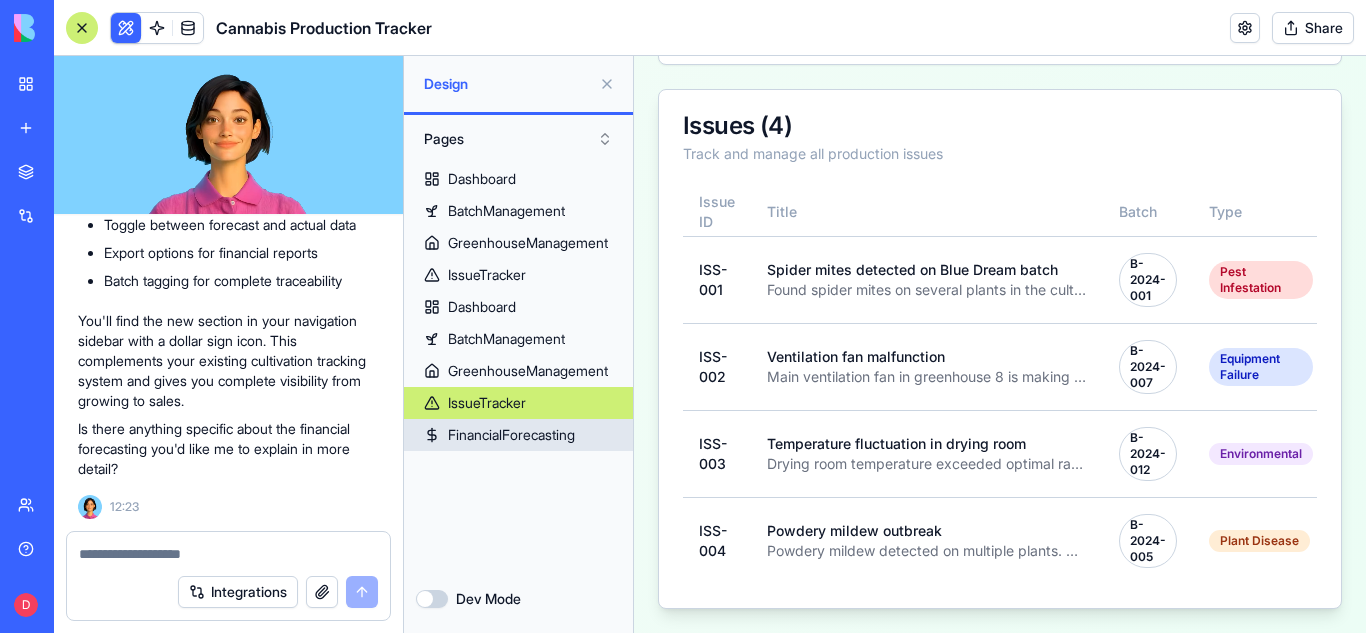 click on "FinancialForecasting" at bounding box center [511, 435] 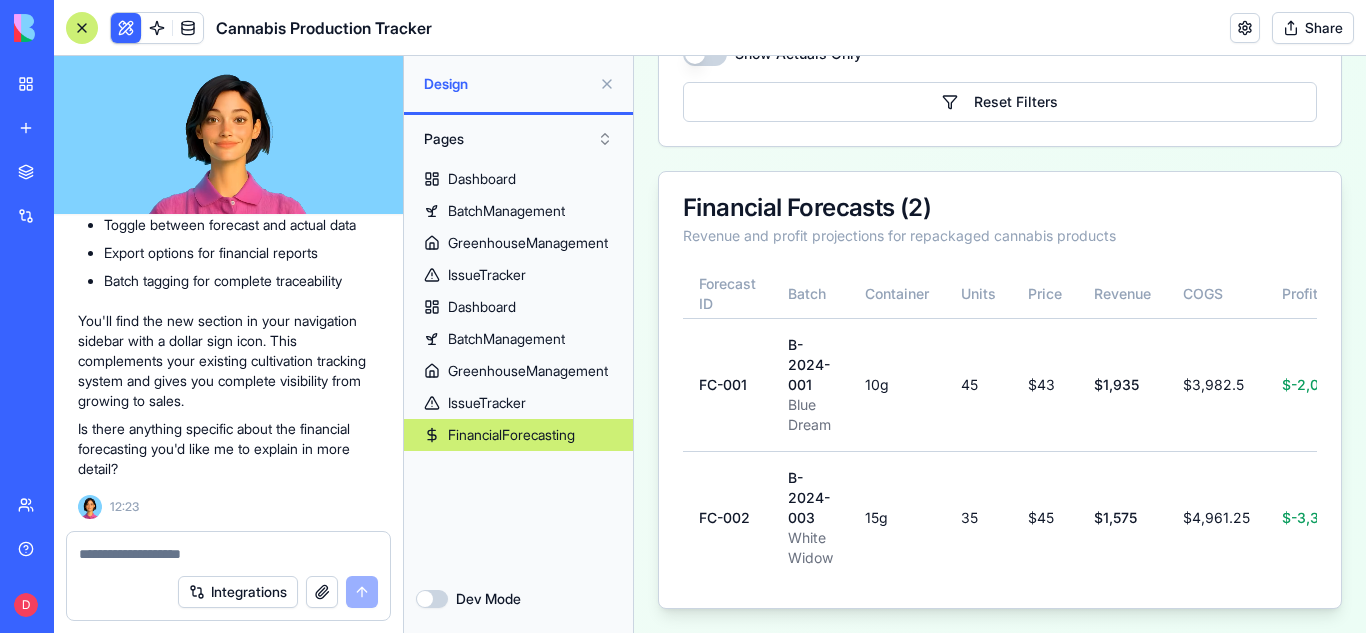 scroll, scrollTop: 0, scrollLeft: 0, axis: both 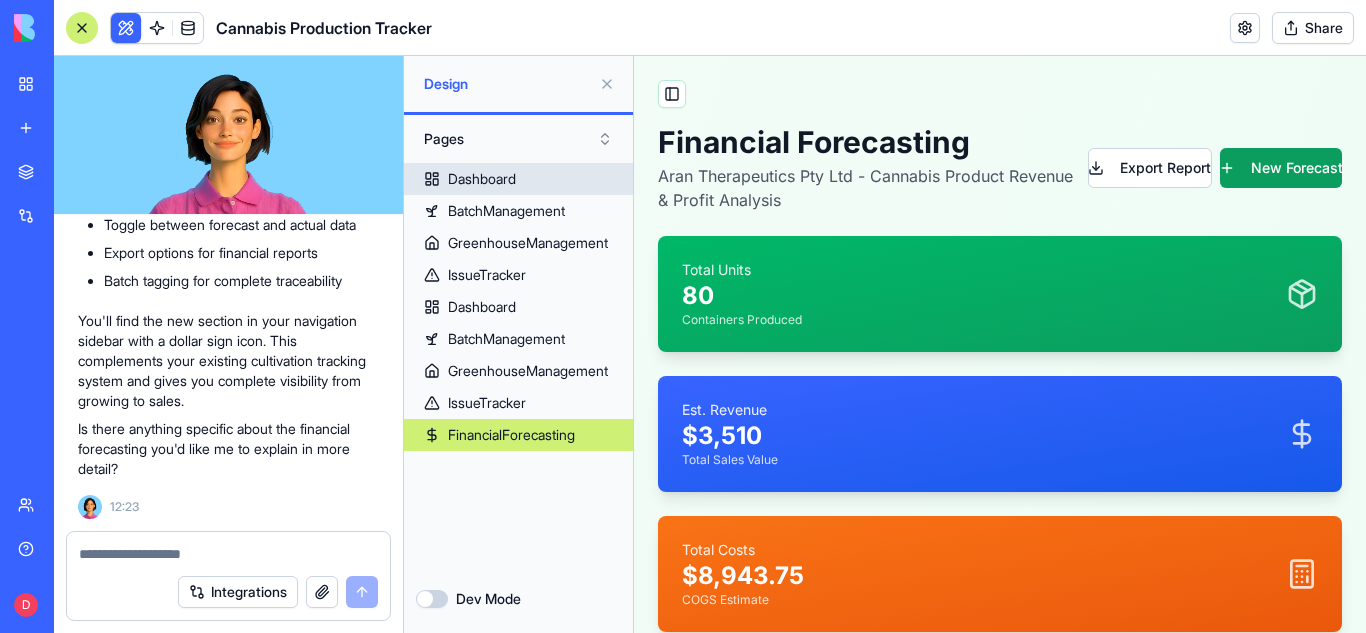 click on "Dashboard" at bounding box center [482, 179] 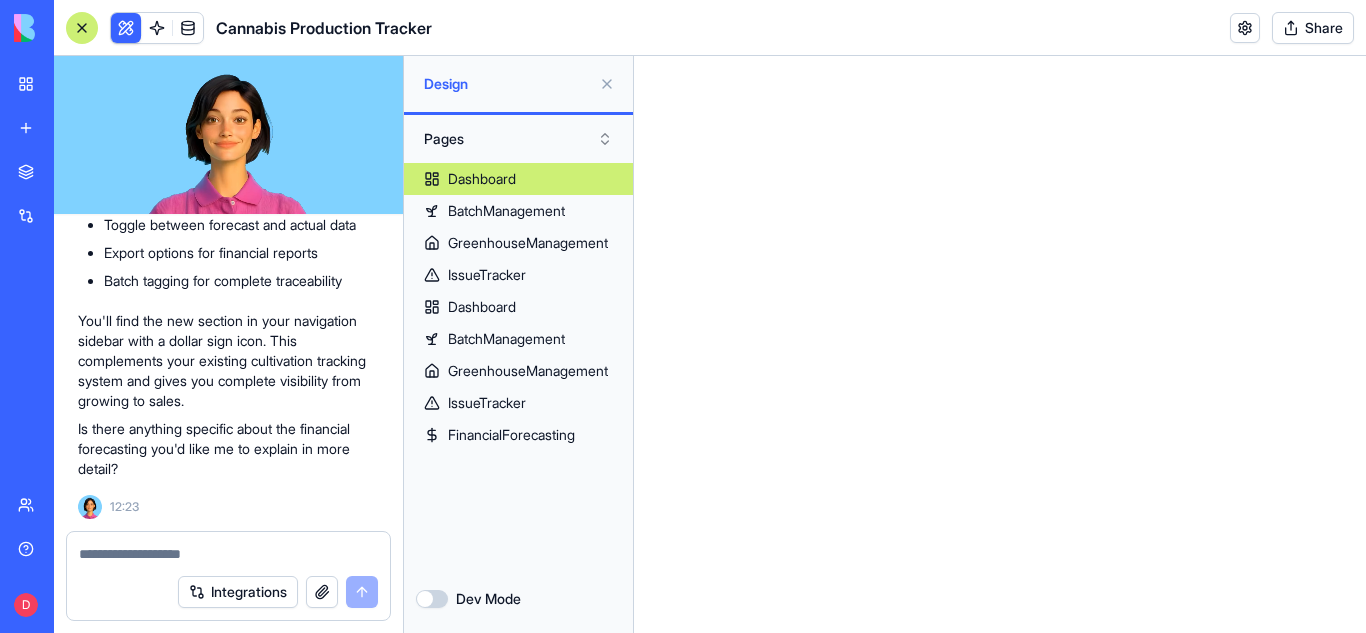 click on "Dashboard" at bounding box center [482, 179] 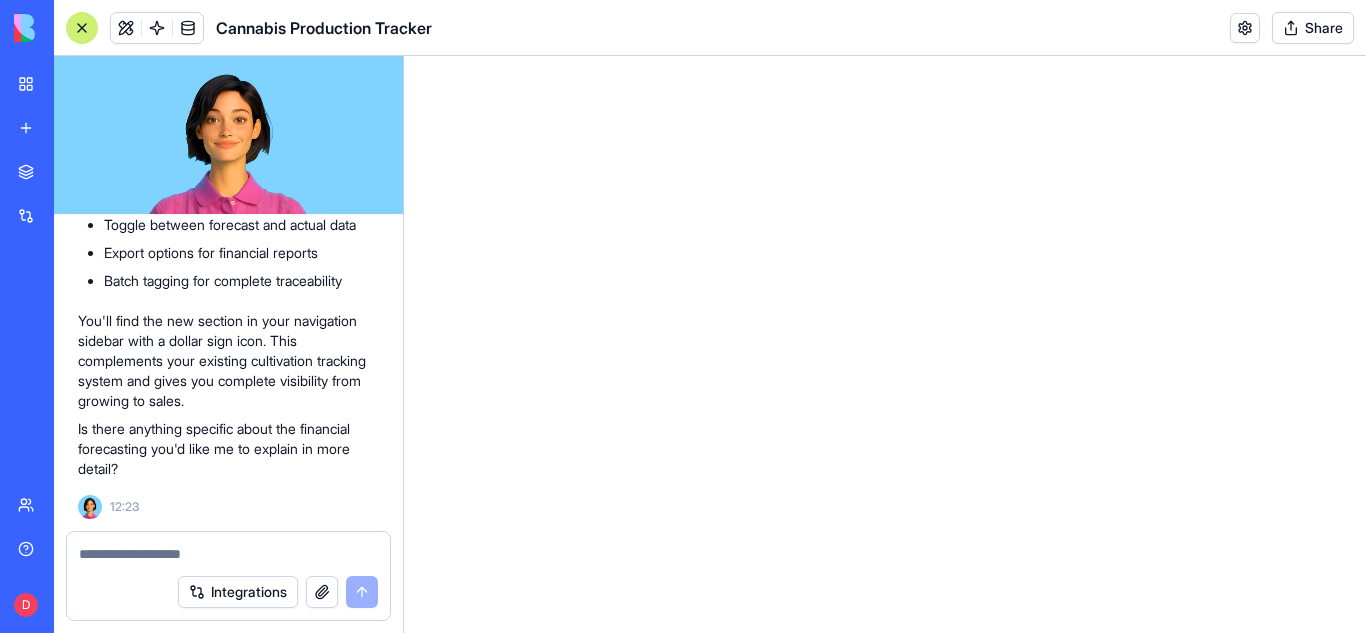 click at bounding box center [82, 28] 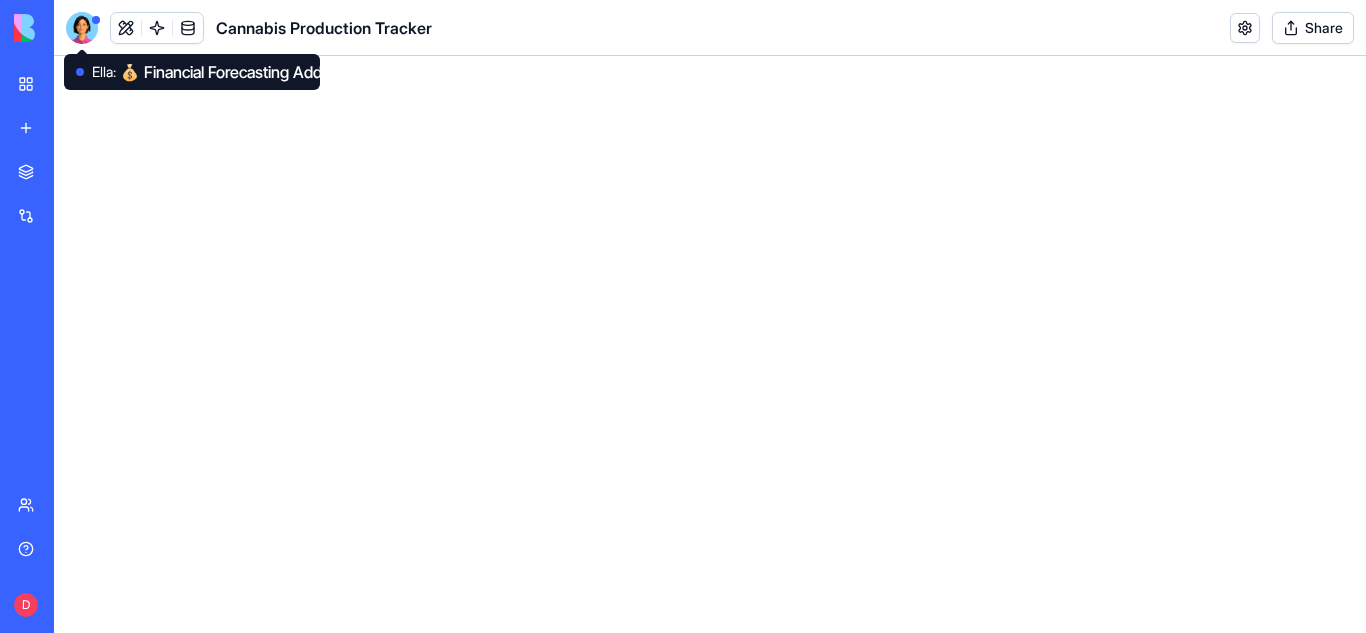 click at bounding box center [82, 28] 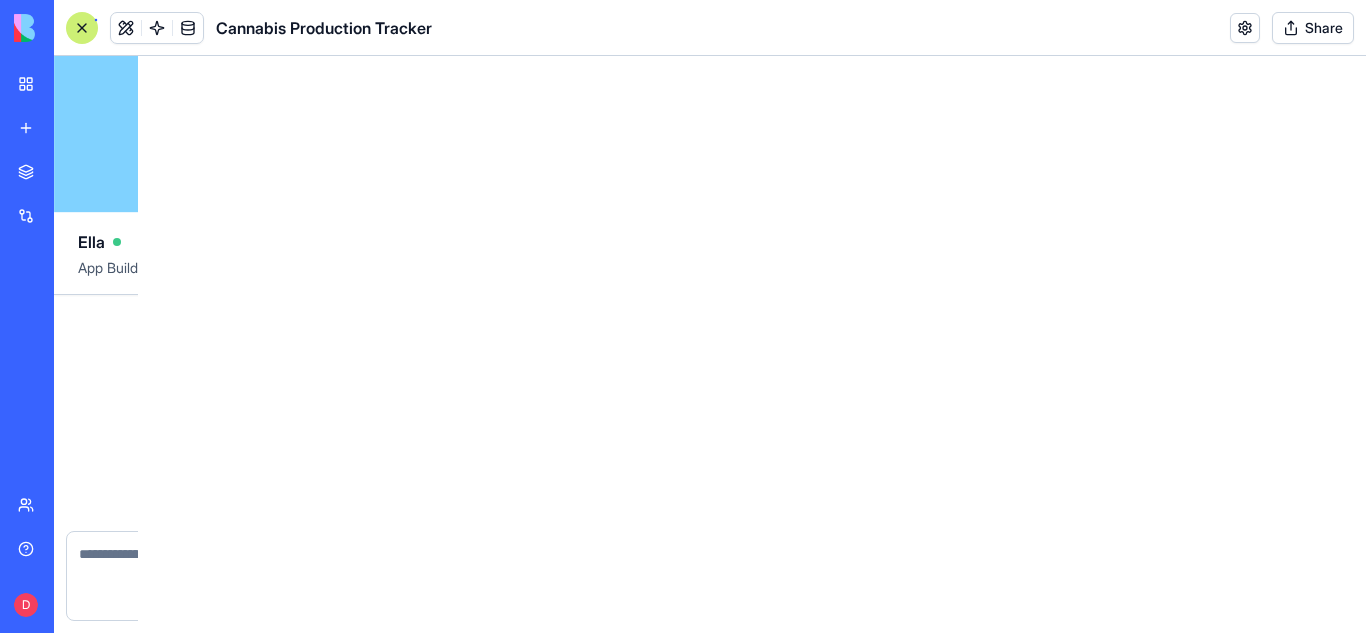 scroll, scrollTop: 4224, scrollLeft: 0, axis: vertical 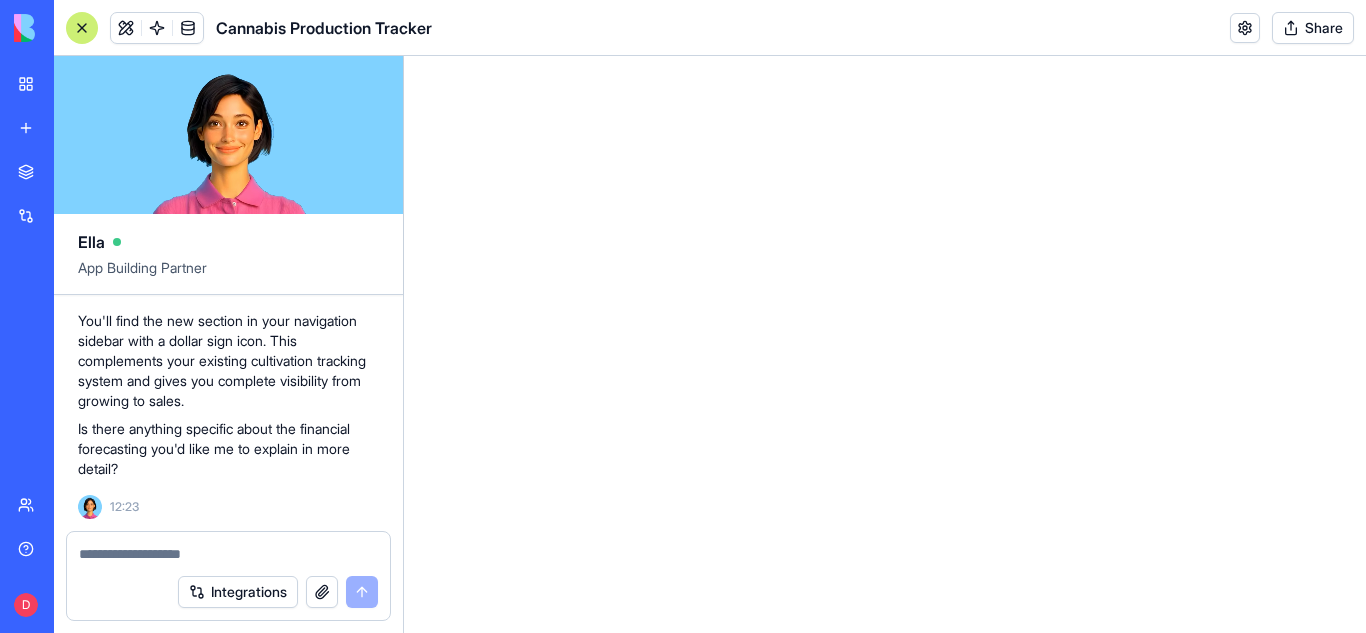 click at bounding box center (82, 28) 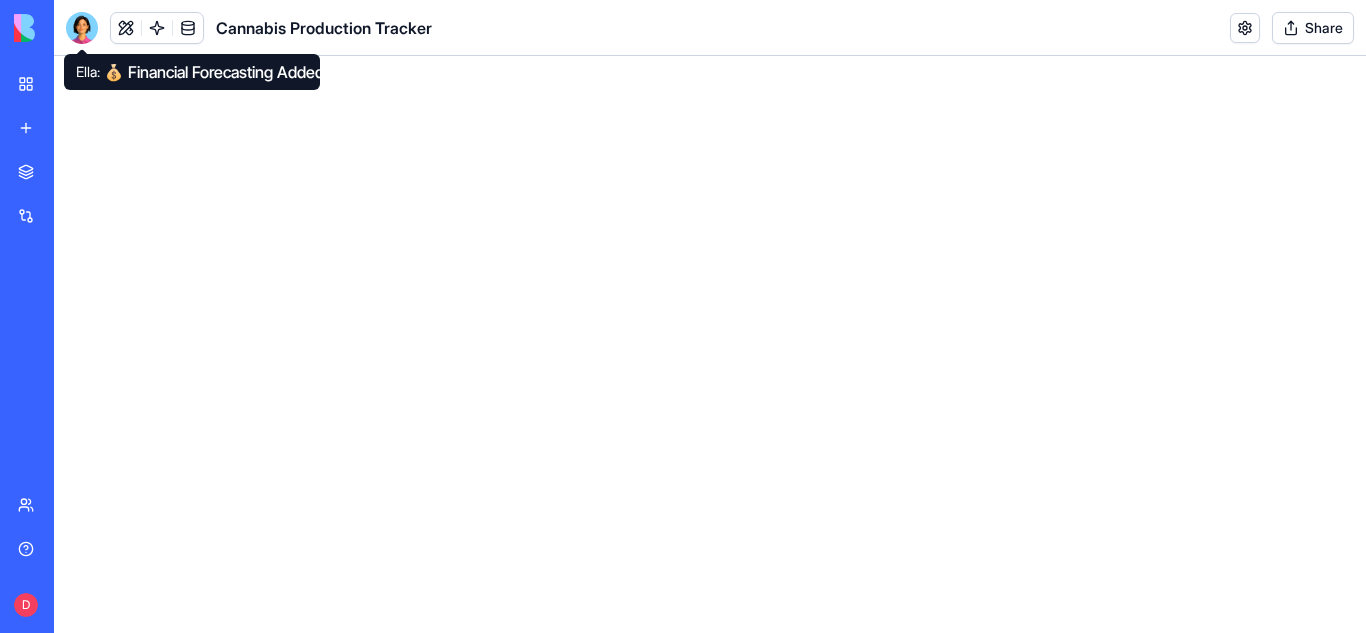 click at bounding box center (82, 28) 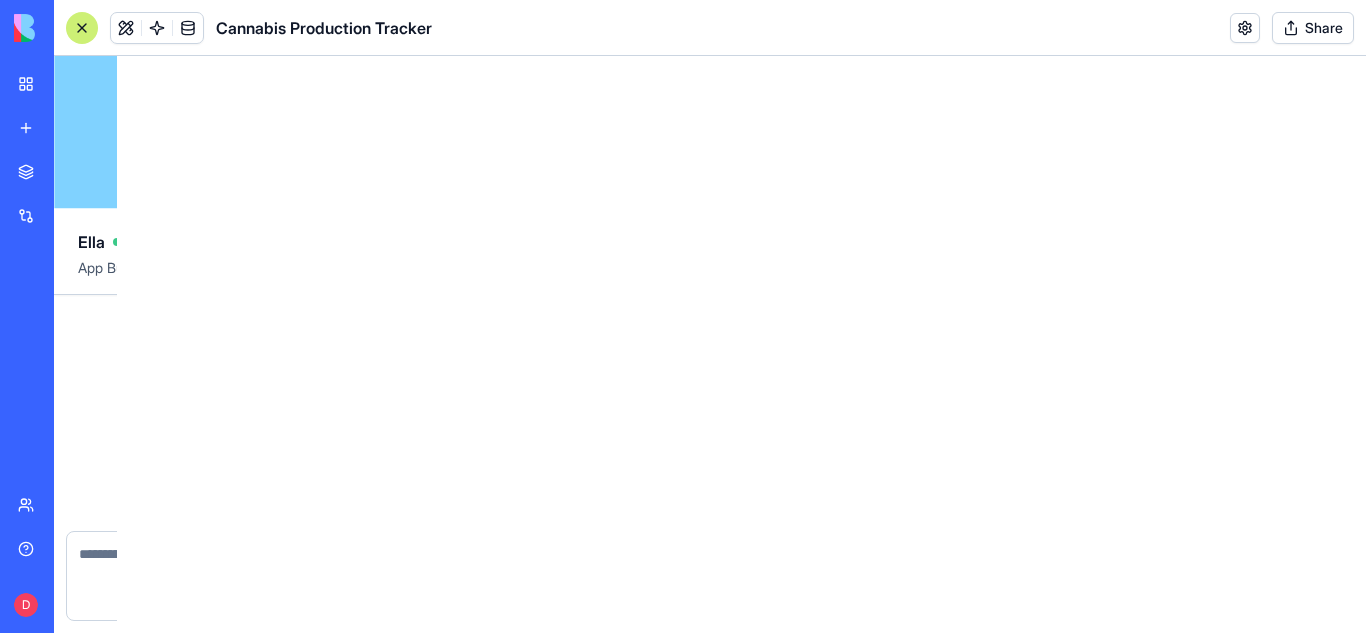 scroll, scrollTop: 4224, scrollLeft: 0, axis: vertical 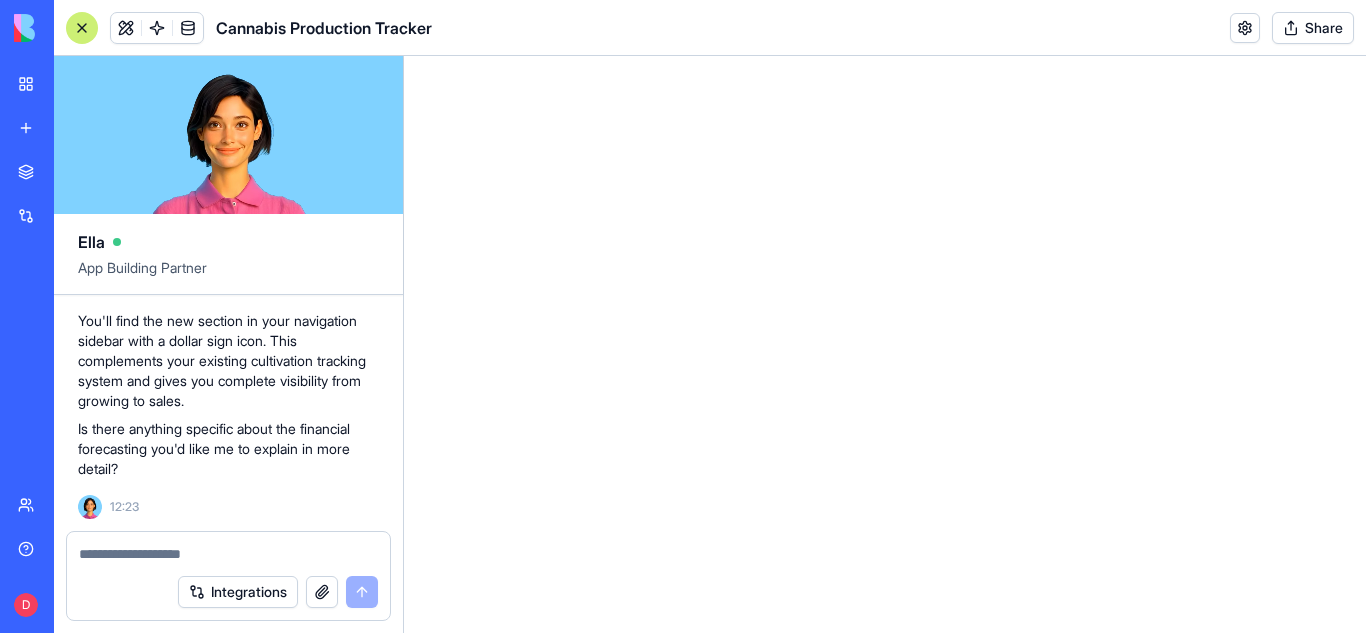 click on "Integrations" at bounding box center [228, 592] 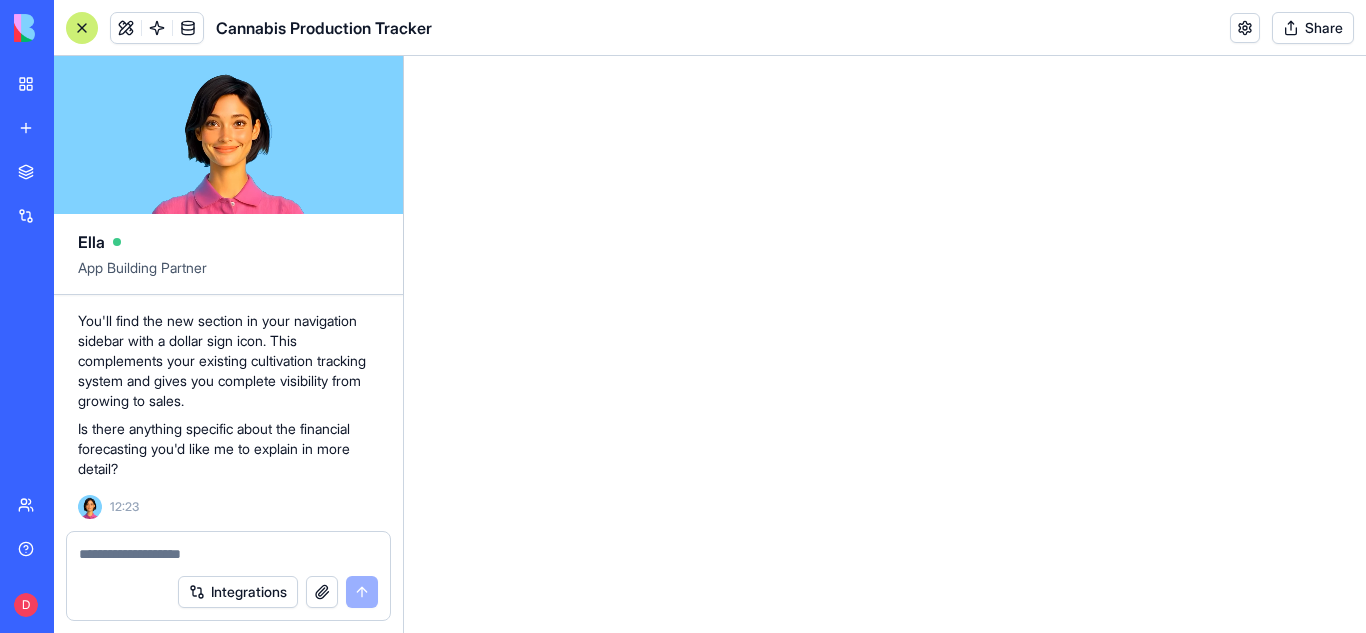 click at bounding box center [228, 554] 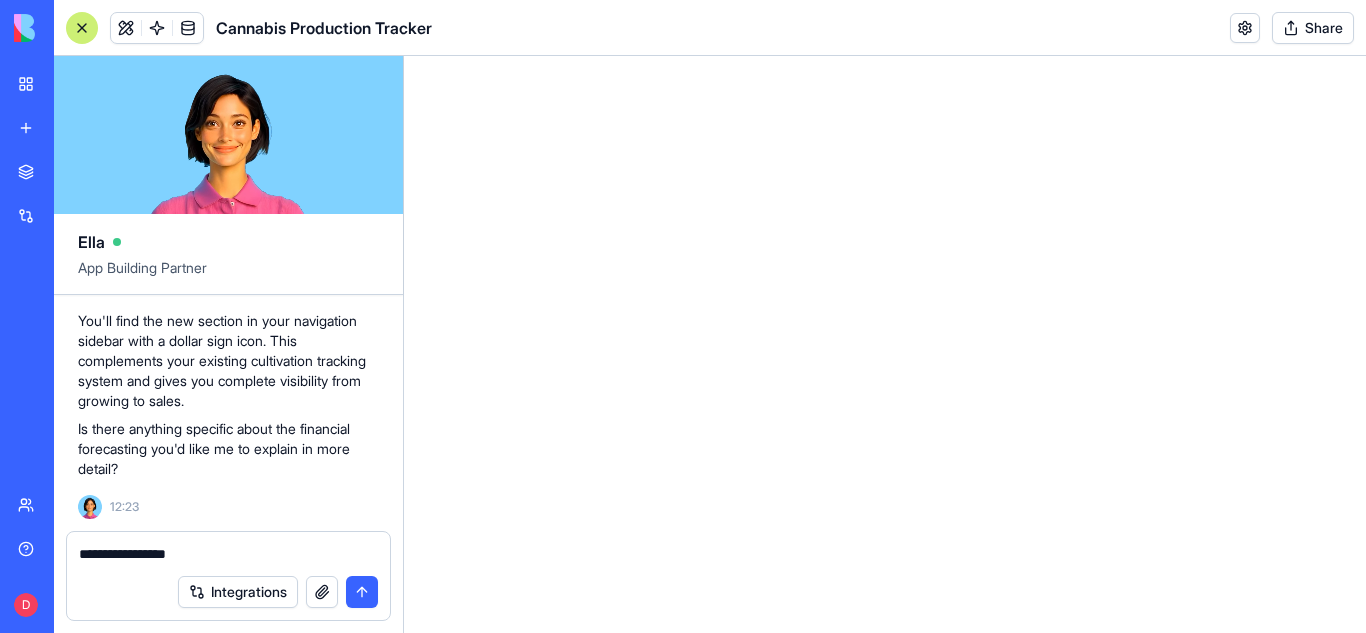 type on "**********" 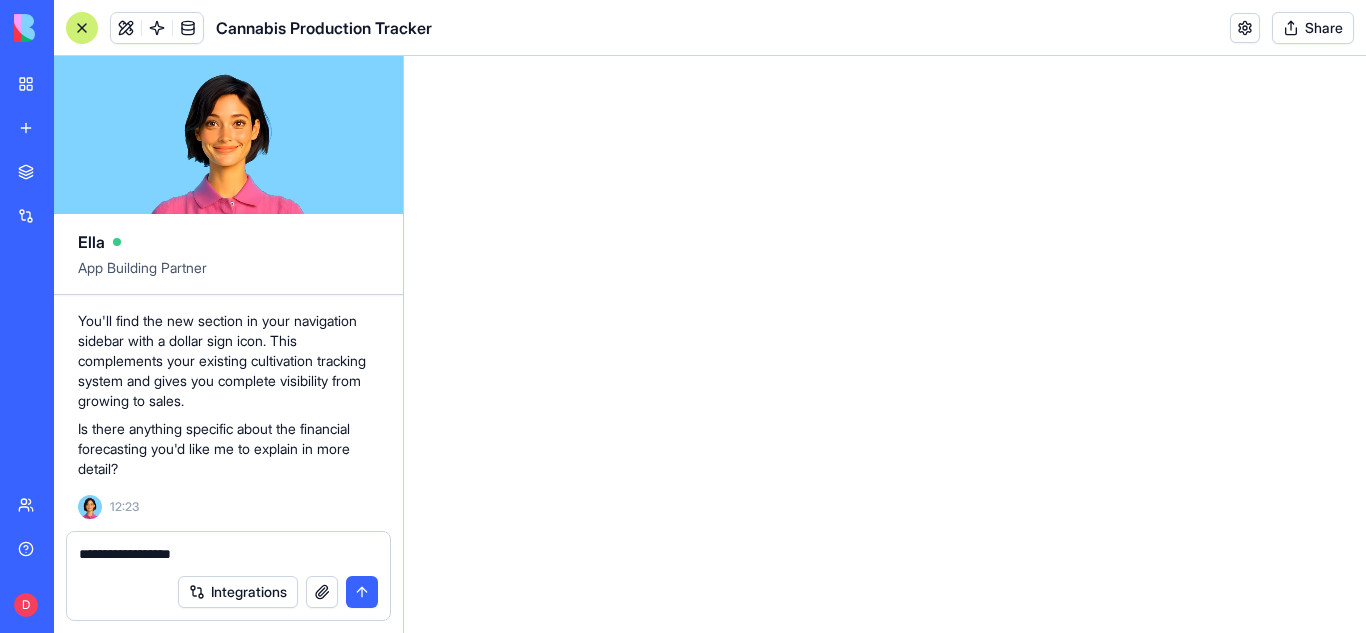 type 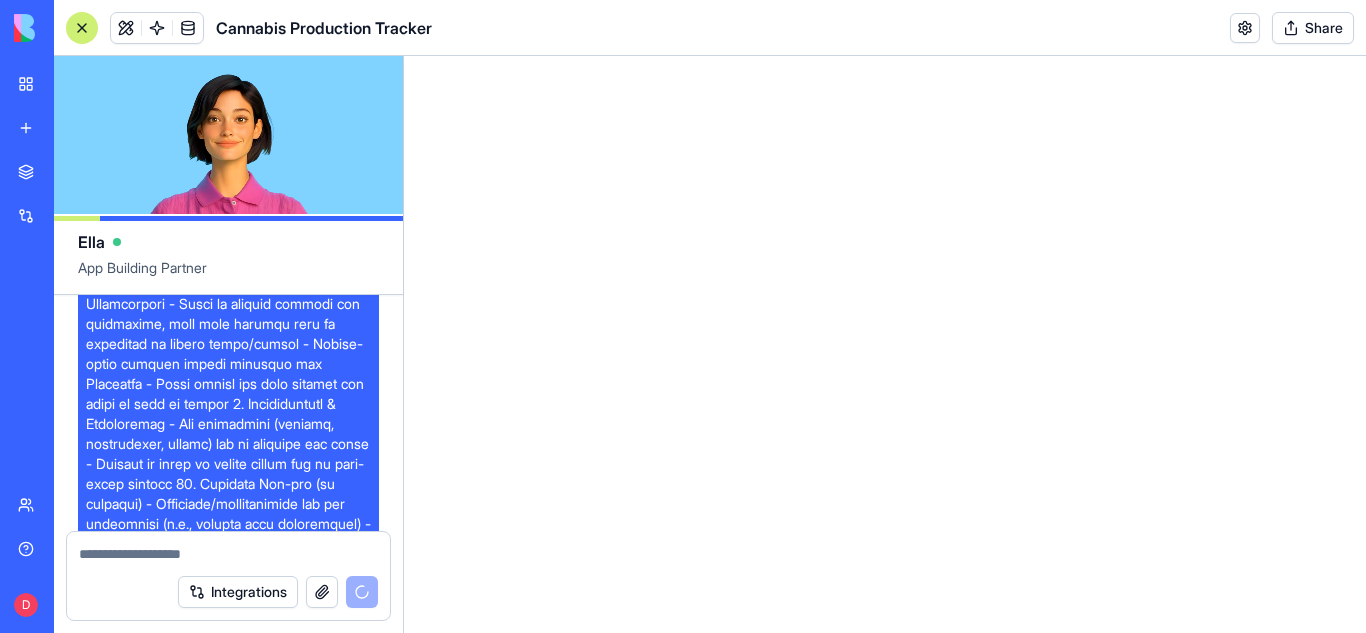 scroll, scrollTop: 0, scrollLeft: 0, axis: both 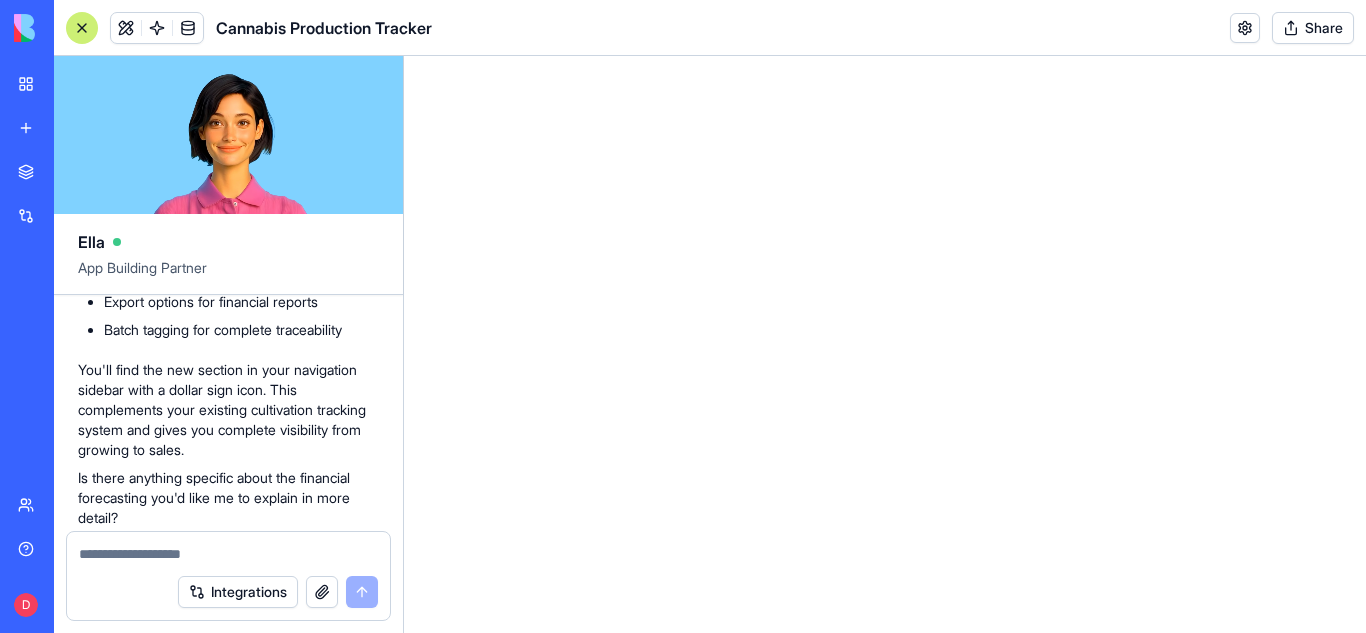 click on "Cannabis Production Tracker Share" at bounding box center (710, 28) 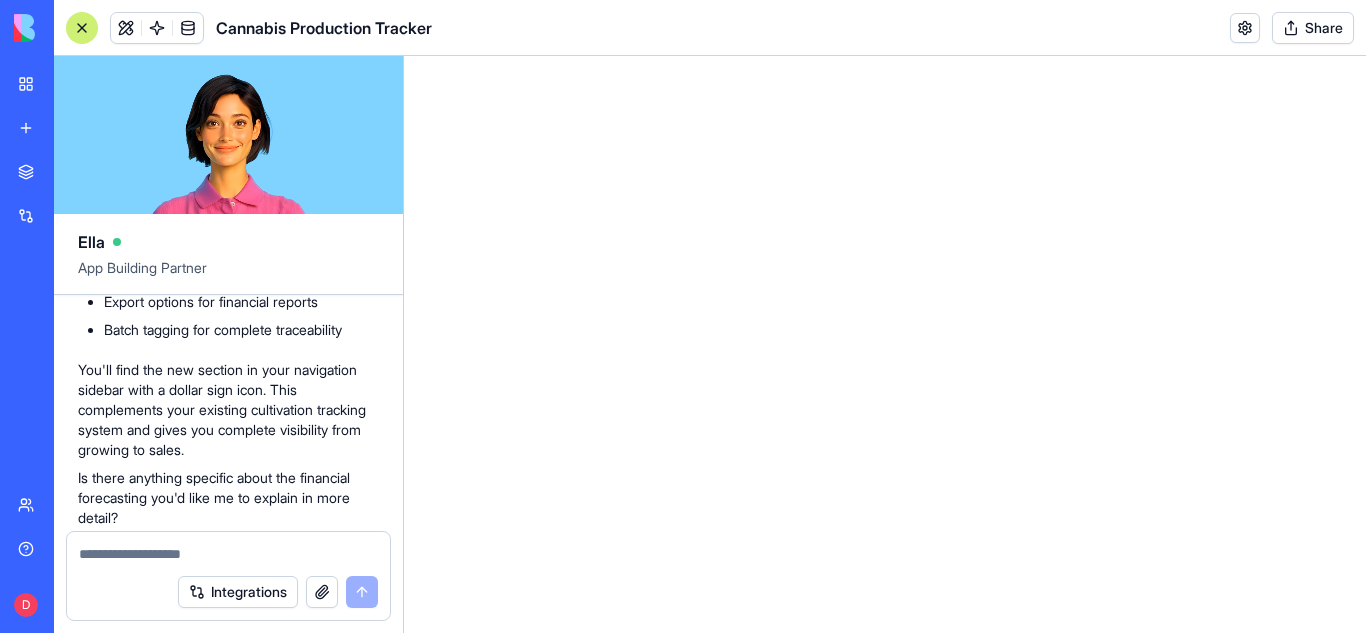 click on "My workspace" at bounding box center [46, 84] 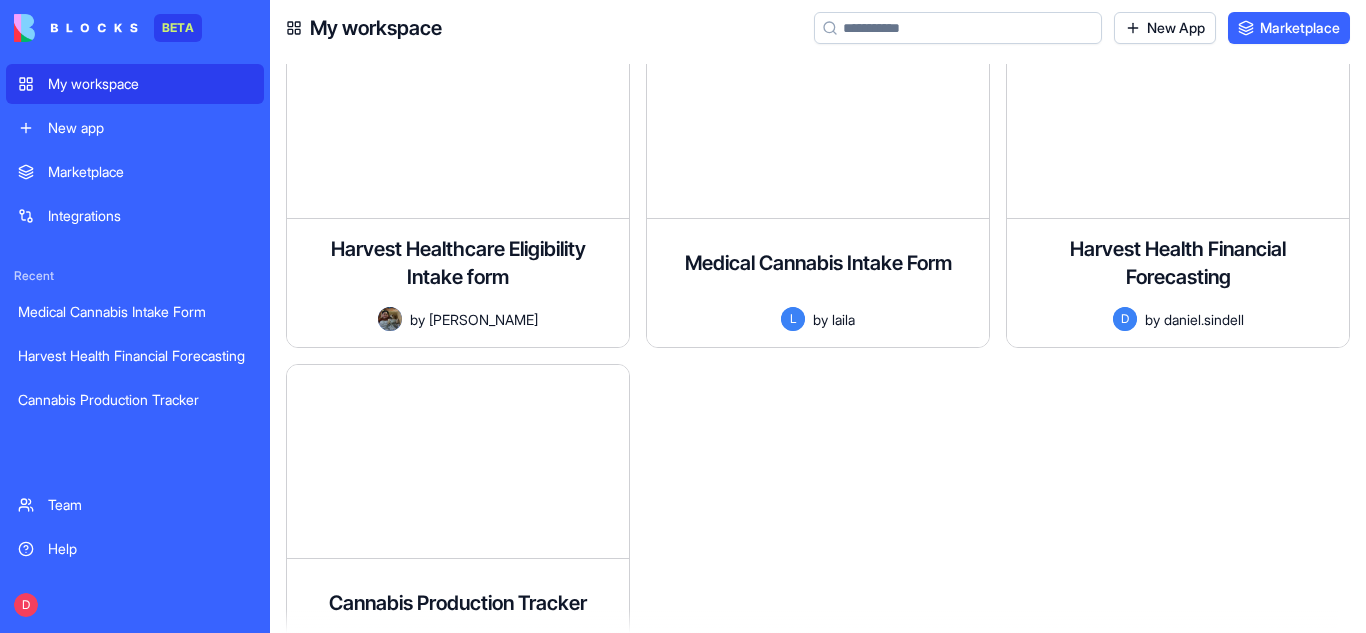 scroll, scrollTop: 39, scrollLeft: 0, axis: vertical 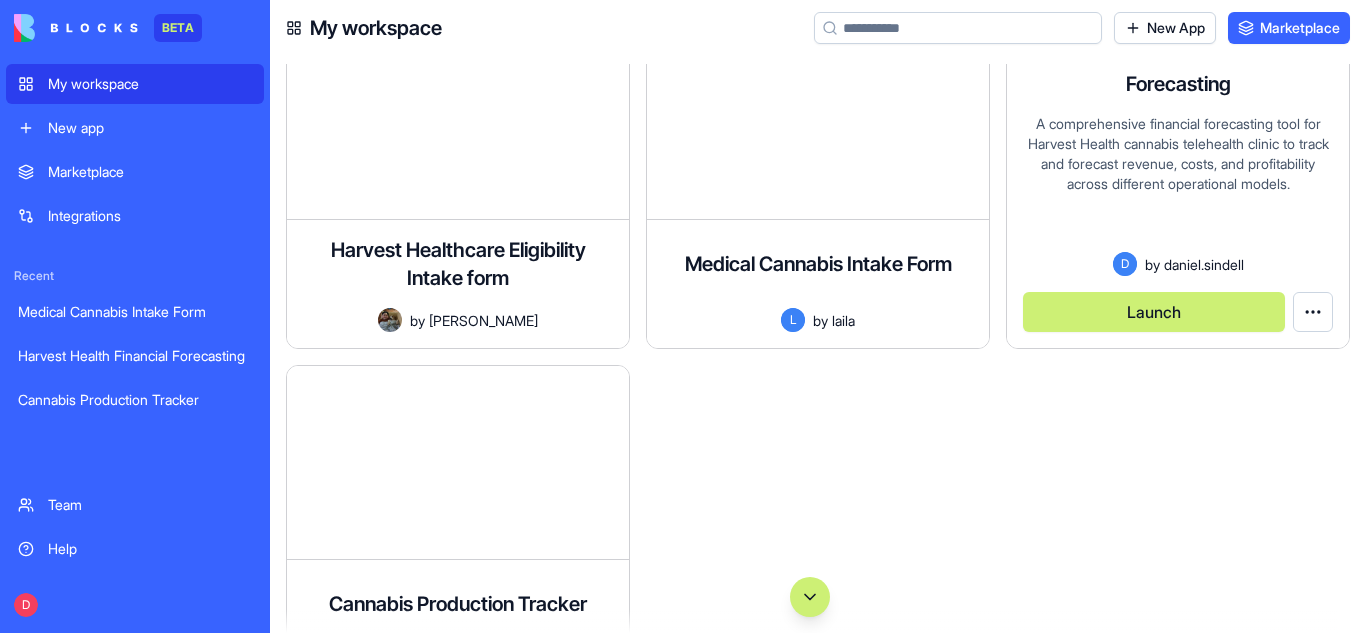 click on "A comprehensive financial forecasting tool for Harvest Health cannabis telehealth clinic to track and forecast revenue, costs, and profitability across different operational models." at bounding box center [1178, 183] 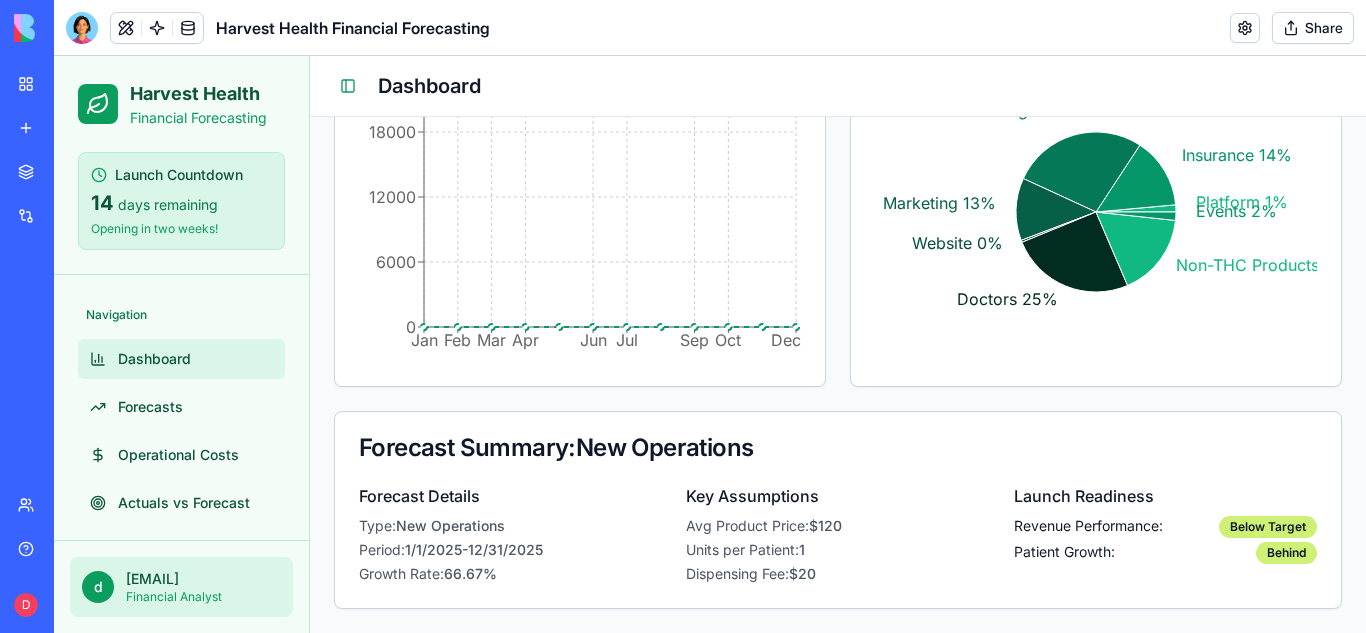 scroll, scrollTop: 0, scrollLeft: 0, axis: both 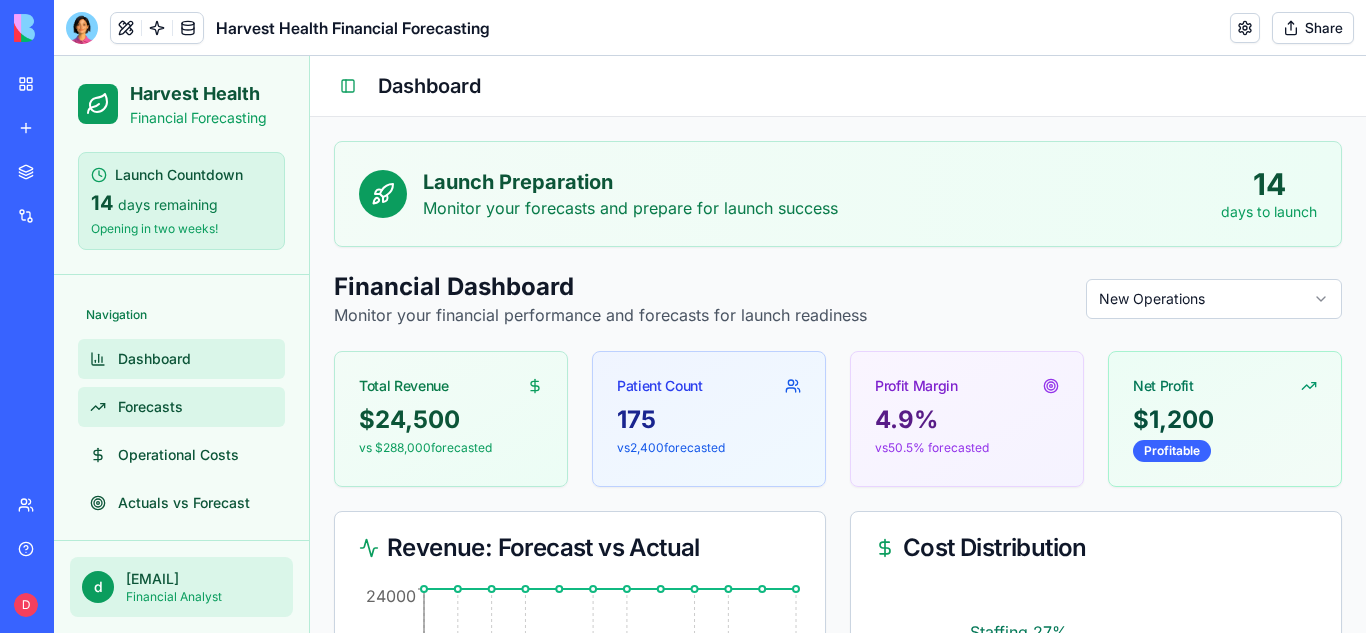 click on "Forecasts" at bounding box center [150, 407] 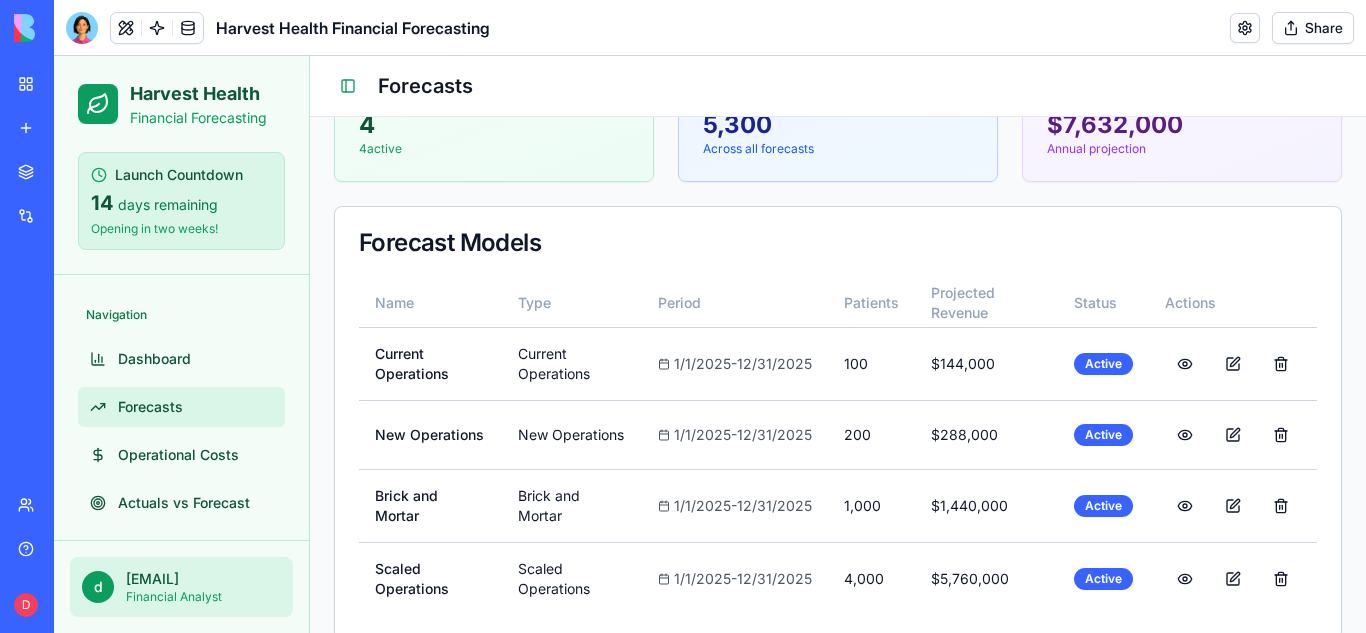 scroll, scrollTop: 330, scrollLeft: 0, axis: vertical 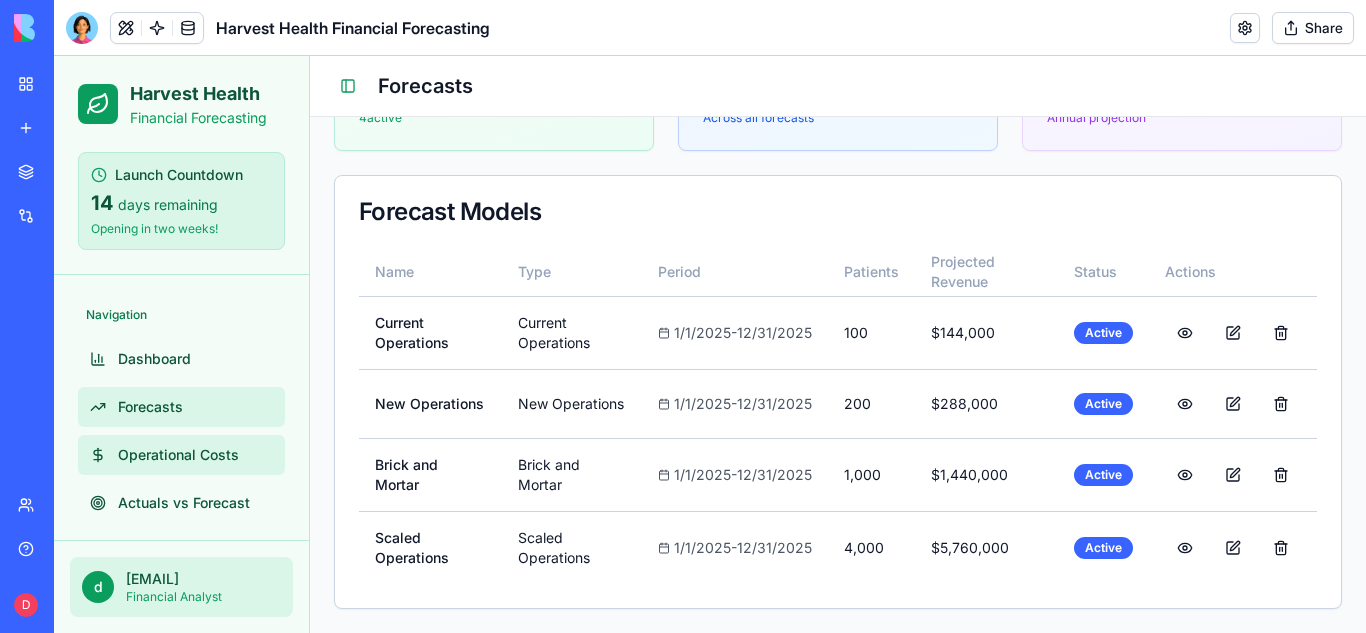 click on "Operational Costs" at bounding box center (178, 455) 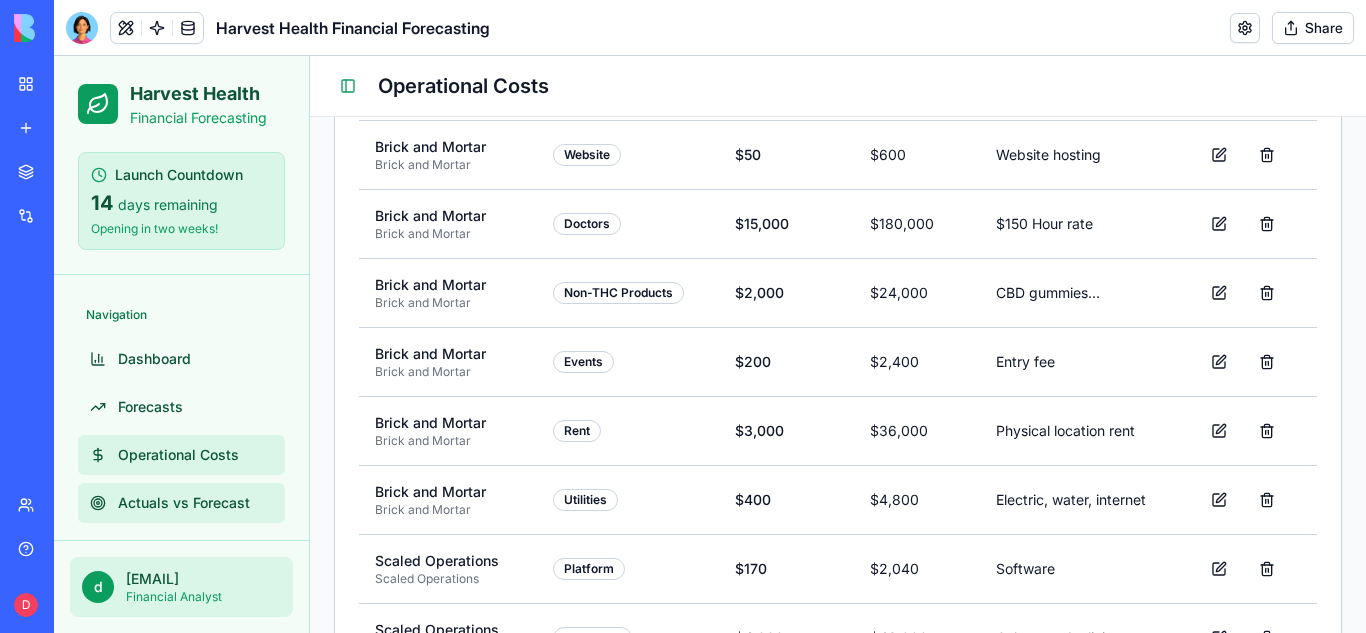 click on "Actuals vs Forecast" at bounding box center (181, 503) 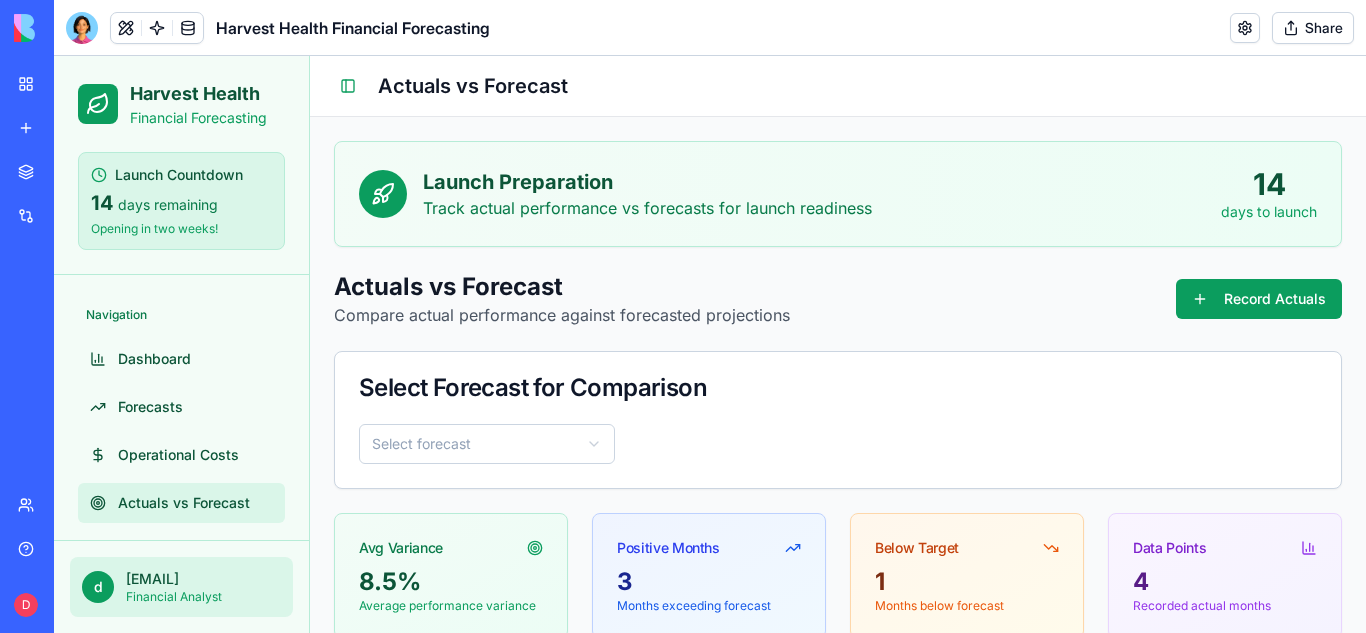 scroll, scrollTop: 946, scrollLeft: 0, axis: vertical 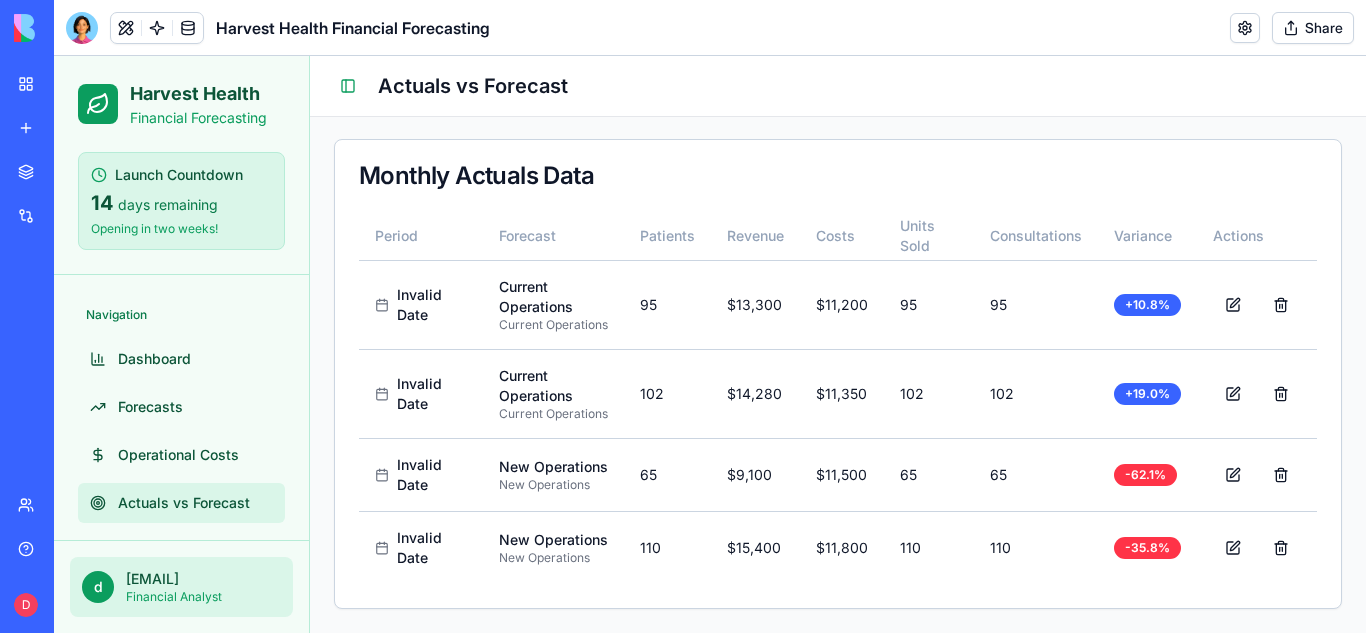 click on "Launch Preparation Track actual performance vs forecasts for launch readiness 14 days to launch Actuals vs Forecast Compare actual performance against forecasted projections Record Actuals Select Forecast for Comparison Select forecast Avg Variance 8.5 % Average performance variance Positive Months 3 Months exceeding forecast Below Target 1 Months below forecast Data Points 4 Recorded actual months Revenue: Forecast vs Actual Jan Feb Mar Apr Jun Jul Sep Oct Dec 0 3000 6000 9000 12000 Jan Variance Analysis Feb Apr Jun Aug Oct Dec 0 1 2 3 4 Jan Monthly Actuals Data Period Forecast Patients Revenue Costs Units Sold Consultations Variance Actions Invalid Date Current Operations Current Operations 95 $ 13,300 $ 11,200 95 95 + 10.8 % Invalid Date Current Operations Current Operations 102 $ 14,280 $ 11,350 102 102 + 19.0 % Invalid Date New Operations New Operations 65 $ 9,100 $ 11,500 65 65 -62.1 % Invalid Date New Operations New Operations 110 $ 15,400 $ 11,800 110 110 -35.8 %" at bounding box center [838, -98] 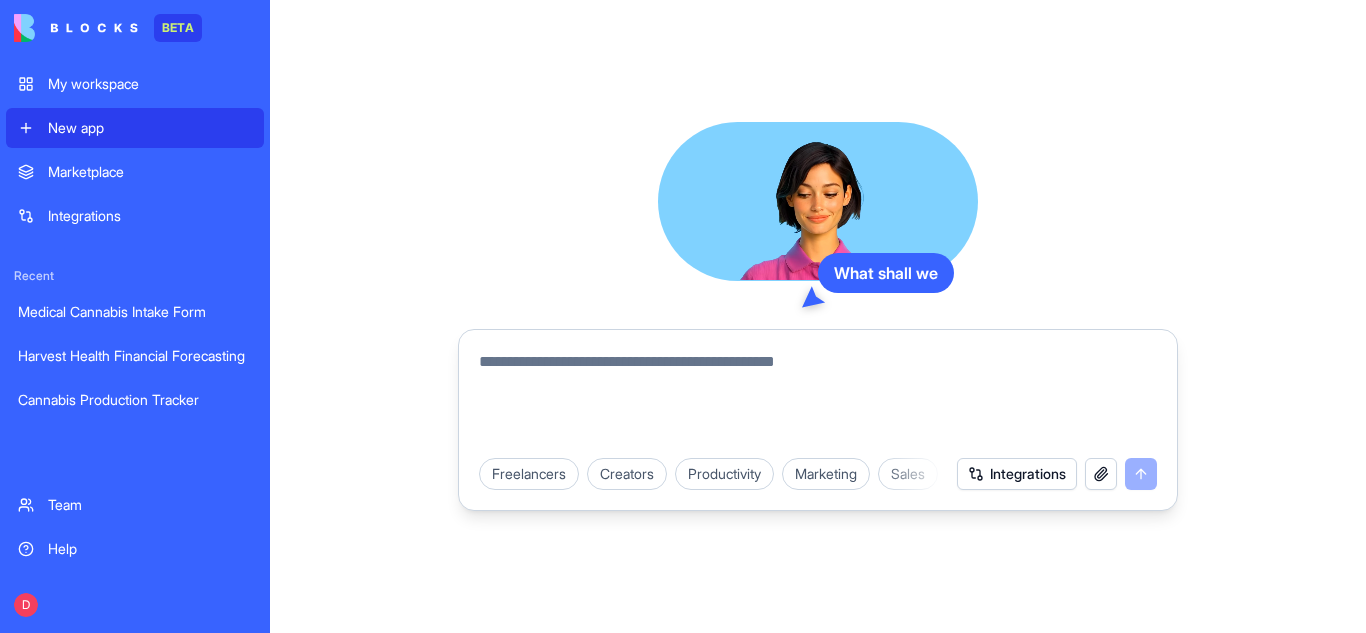 click on "My workspace" at bounding box center (150, 84) 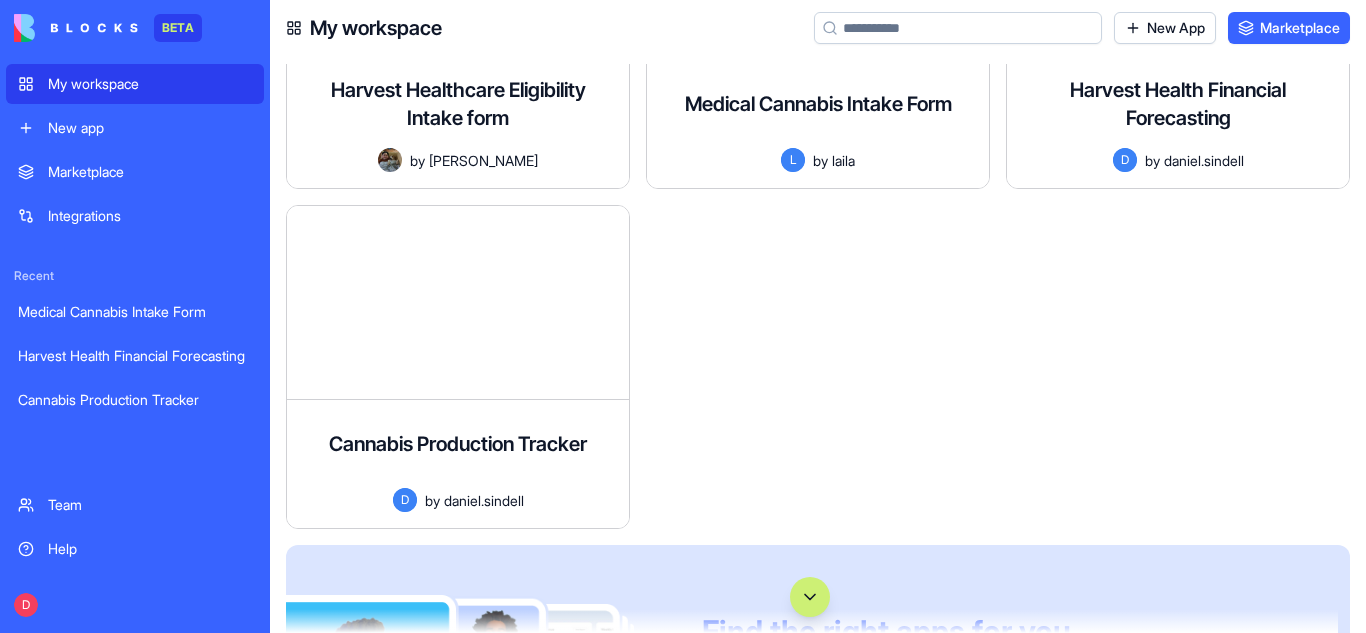 scroll, scrollTop: 219, scrollLeft: 0, axis: vertical 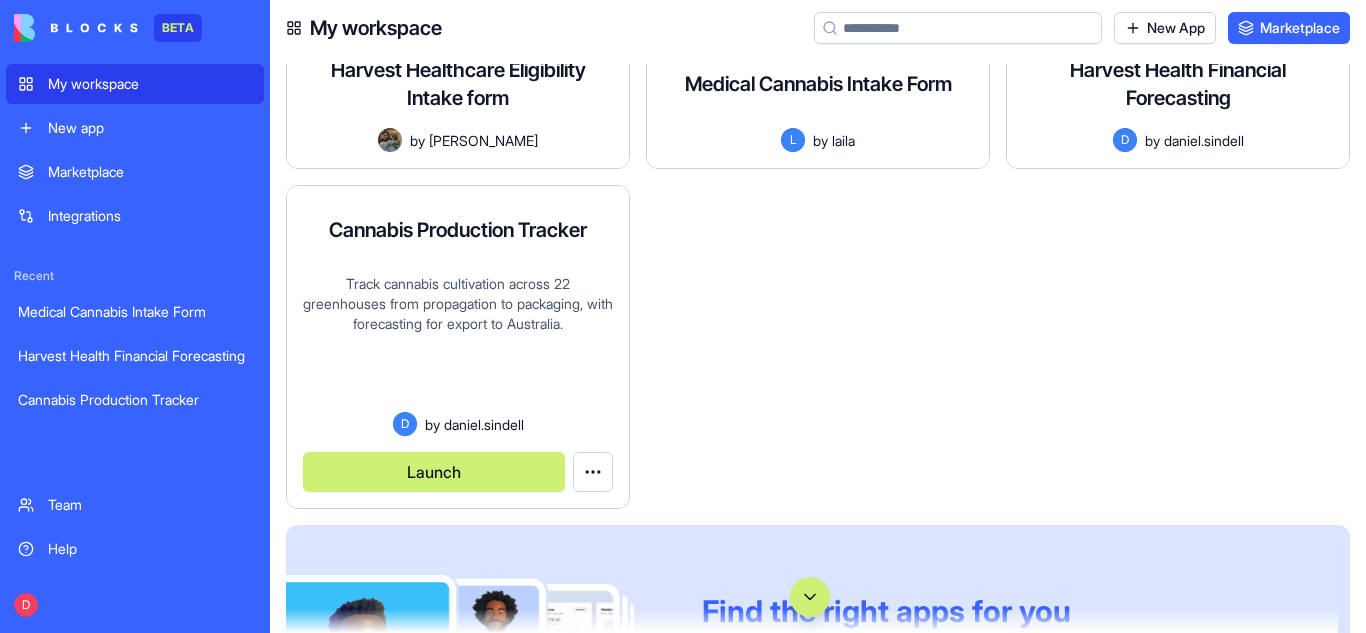 click on "Launch" at bounding box center [434, 472] 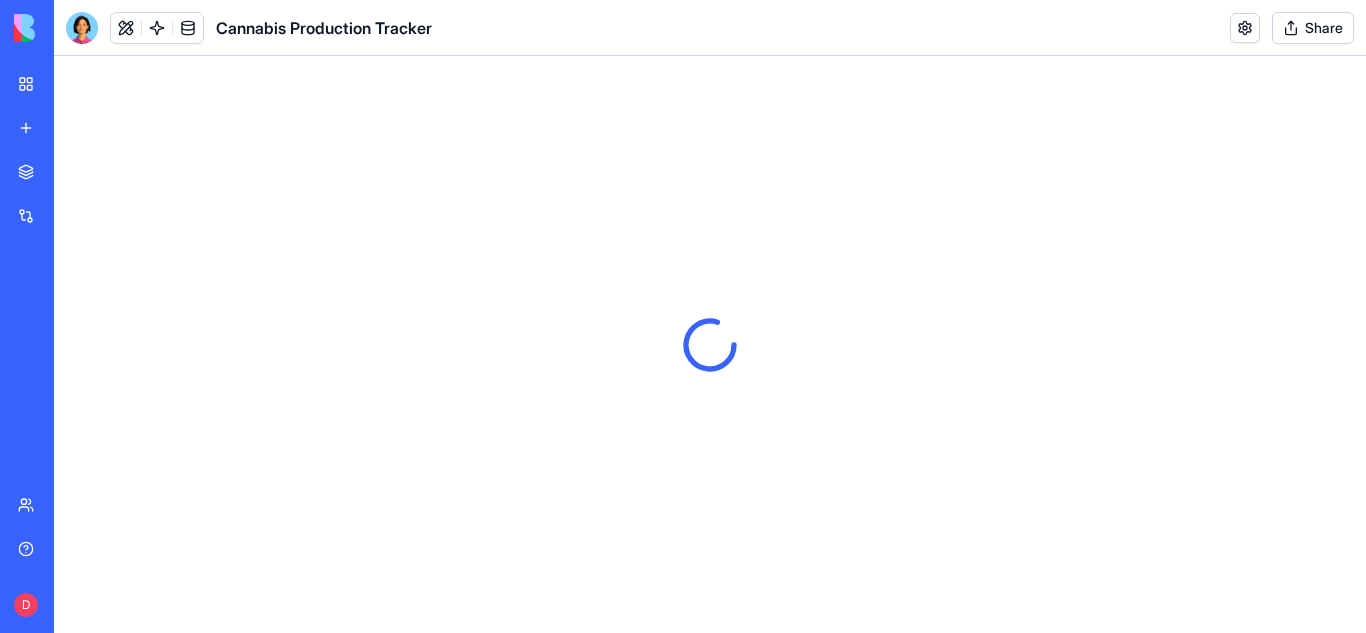 scroll, scrollTop: 0, scrollLeft: 0, axis: both 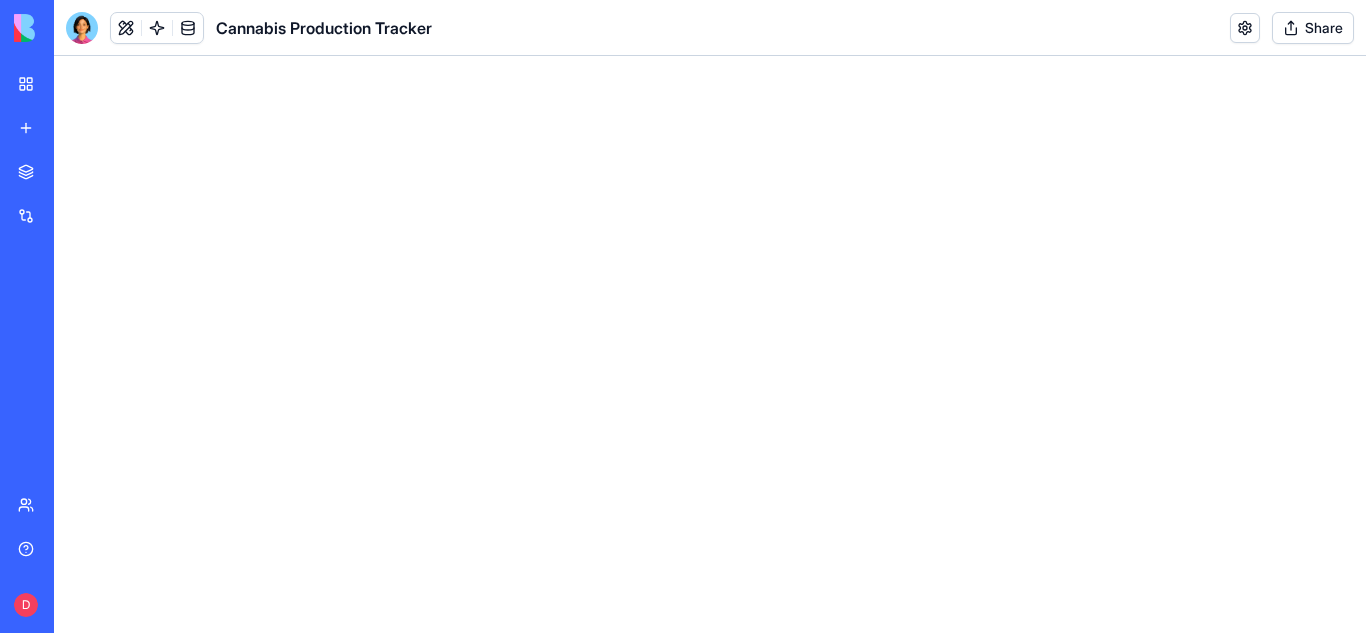 click at bounding box center [710, 56] 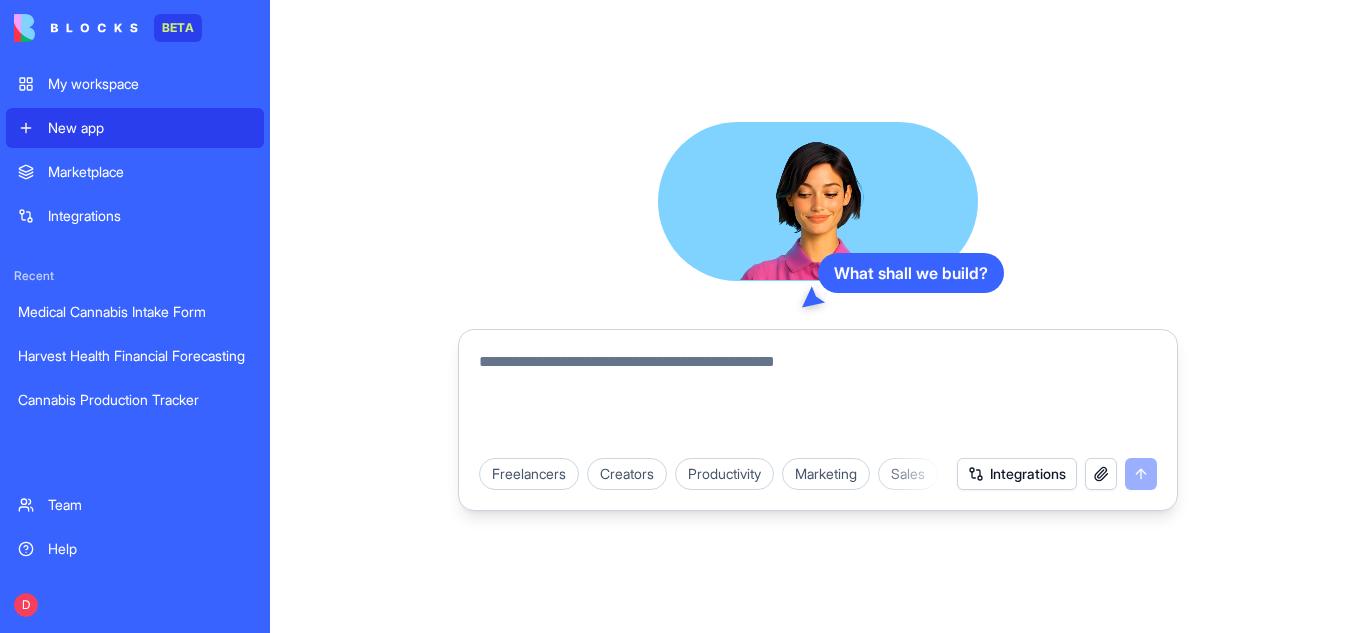 click on "BETA My workspace New app Marketplace Integrations Recent Medical Cannabis Intake Form Harvest Health Financial Forecasting Cannabis Production Tracker Team Help D" at bounding box center (135, 316) 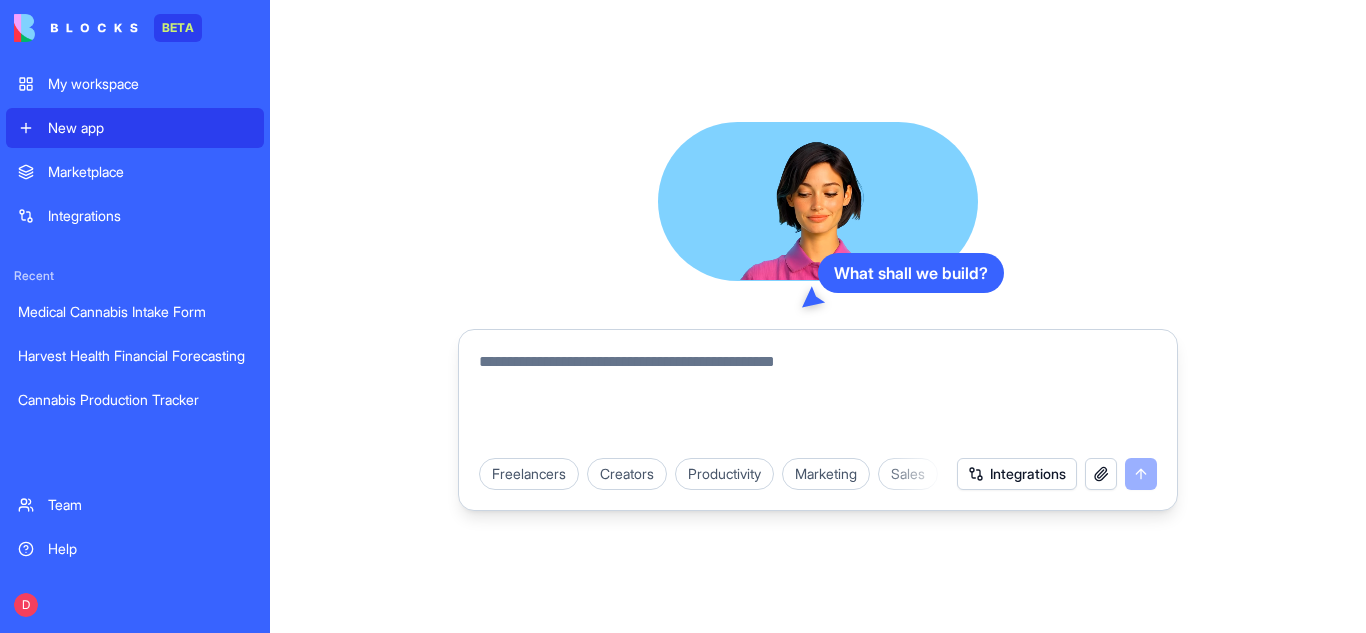 click on "My workspace" at bounding box center (135, 84) 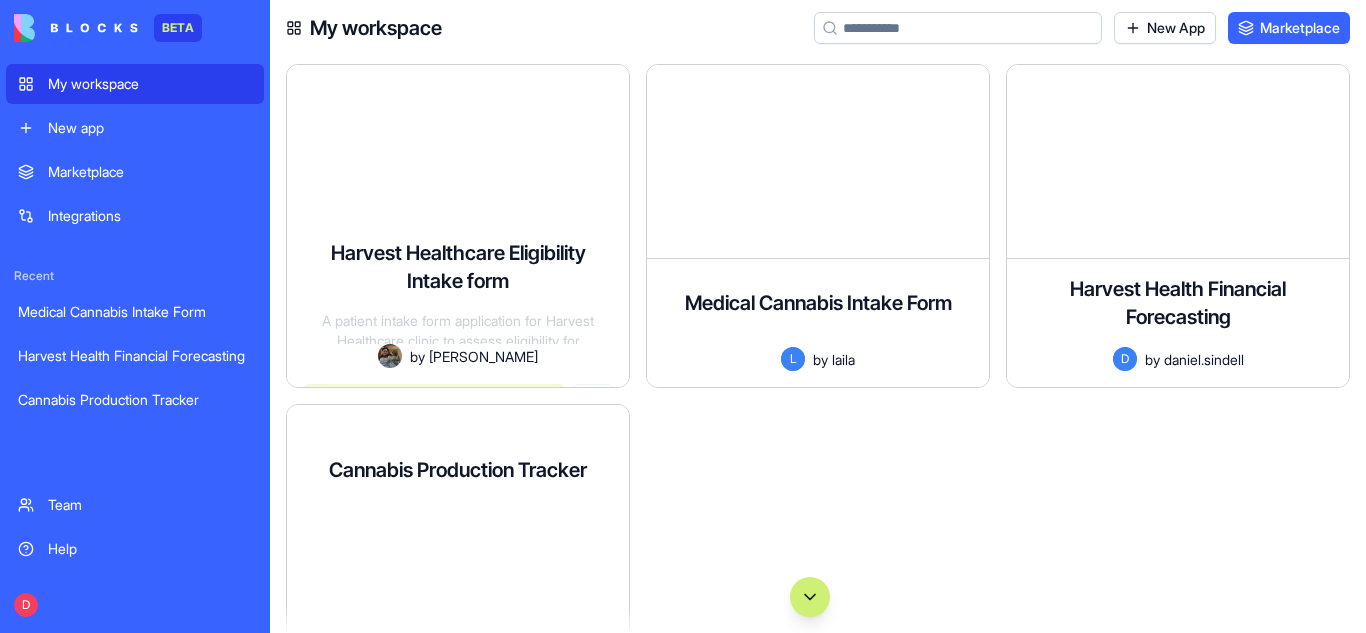 click on "Cannabis Production Tracker" at bounding box center [458, 470] 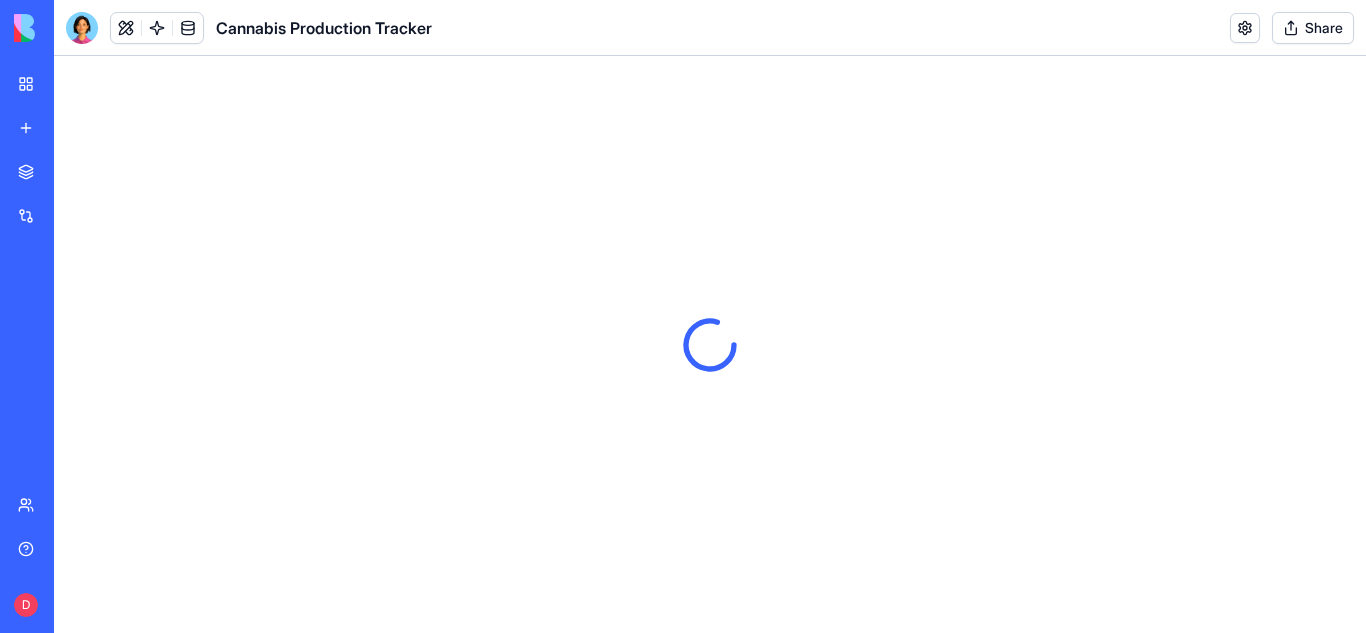 scroll, scrollTop: 0, scrollLeft: 0, axis: both 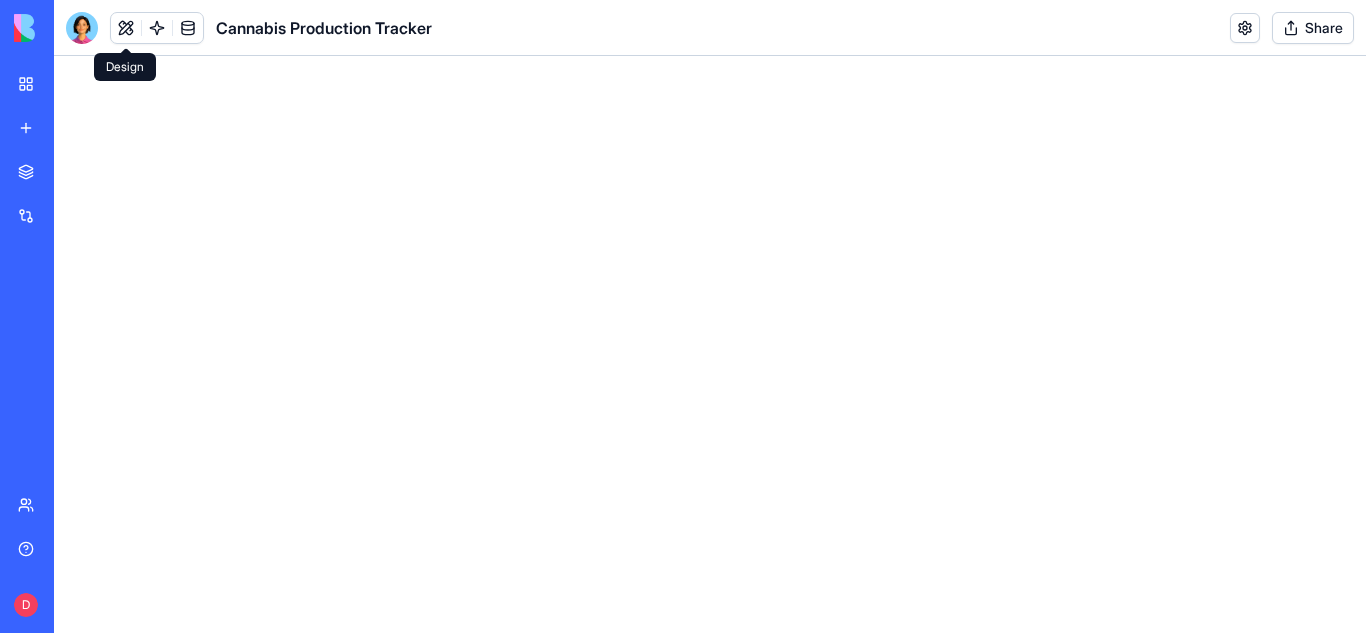 click at bounding box center [126, 28] 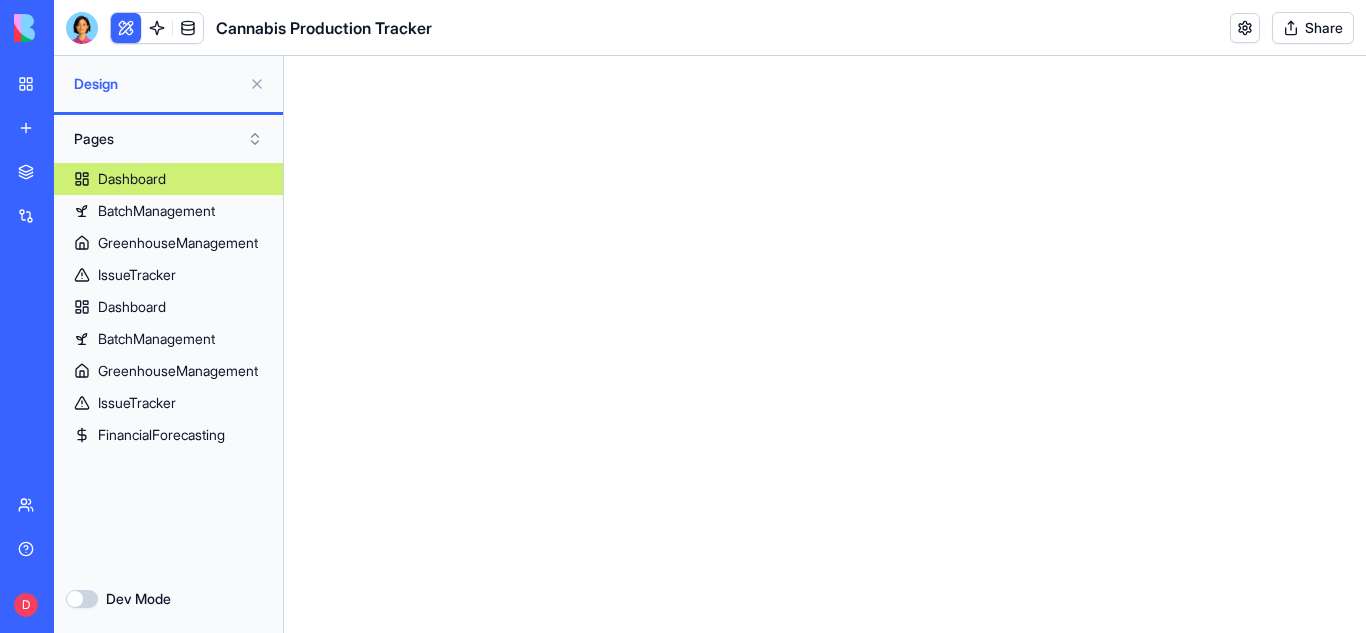 click on "Dashboard" at bounding box center (168, 179) 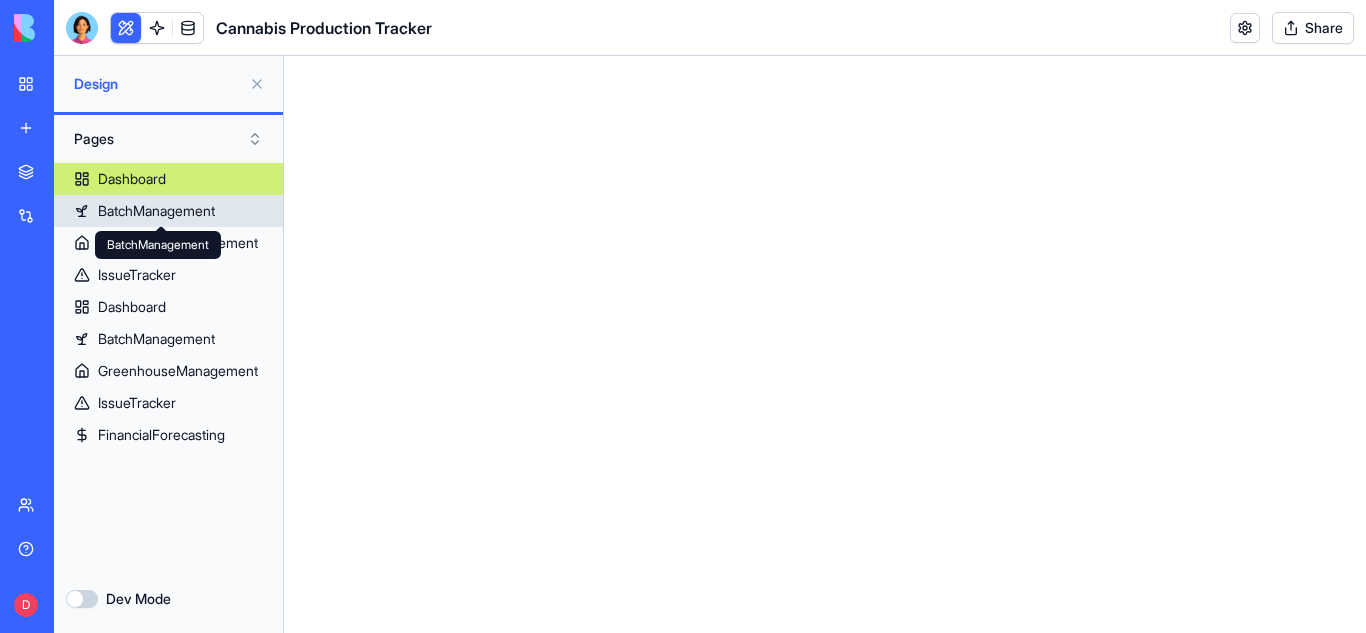 click at bounding box center [161, 226] 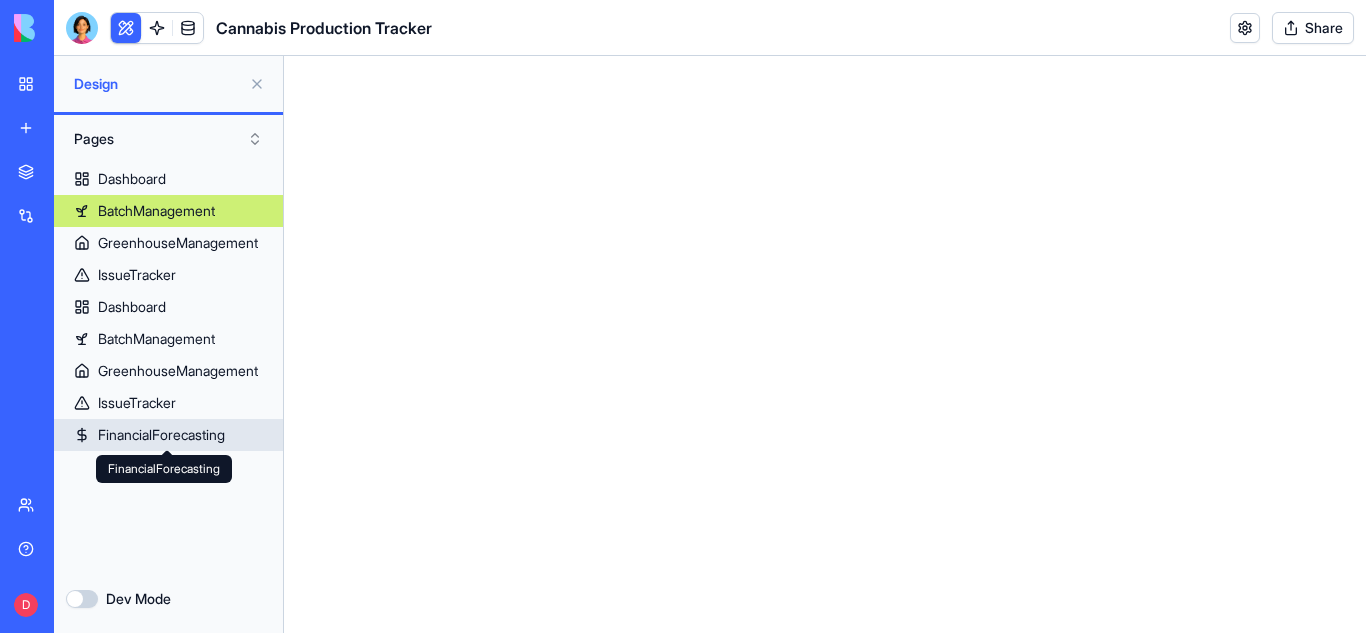 click on "FinancialForecasting" at bounding box center (161, 435) 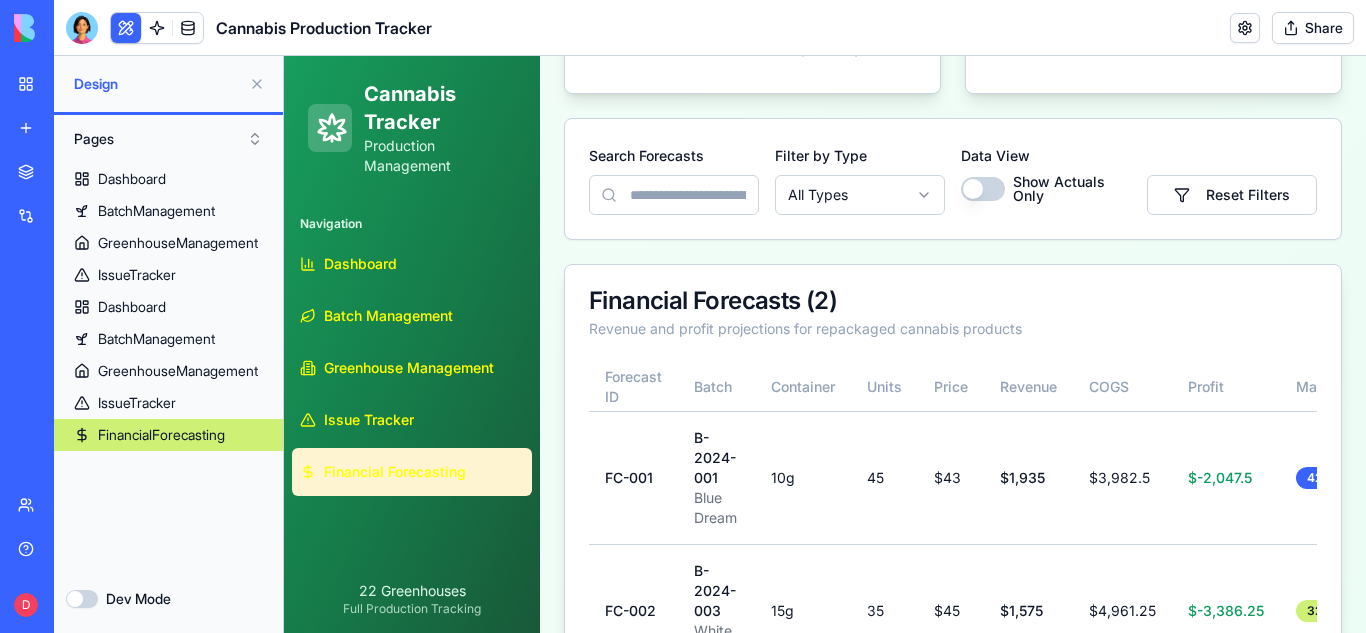 scroll, scrollTop: 839, scrollLeft: 0, axis: vertical 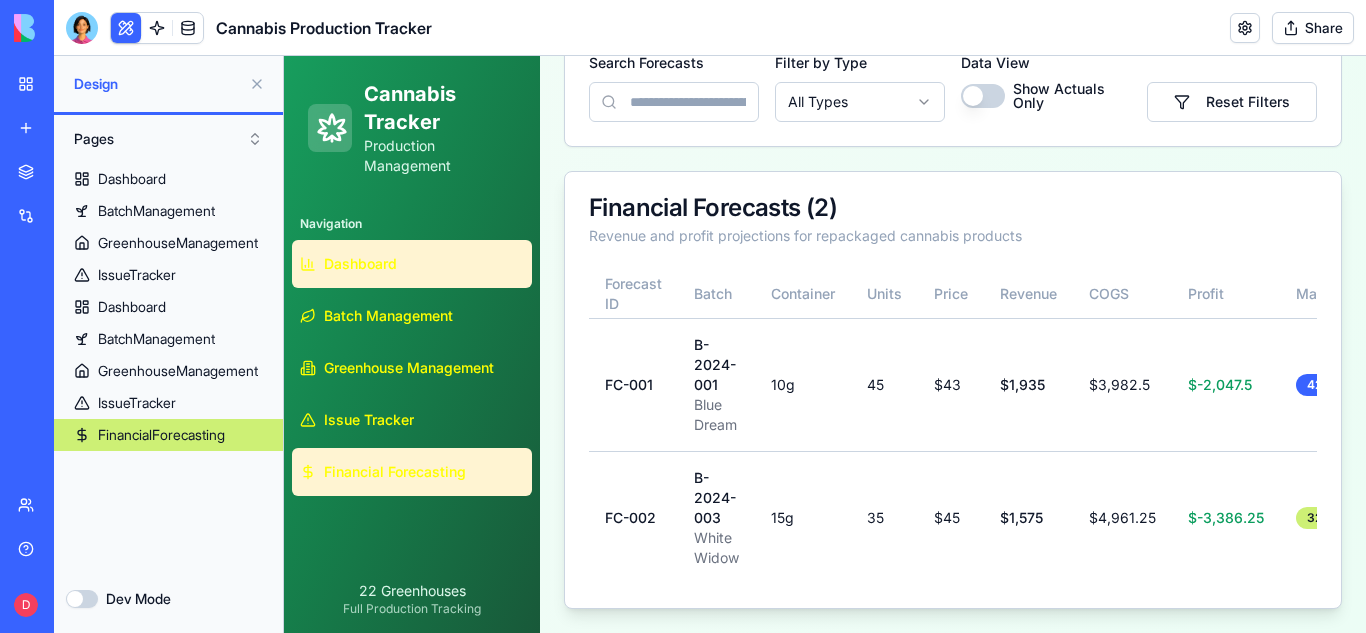 click on "Dashboard" at bounding box center [412, 264] 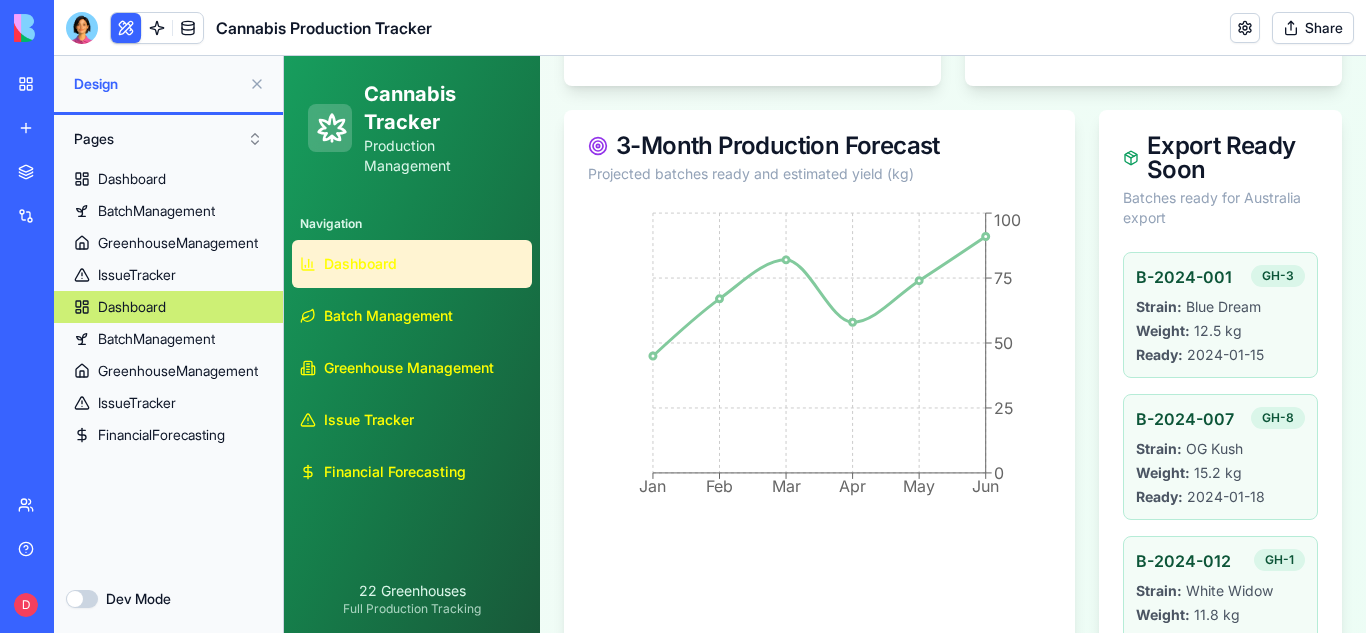 scroll, scrollTop: 769, scrollLeft: 0, axis: vertical 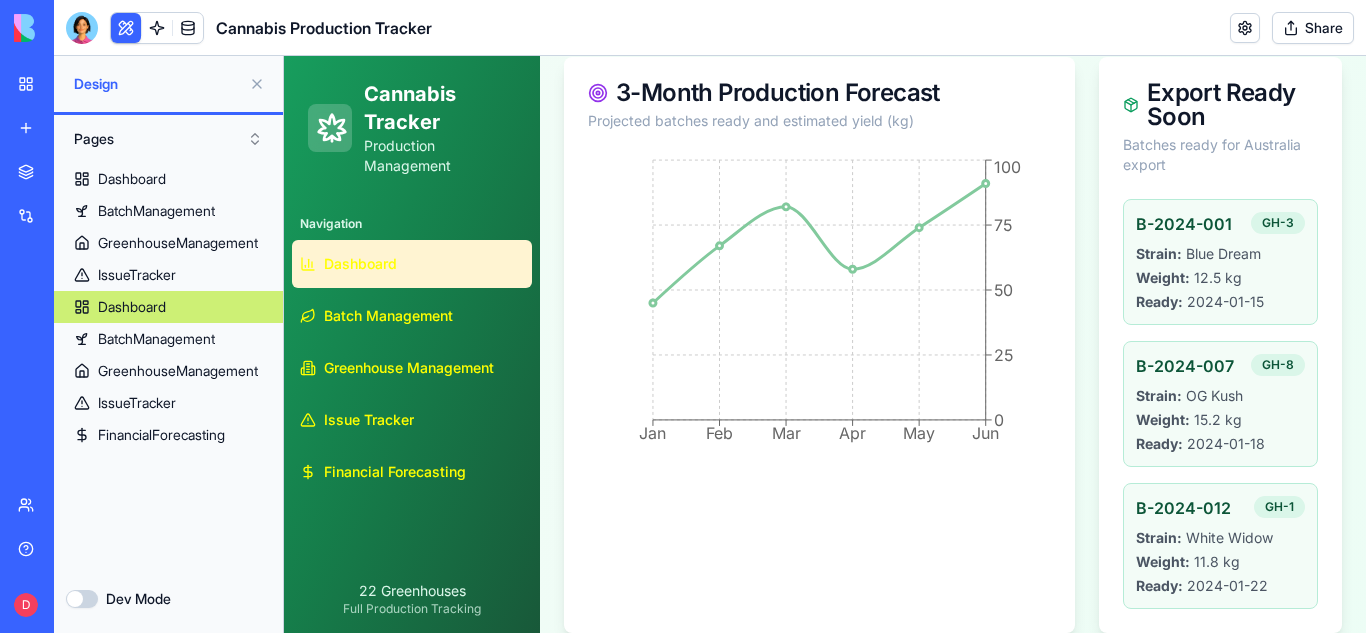 click on "Ready:   2024-01-15" at bounding box center (1220, 302) 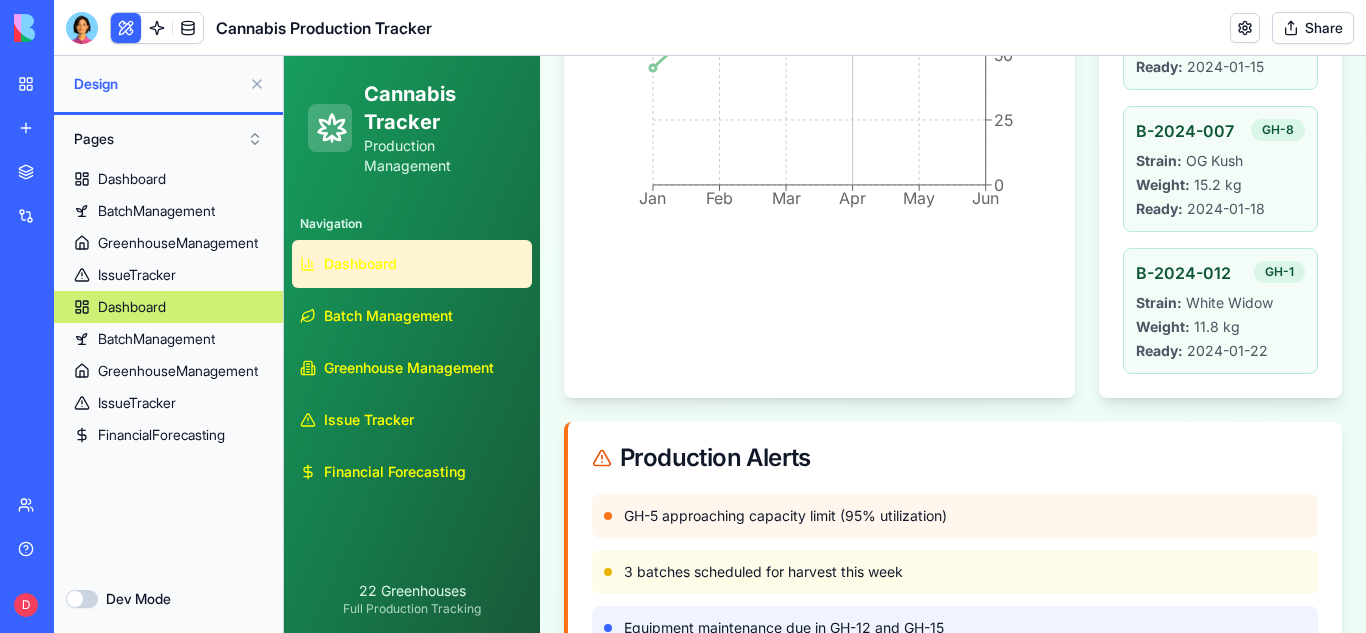 scroll, scrollTop: 1069, scrollLeft: 0, axis: vertical 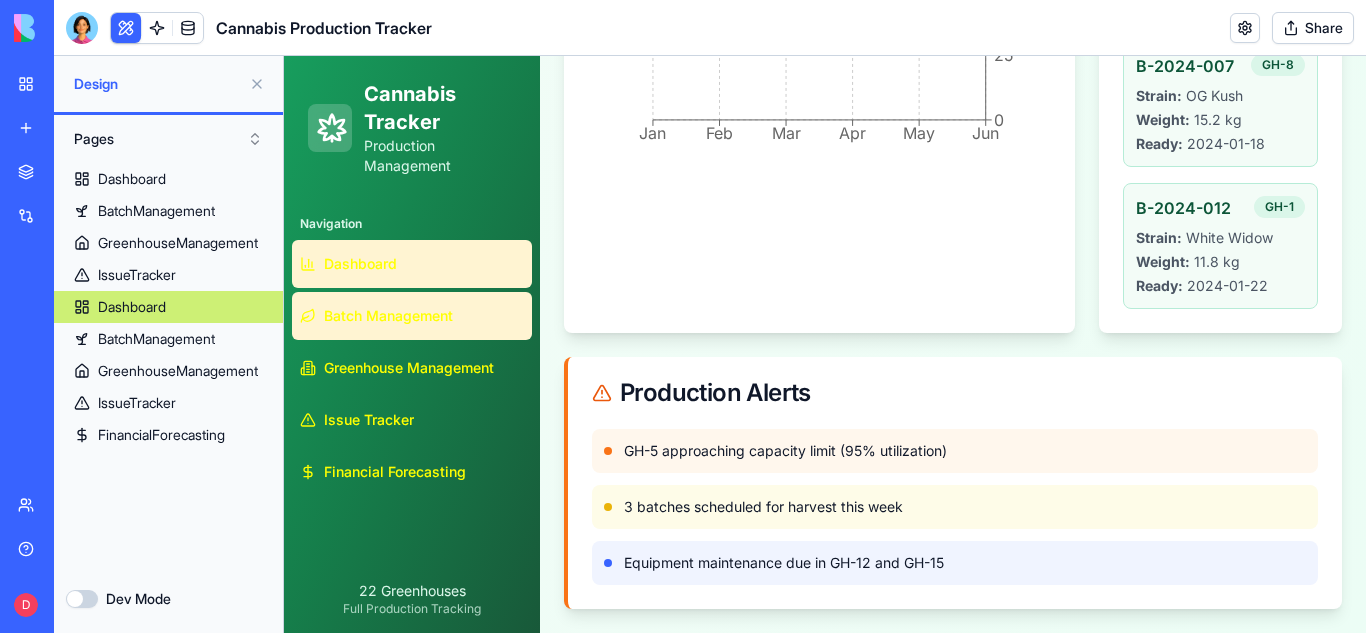 click on "Batch Management" at bounding box center (412, 316) 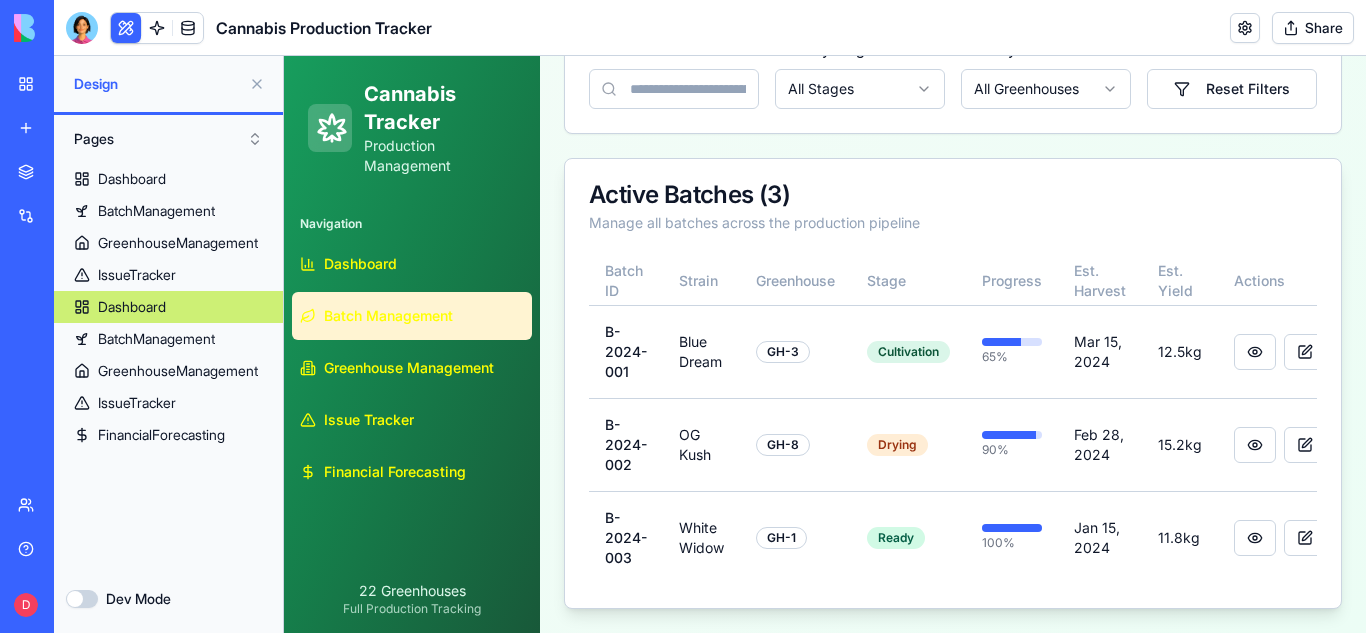scroll, scrollTop: 200, scrollLeft: 0, axis: vertical 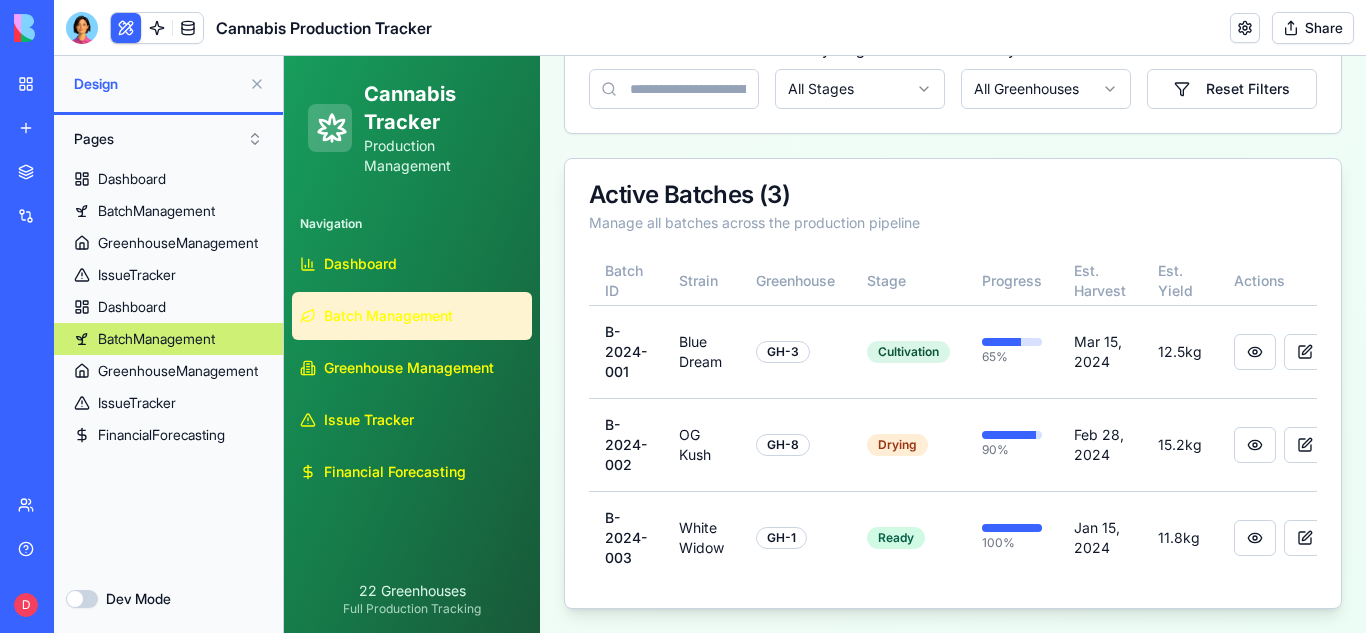 click on "Batch Management" at bounding box center (412, 316) 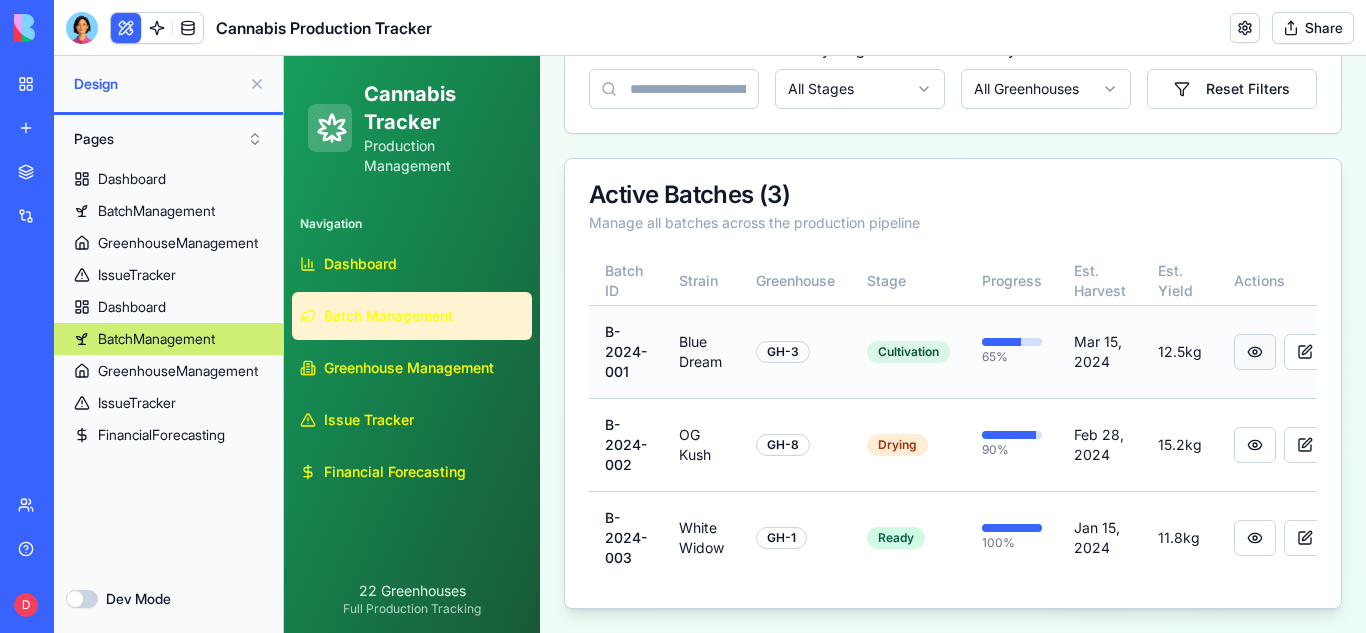 click at bounding box center [1255, 352] 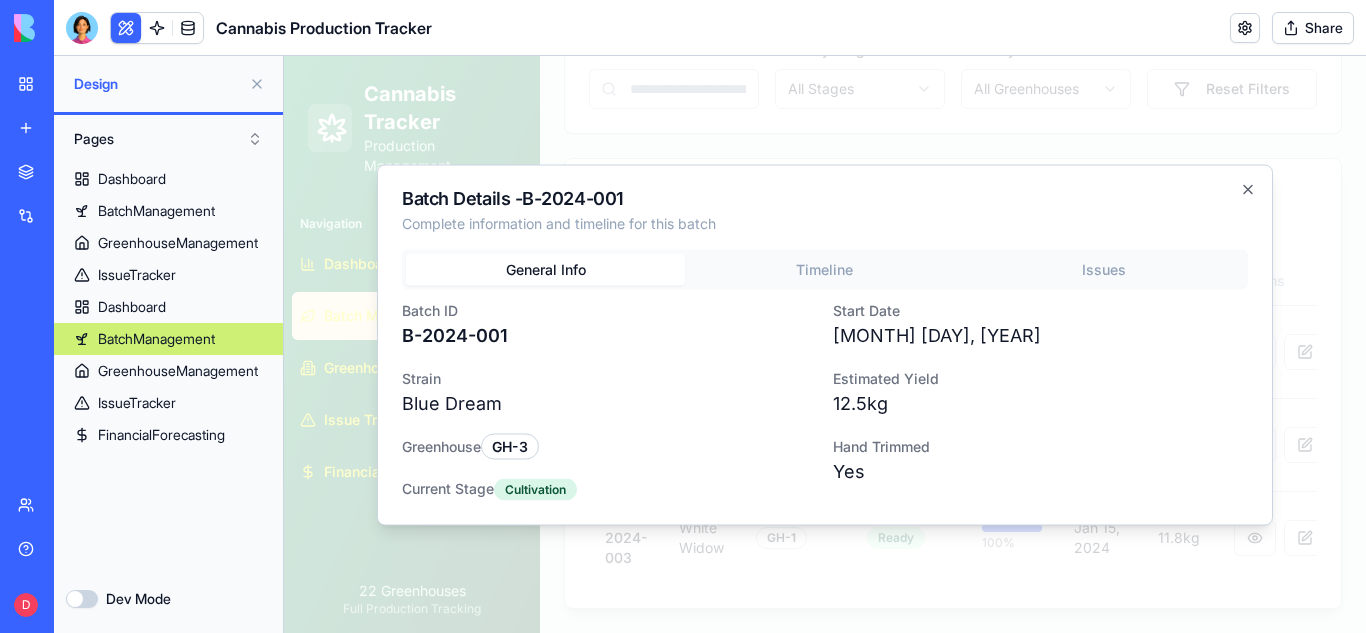 click on "[DATE]  -  [DATE], [YEAR]" at bounding box center [825, 374] 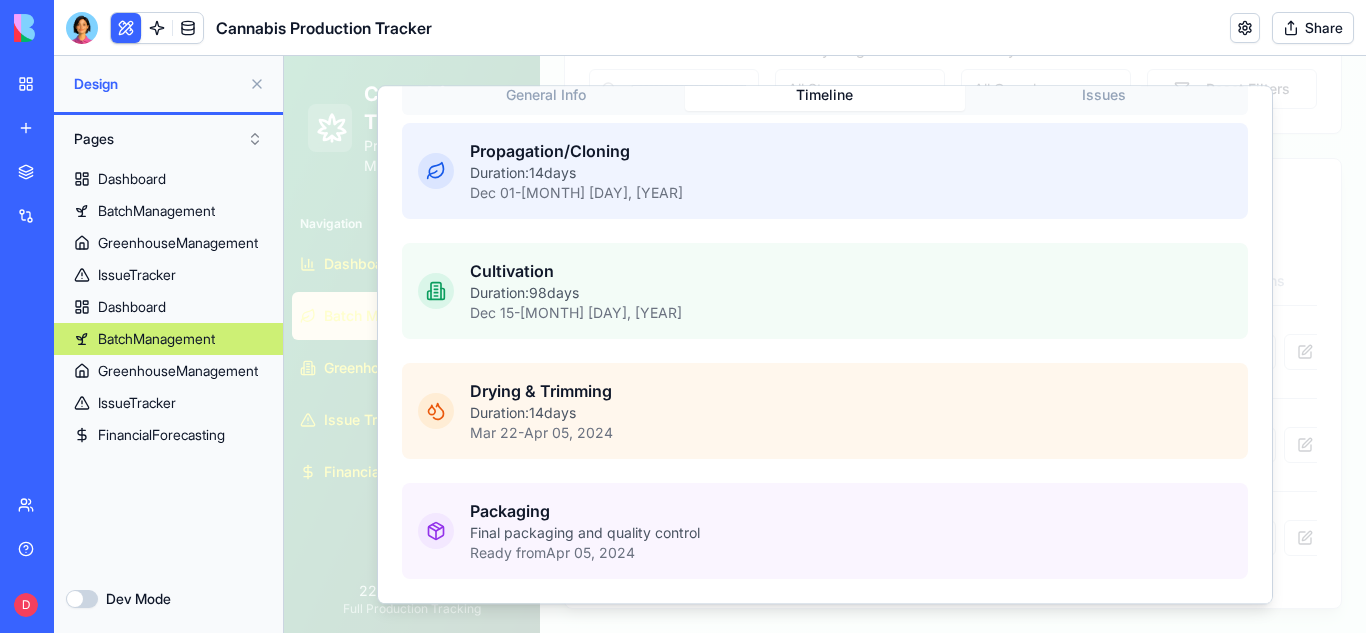 click on "Drying & Trimming Duration: 14 days [MONTH] [DAY]  -  [MONTH] [DAY], [YEAR]" at bounding box center [825, 411] 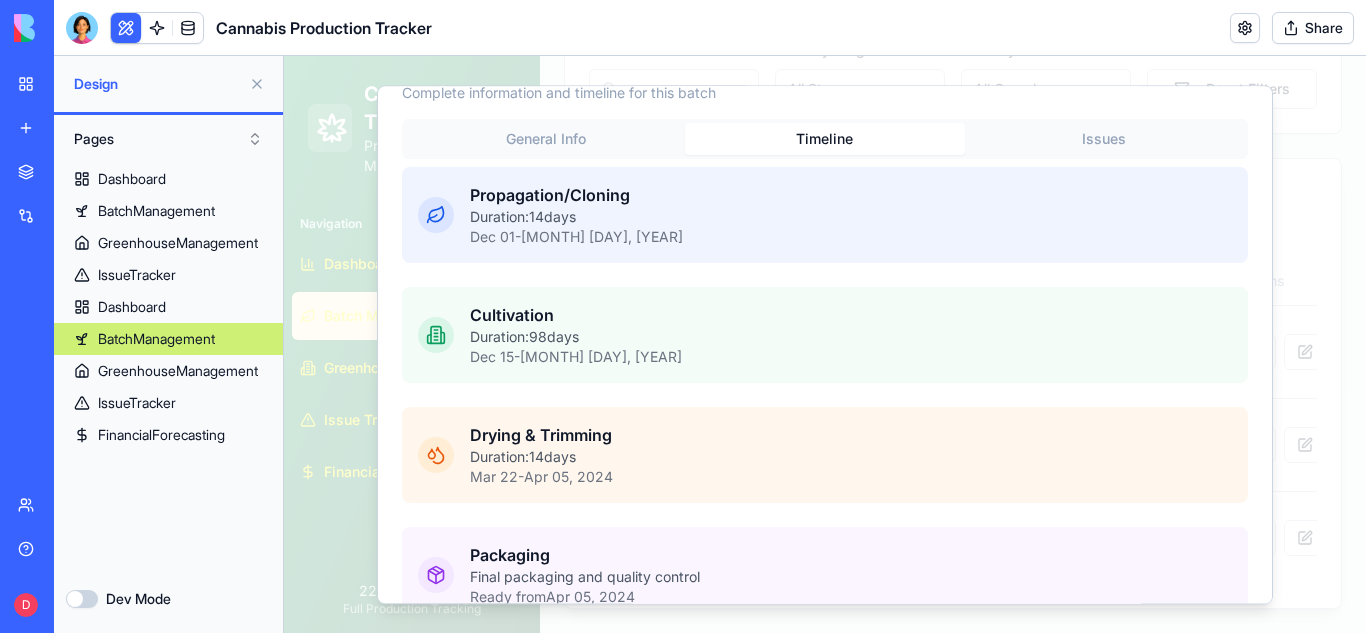 scroll, scrollTop: 48, scrollLeft: 0, axis: vertical 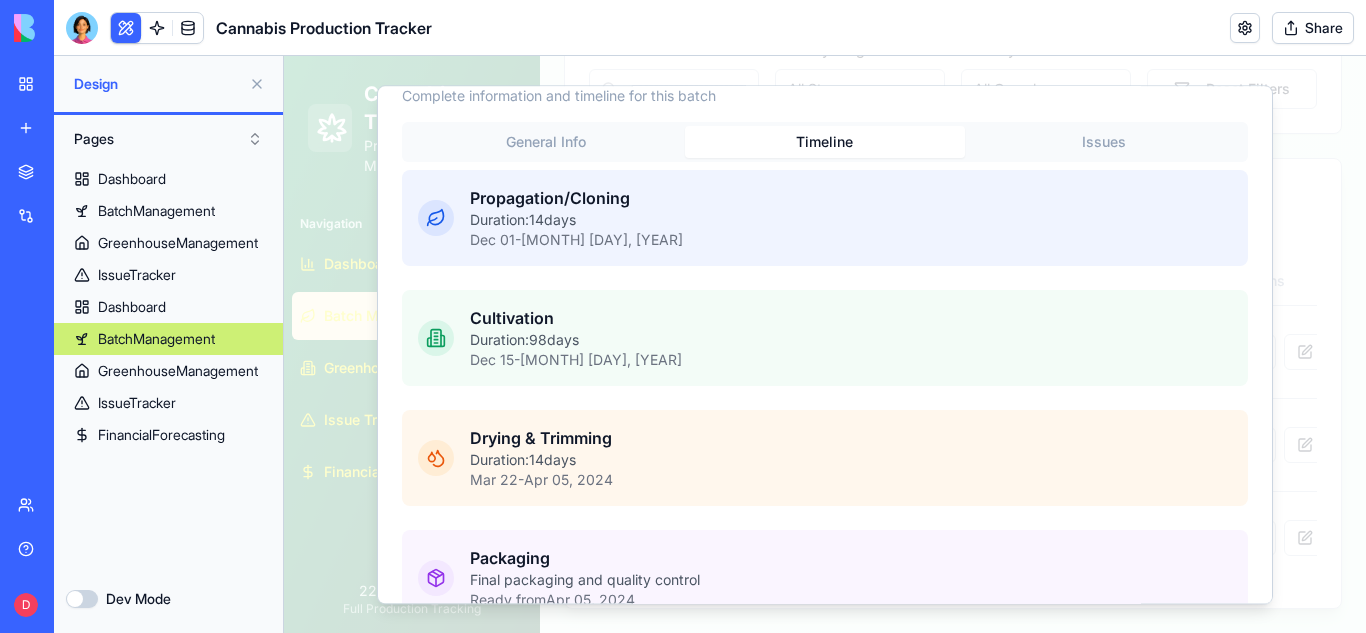 click on "General Info Timeline Issues" at bounding box center (825, 142) 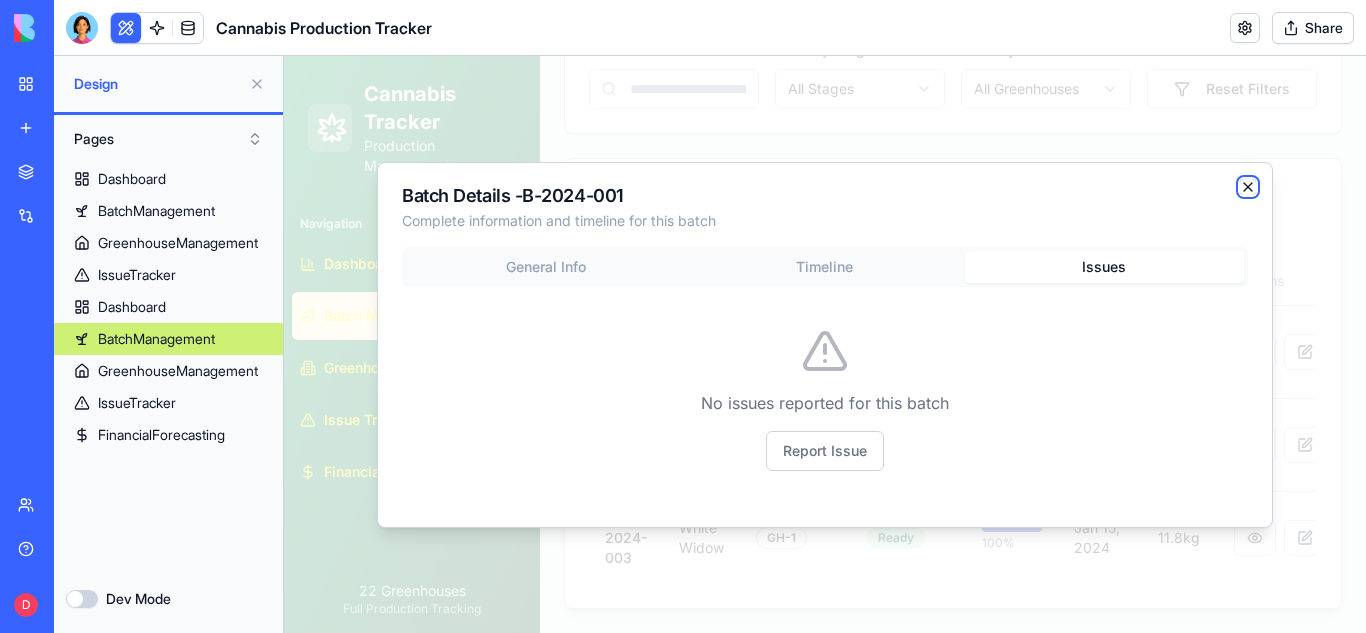 click 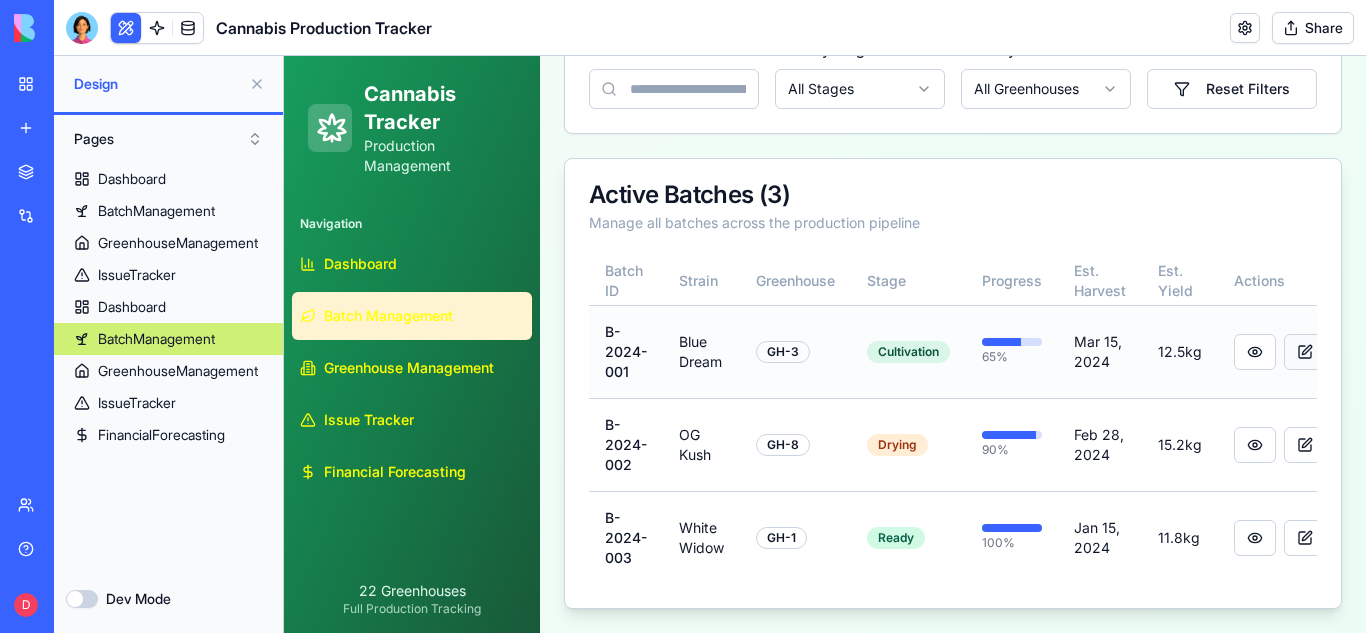 click at bounding box center (1305, 352) 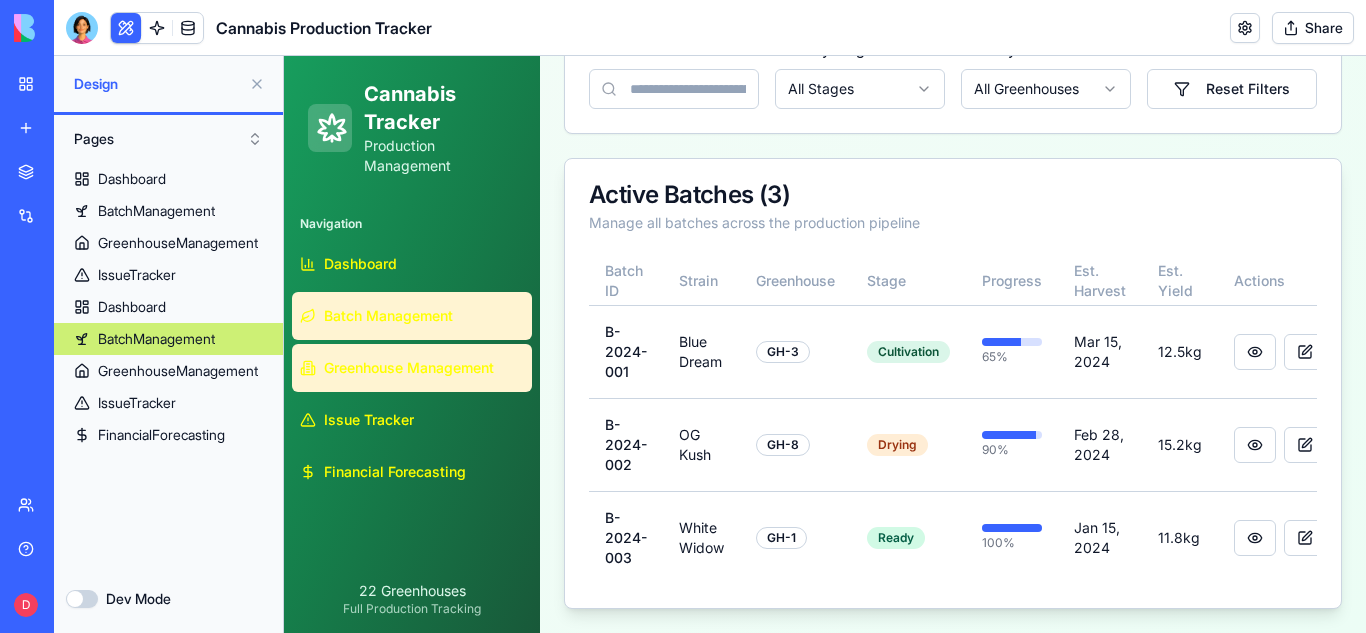 click on "Greenhouse Management" at bounding box center (412, 368) 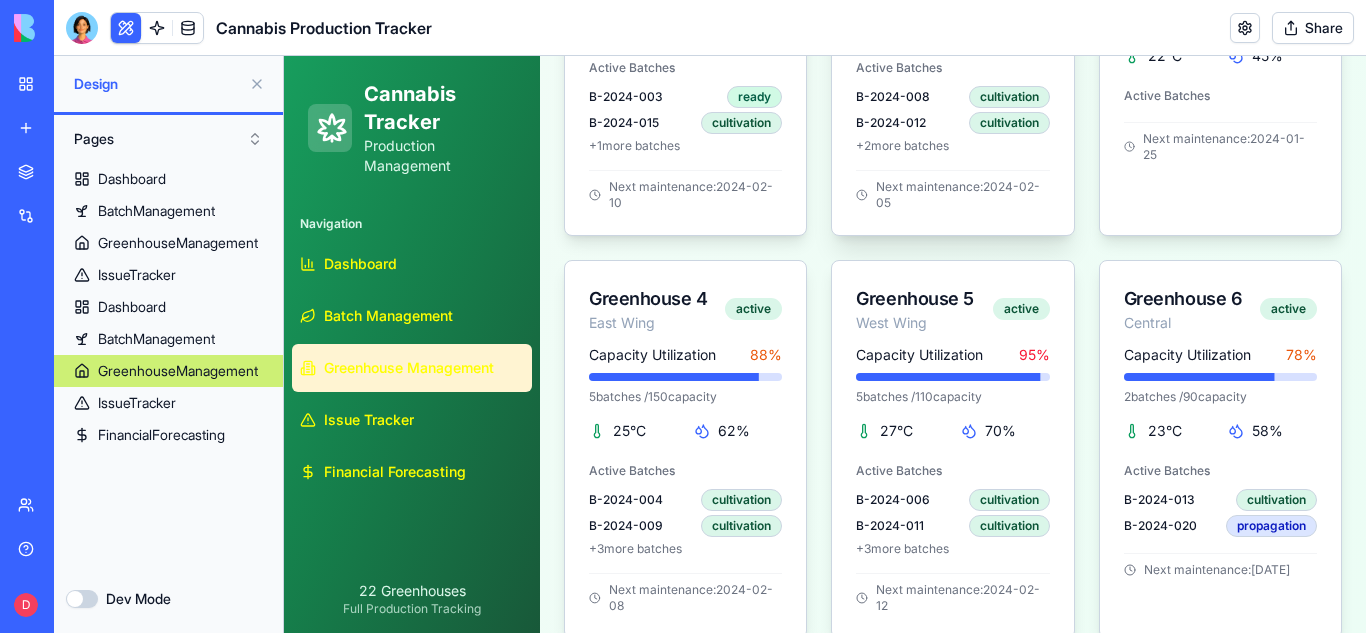 scroll, scrollTop: 675, scrollLeft: 0, axis: vertical 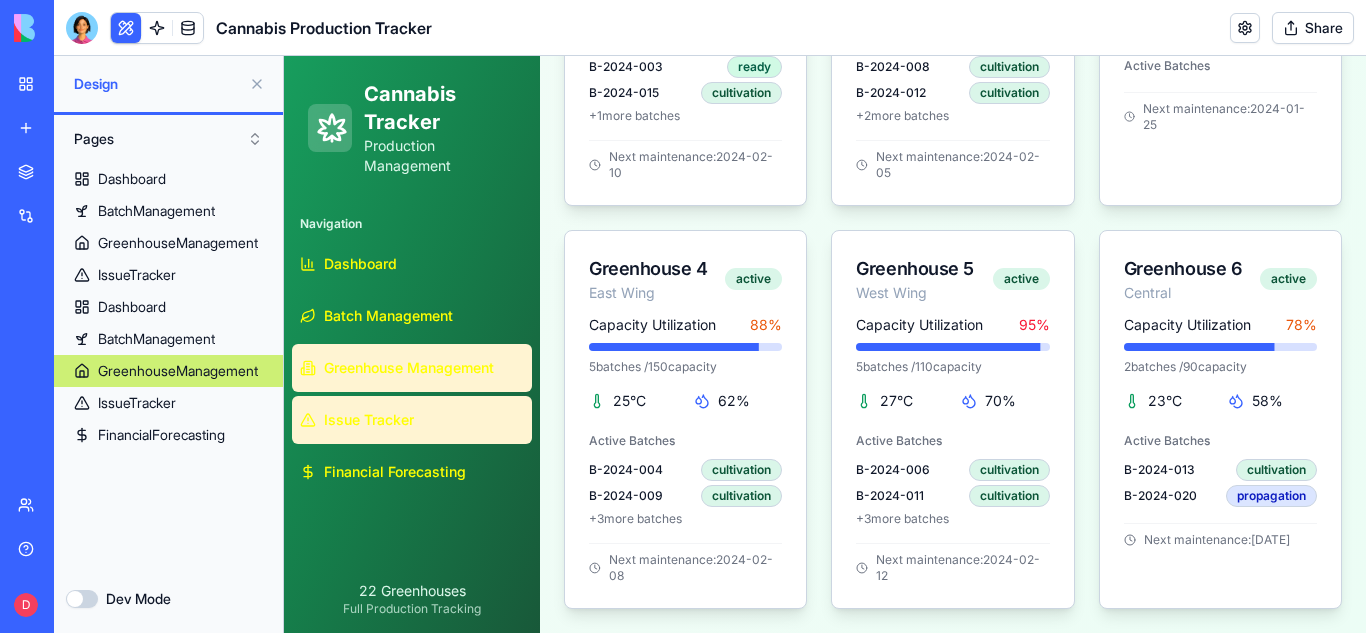 click on "Issue Tracker" at bounding box center [369, 420] 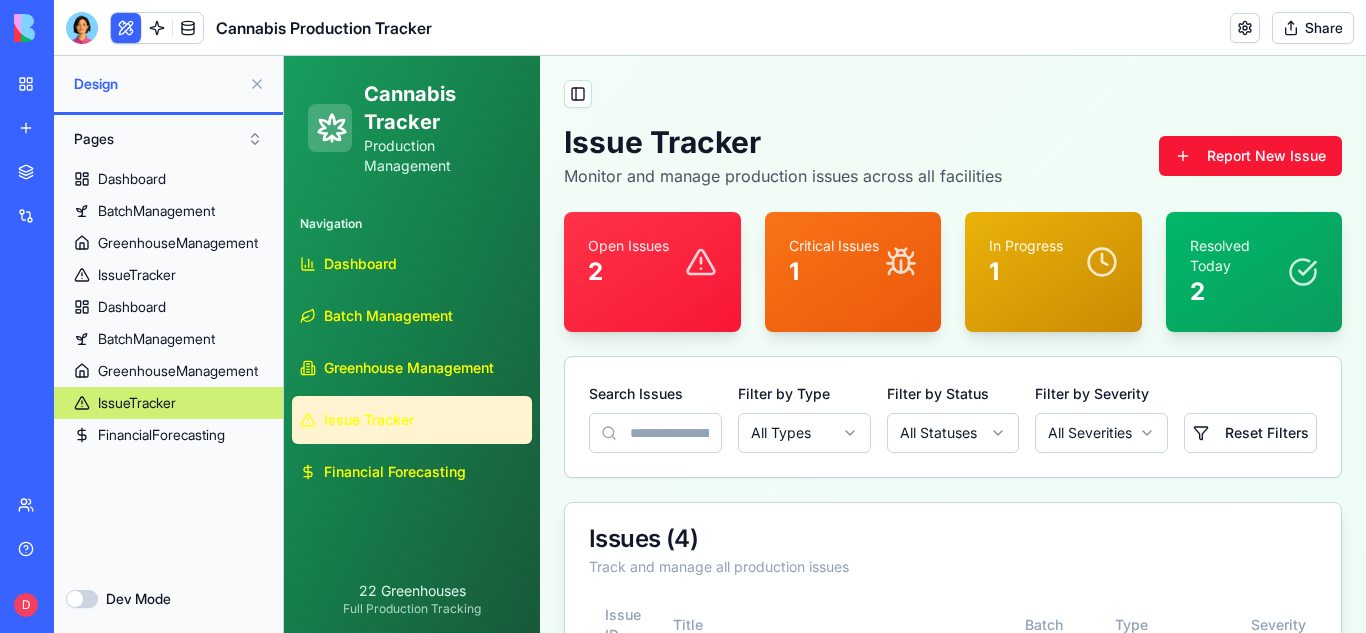 scroll, scrollTop: 413, scrollLeft: 0, axis: vertical 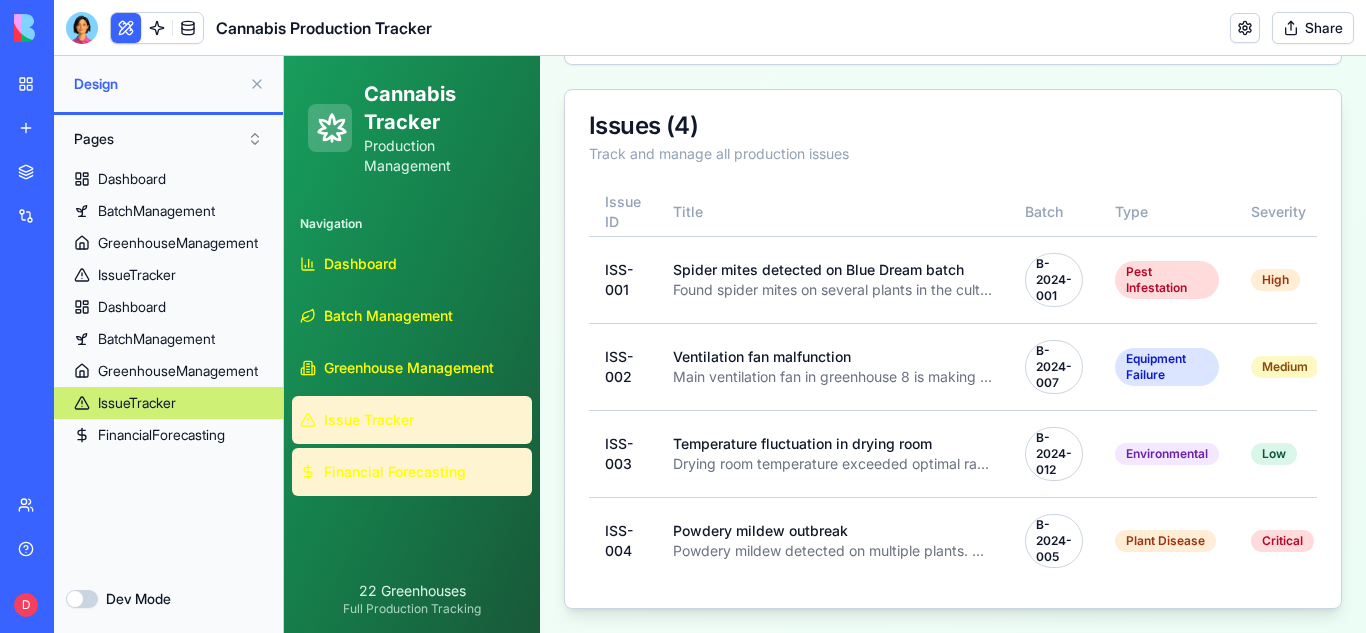 click on "Financial Forecasting" at bounding box center [412, 472] 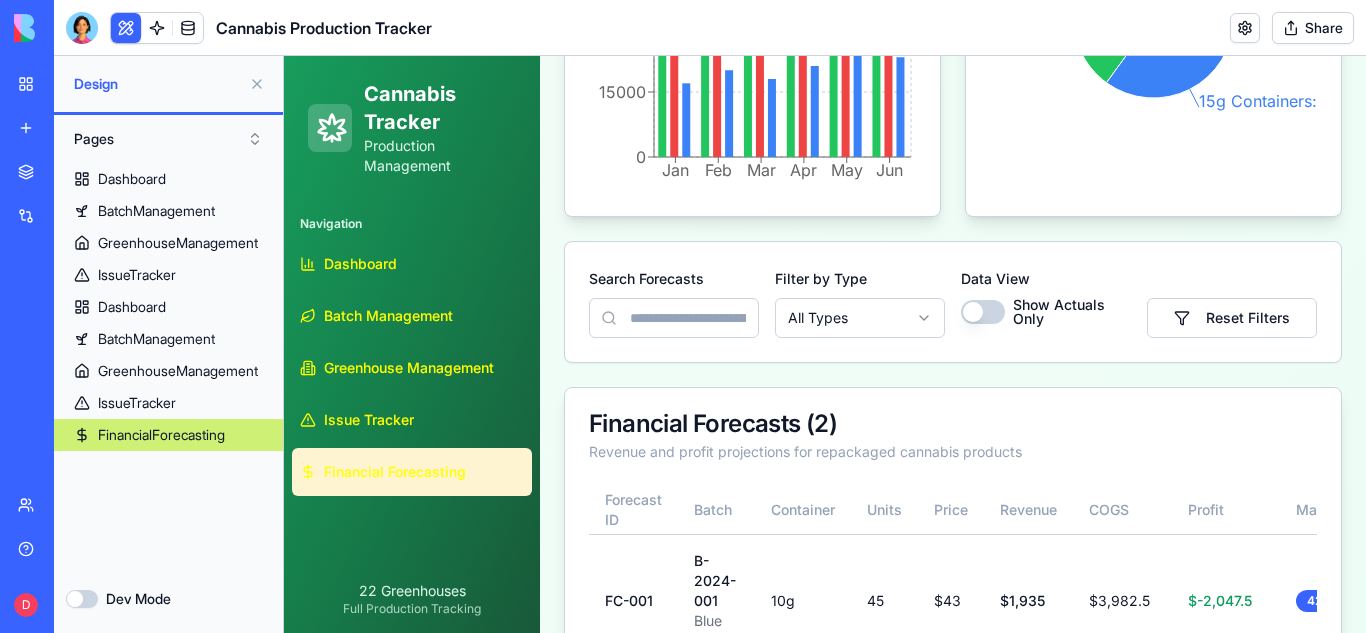 scroll, scrollTop: 839, scrollLeft: 0, axis: vertical 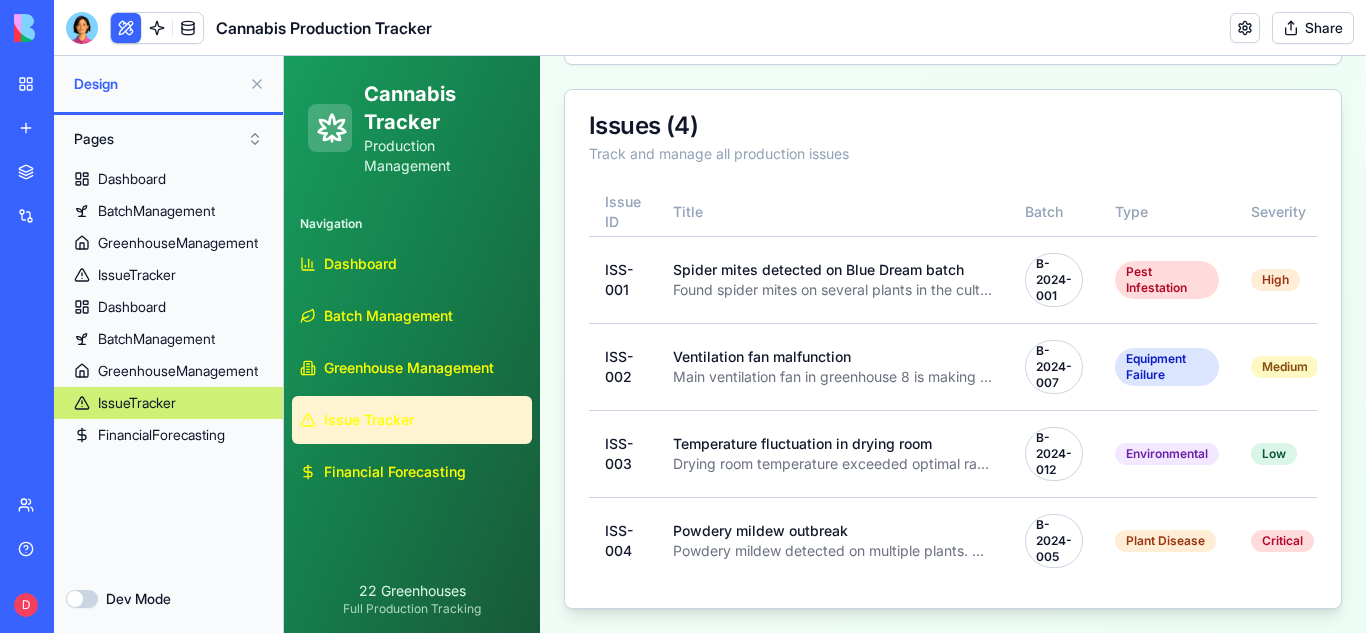 click at bounding box center [257, 84] 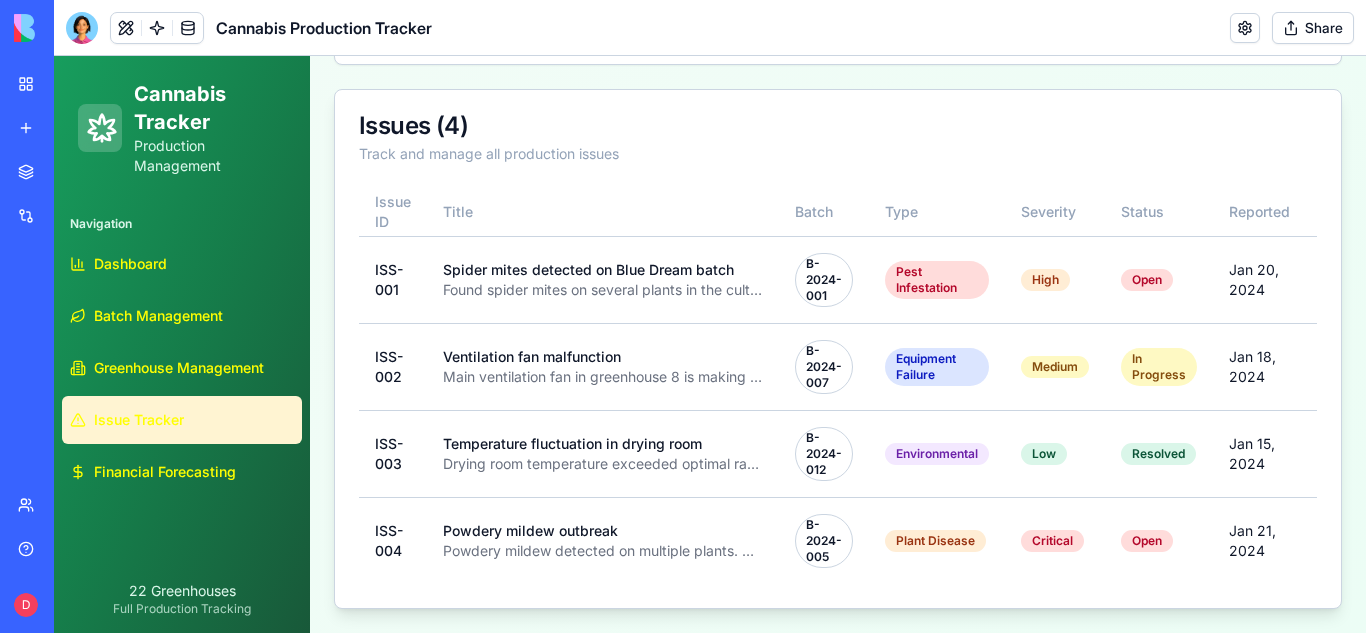 click on "New app" at bounding box center [61, 128] 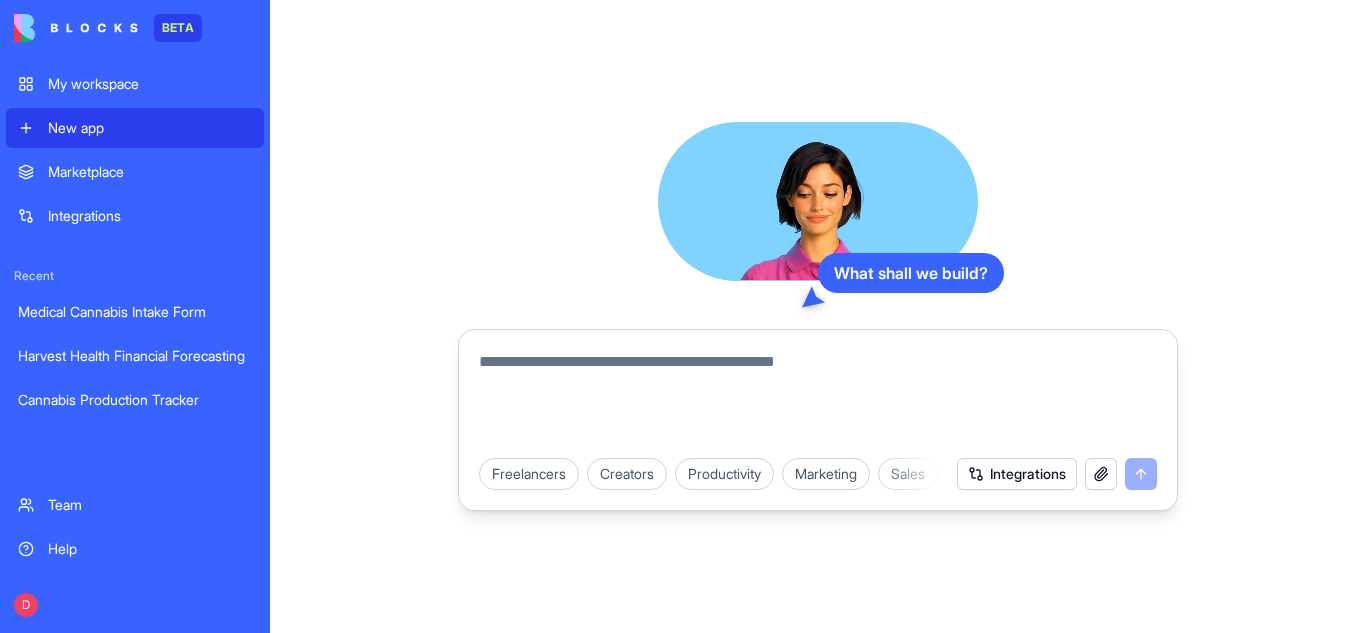 click on "My workspace" at bounding box center (135, 84) 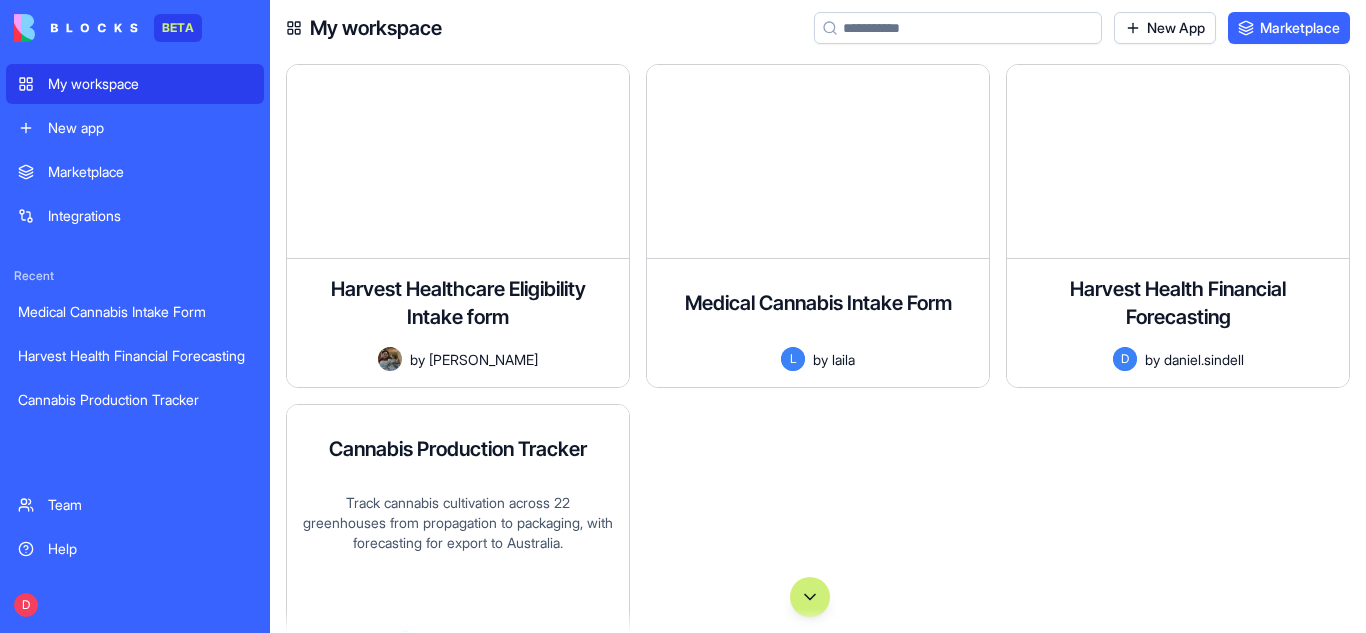scroll, scrollTop: 451, scrollLeft: 0, axis: vertical 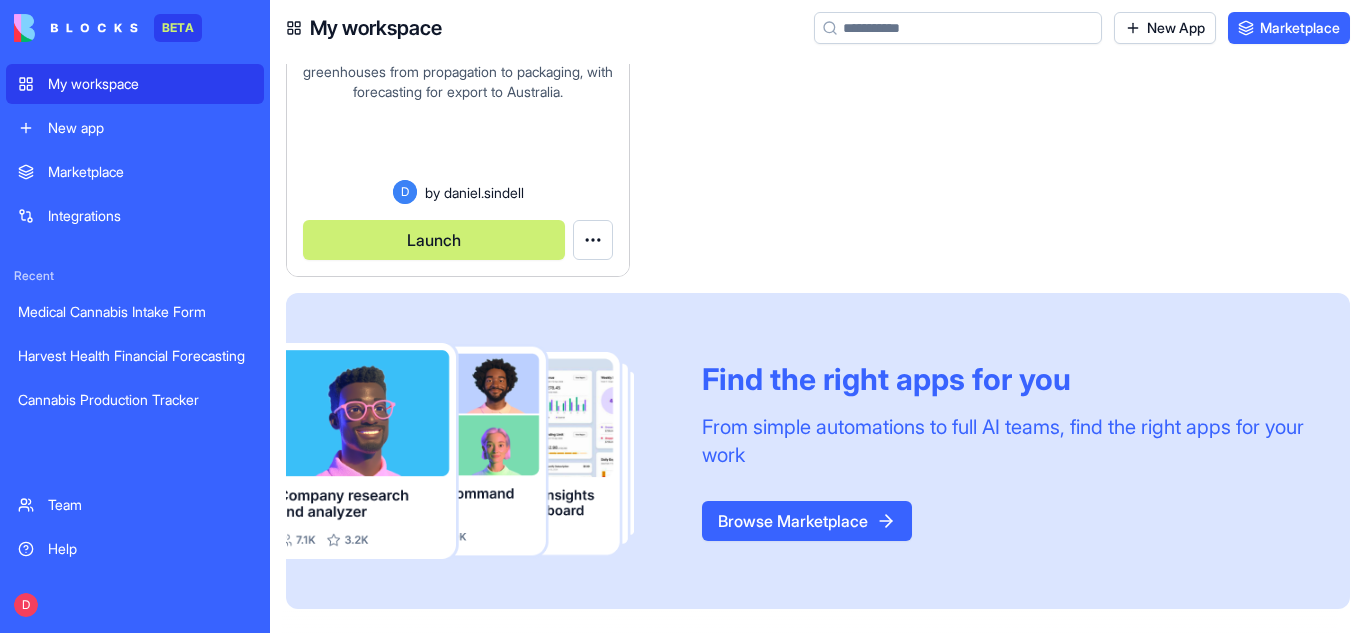 click on "Launch" at bounding box center (458, 232) 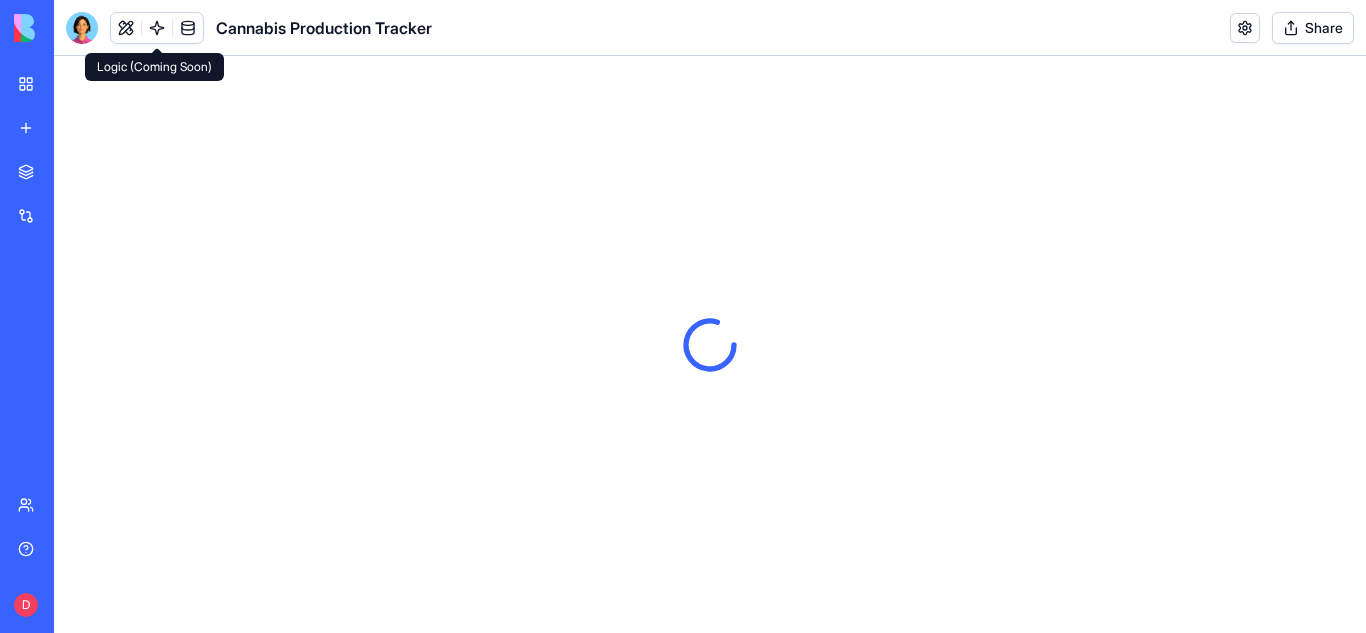 scroll, scrollTop: 0, scrollLeft: 0, axis: both 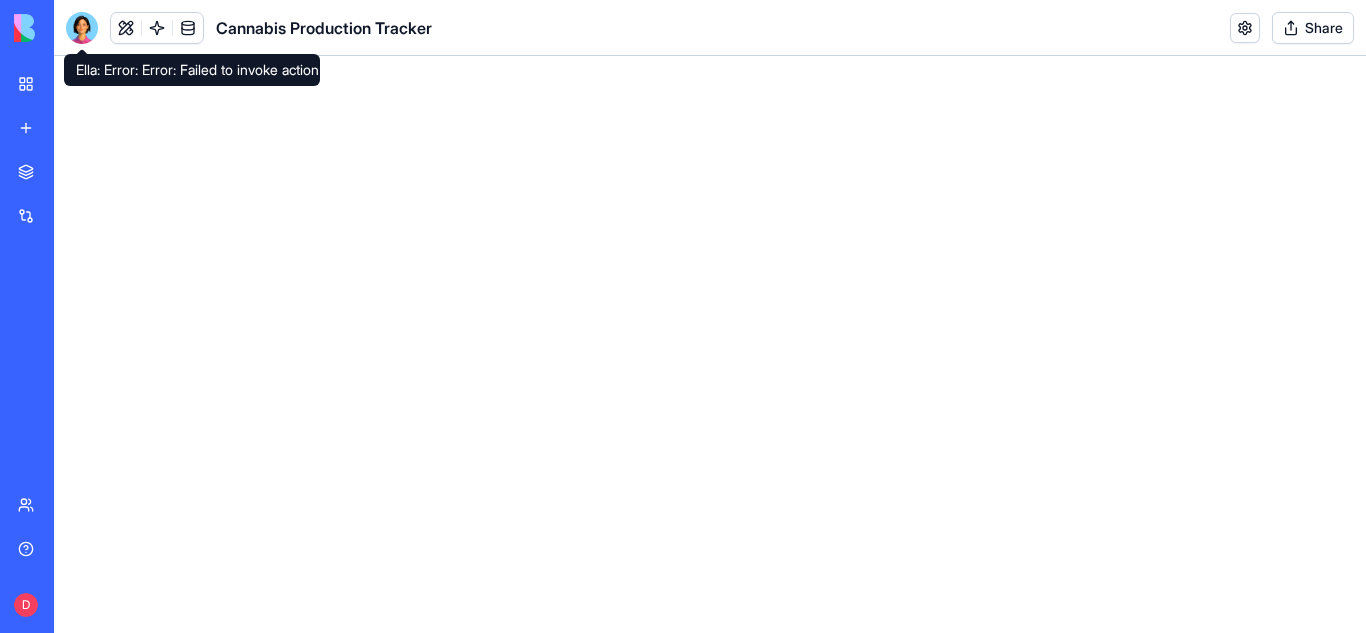 click on "My workspace" at bounding box center (46, 84) 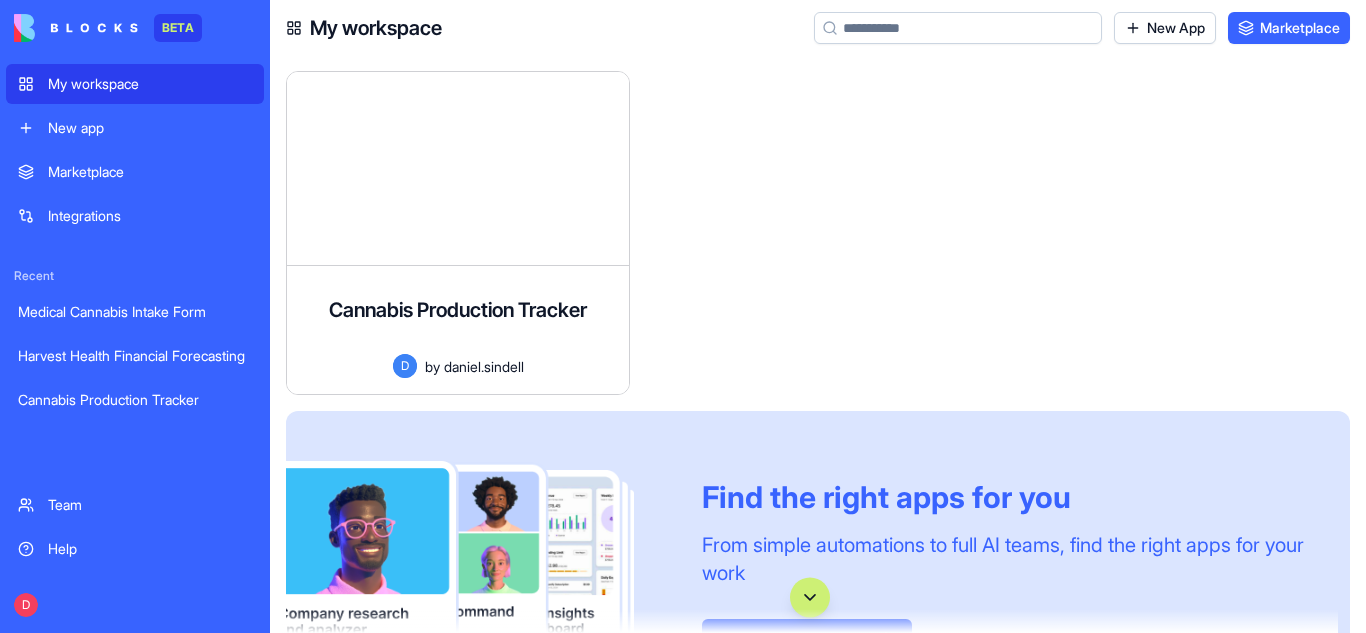 scroll, scrollTop: 451, scrollLeft: 0, axis: vertical 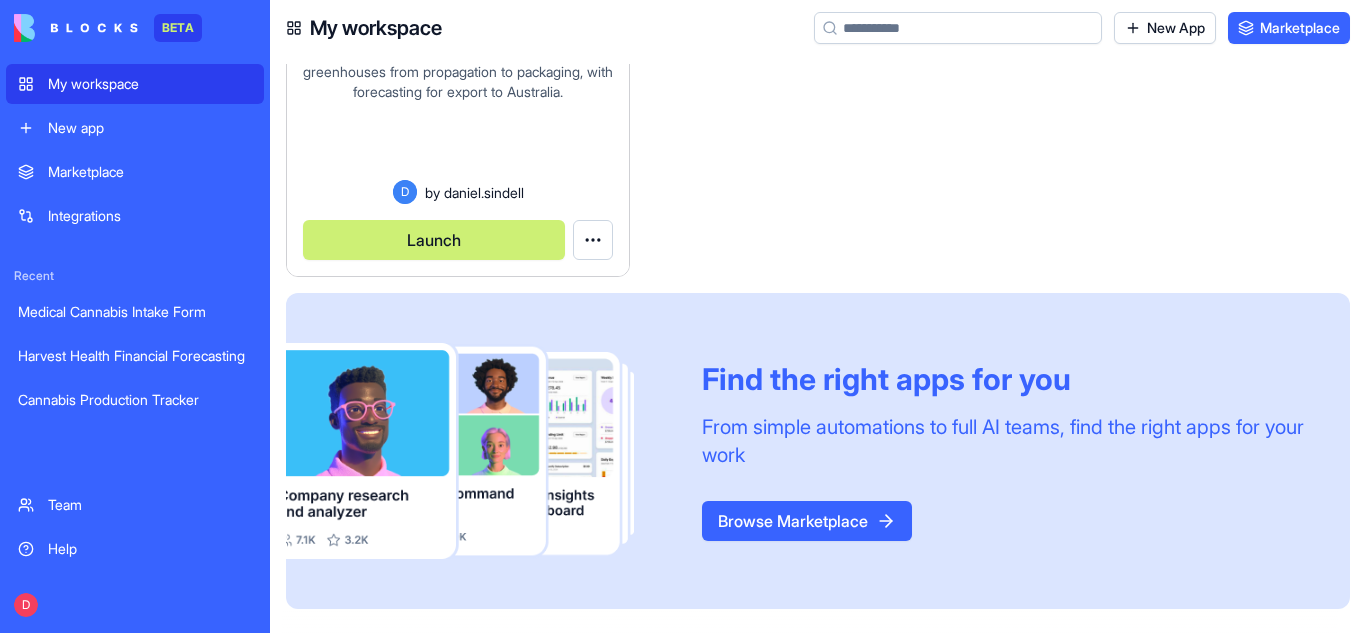 click on "Harvest Health Financial Forecasting Cannabis Production Tracker Team Help D My workspace New App Marketplace Harvest Healthcare Eligibility Intake form A patient intake form application for Harvest Healthcare clinic to assess eligibility for Alternative treatment under Australian regulations. by [PERSON_NAME] Launch Medical Cannabis Intake Form A streamlined medical intake form application for a medicinal cannabis clinic in Australia. This app allows staff to easily collect patient information, medical history, and consent for medicinal cannabis prescription eligibility assessment. L by [PERSON_NAME] Launch Harvest Health Financial Forecasting A comprehensive financial forecasting tool for Harvest Health cannabis telehealth clinic to track and forecast revenue, costs, and profitability across different operational models. D by [PERSON_NAME] Launch Cannabis Production Tracker D by [PERSON_NAME] Launch Find the right apps for you" at bounding box center [683, 316] 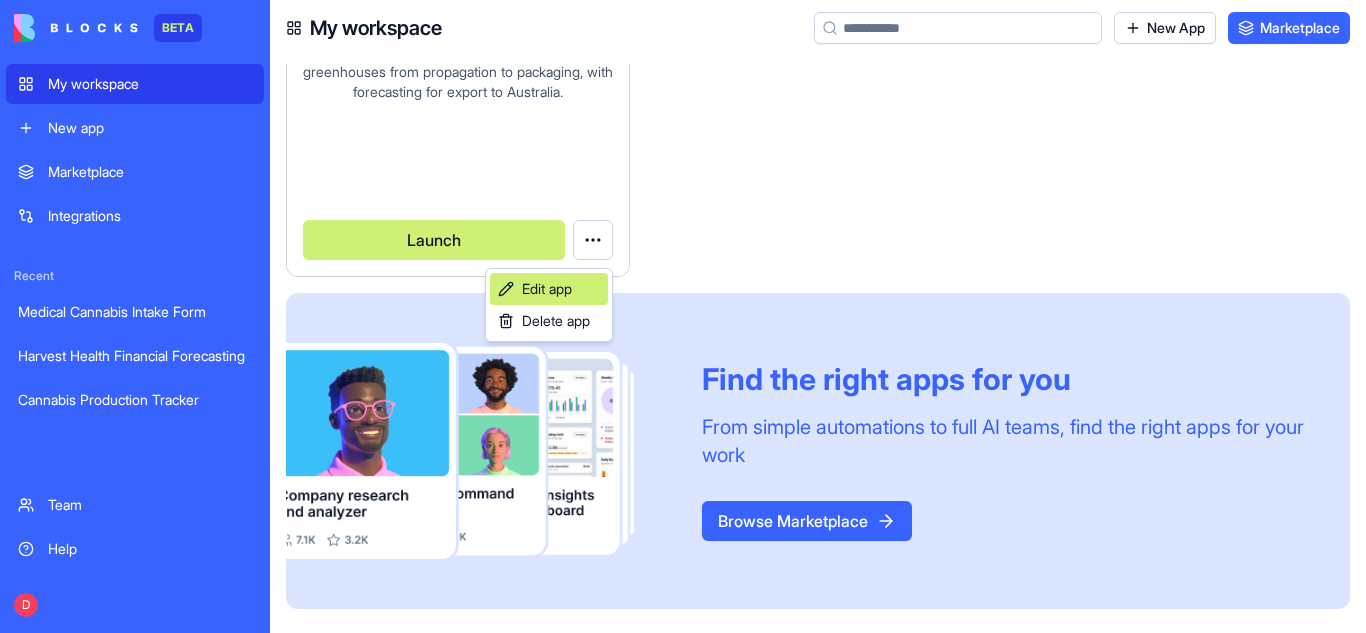 click on "Edit app" at bounding box center [547, 289] 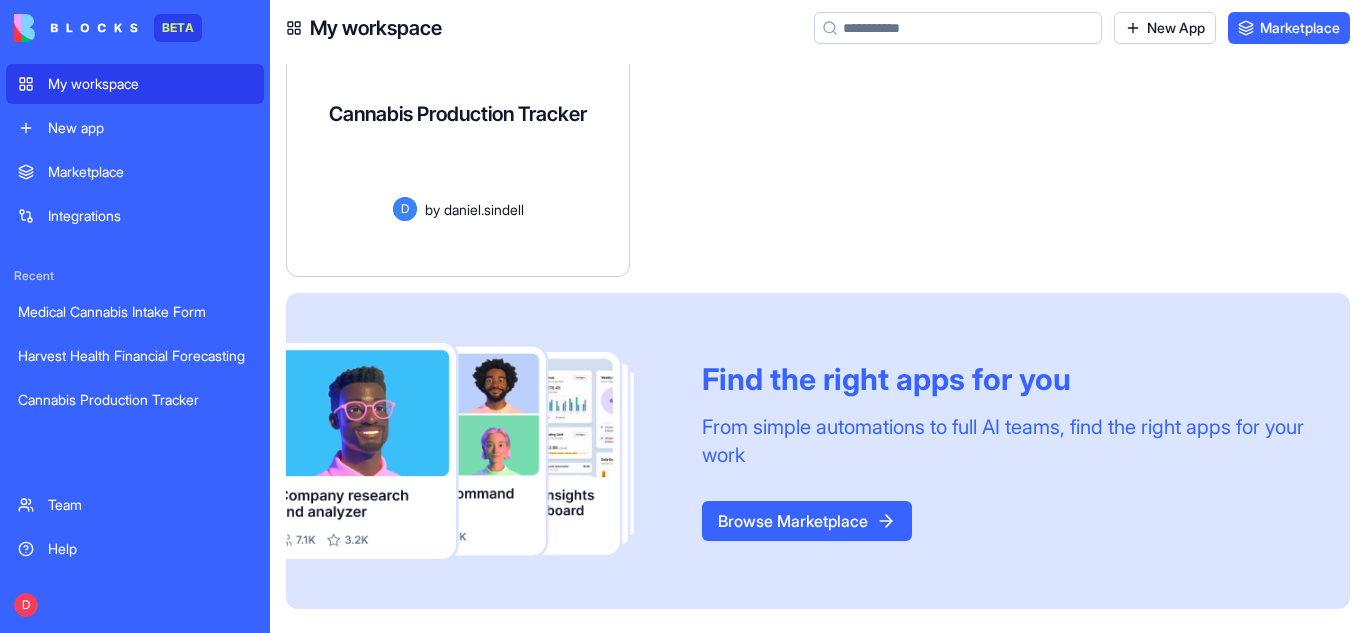scroll, scrollTop: 0, scrollLeft: 0, axis: both 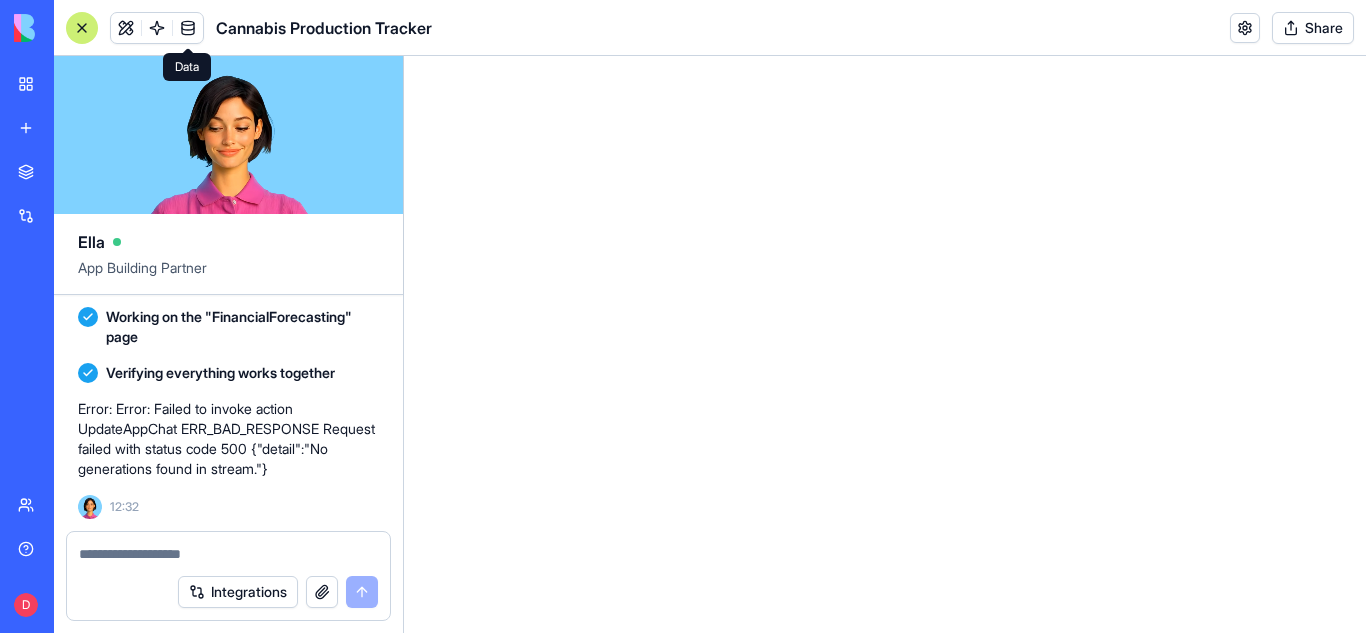 click at bounding box center [188, 28] 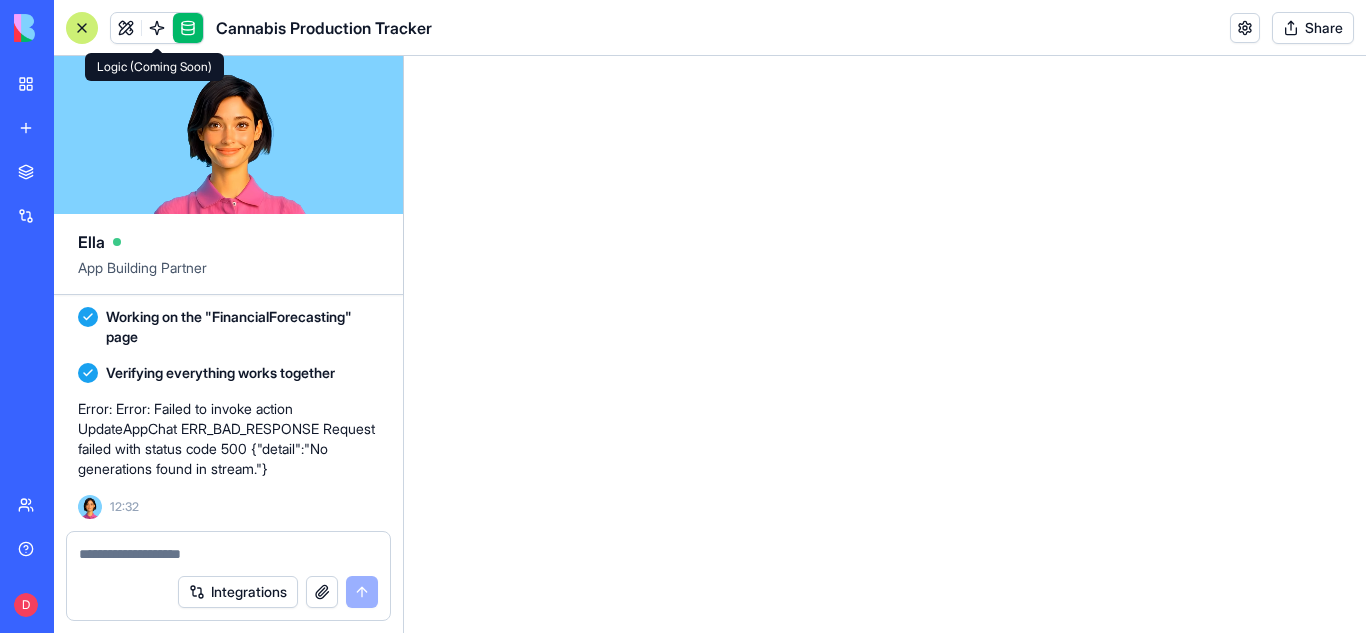 click at bounding box center [157, 28] 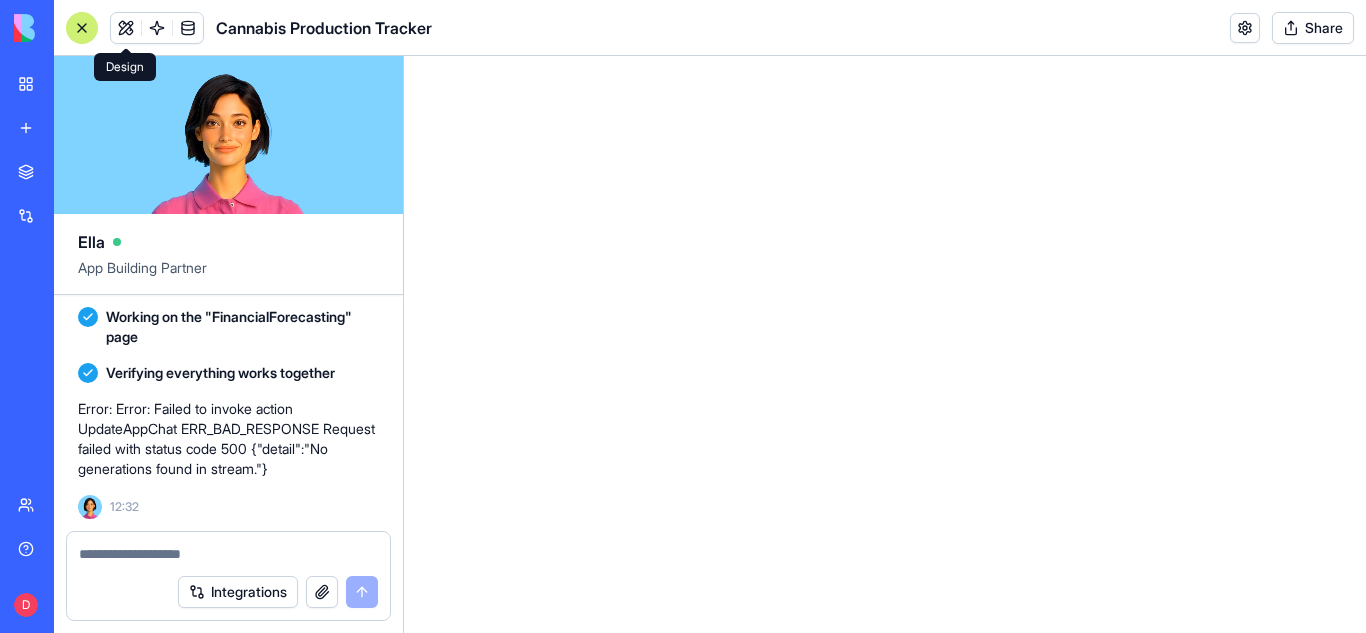 click at bounding box center [126, 28] 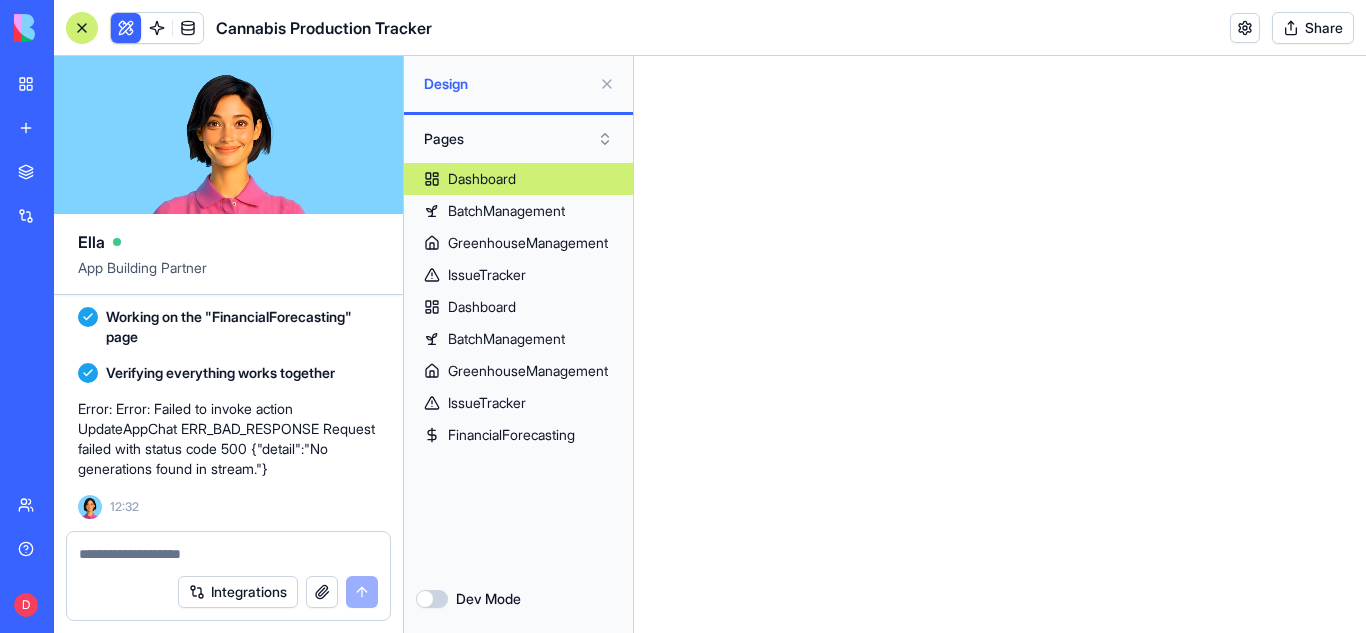 click on "Dashboard" at bounding box center (518, 179) 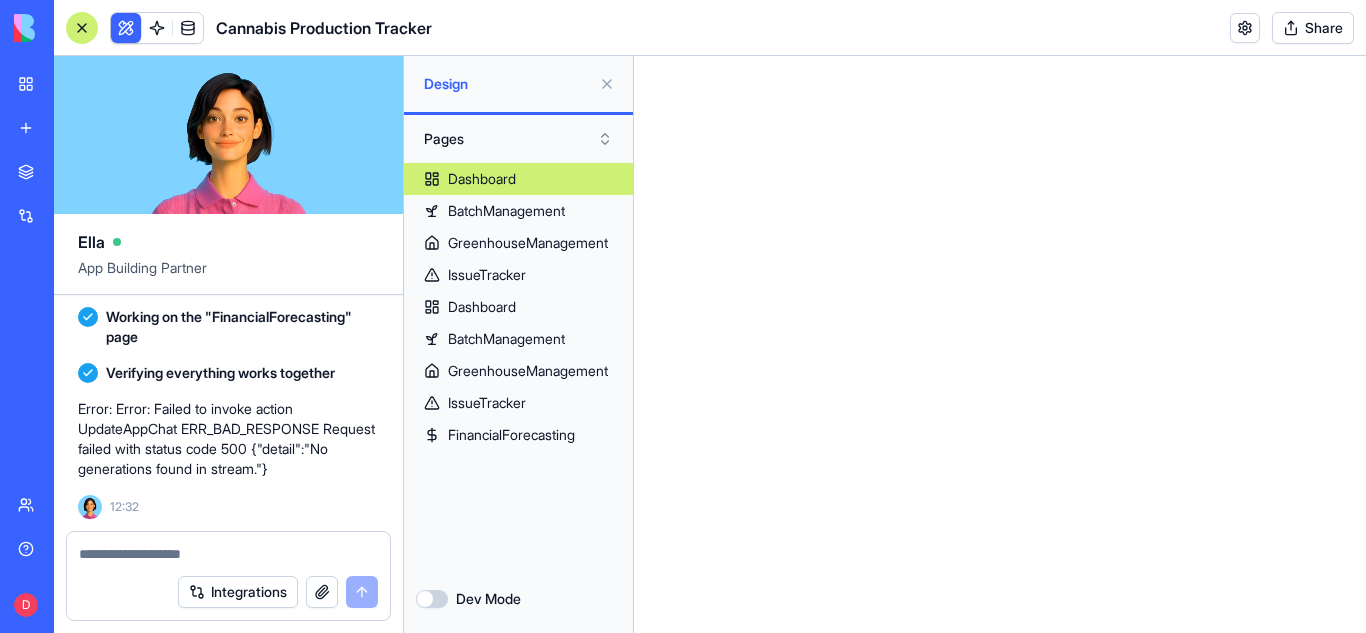 click at bounding box center [607, 84] 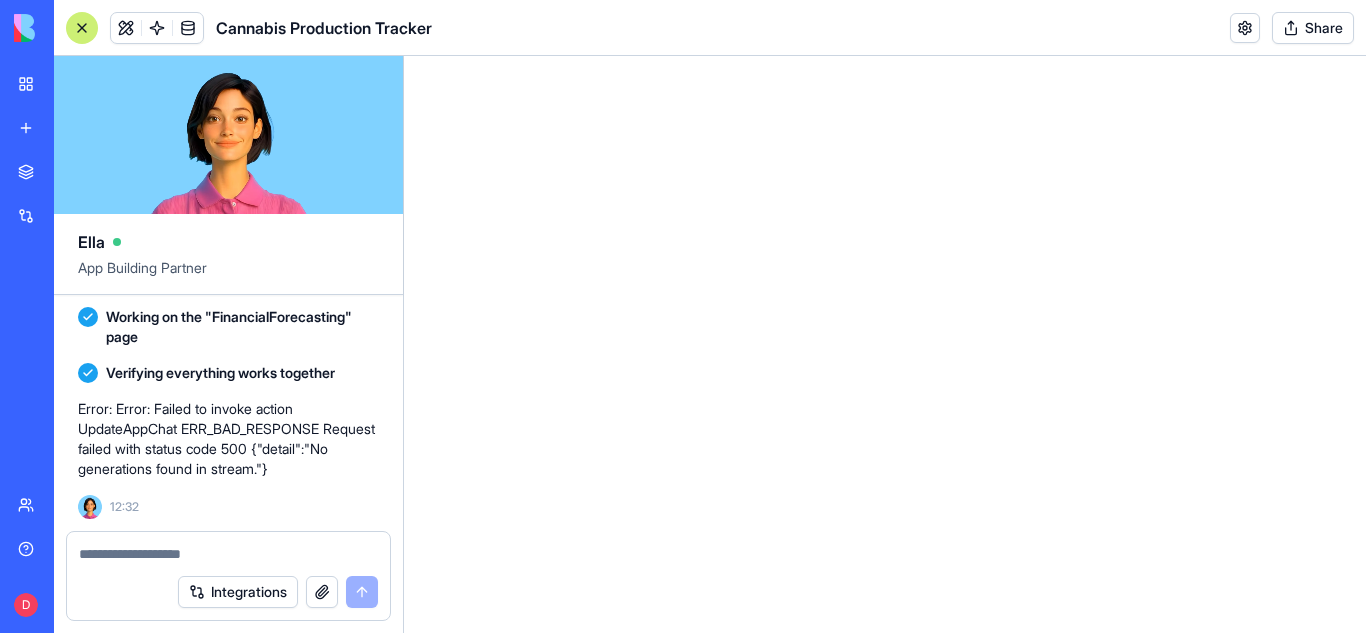 click at bounding box center [82, 28] 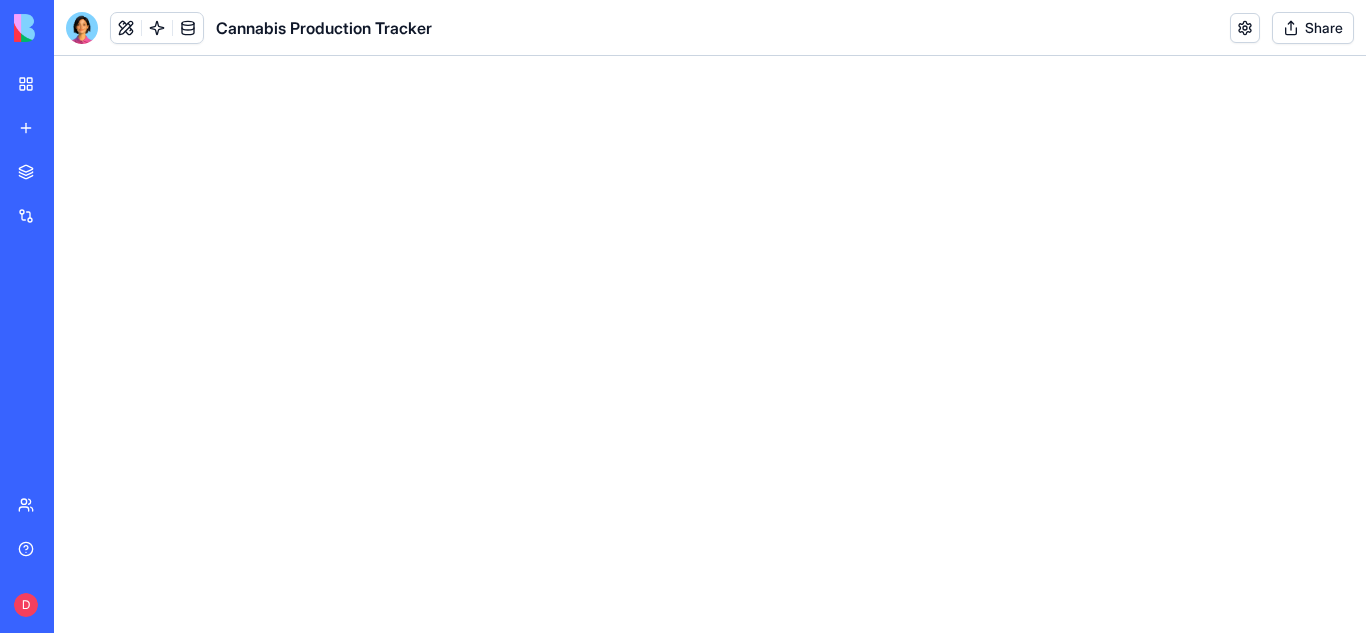 click on "My workspace" at bounding box center (46, 84) 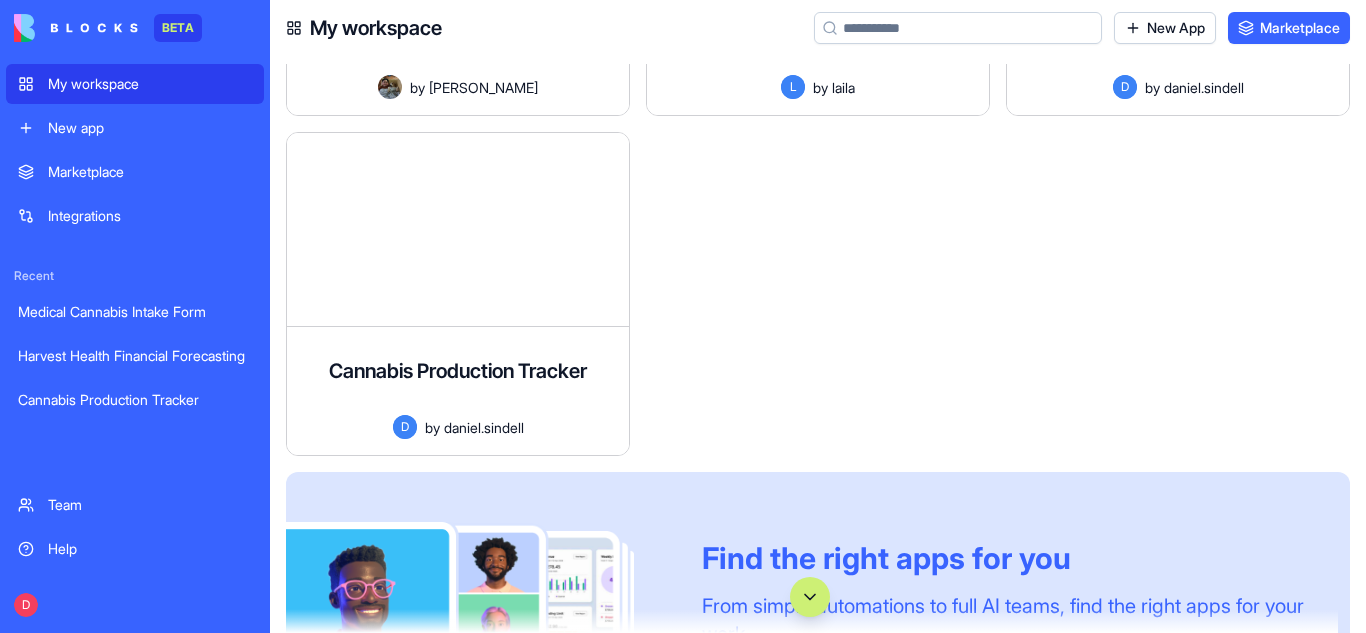 scroll, scrollTop: 298, scrollLeft: 0, axis: vertical 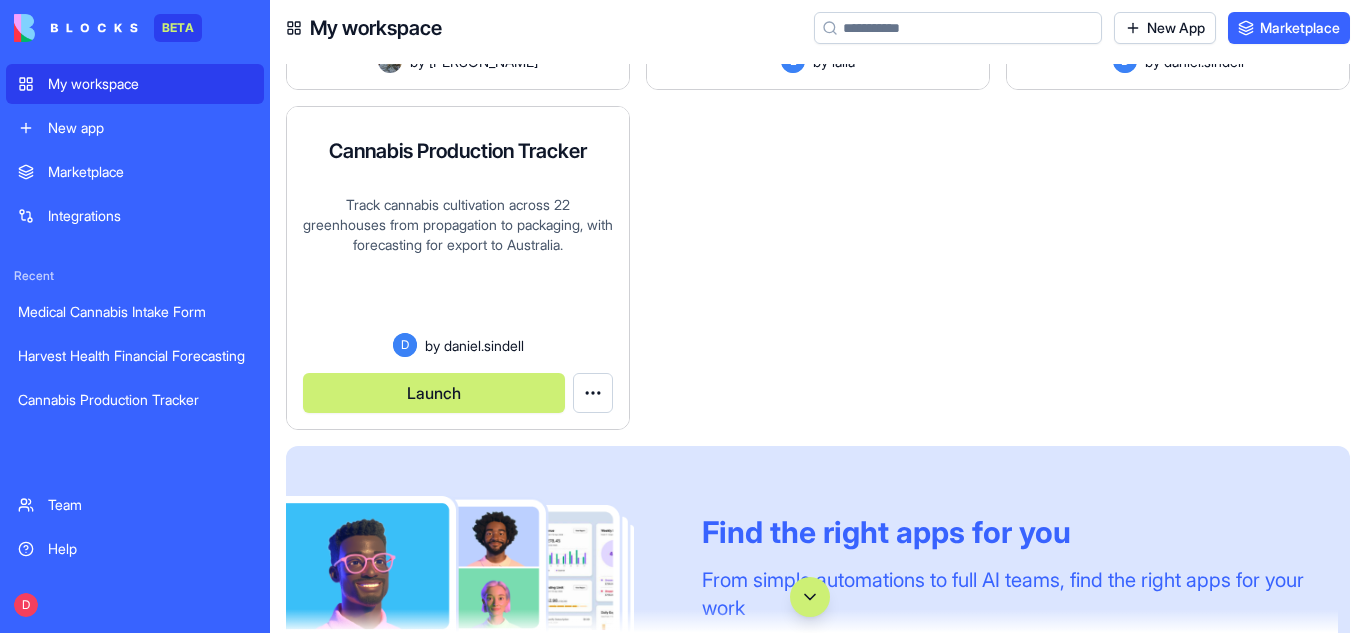 click on "Harvest Health Financial Forecasting Cannabis Production Tracker Team Help D My workspace New App Marketplace Harvest Healthcare Eligibility Intake form A patient intake form application for Harvest Healthcare clinic to assess eligibility for Alternative treatment under Australian regulations. by [PERSON_NAME] Launch Medical Cannabis Intake Form A streamlined medical intake form application for a medicinal cannabis clinic in Australia. This app allows staff to easily collect patient information, medical history, and consent for medicinal cannabis prescription eligibility assessment. L by [PERSON_NAME] Launch Harvest Health Financial Forecasting A comprehensive financial forecasting tool for Harvest Health cannabis telehealth clinic to track and forecast revenue, costs, and profitability across different operational models. D by [PERSON_NAME] Launch Cannabis Production Tracker D by [PERSON_NAME] Launch Find the right apps for you" at bounding box center [683, 316] 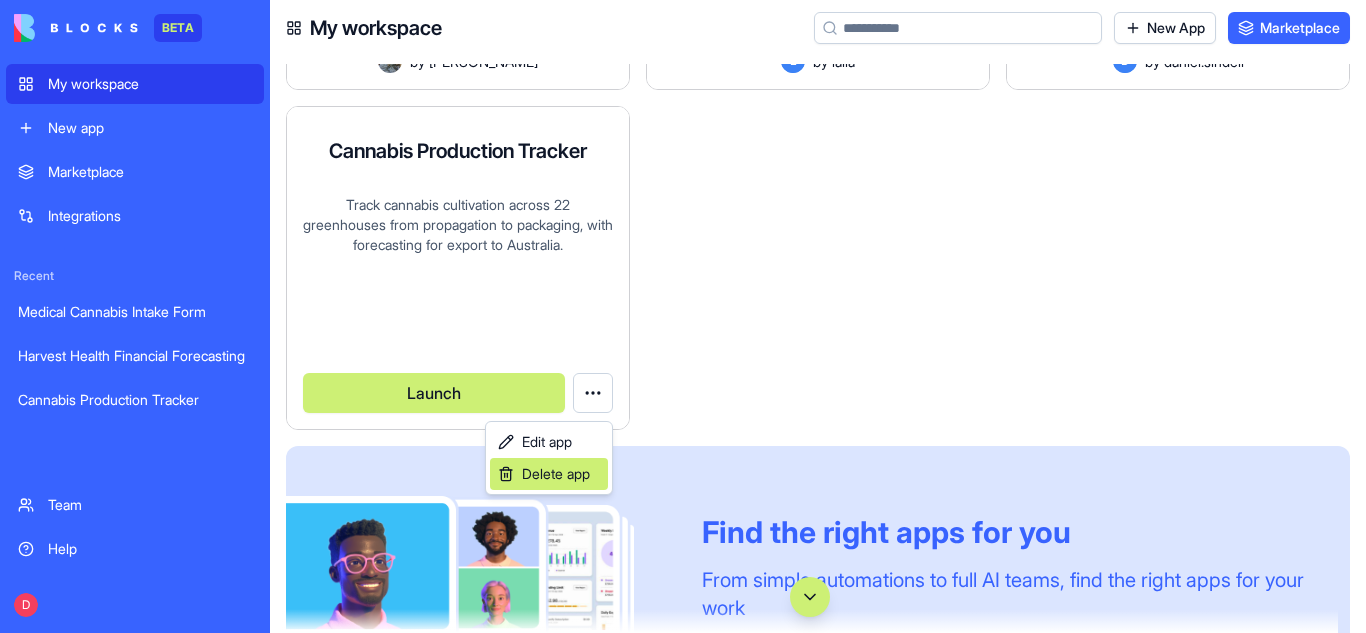 click on "Delete app" at bounding box center [556, 474] 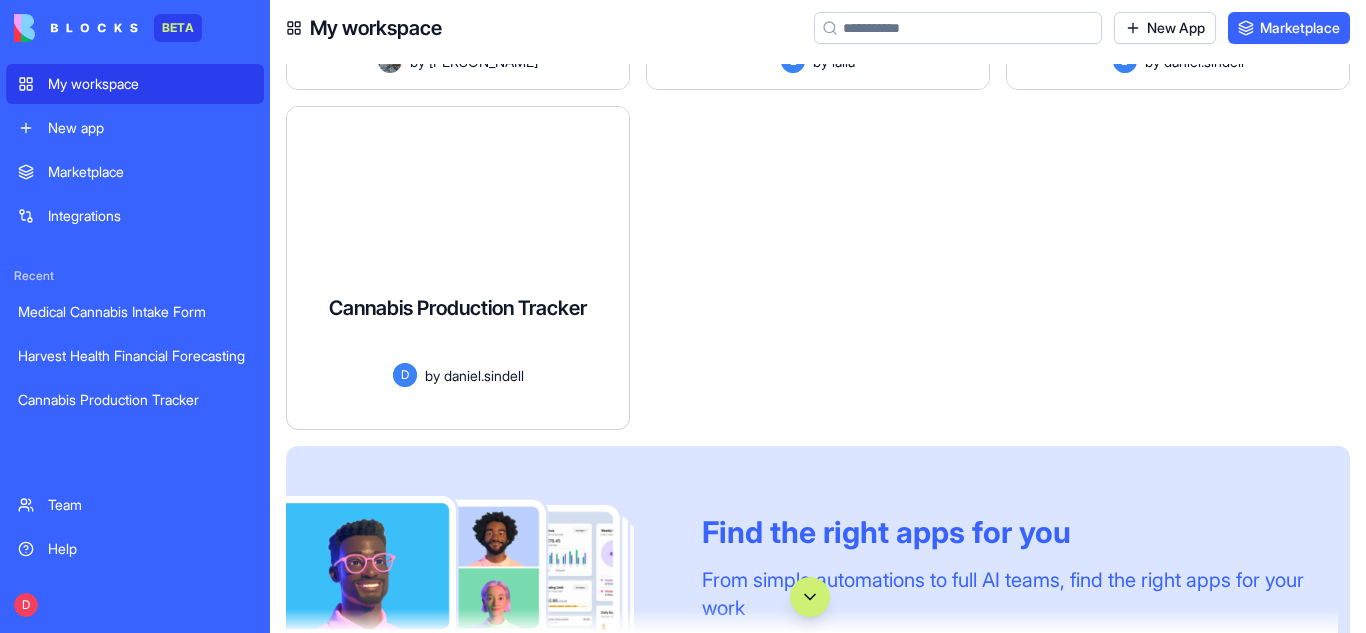 scroll, scrollTop: 0, scrollLeft: 0, axis: both 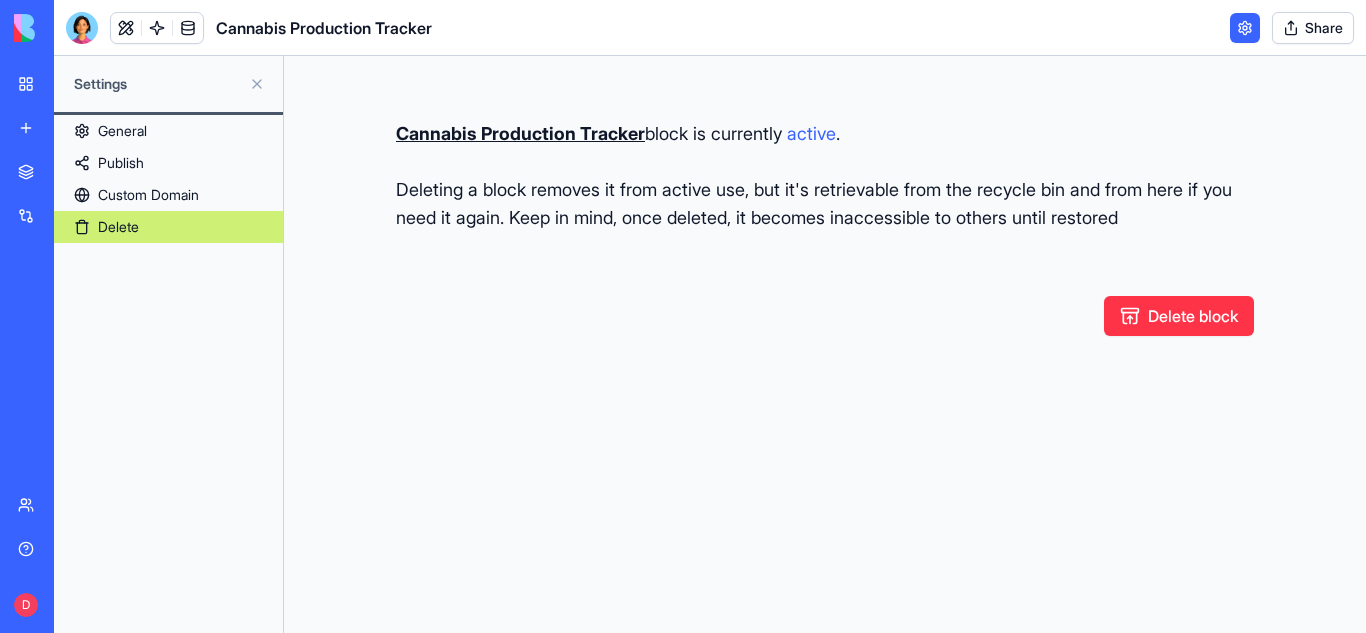 click on "Delete block" at bounding box center (1179, 316) 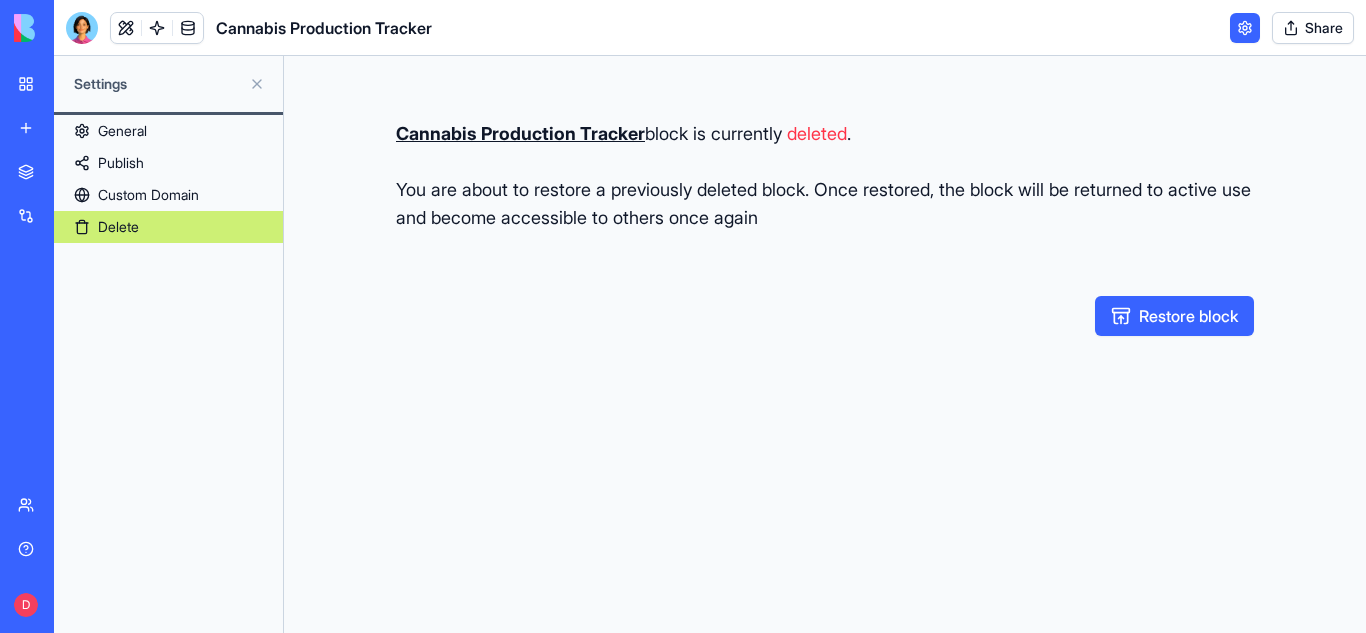 click on "Cannabis Production Tracker  block is currently   deleted . You are about to restore a previously deleted block. Once restored, the block will be returned to active use and become accessible to others once again Restore block" at bounding box center (825, 228) 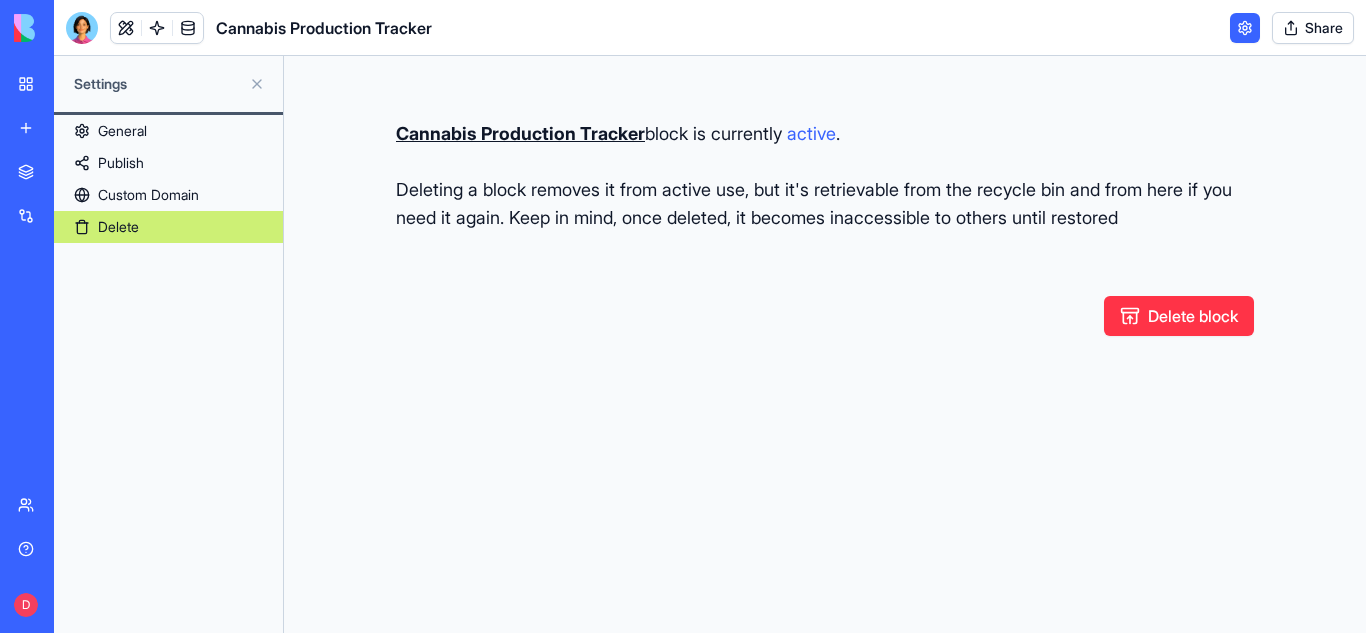 click on "Delete block" at bounding box center [1179, 316] 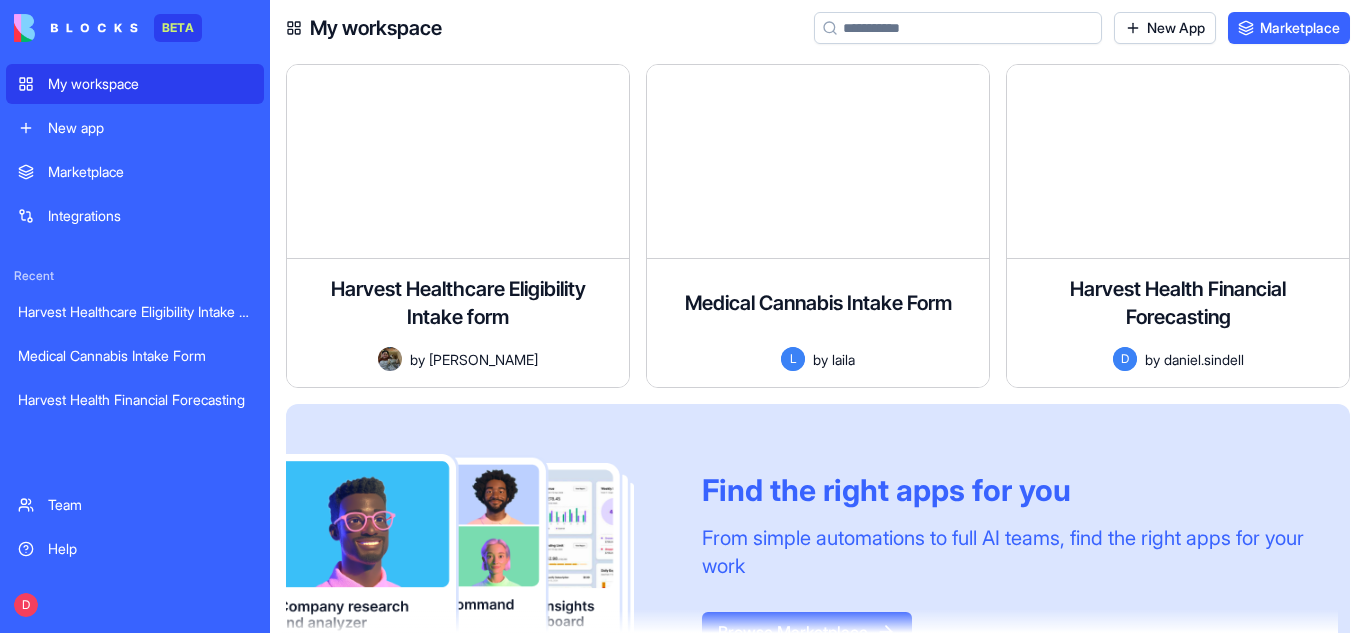 click on "New app" at bounding box center (150, 128) 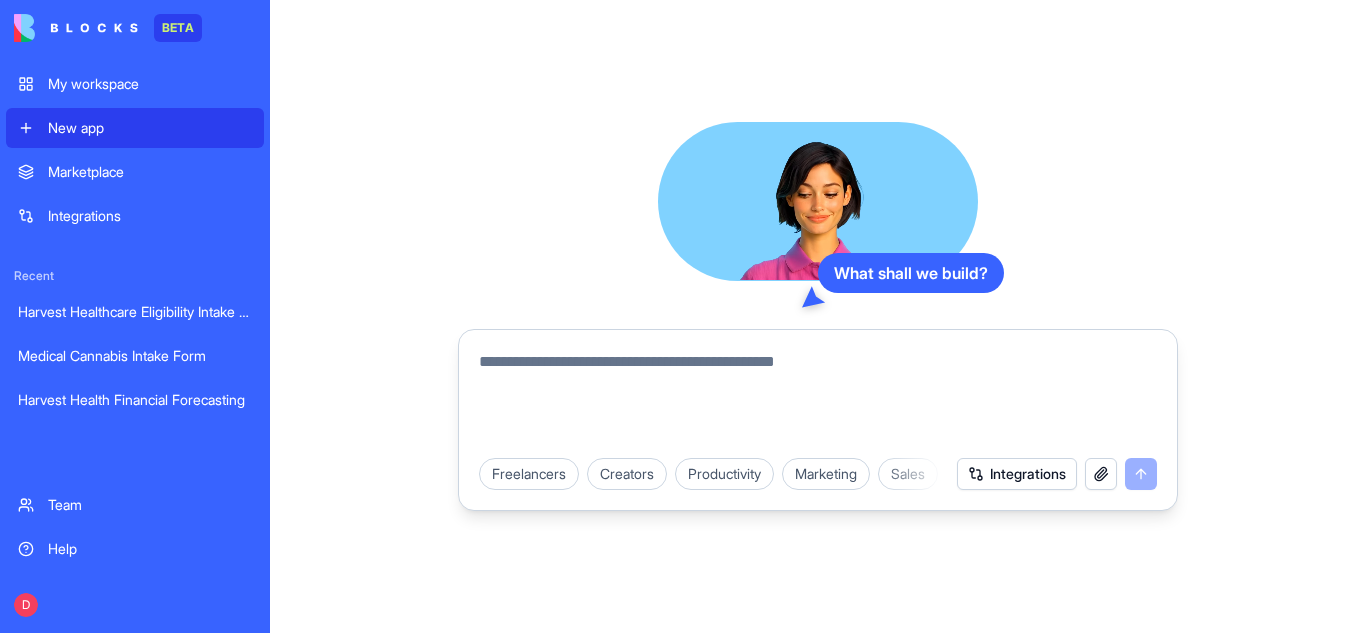click at bounding box center (818, 392) 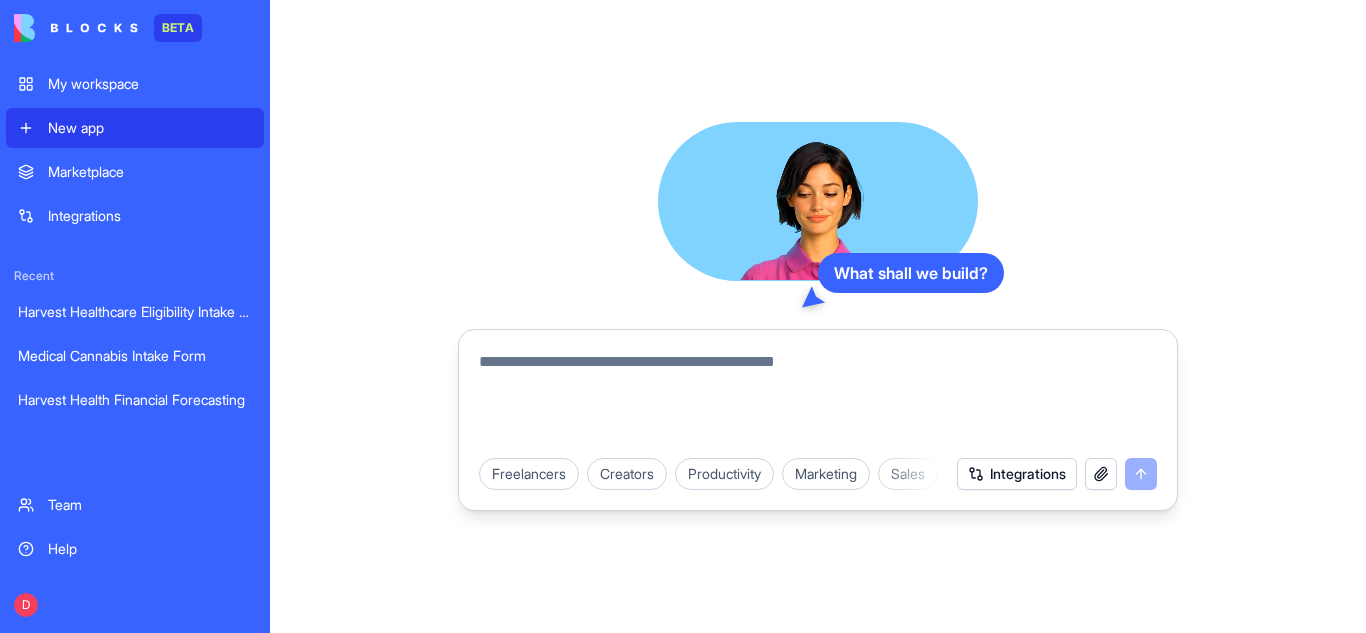 click at bounding box center [818, 398] 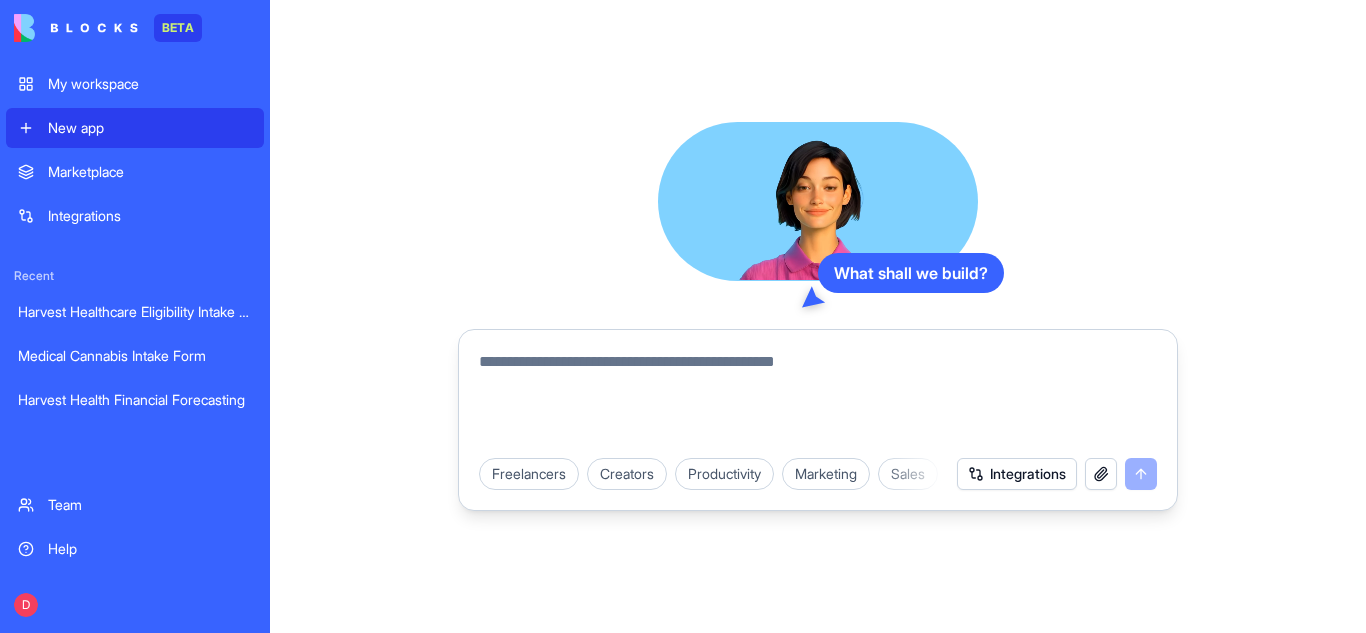 click at bounding box center [818, 398] 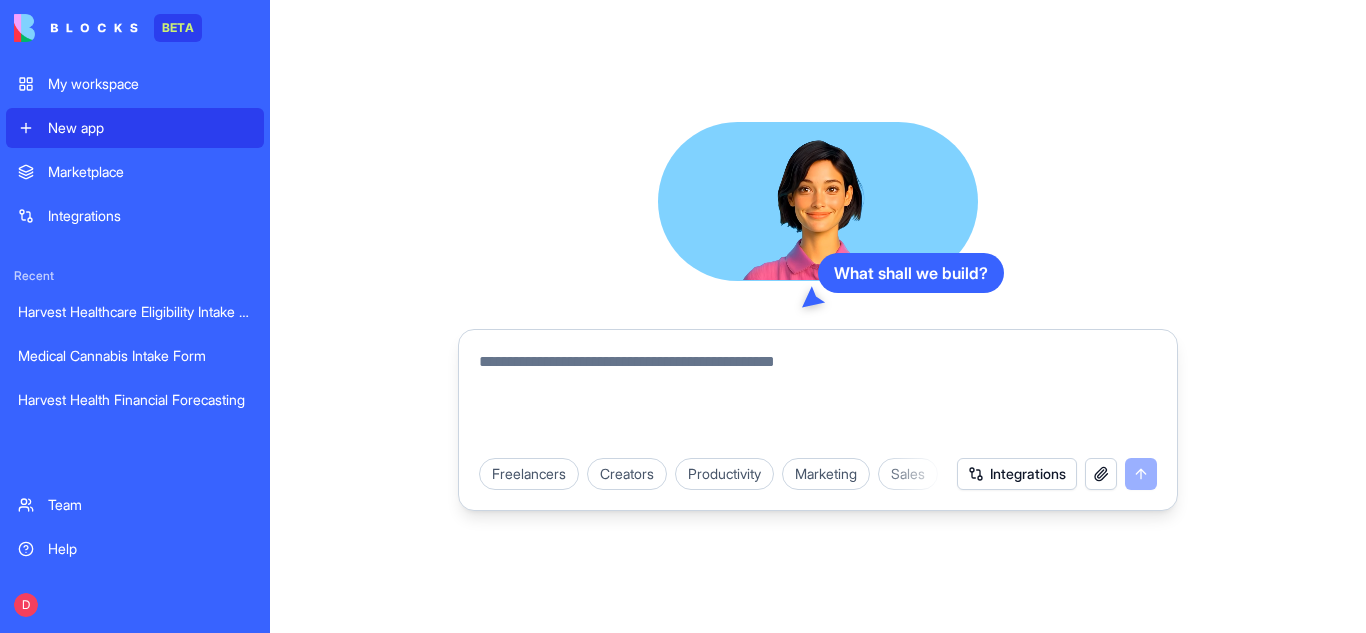 click at bounding box center [818, 398] 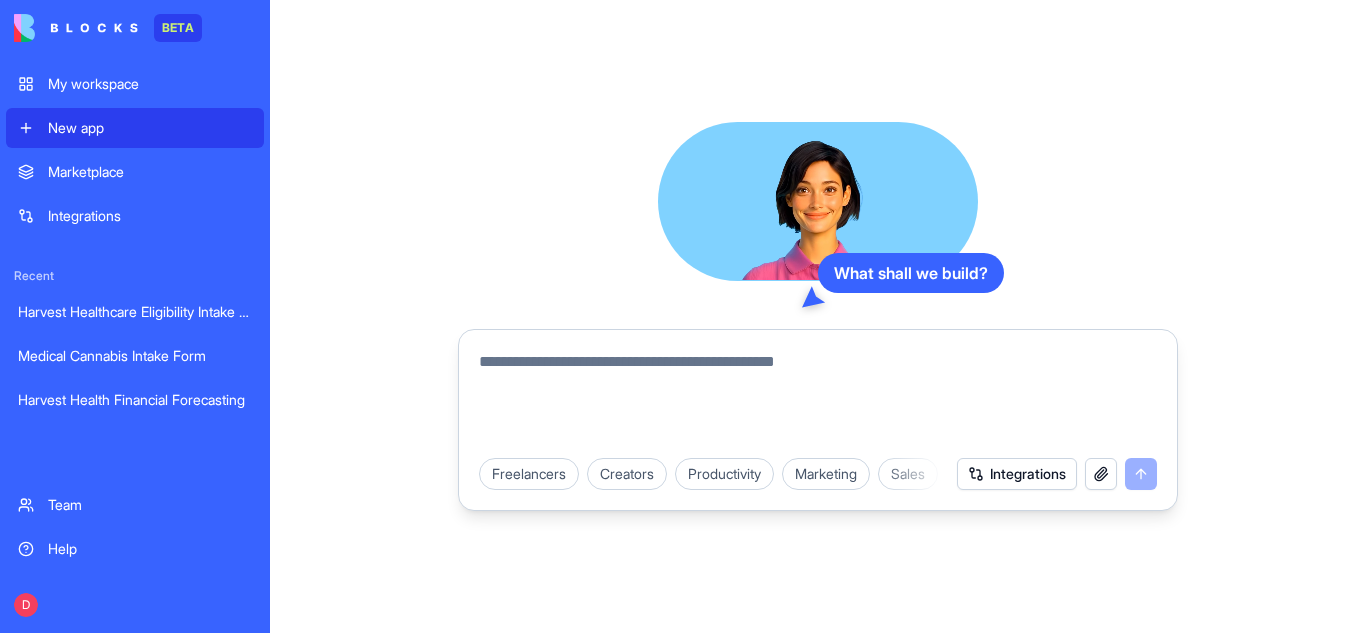 click at bounding box center [818, 398] 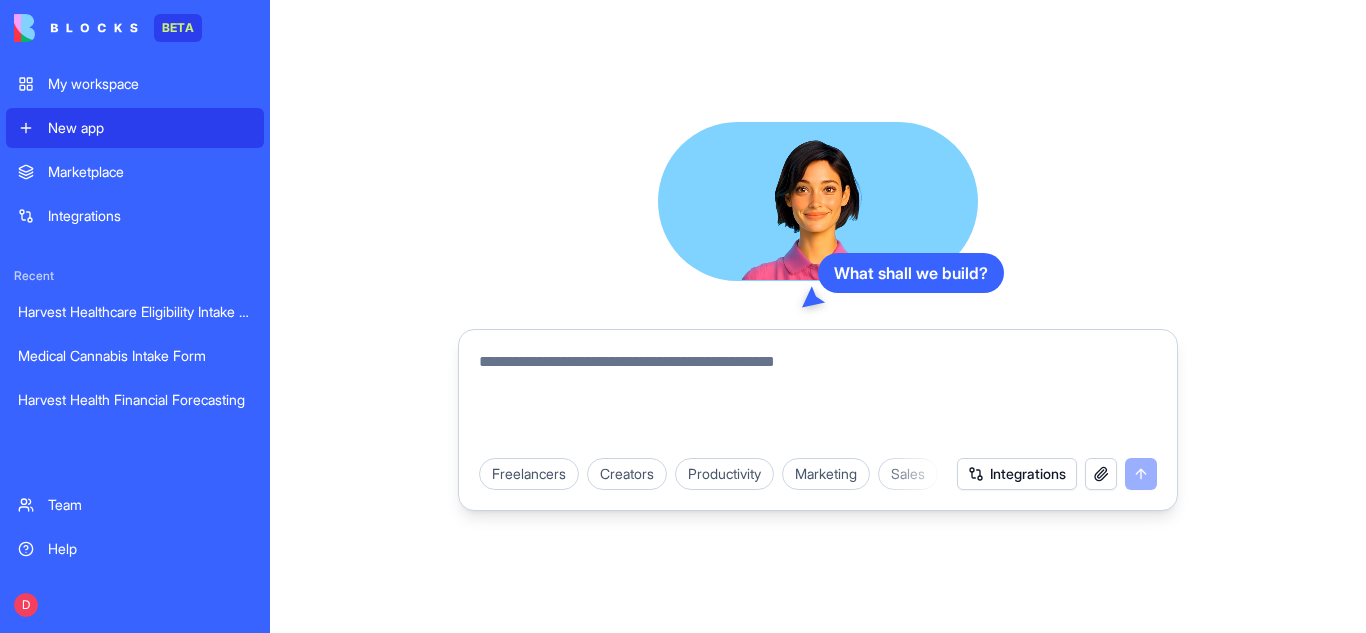 click at bounding box center [818, 398] 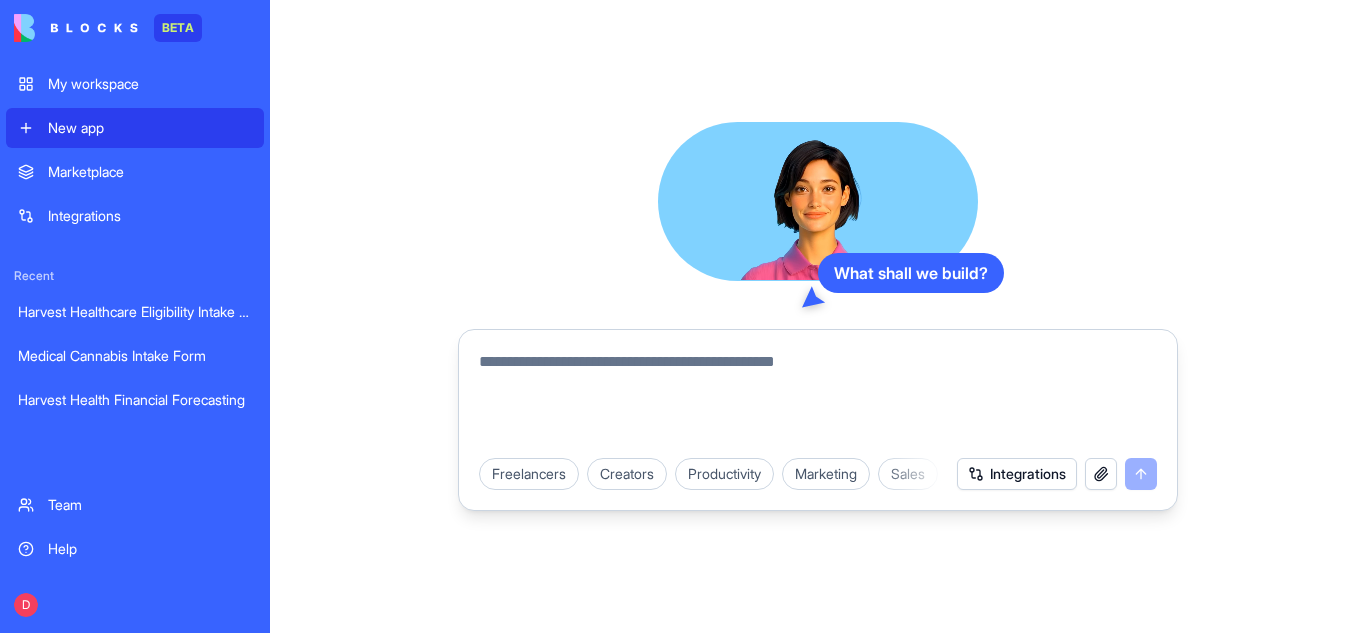 click at bounding box center (818, 398) 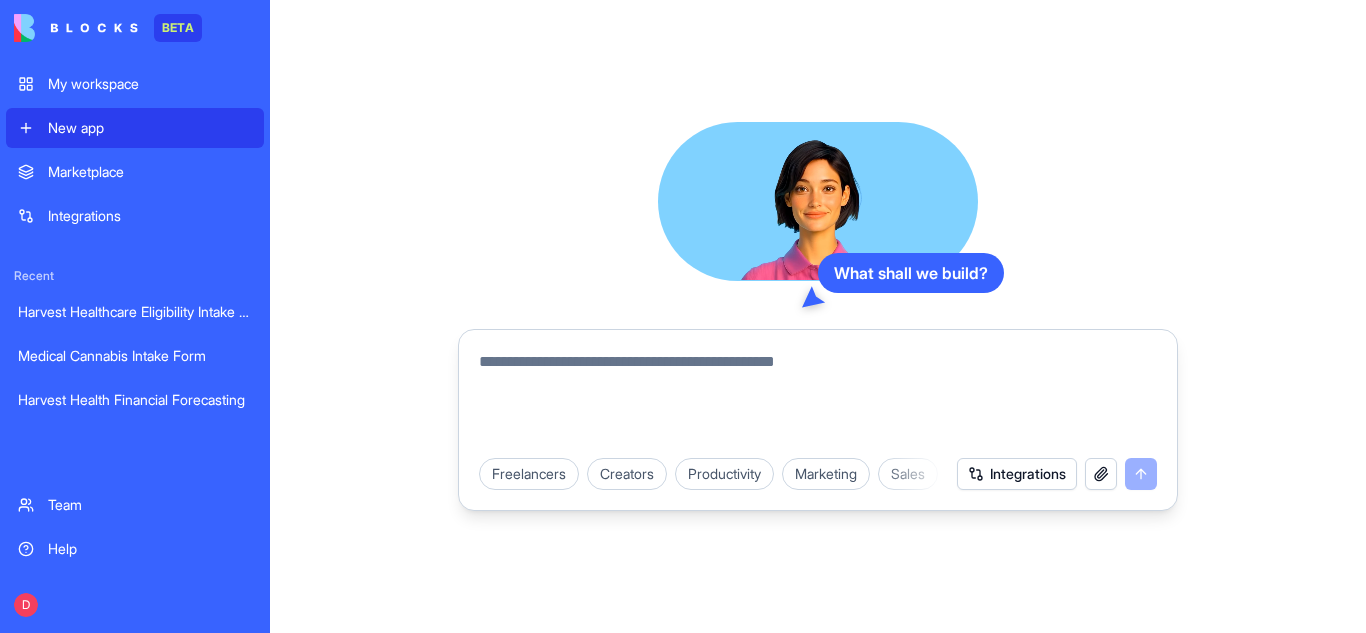 paste on "**********" 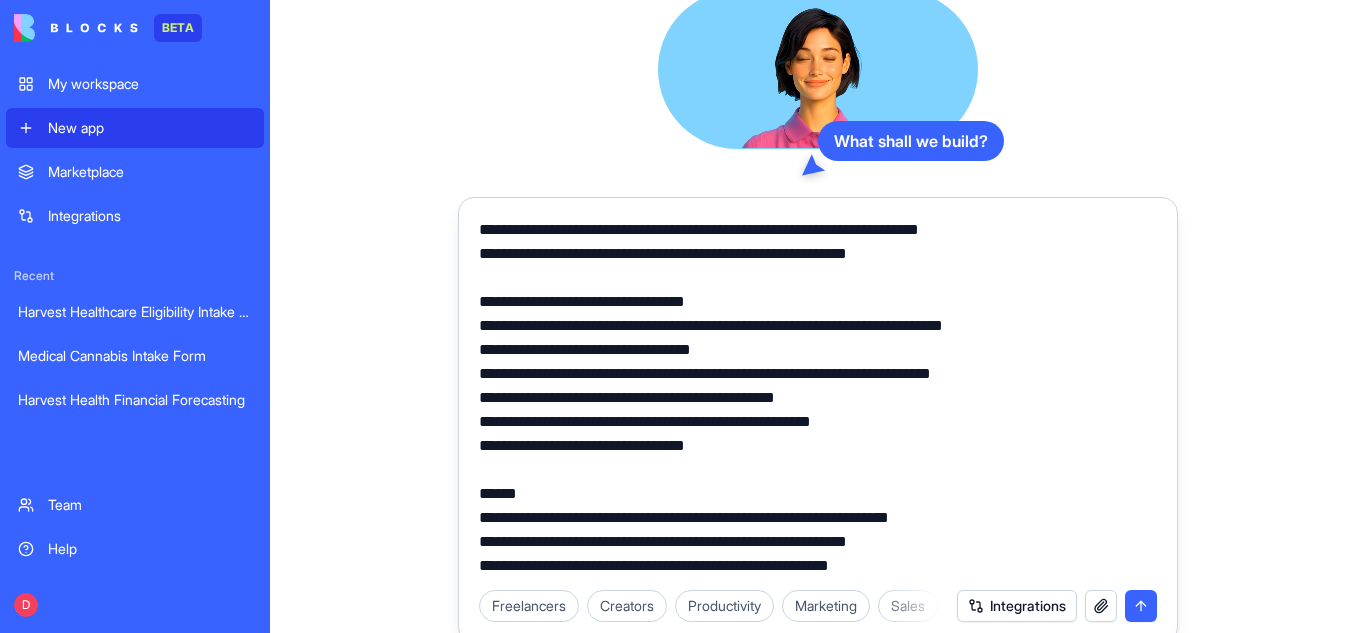 scroll, scrollTop: 1344, scrollLeft: 0, axis: vertical 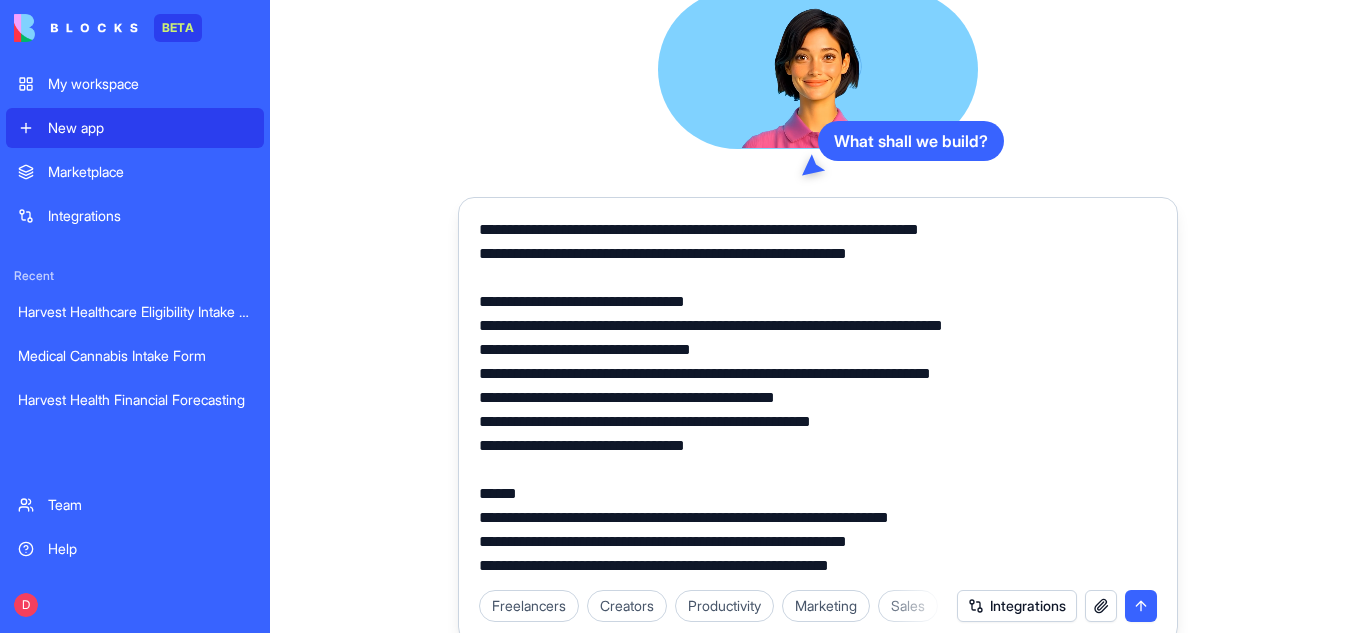 type on "**********" 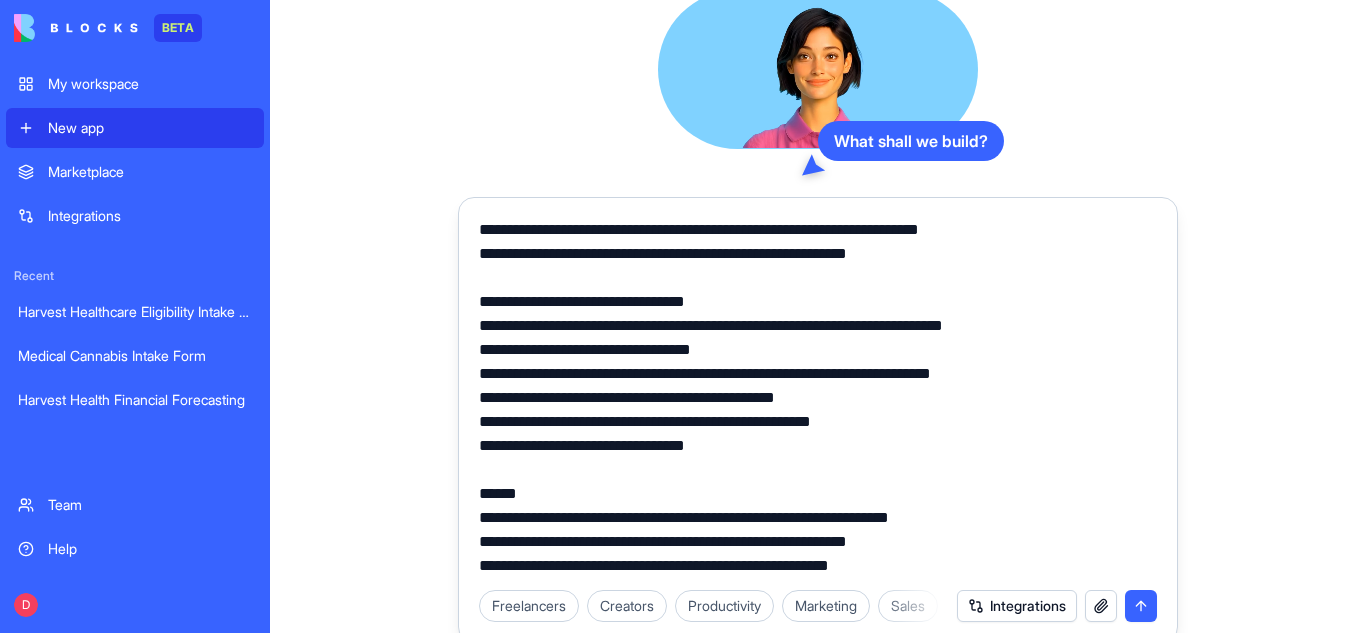 click at bounding box center [1141, 606] 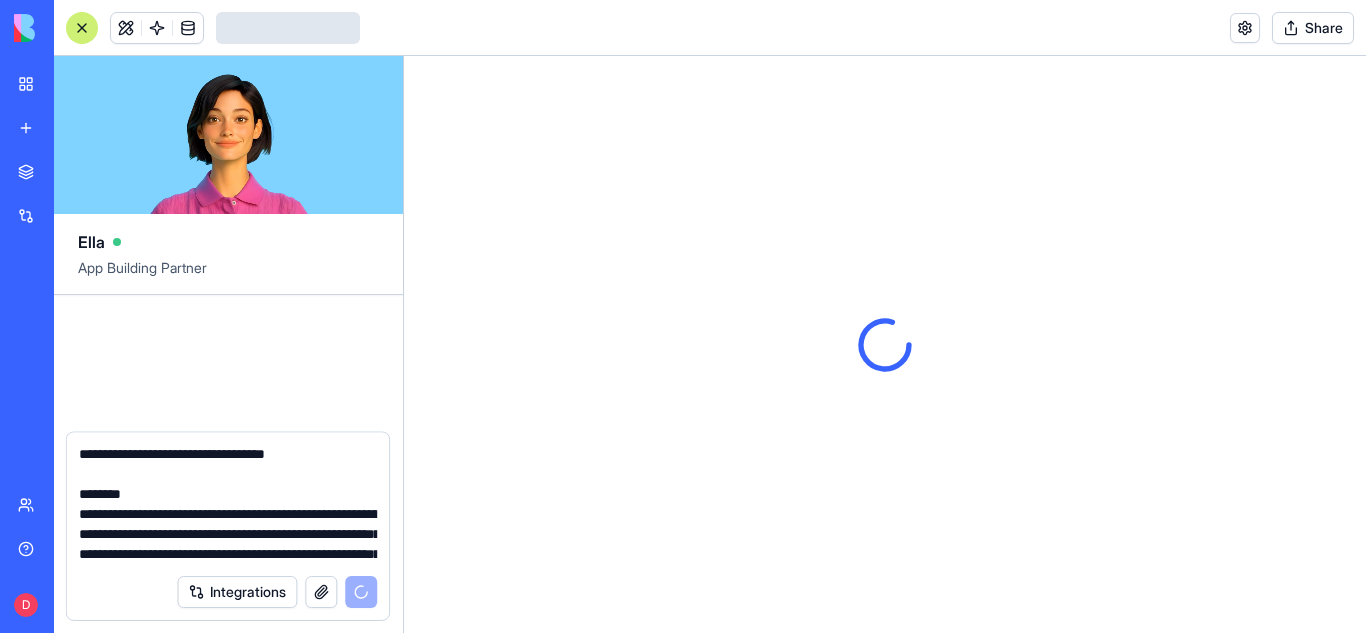 type 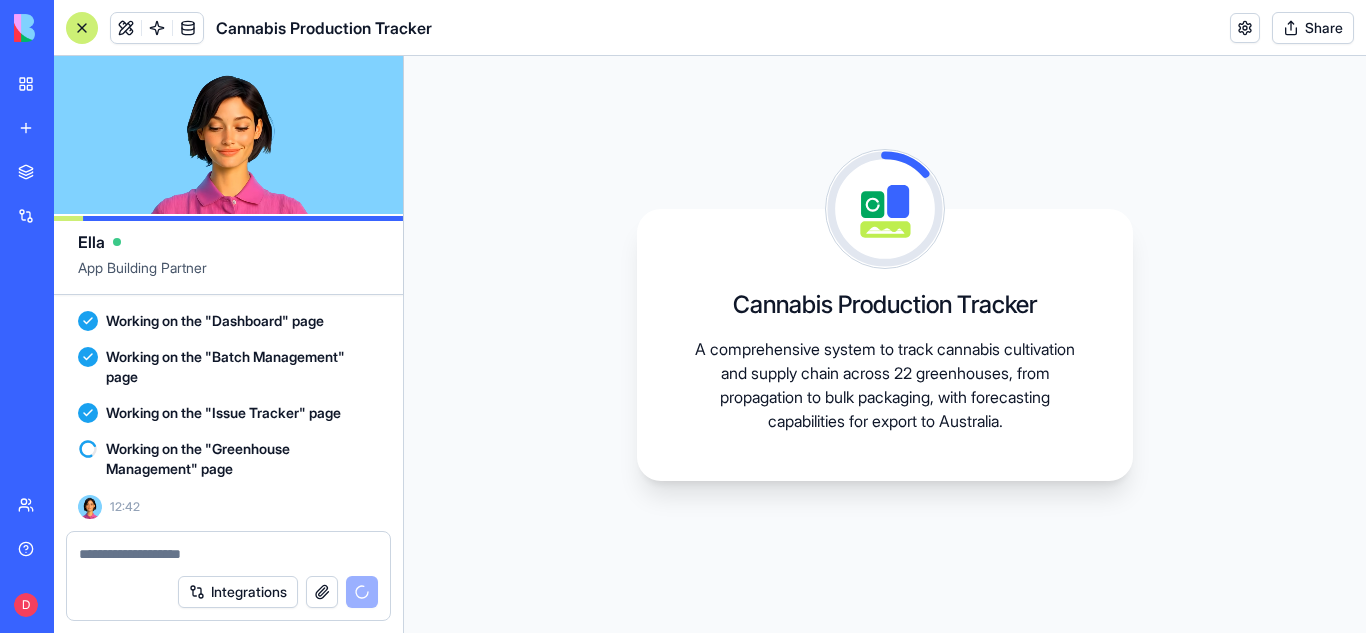 scroll, scrollTop: 1868, scrollLeft: 0, axis: vertical 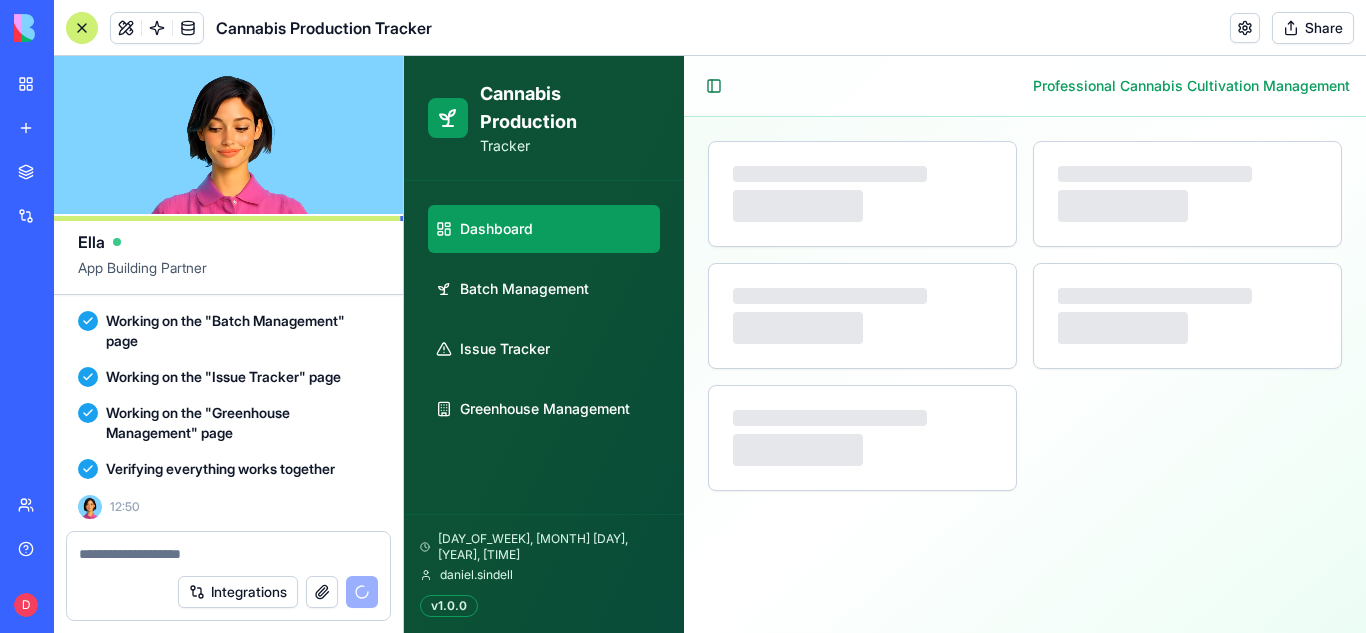 select on "**" 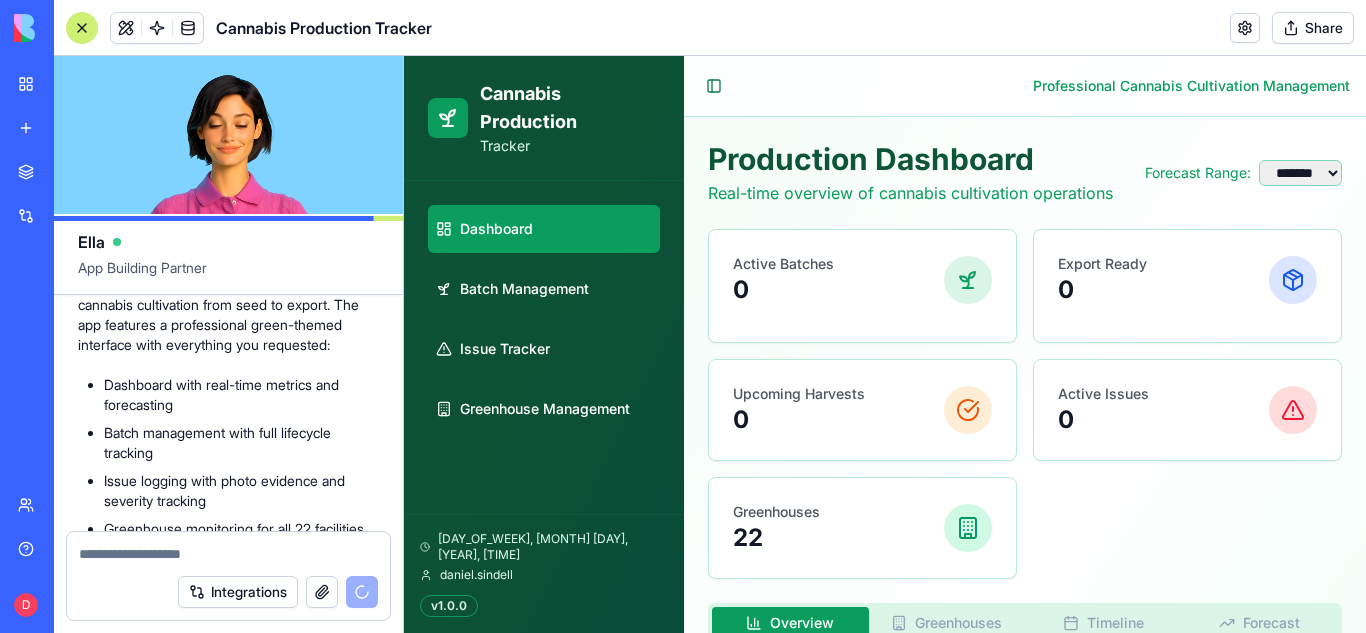 scroll, scrollTop: 1660, scrollLeft: 0, axis: vertical 